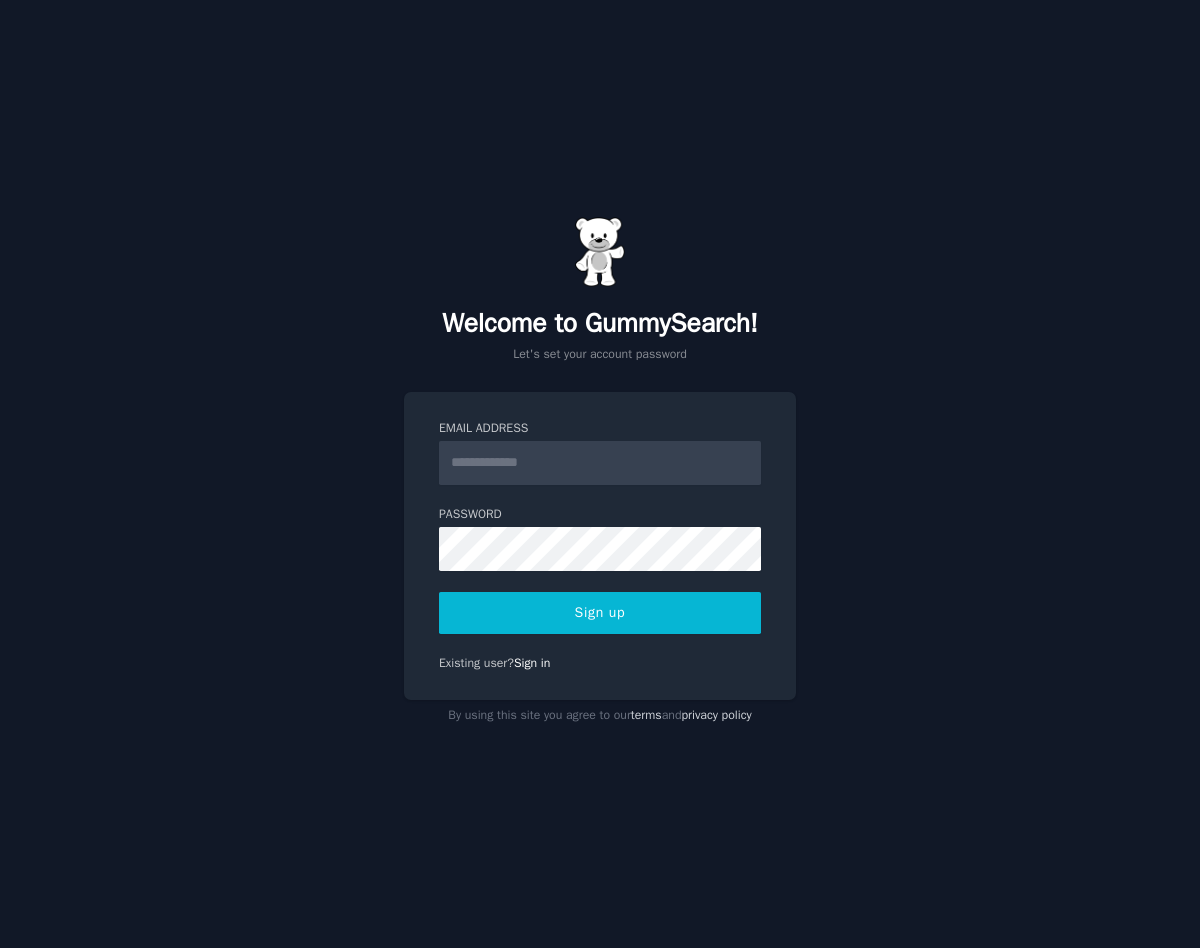 scroll, scrollTop: 0, scrollLeft: 0, axis: both 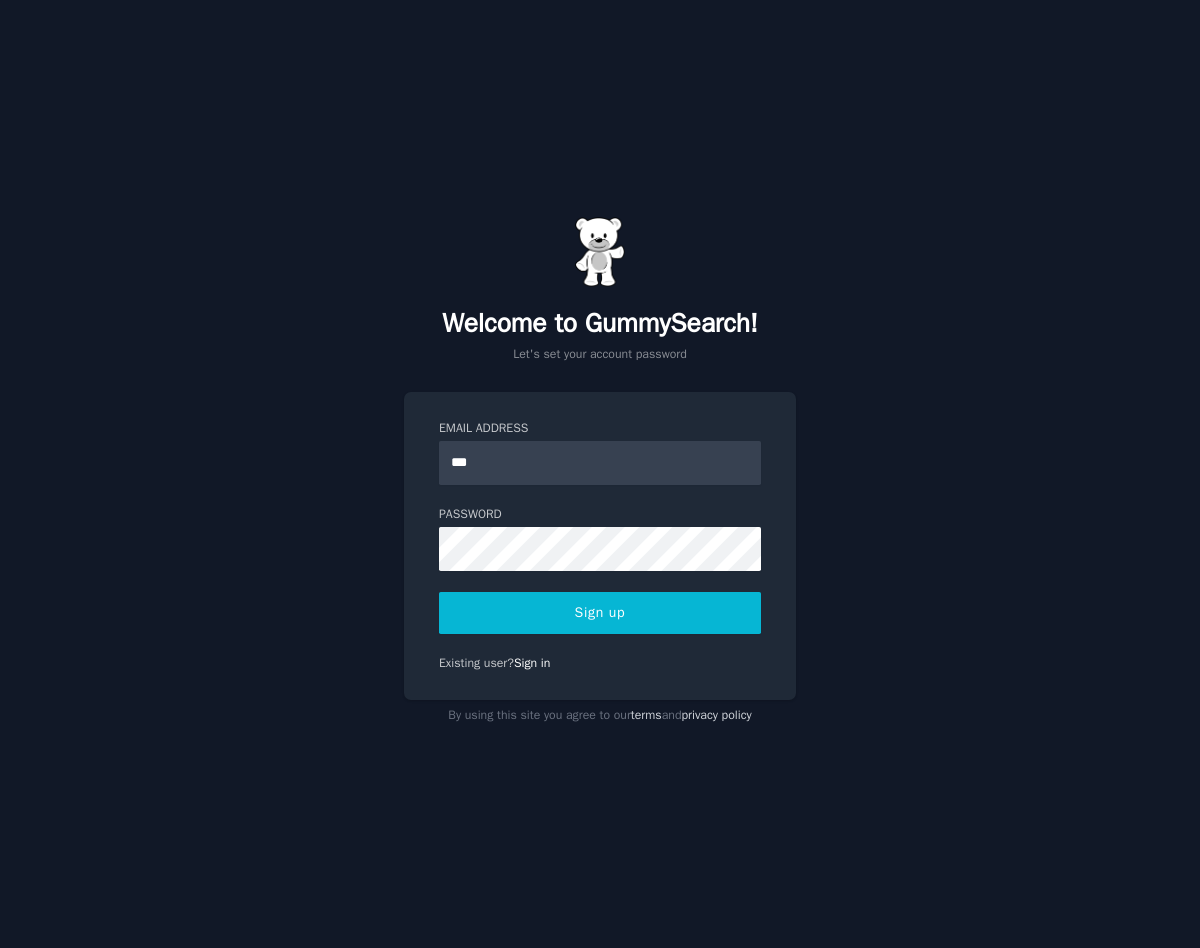 type on "**********" 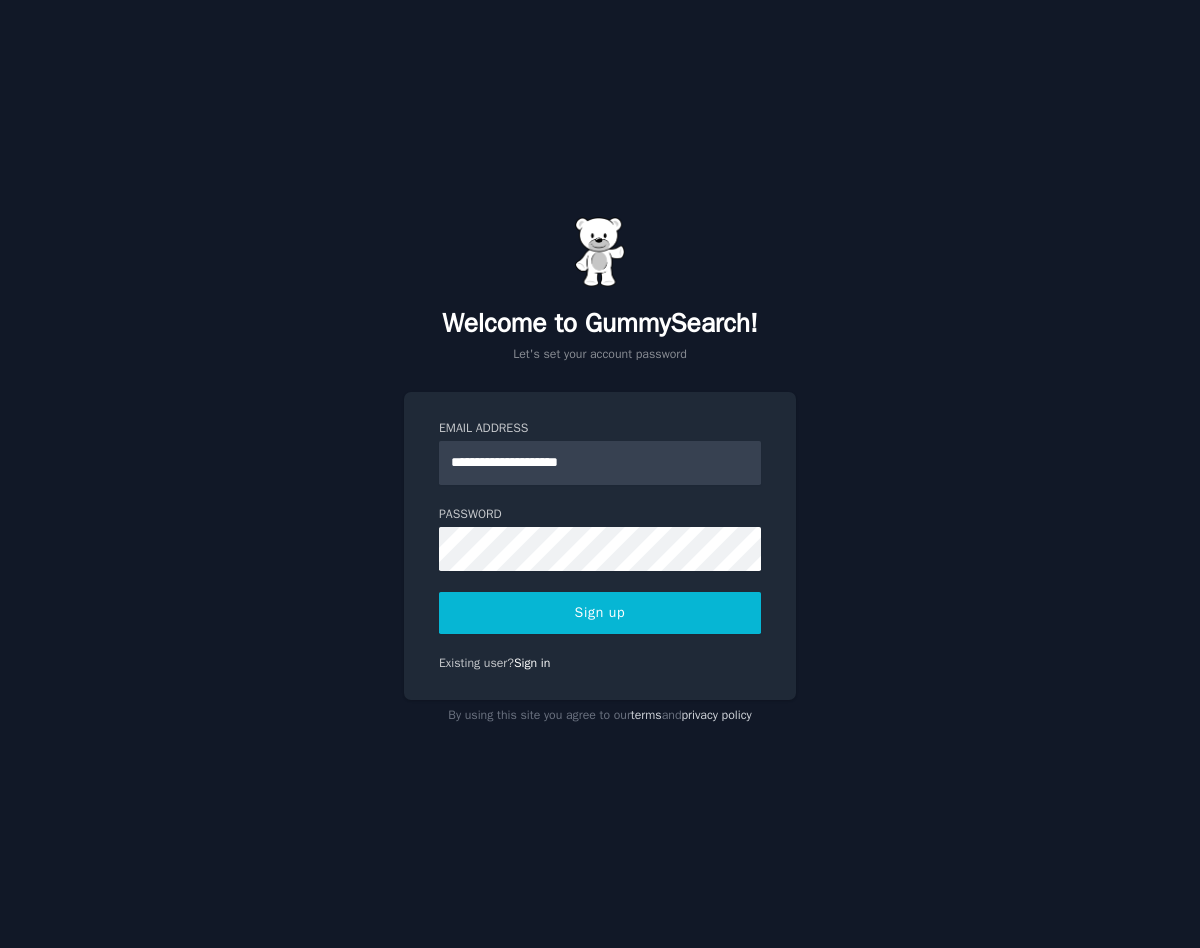 click on "Sign up" at bounding box center [600, 613] 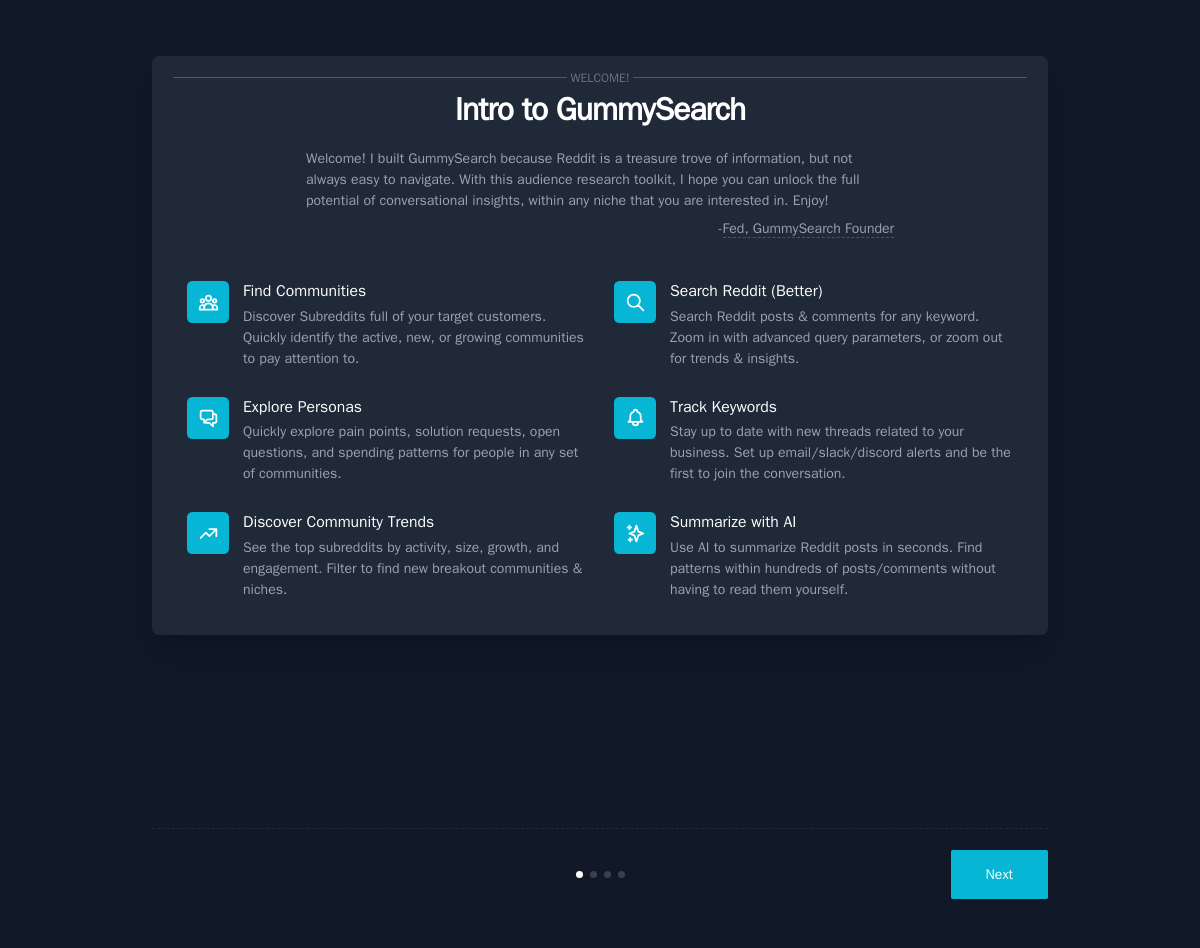 scroll, scrollTop: 0, scrollLeft: 0, axis: both 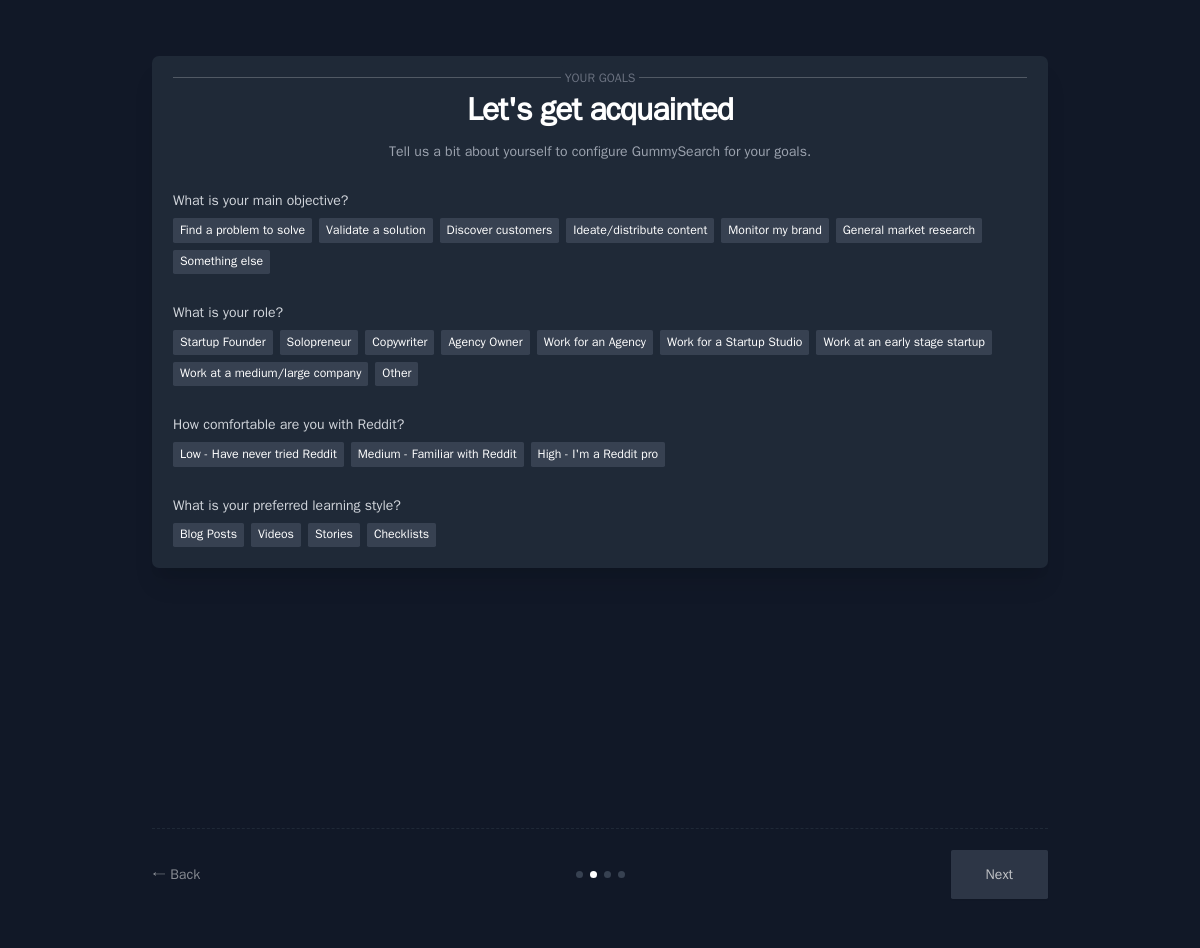 click on "Find a problem to solve Validate a solution Discover customers Ideate/distribute content Monitor my brand General market research Something else" at bounding box center (600, 242) 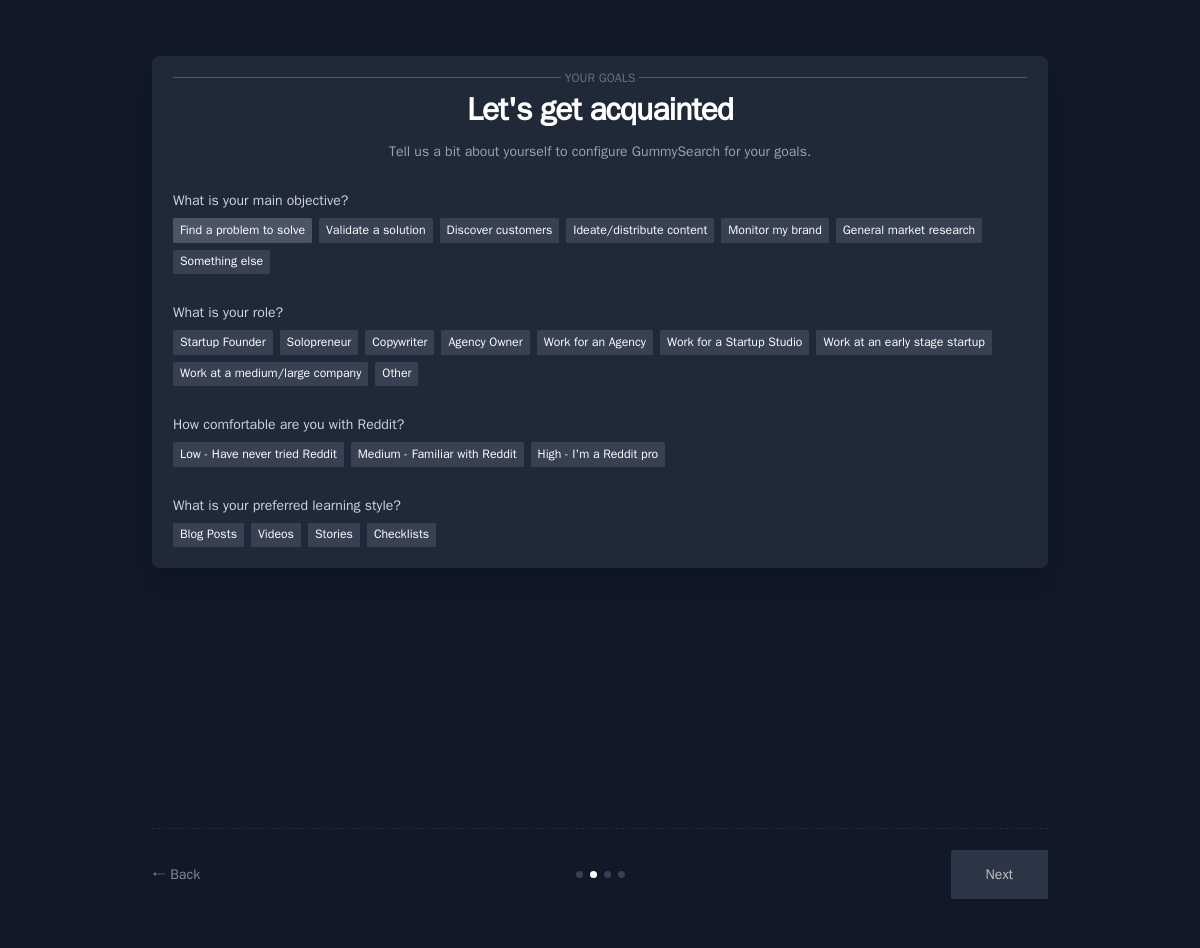 click on "Find a problem to solve" at bounding box center [242, 230] 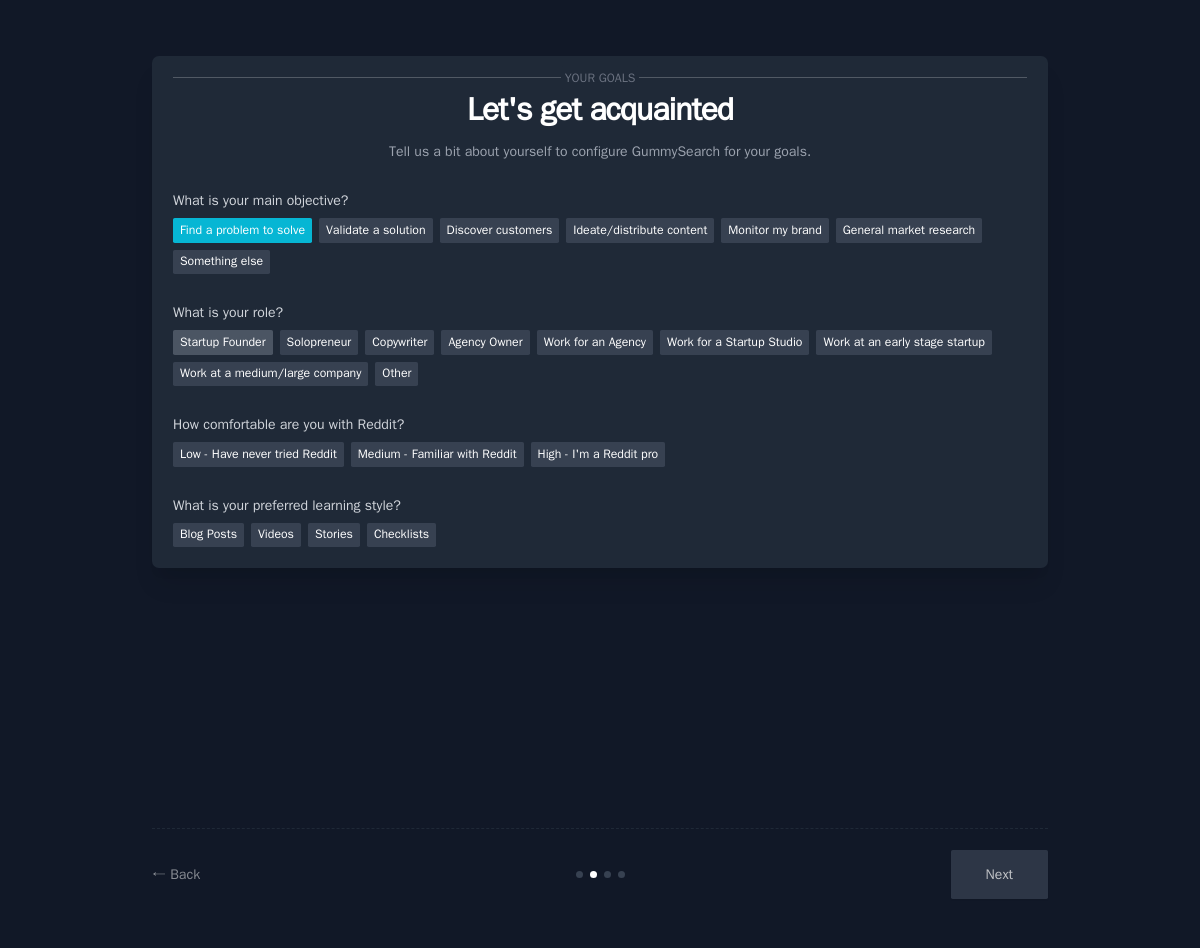 click on "Startup Founder" at bounding box center (223, 342) 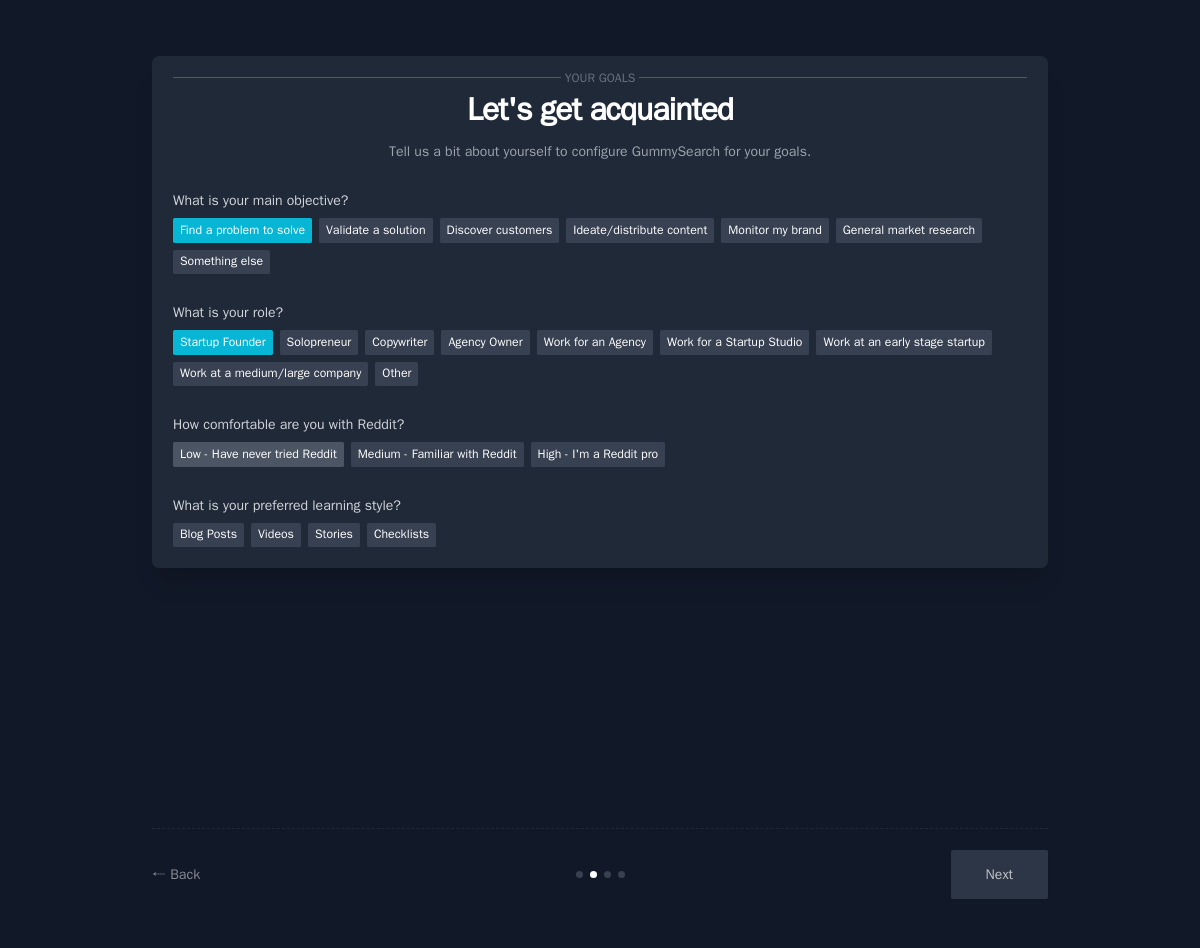 click on "Low - Have never tried Reddit" at bounding box center [258, 454] 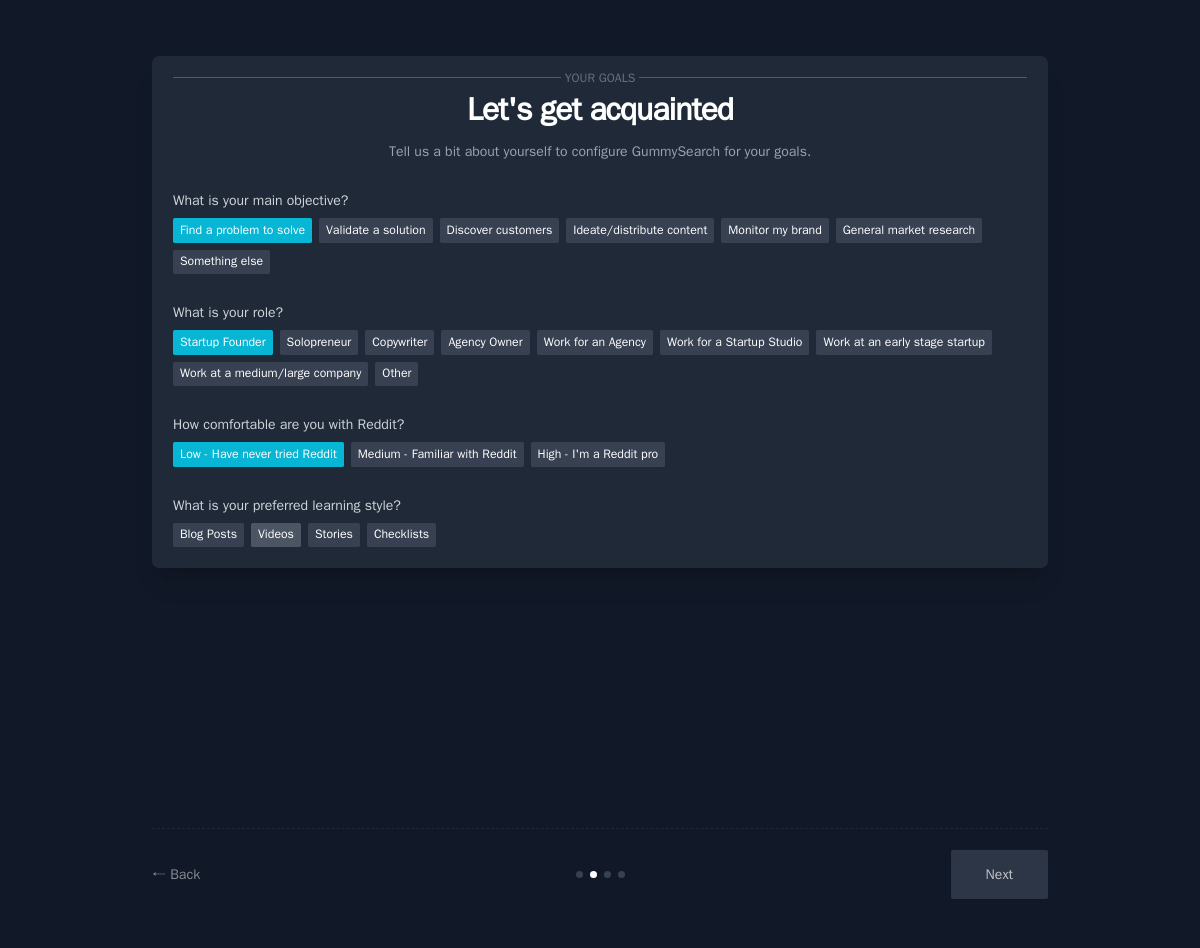 click on "Videos" at bounding box center (276, 535) 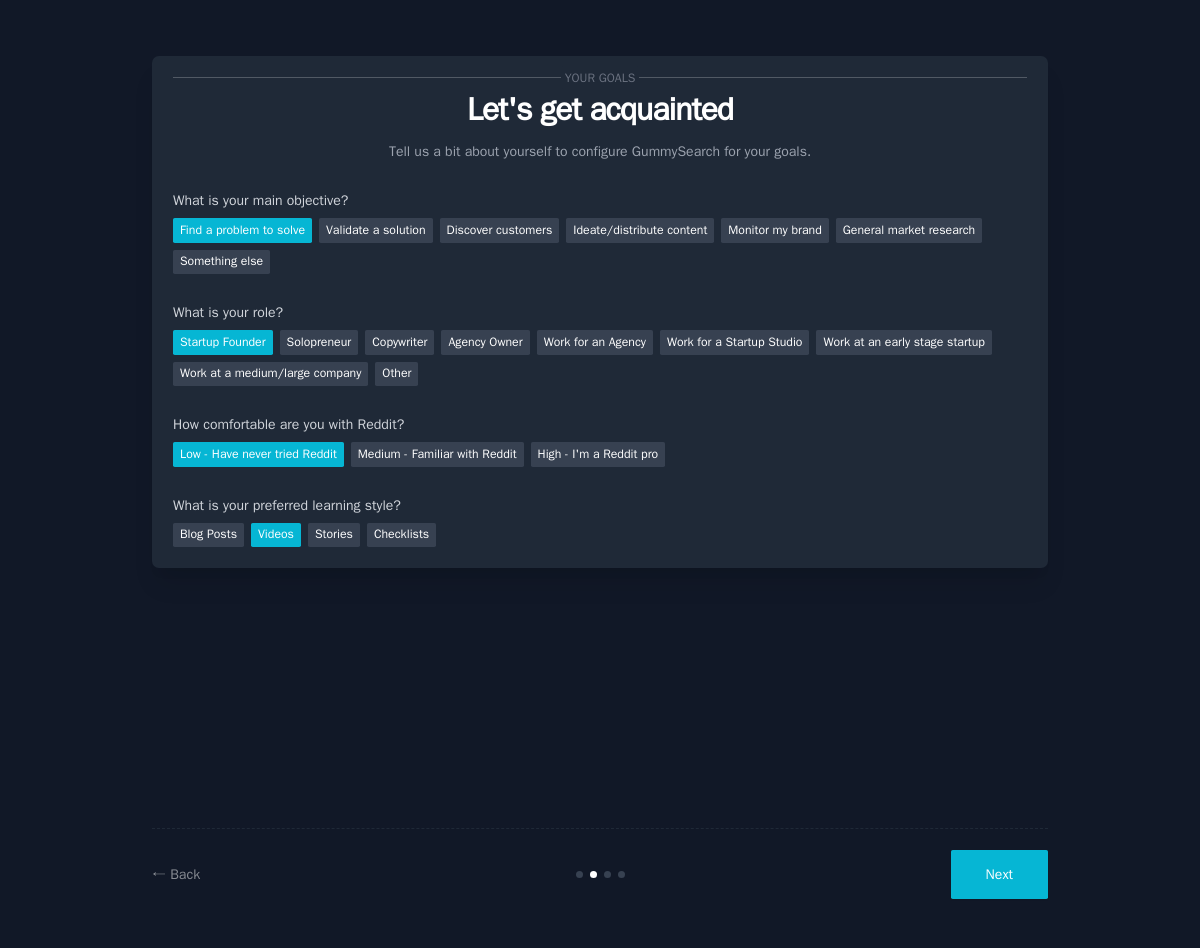 click on "Next" at bounding box center [999, 874] 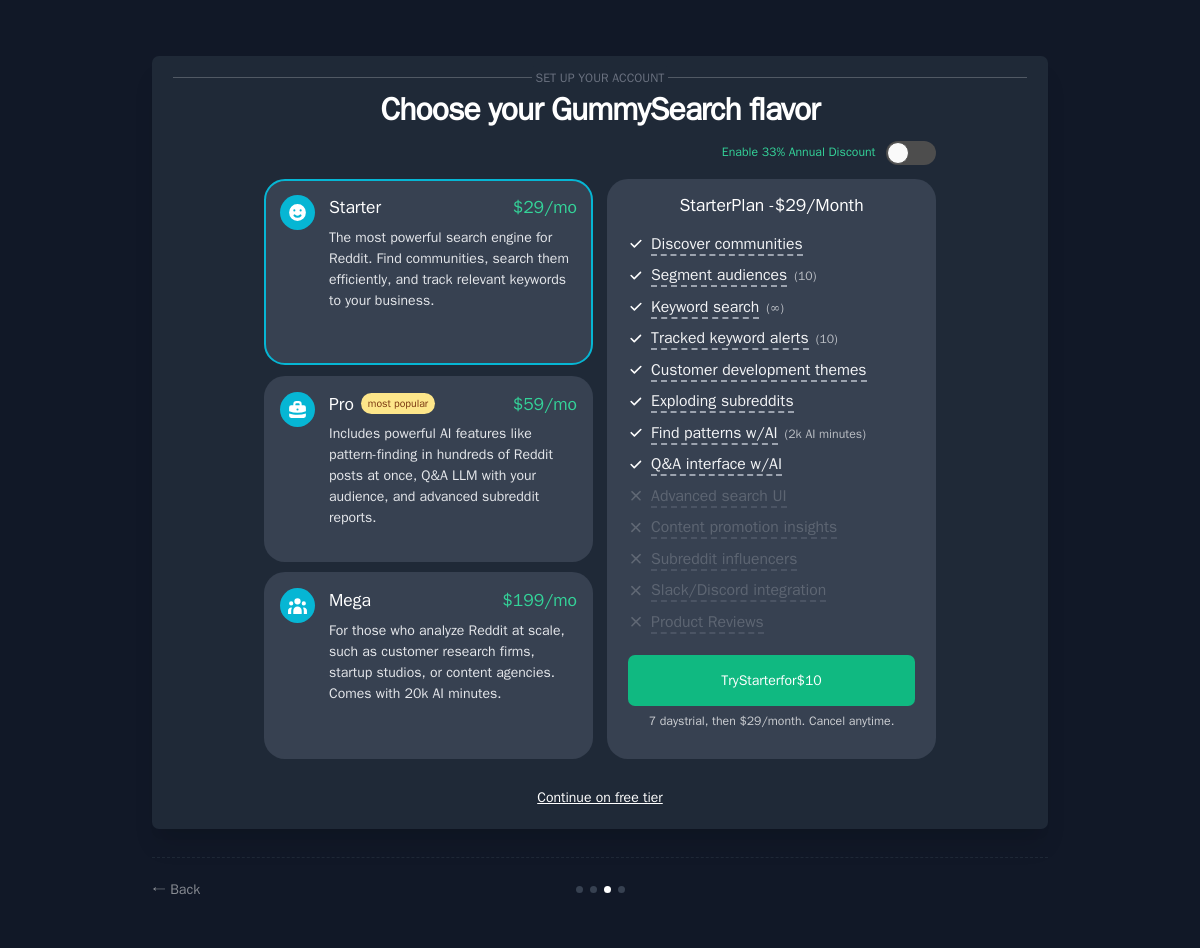 scroll, scrollTop: 0, scrollLeft: 0, axis: both 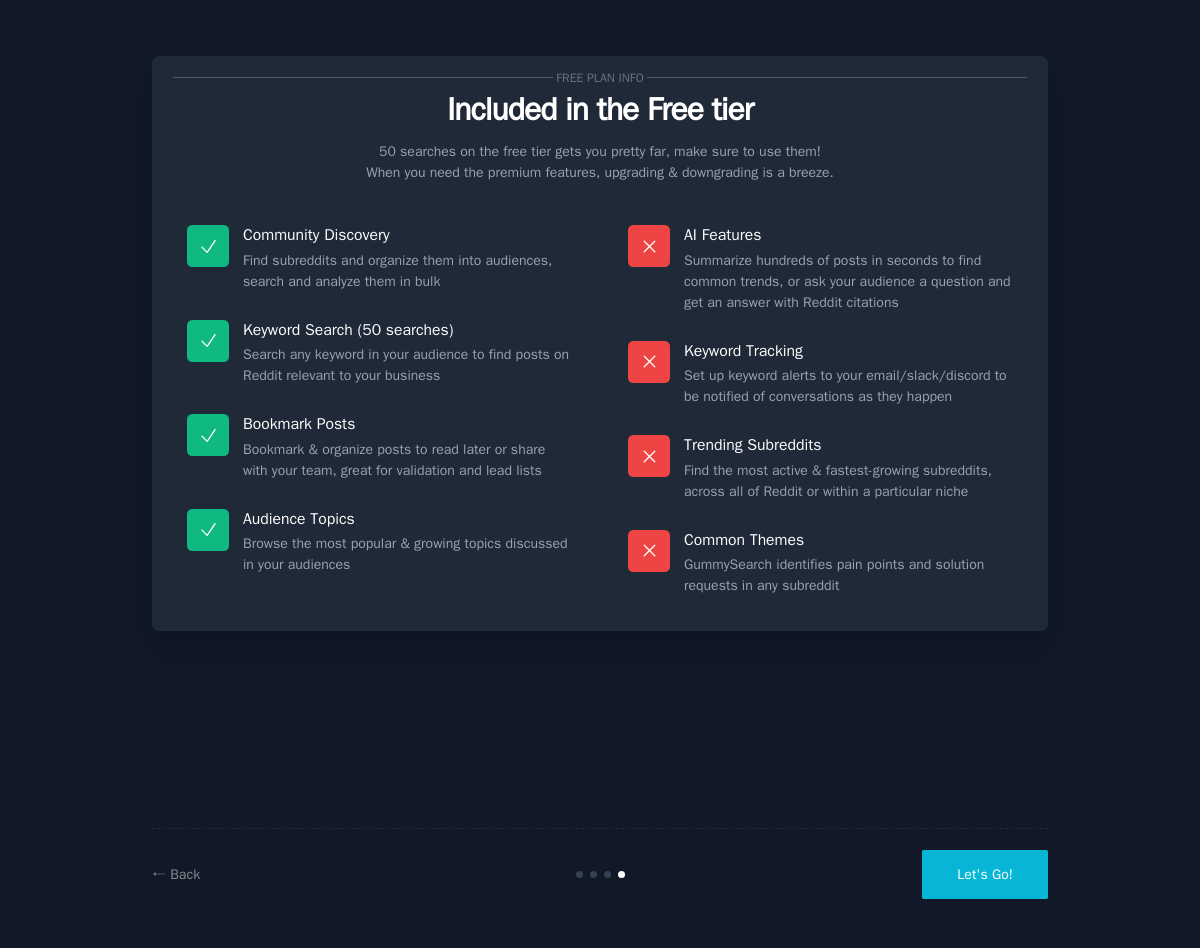click on "Let's Go!" at bounding box center [985, 874] 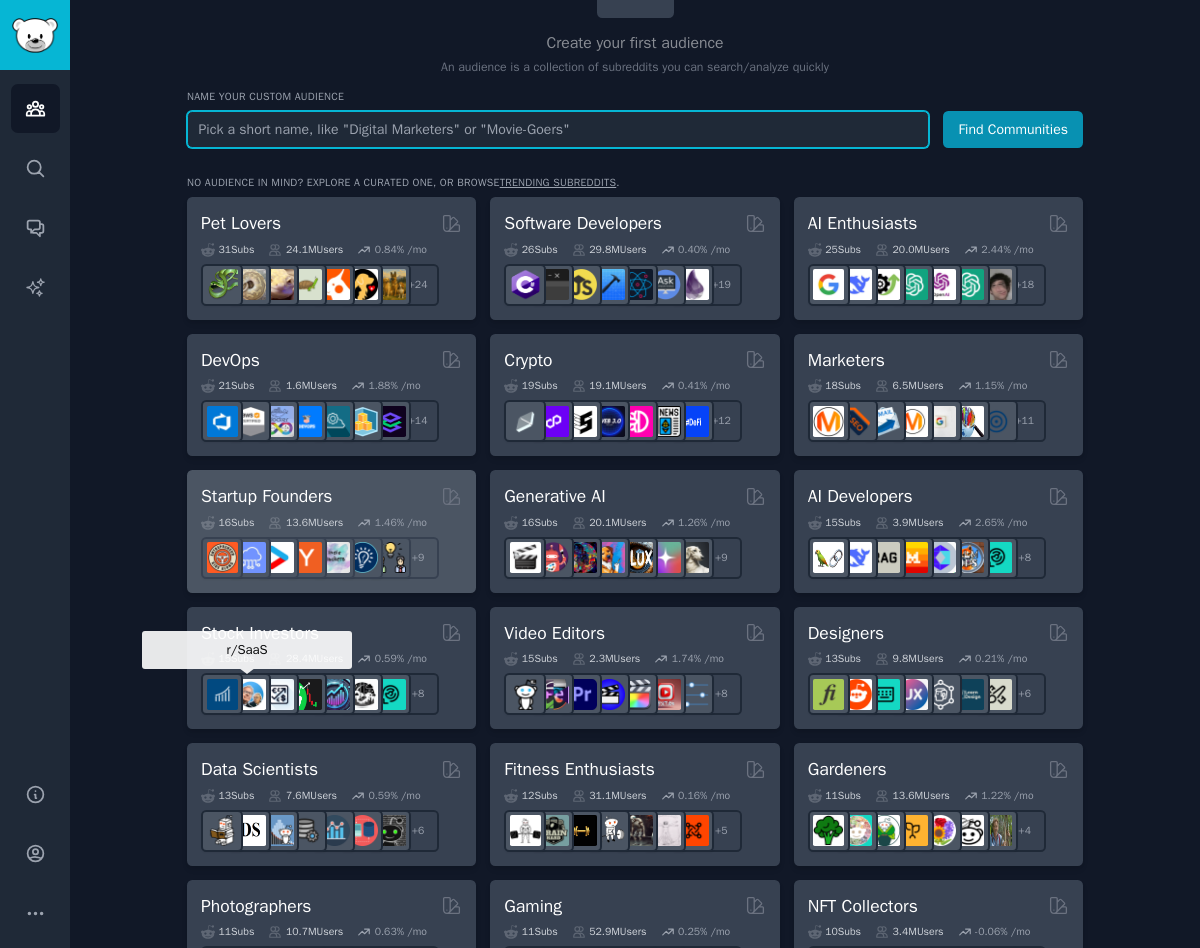 scroll, scrollTop: 190, scrollLeft: 0, axis: vertical 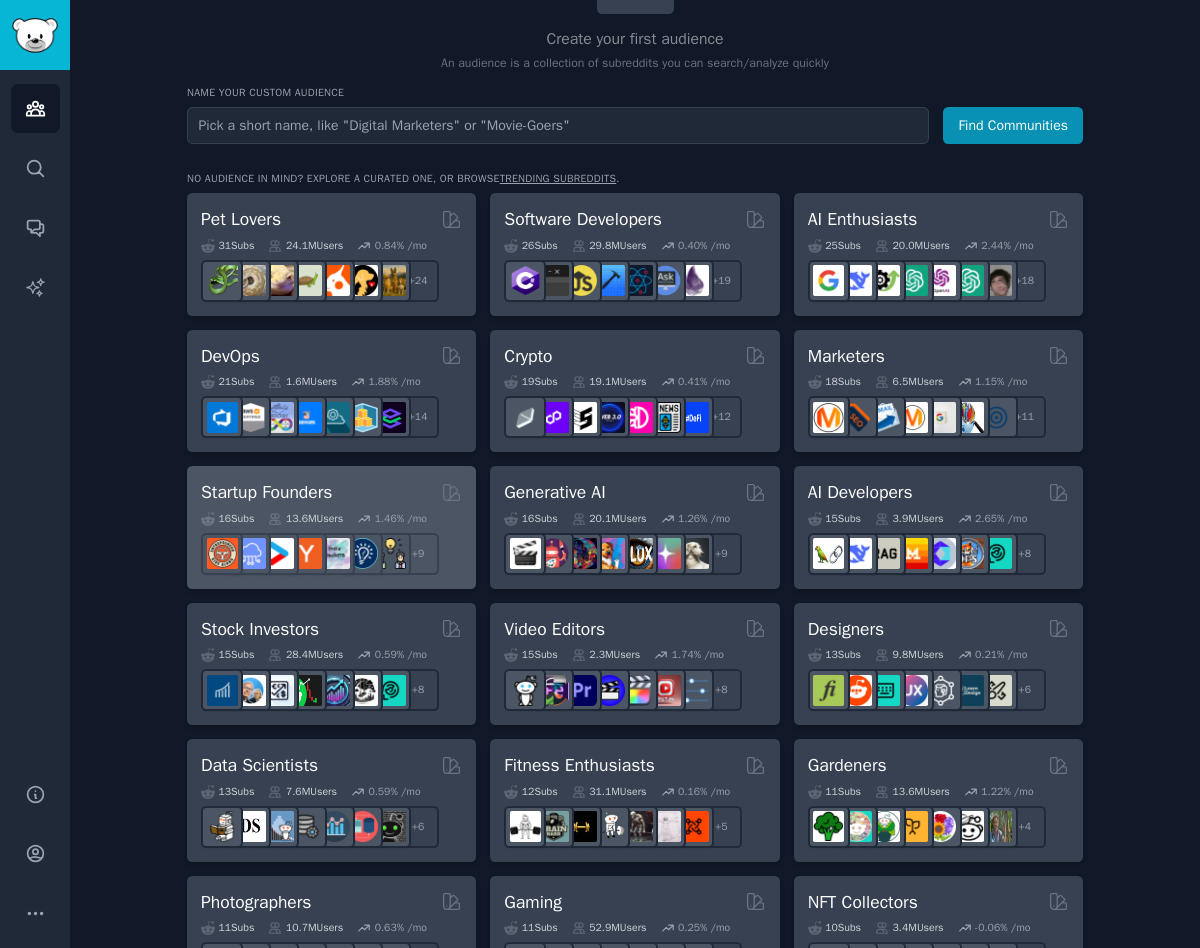 click on "Startup Founders" at bounding box center (266, 492) 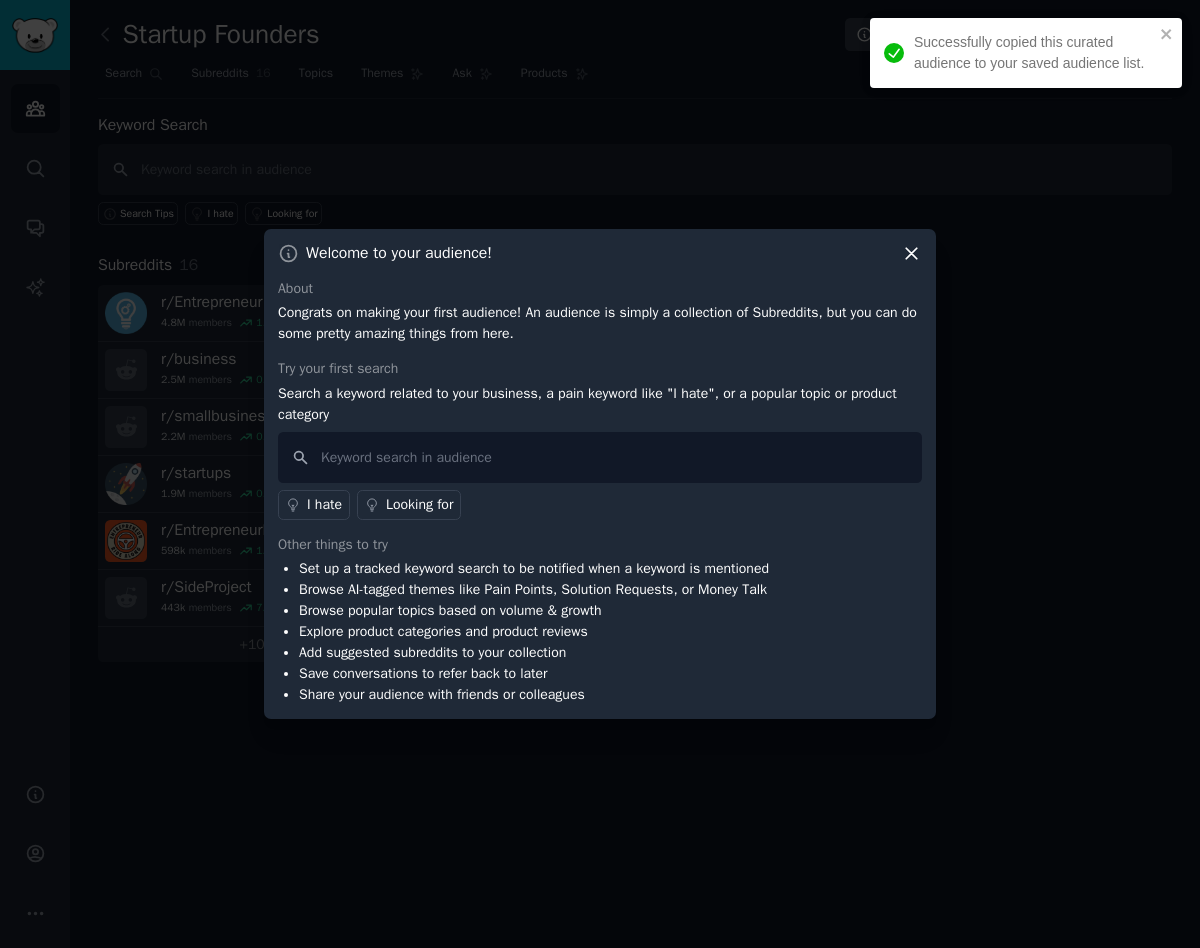type 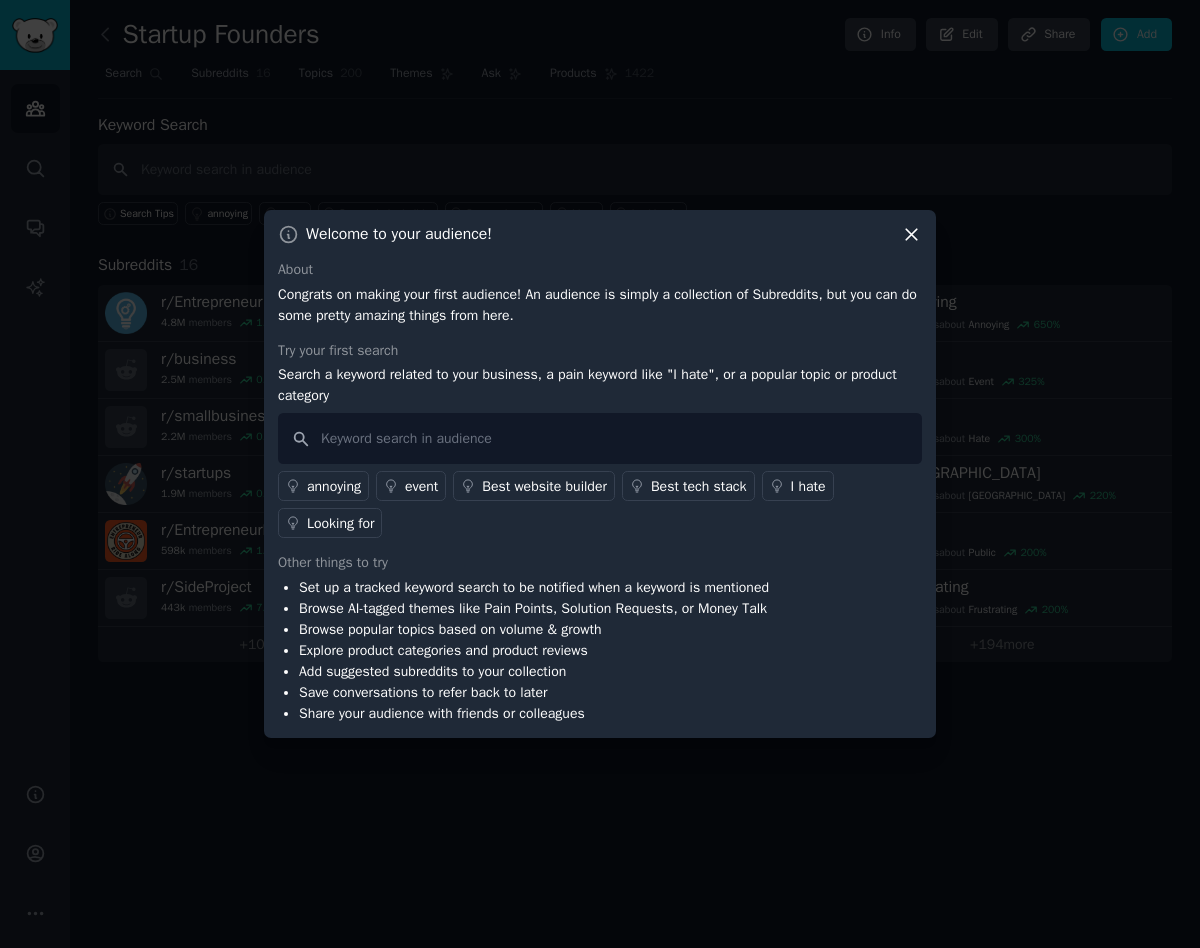 click 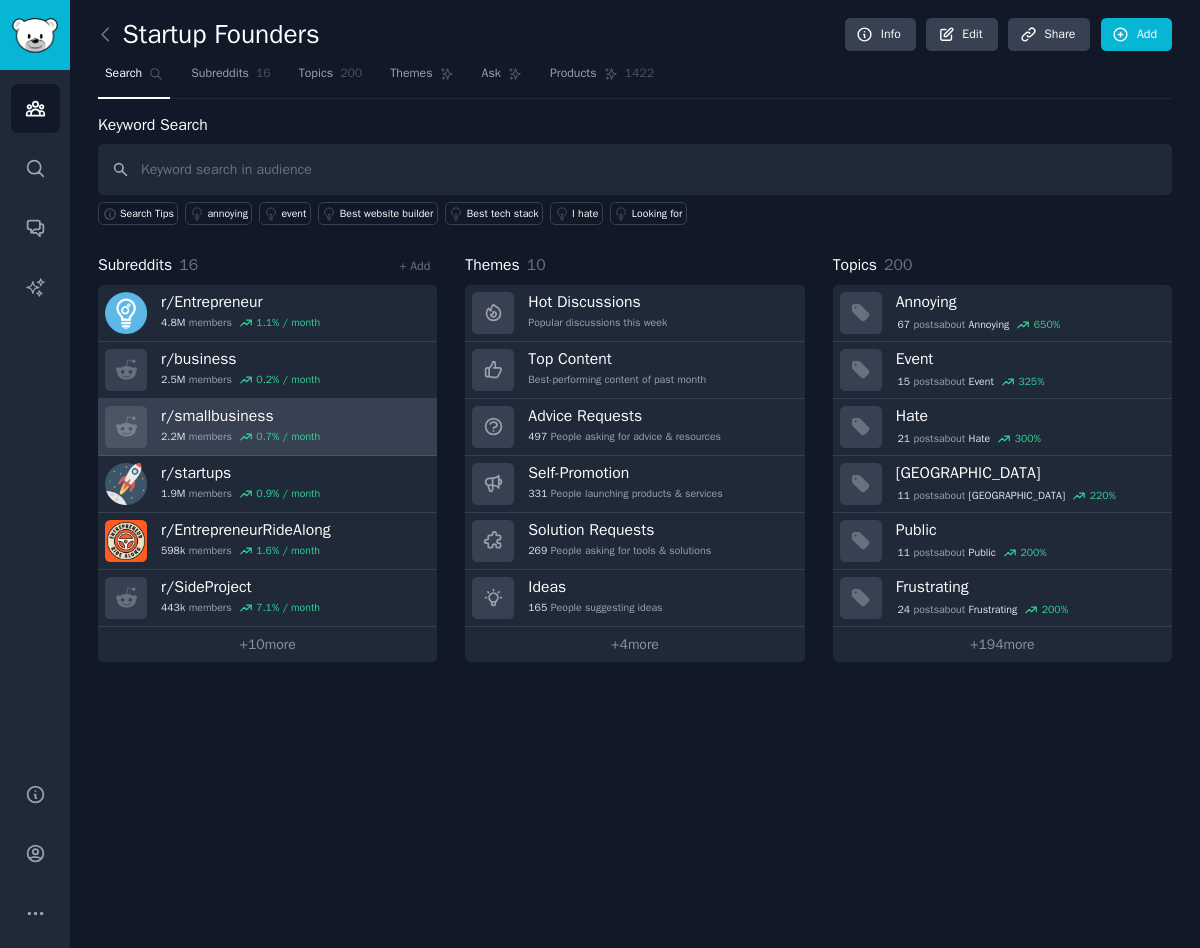 click on "r/ smallbusiness" at bounding box center (240, 416) 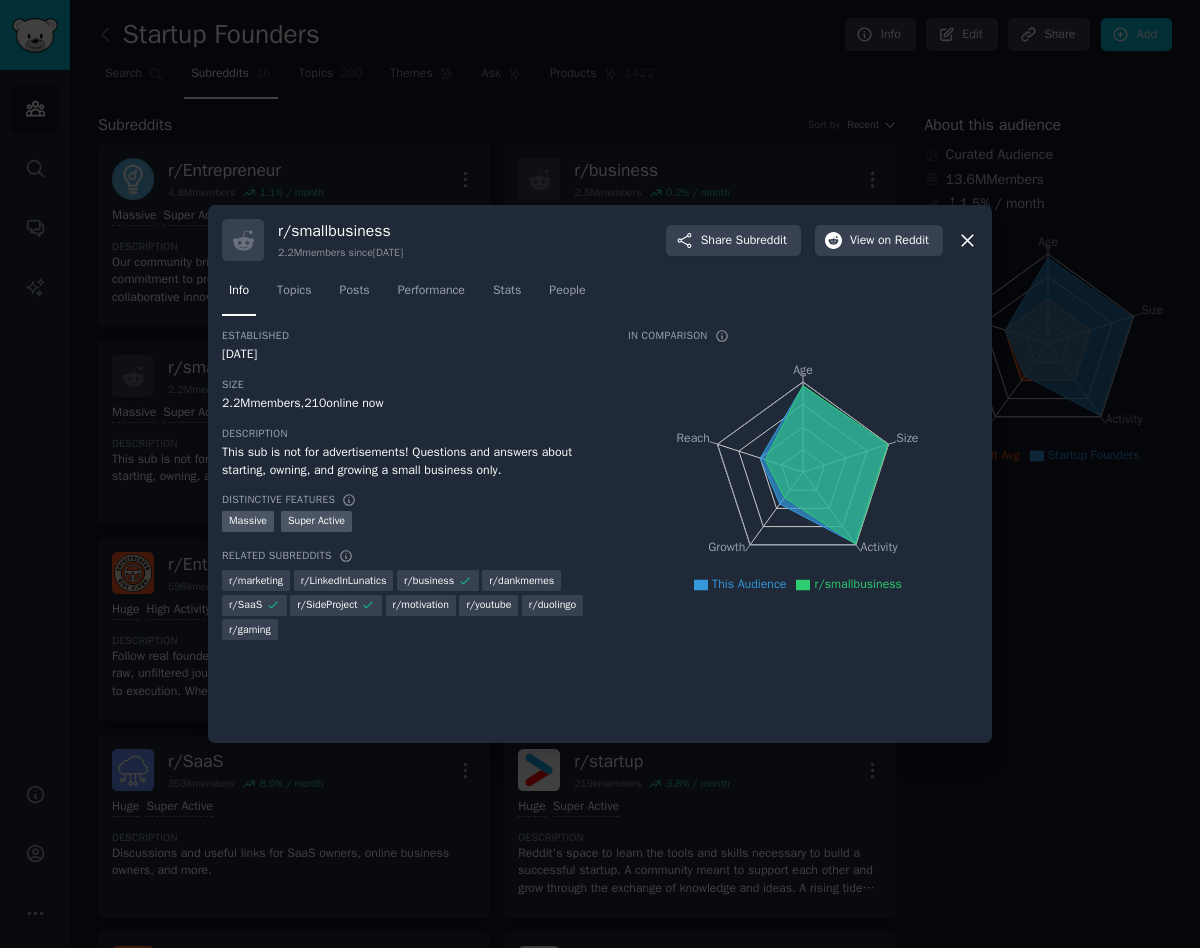 type 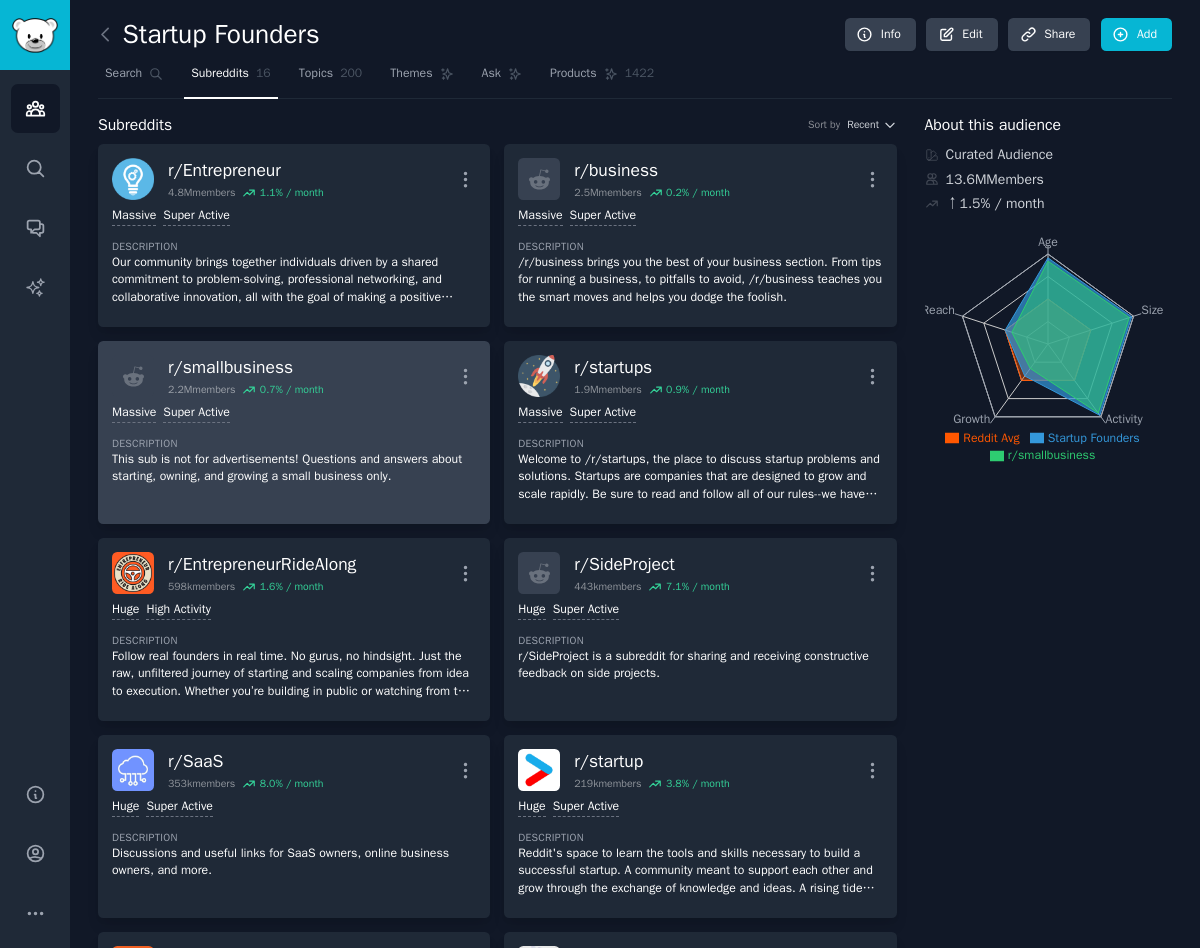click on "This sub is not for advertisements! Questions and answers about starting, owning, and growing a small business only." at bounding box center [294, 468] 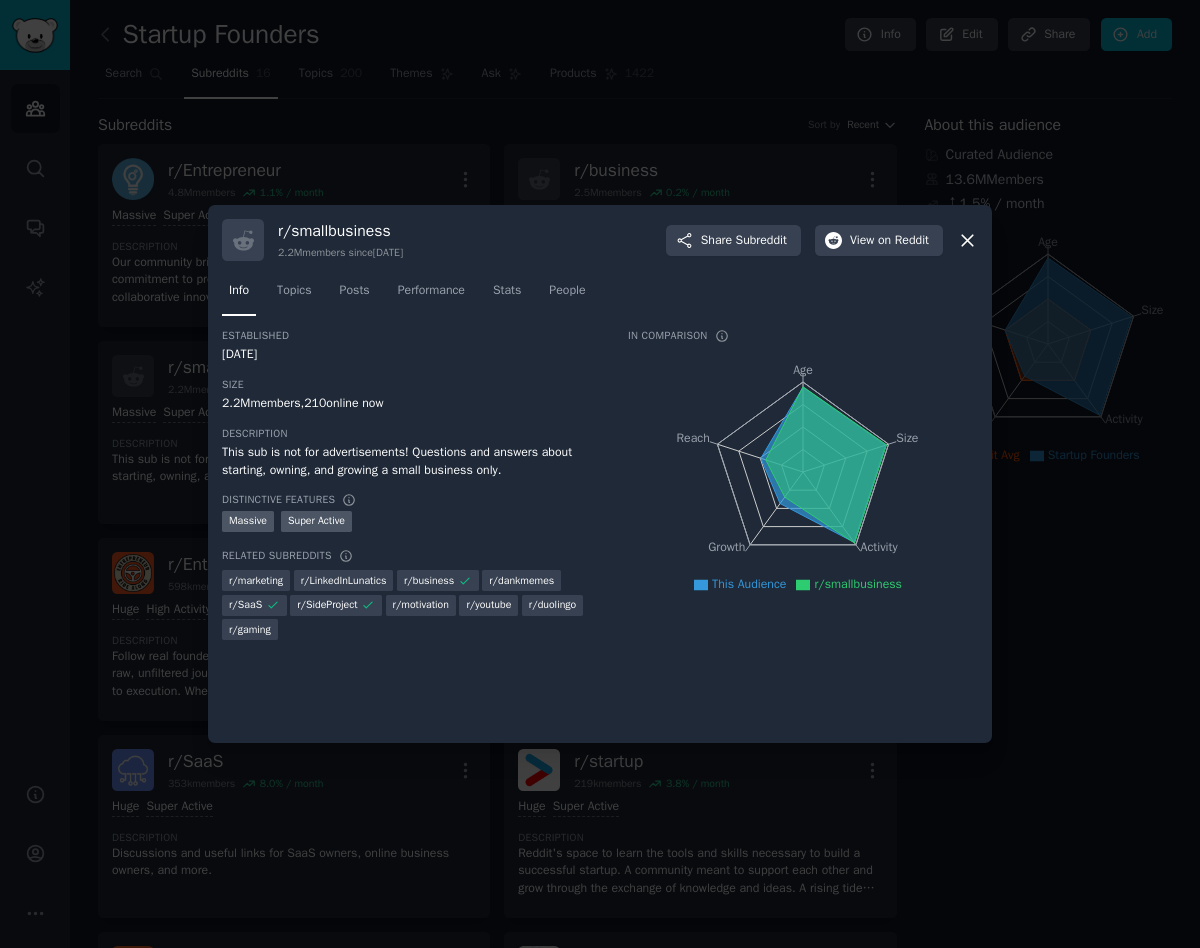 click at bounding box center [600, 474] 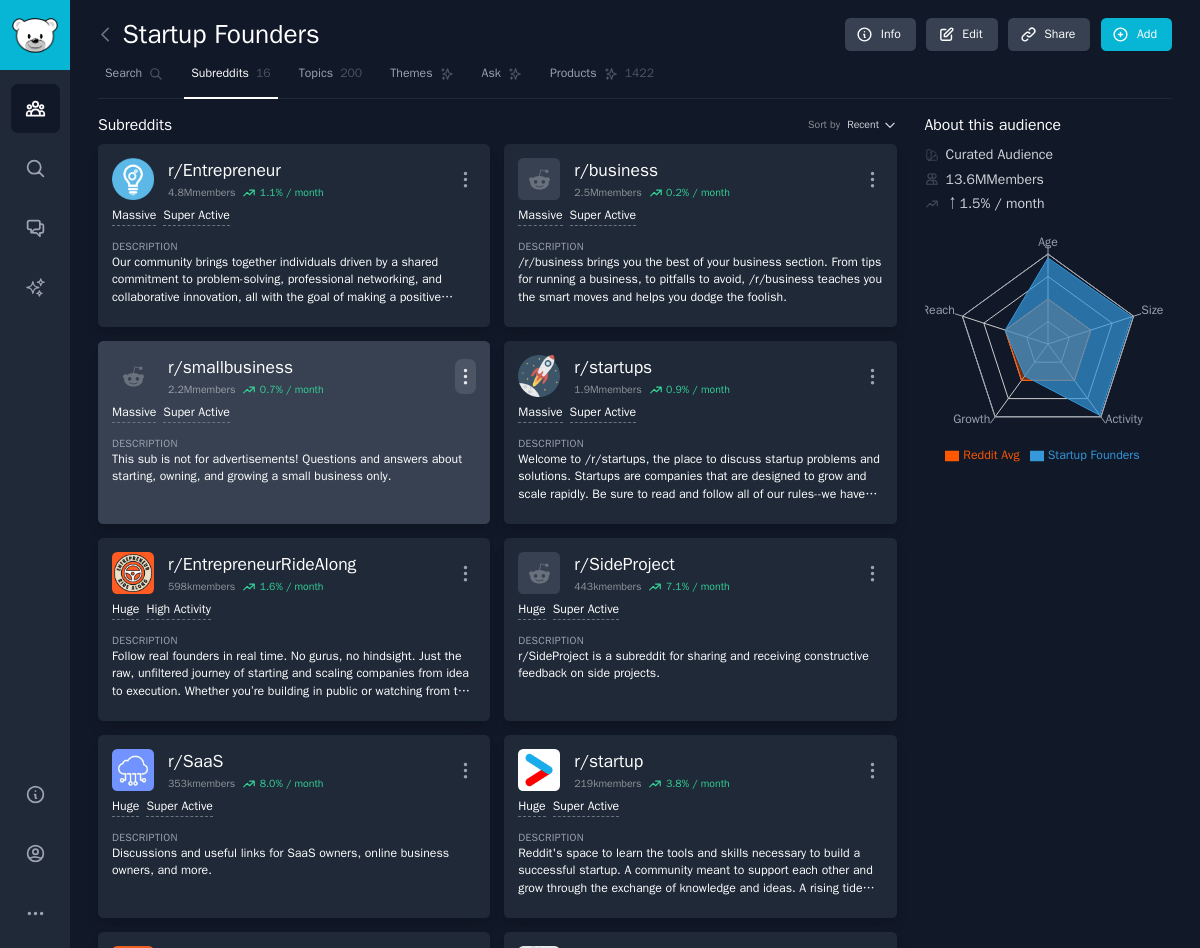click 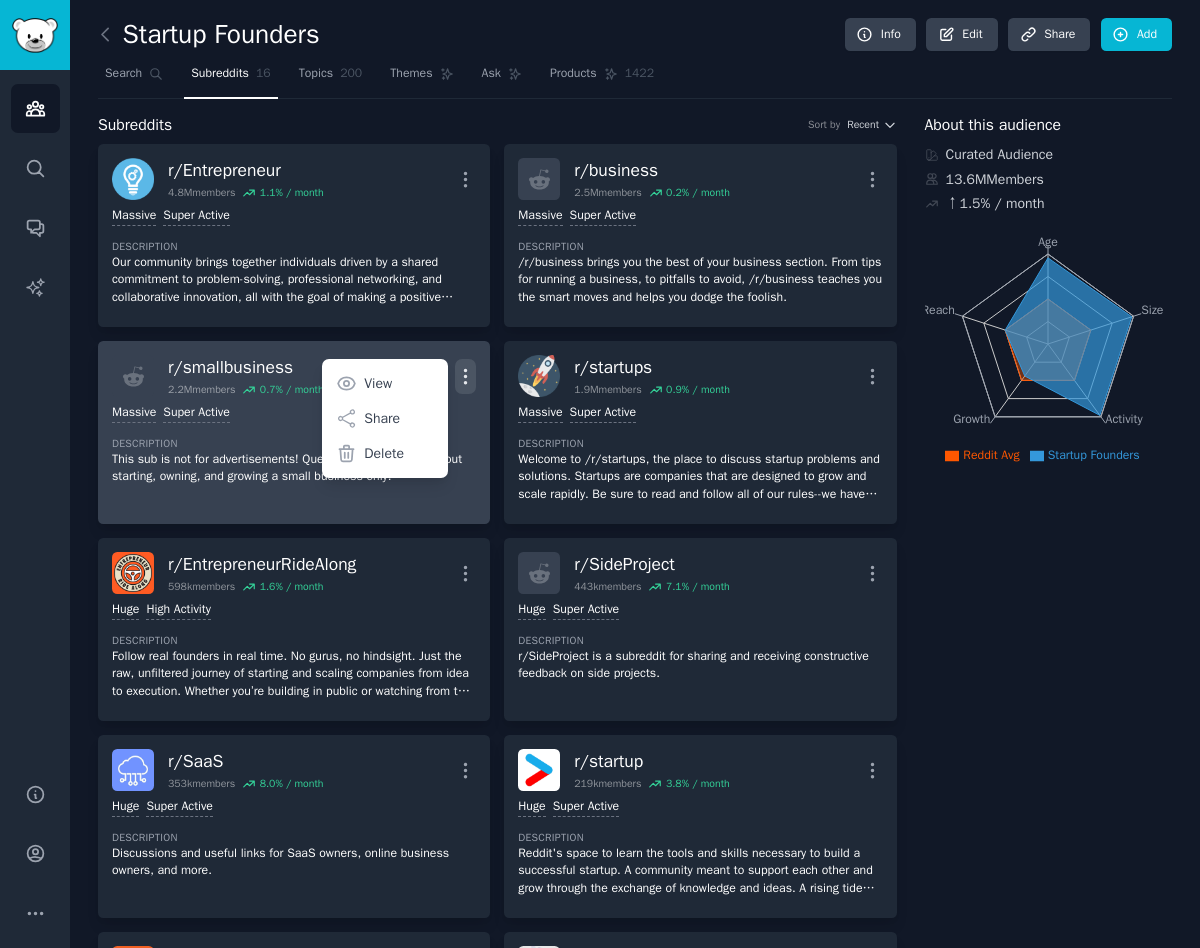 click on "r/ smallbusiness 2.2M  members 0.7 % / month More View Share Delete 1,000,000+ members Massive Super Active Description This sub is not for advertisements! Questions and answers about starting, owning, and growing a small business only." at bounding box center (294, 432) 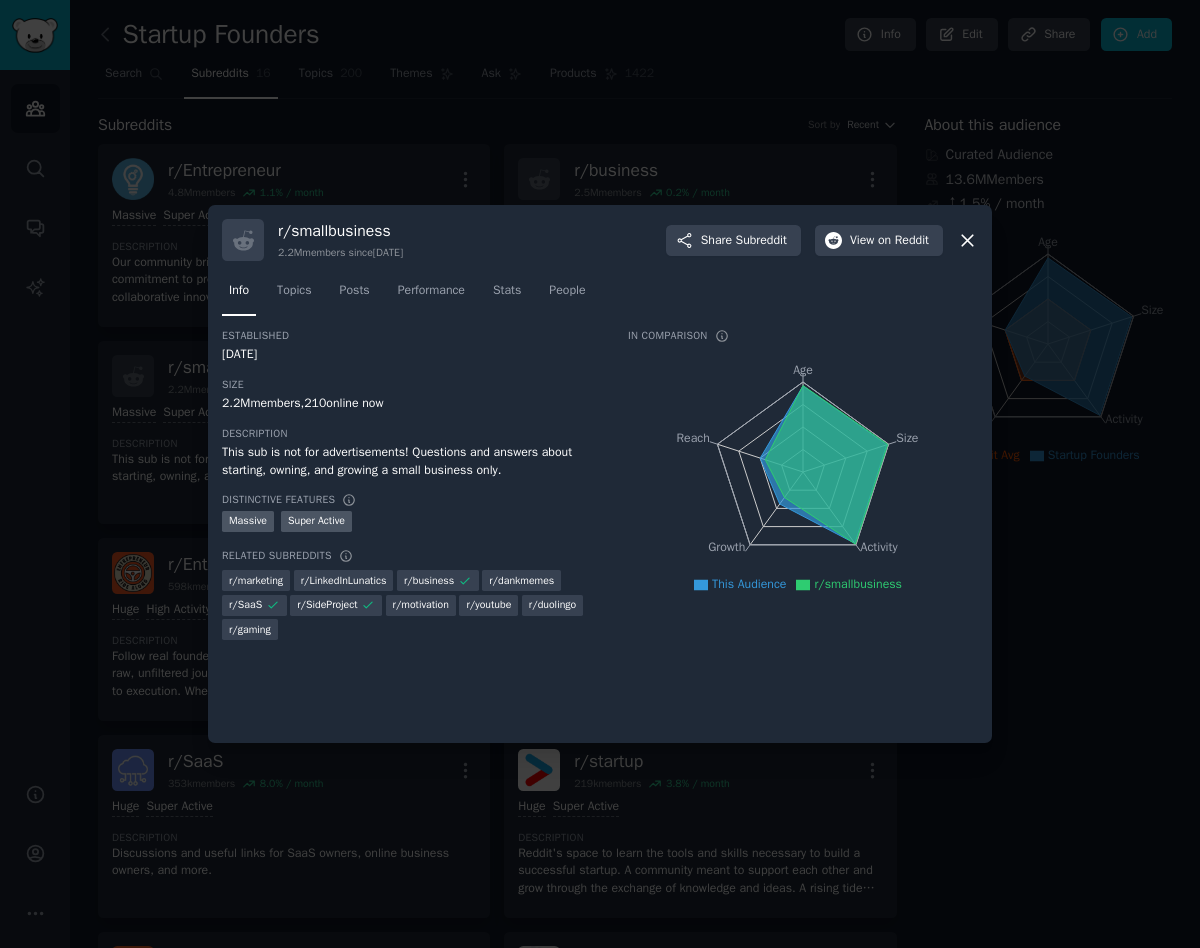 click 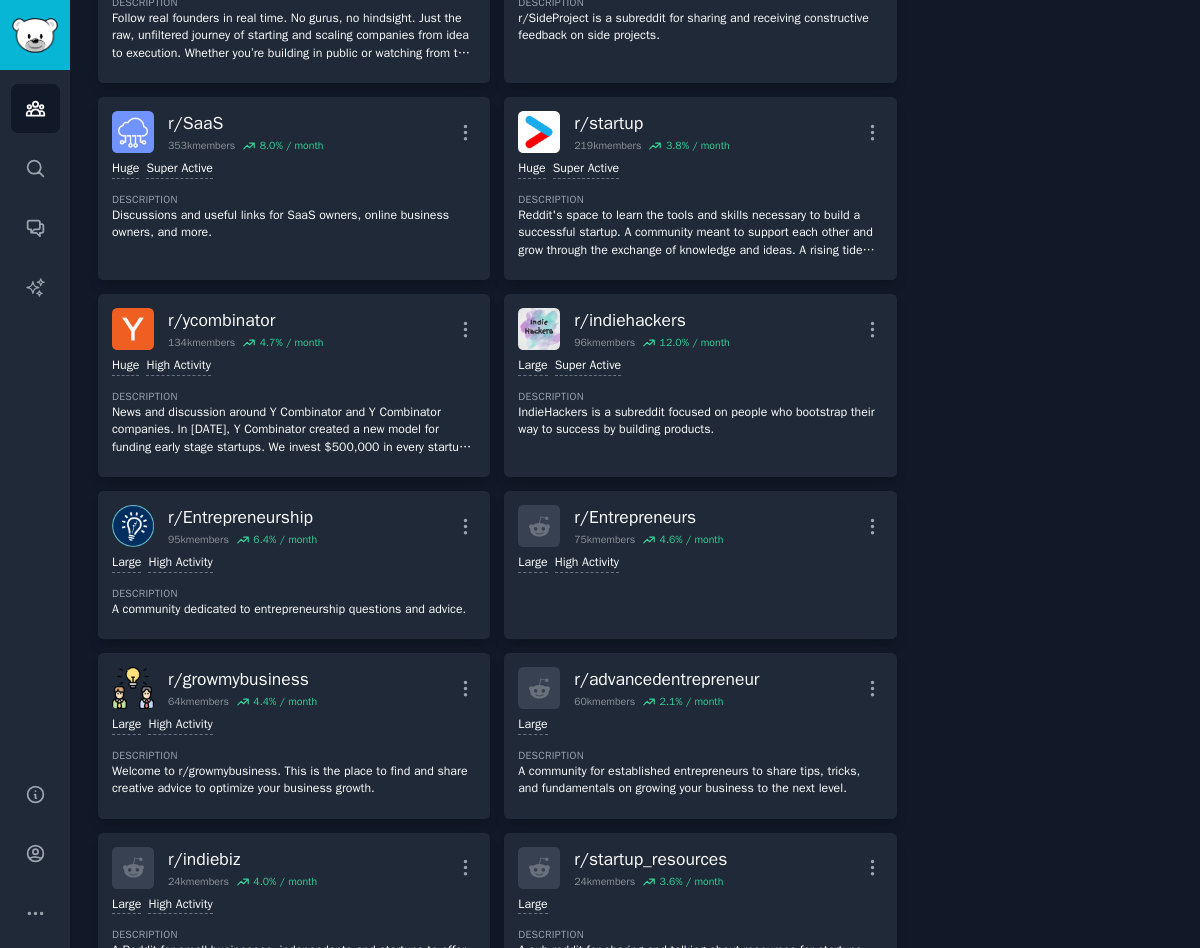 scroll, scrollTop: 0, scrollLeft: 0, axis: both 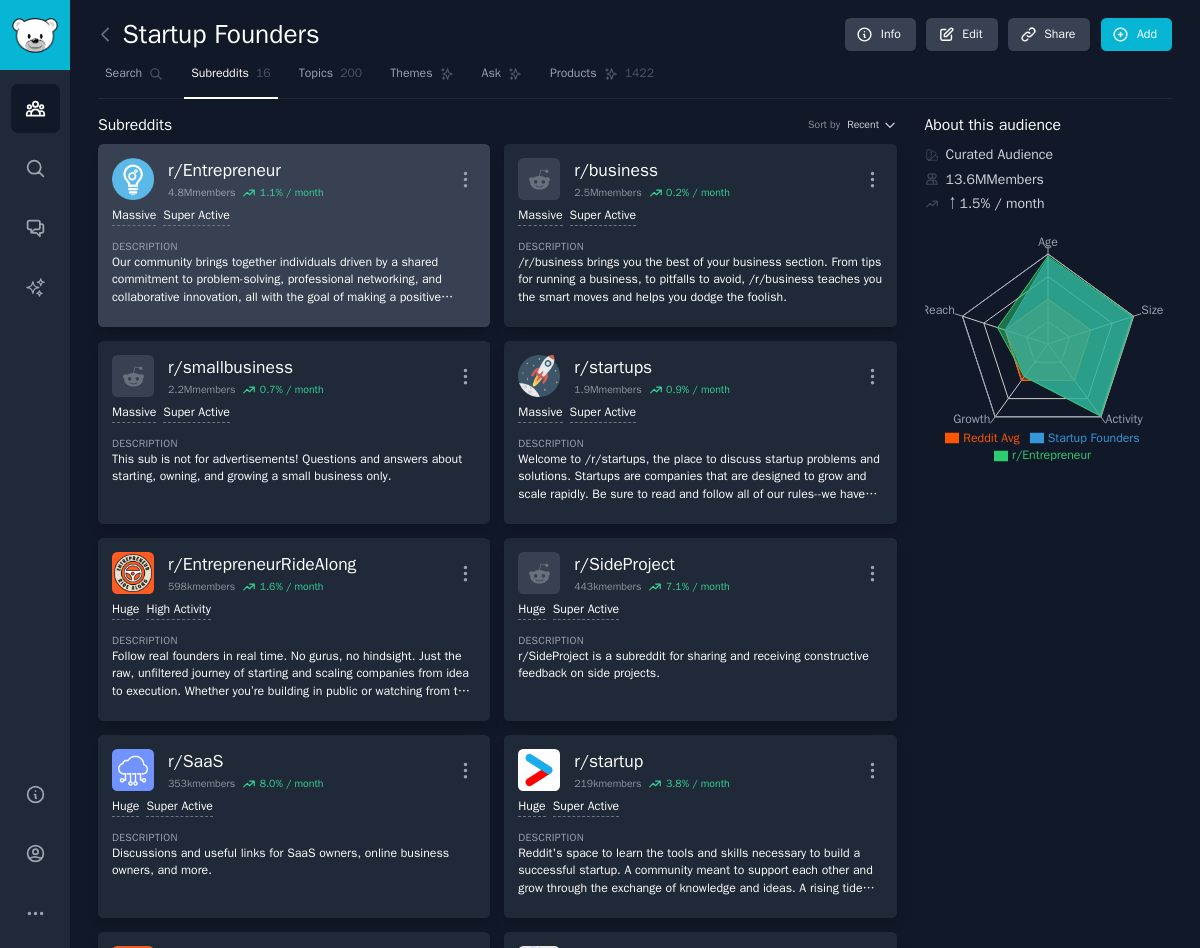 click on "Massive Super Active Description Our community brings together individuals driven by a shared commitment to problem-solving, professional networking, and collaborative innovation, all with the goal of making a positive impact. We welcome a diverse range of pursuits, from side projects and small businesses to venture-backed startups and solo ventures. However, this is a space for genuine connection and exchange of ideas, not self-promotion. Please refrain from promoting personal blogs, consulting services, books, MLMs, opinions." at bounding box center (294, 256) 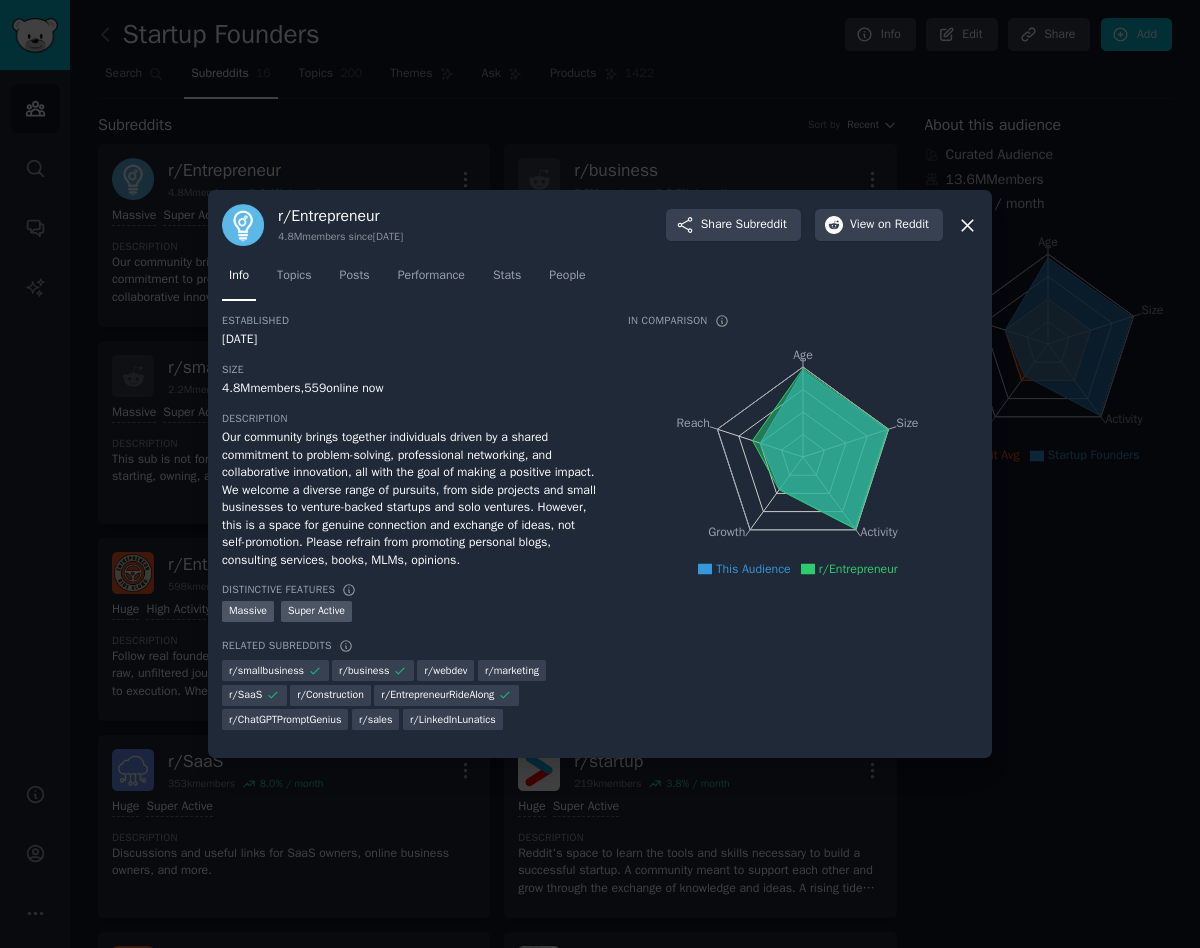 click 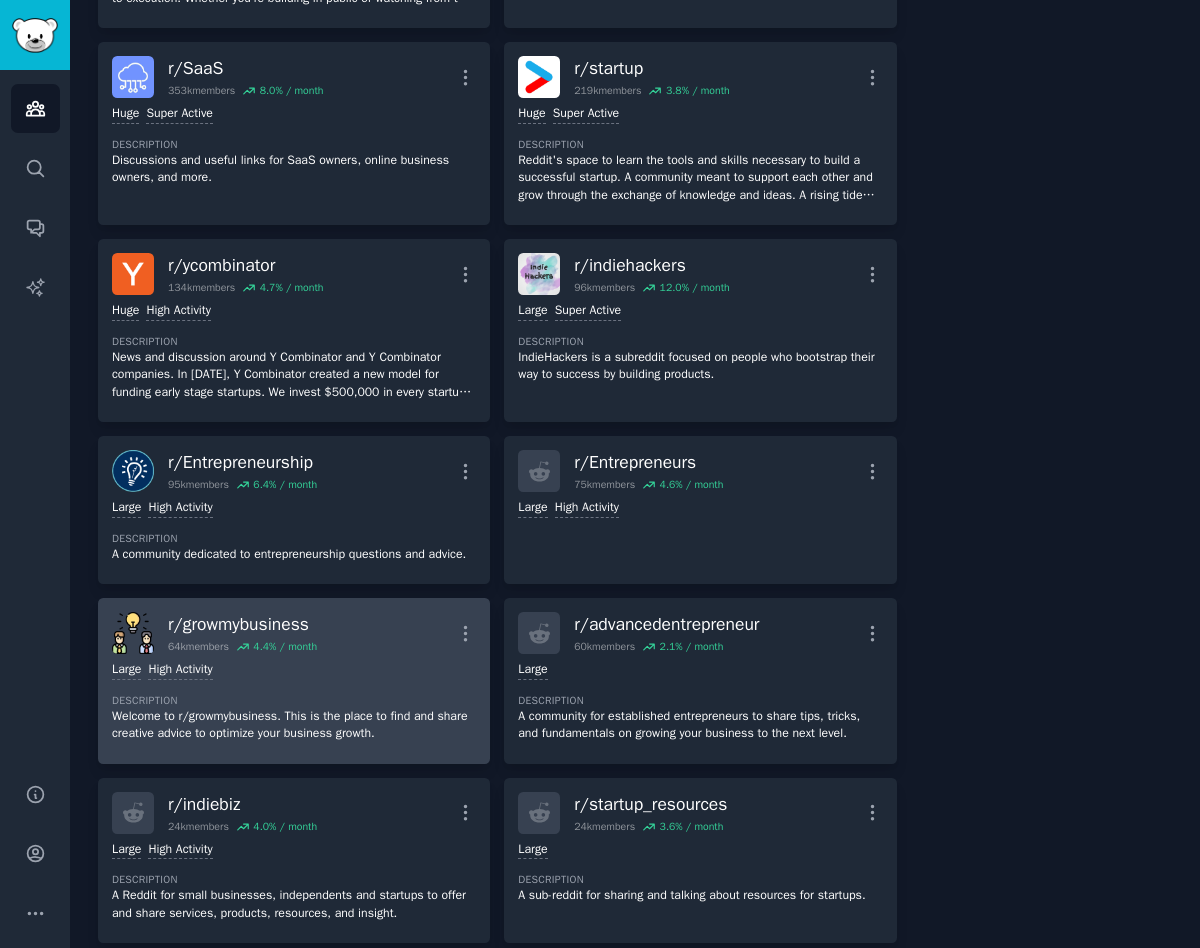 scroll, scrollTop: 0, scrollLeft: 0, axis: both 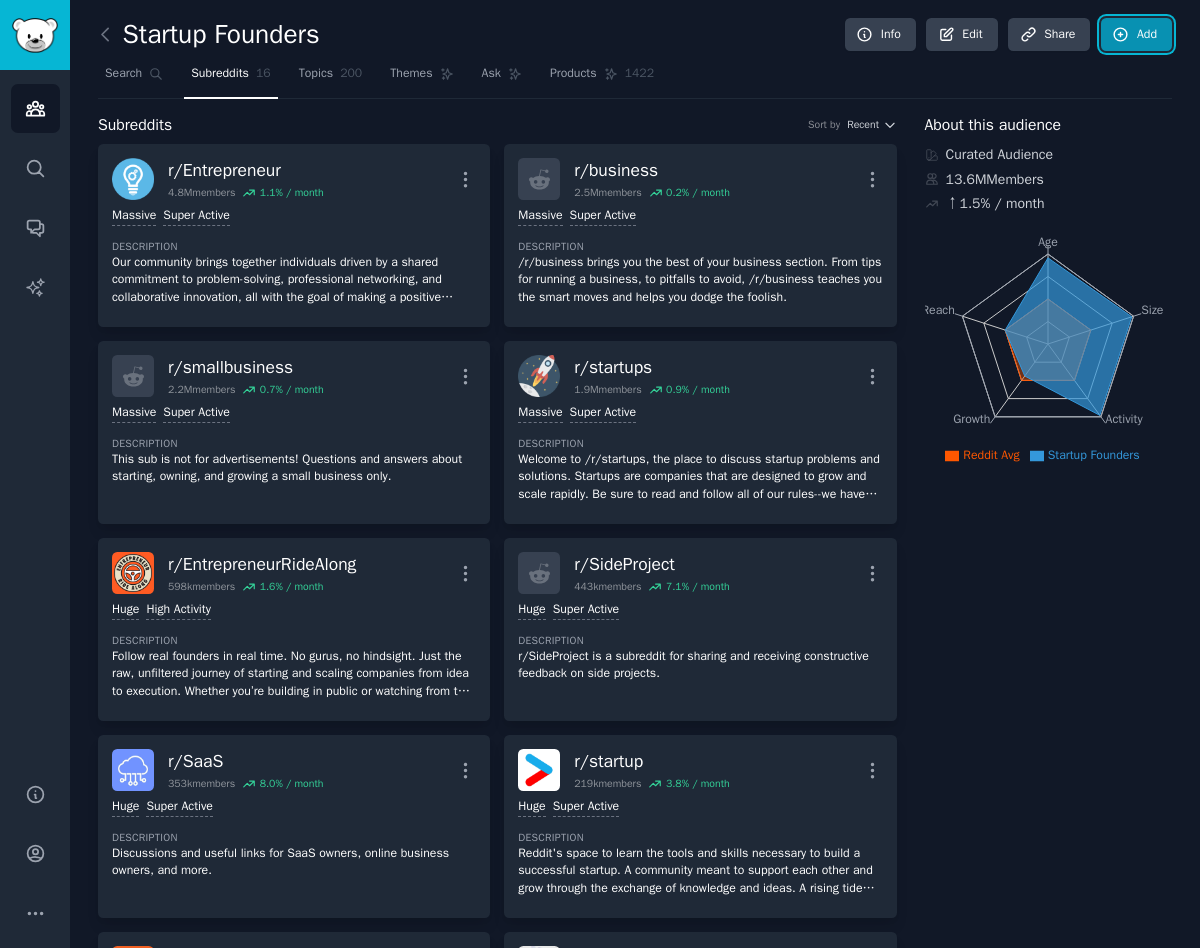 click on "Add" at bounding box center [1136, 35] 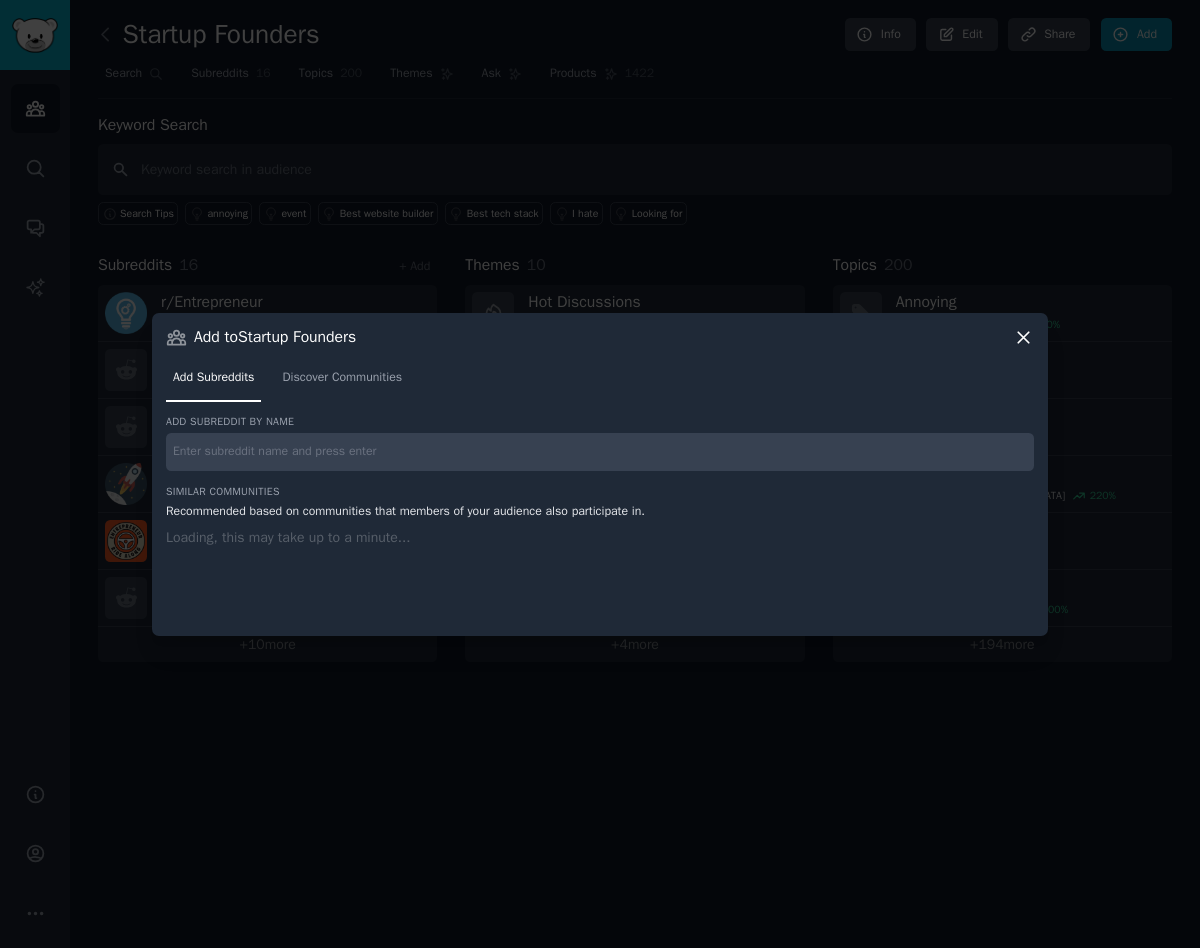 type 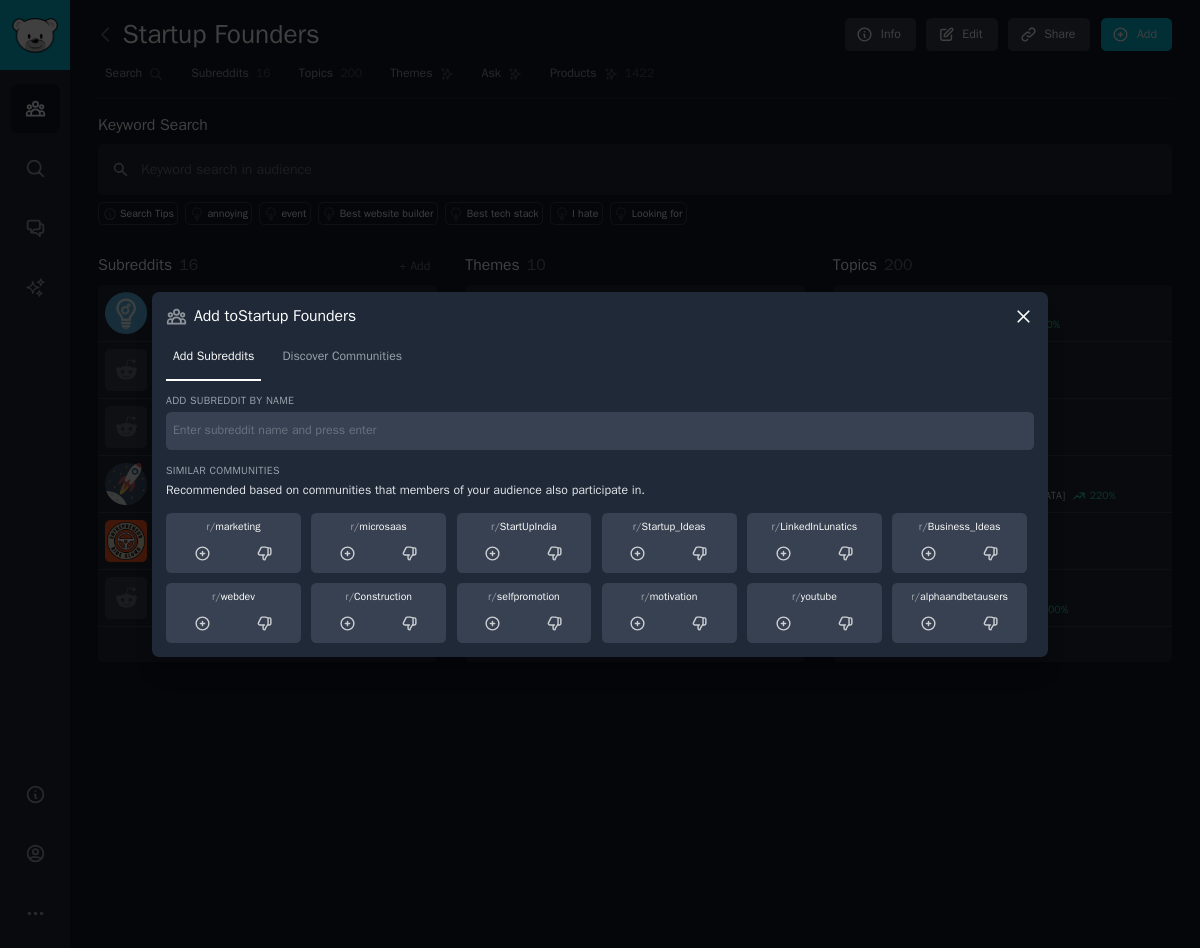 click 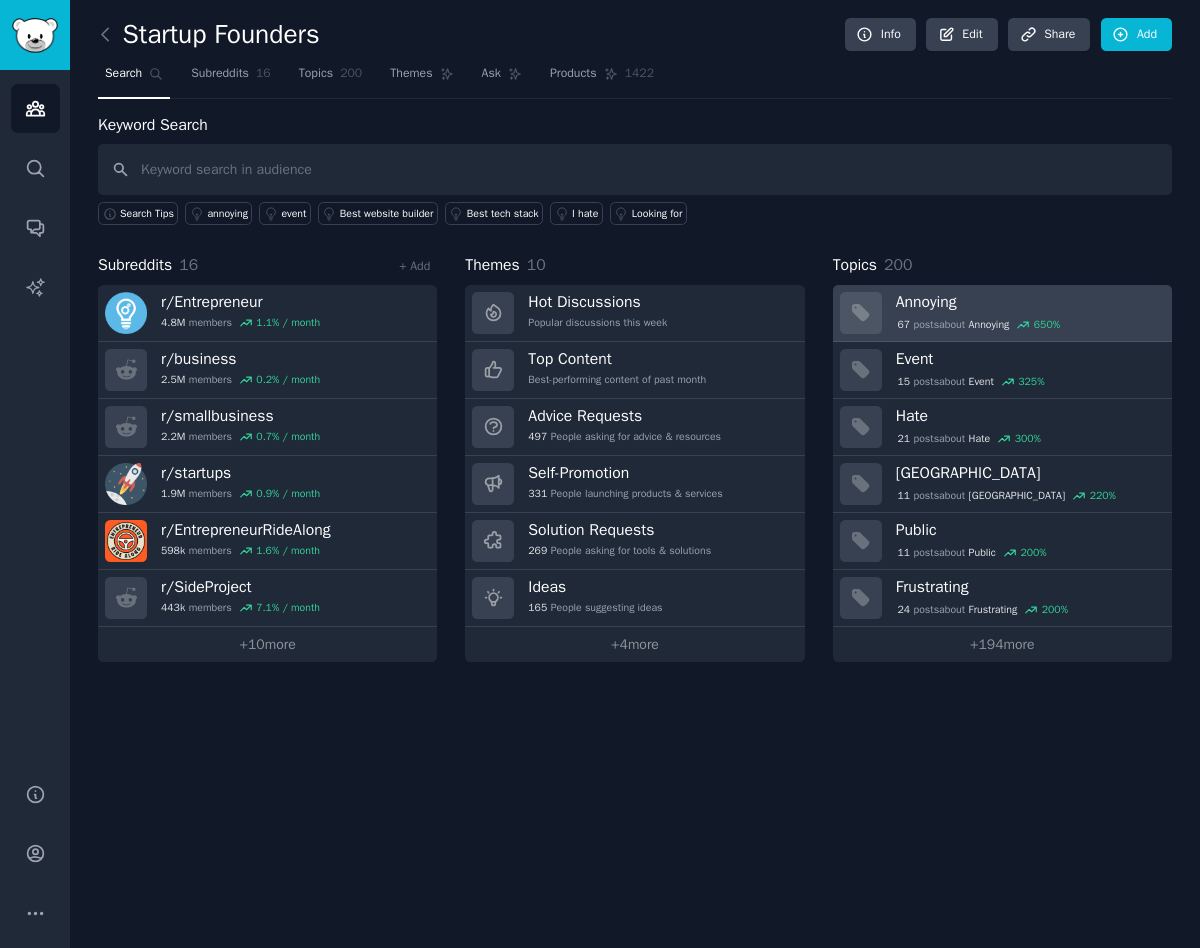 click on "Annoying" at bounding box center (1027, 302) 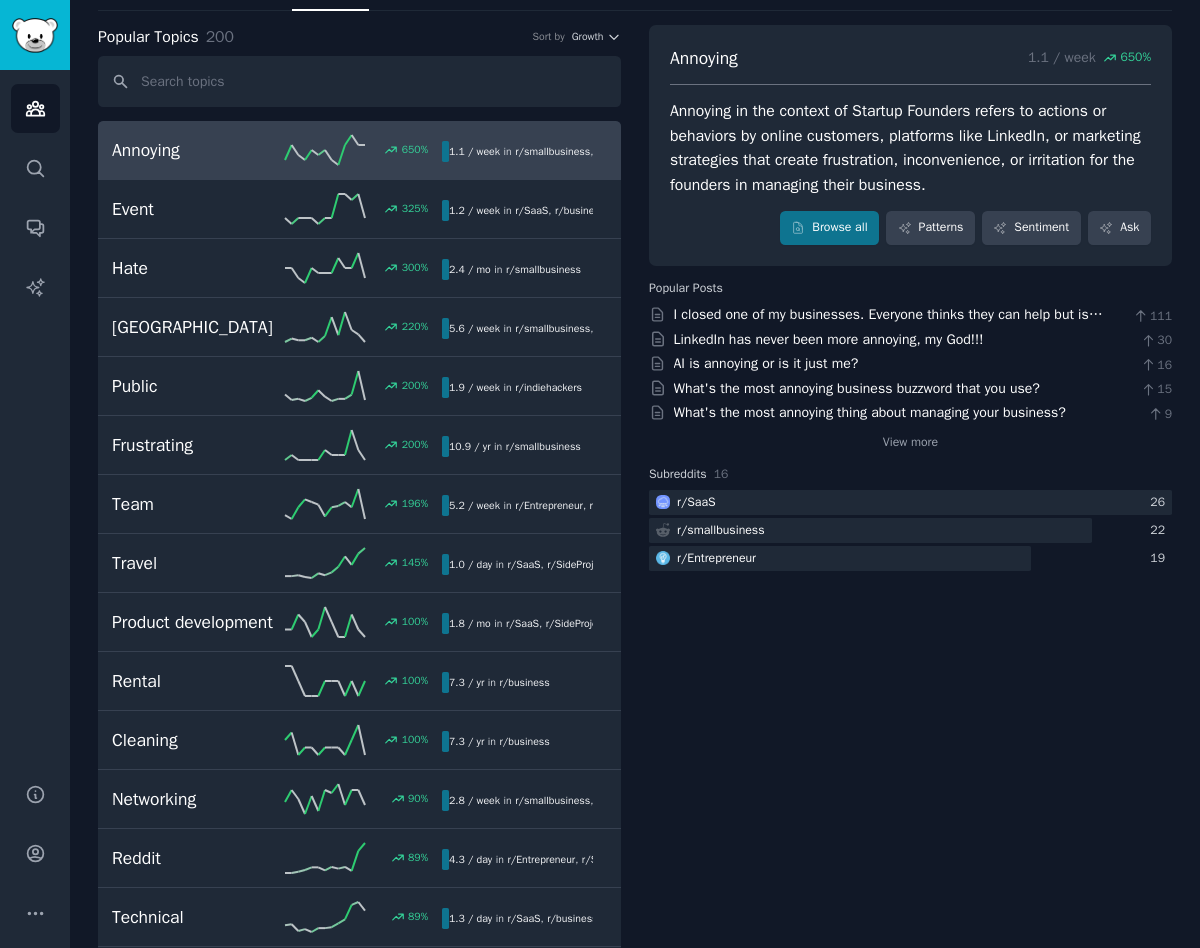 scroll, scrollTop: 0, scrollLeft: 0, axis: both 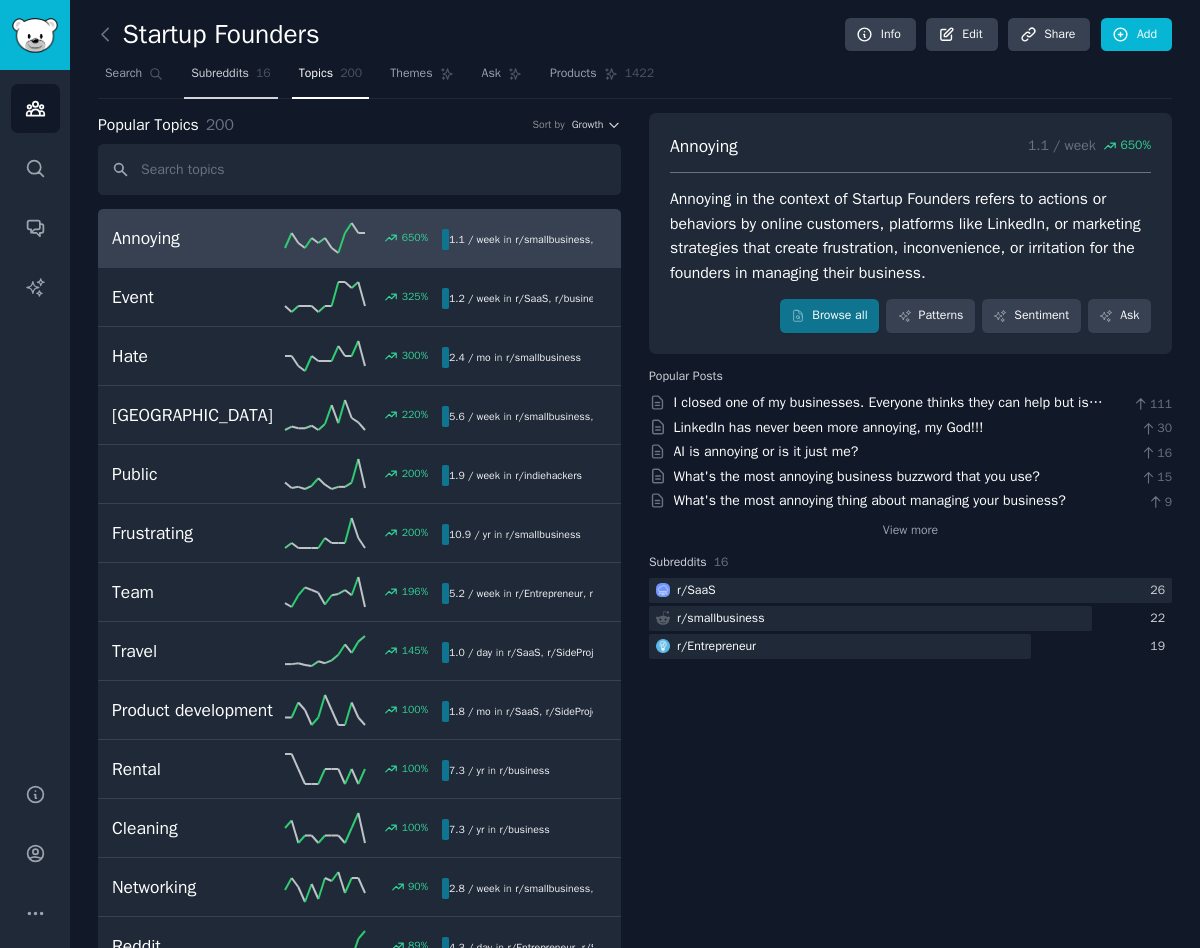 click on "Subreddits" at bounding box center (220, 74) 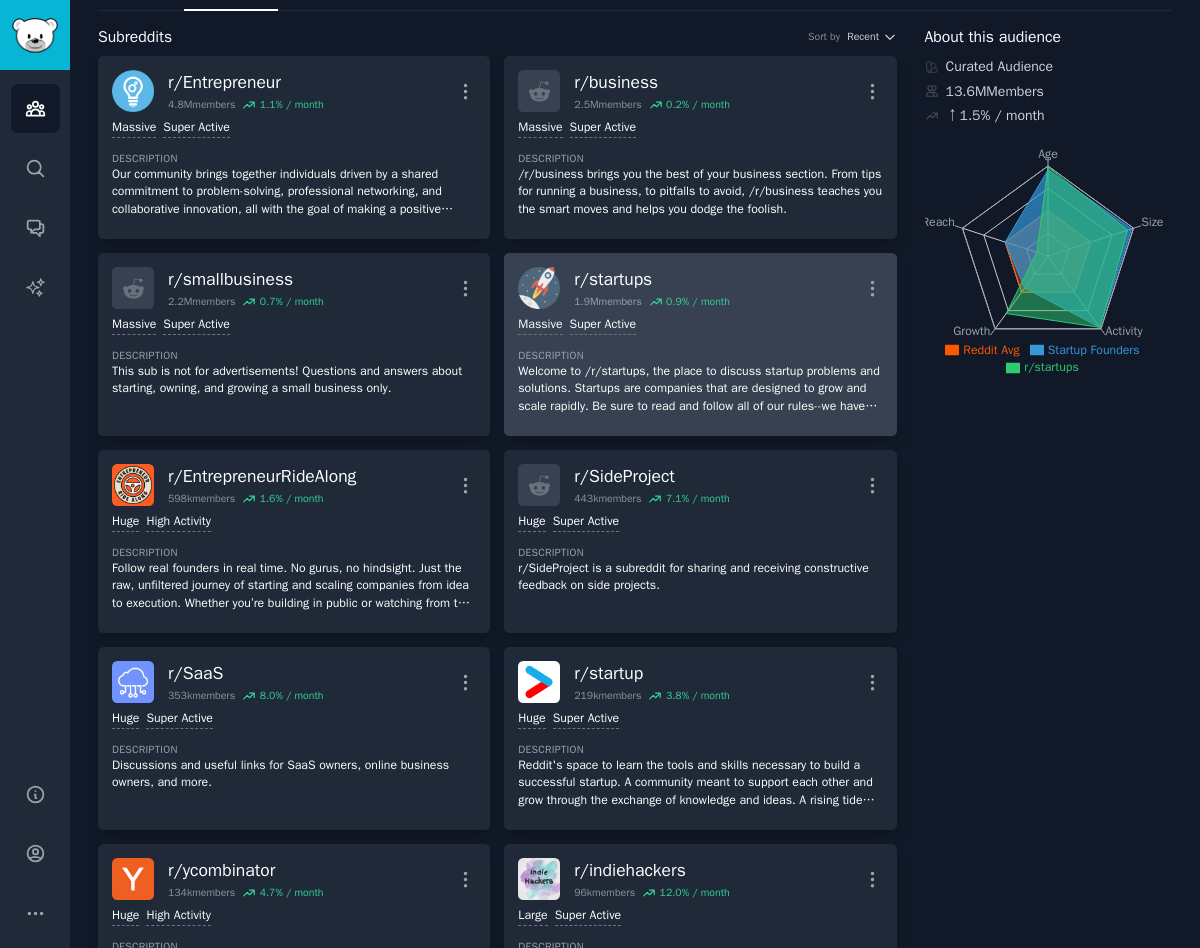 scroll, scrollTop: 0, scrollLeft: 0, axis: both 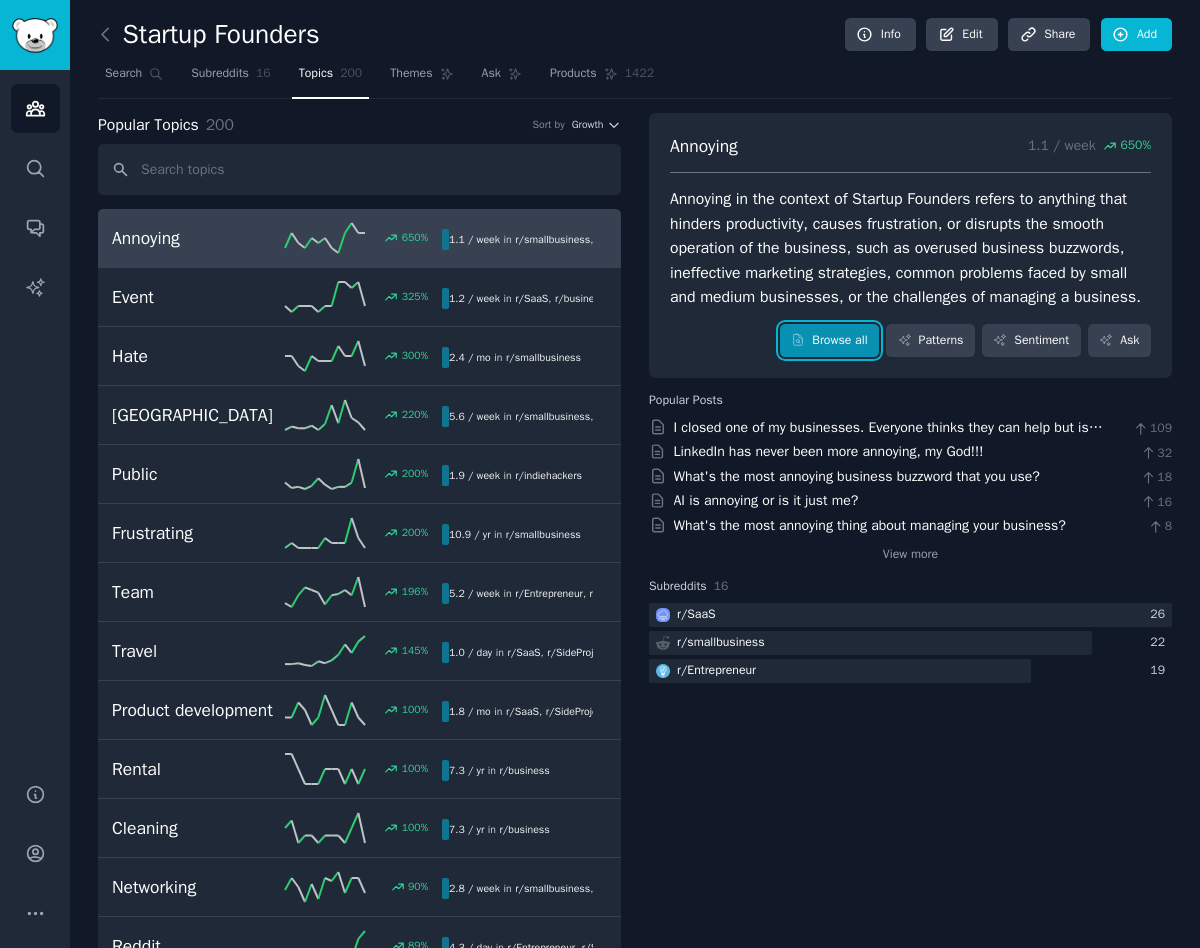 click on "Browse all" at bounding box center (829, 341) 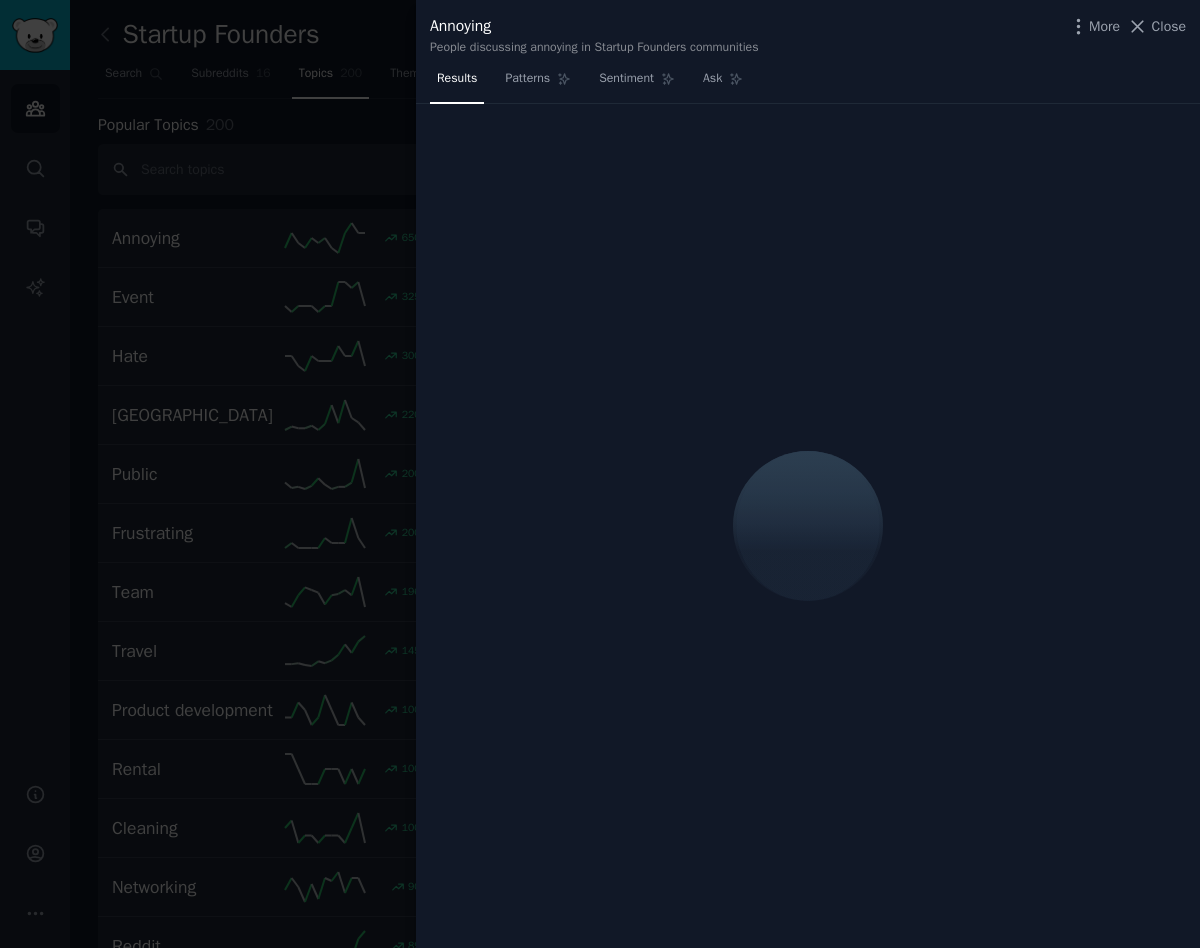 type 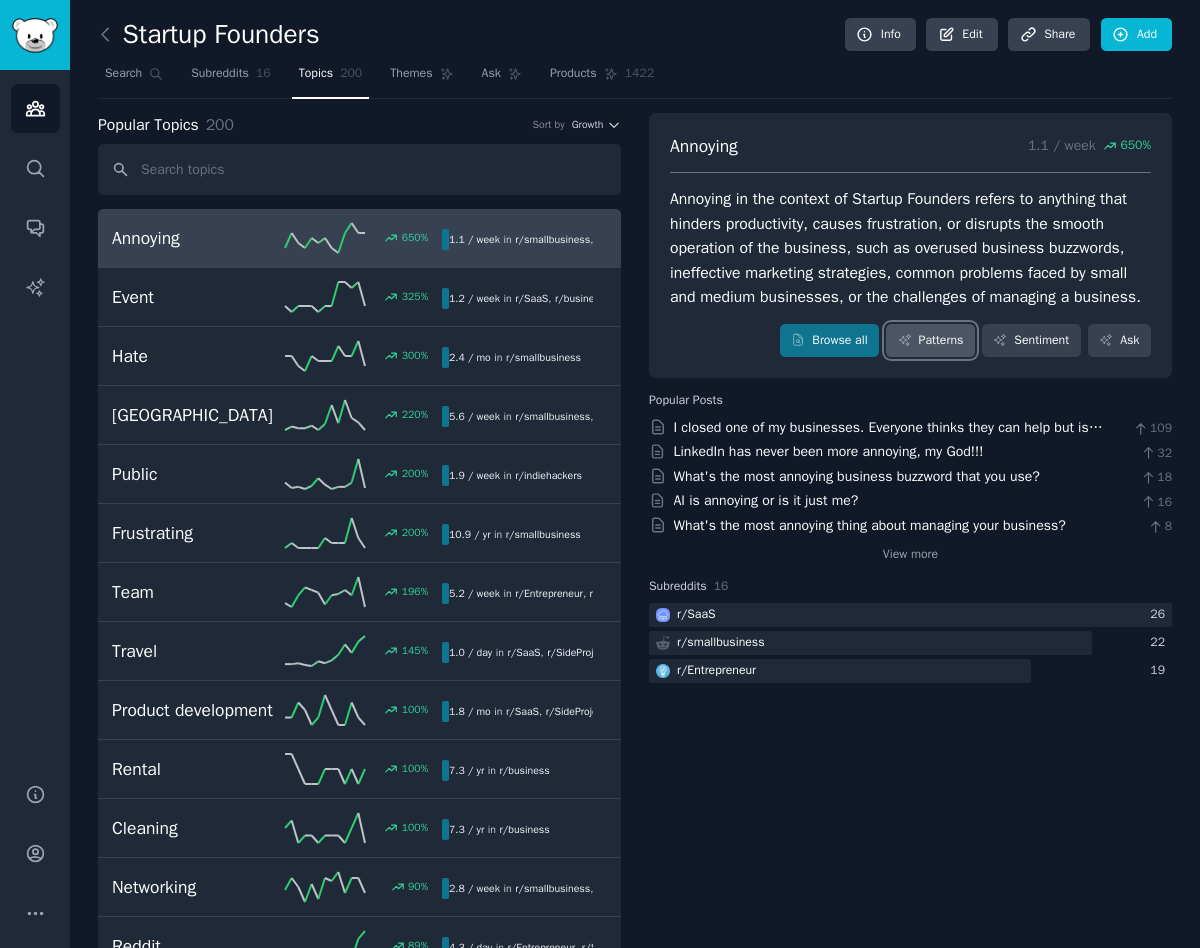 click on "Patterns" at bounding box center (930, 341) 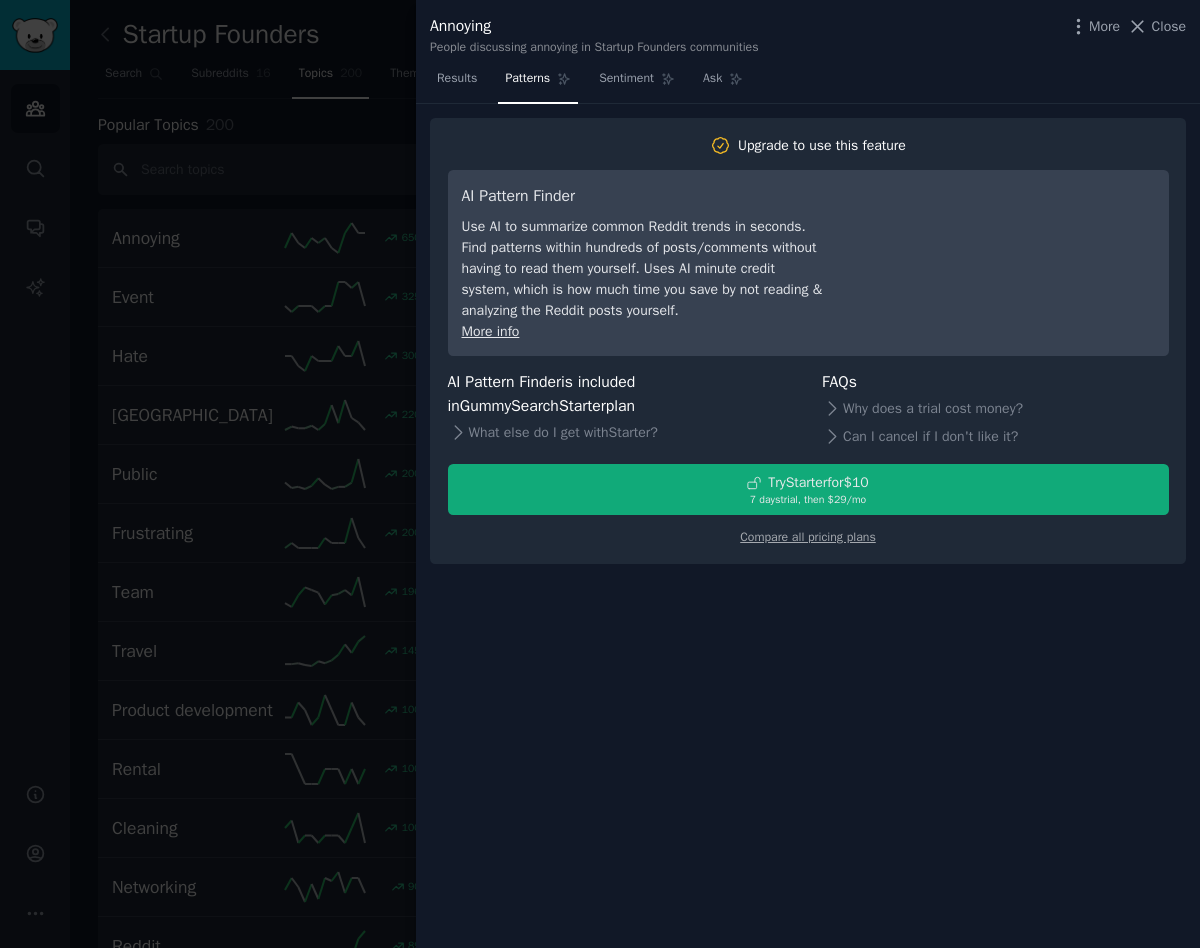 type 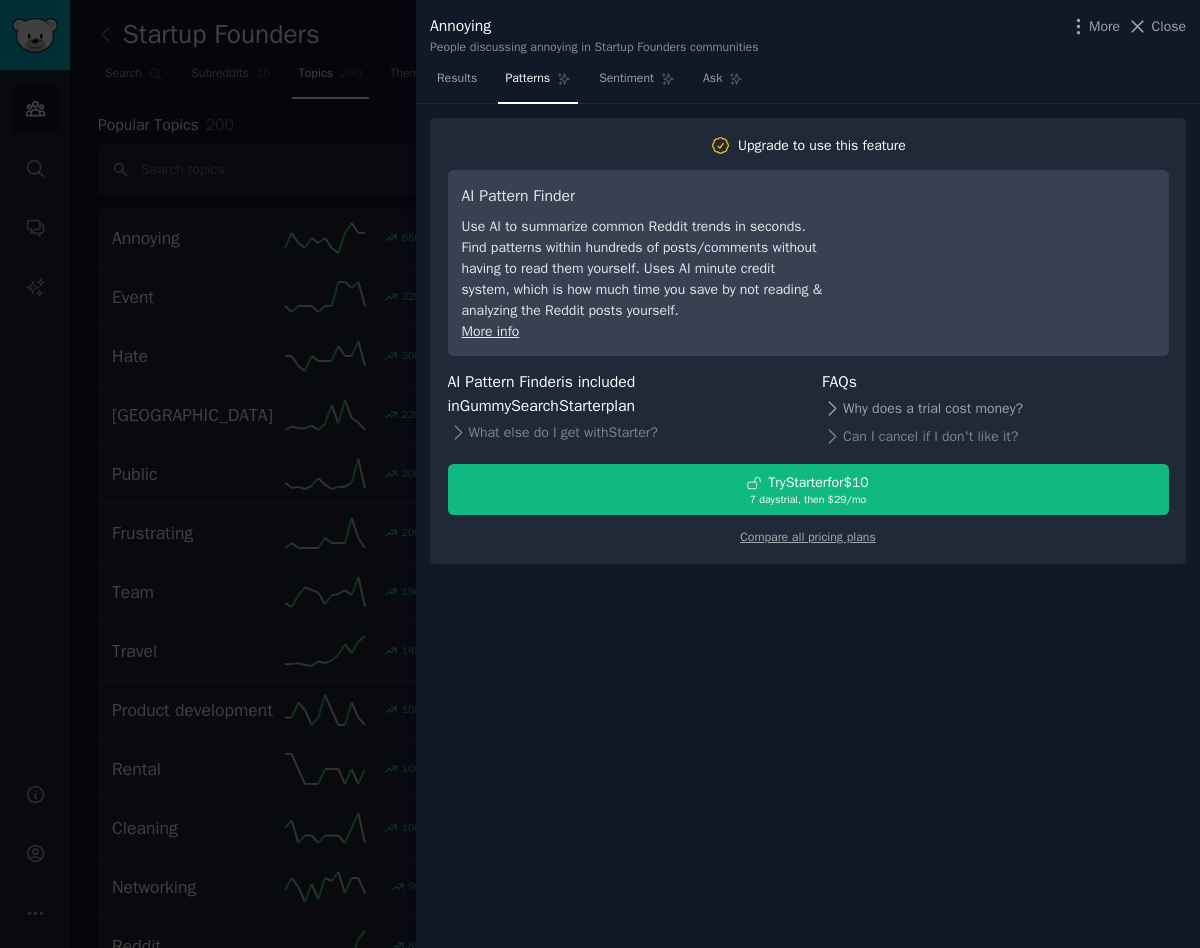 click on "Why does a trial cost money?" at bounding box center [995, 408] 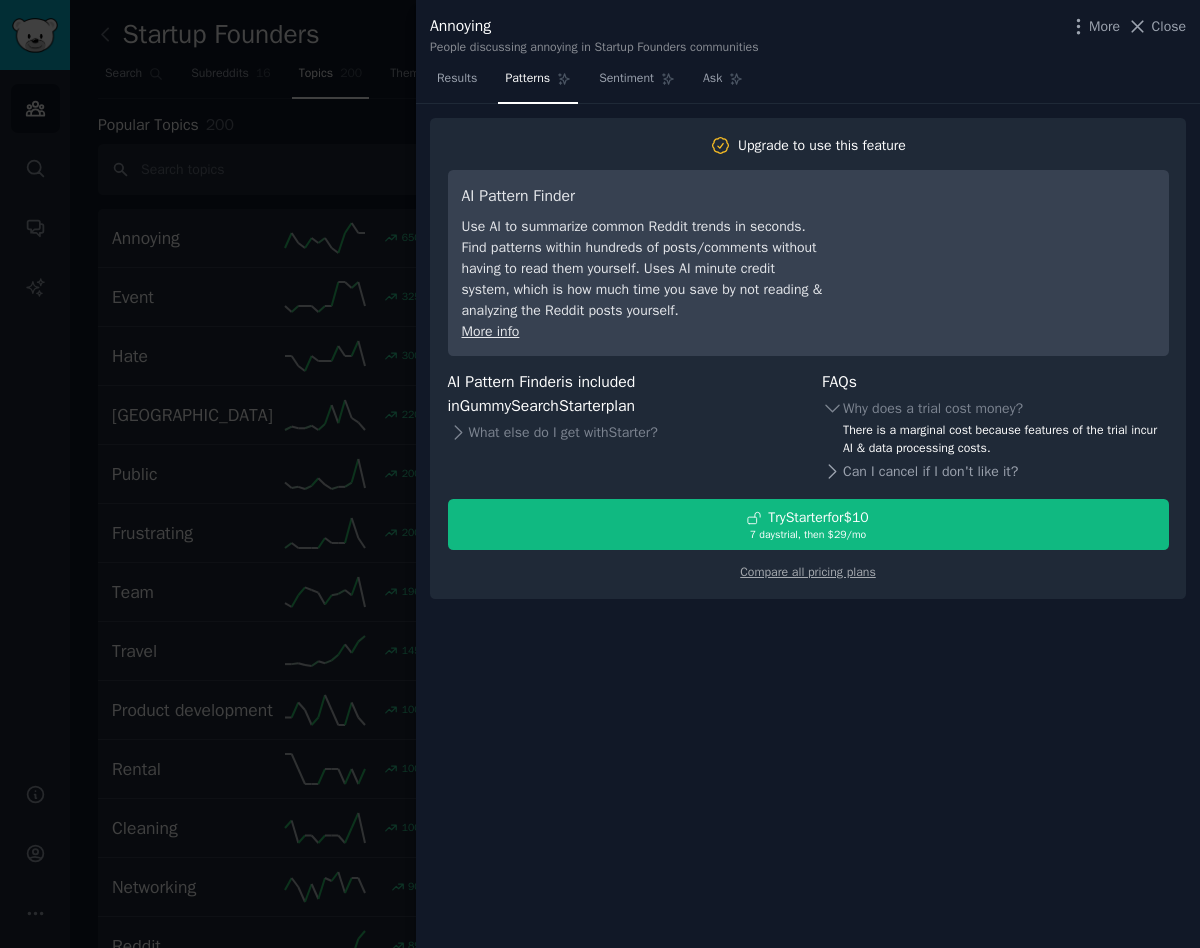 click on "Can I cancel if I don't like it?" at bounding box center (995, 471) 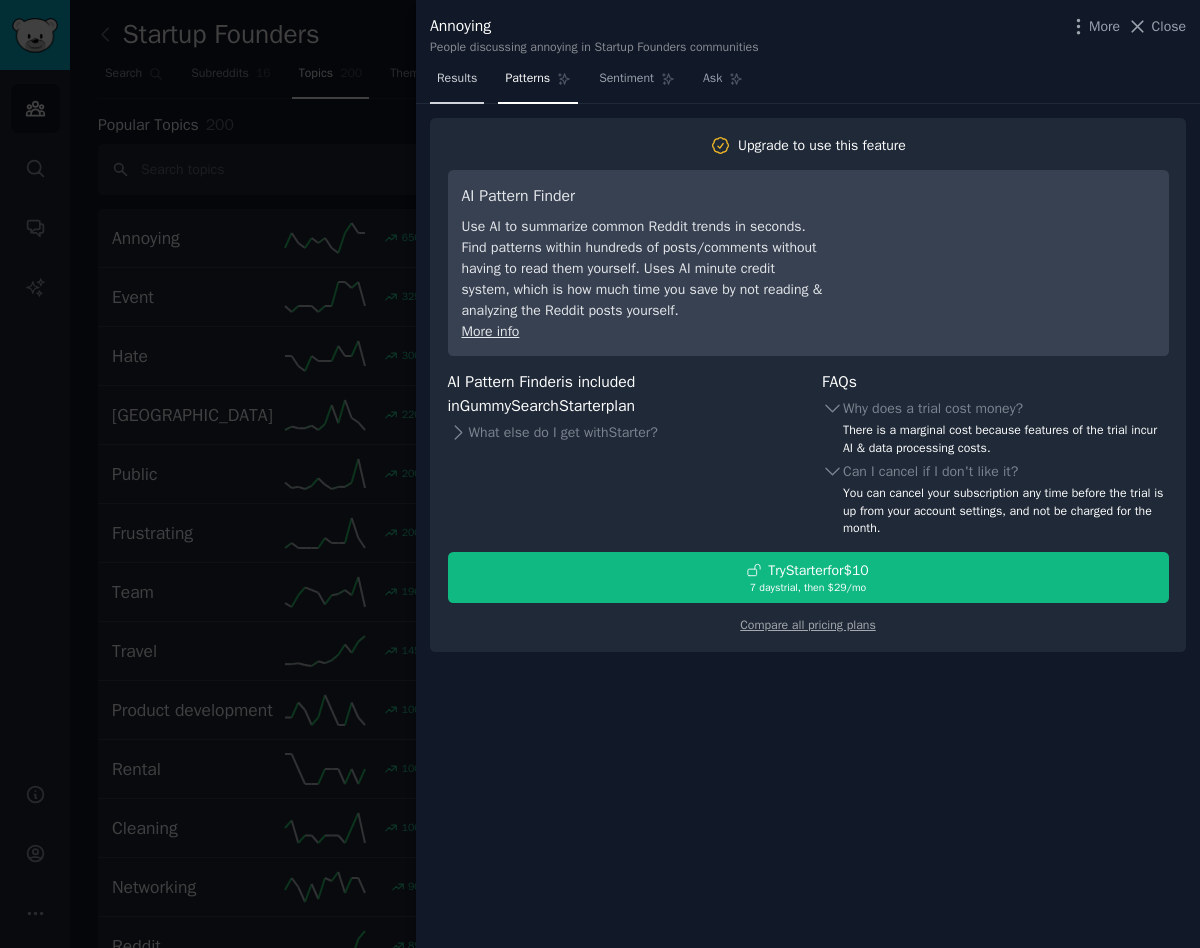 click on "Results" at bounding box center [457, 79] 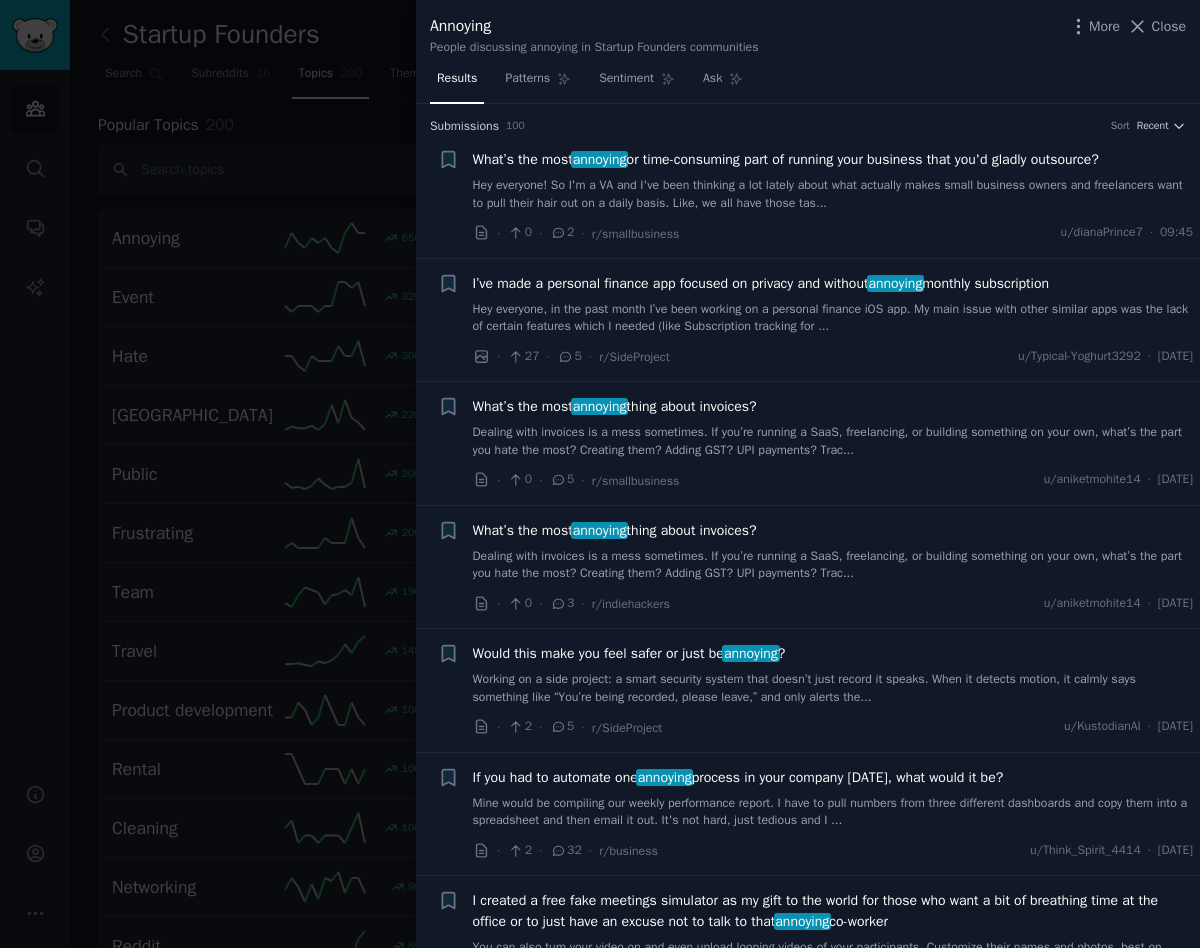 click at bounding box center (600, 474) 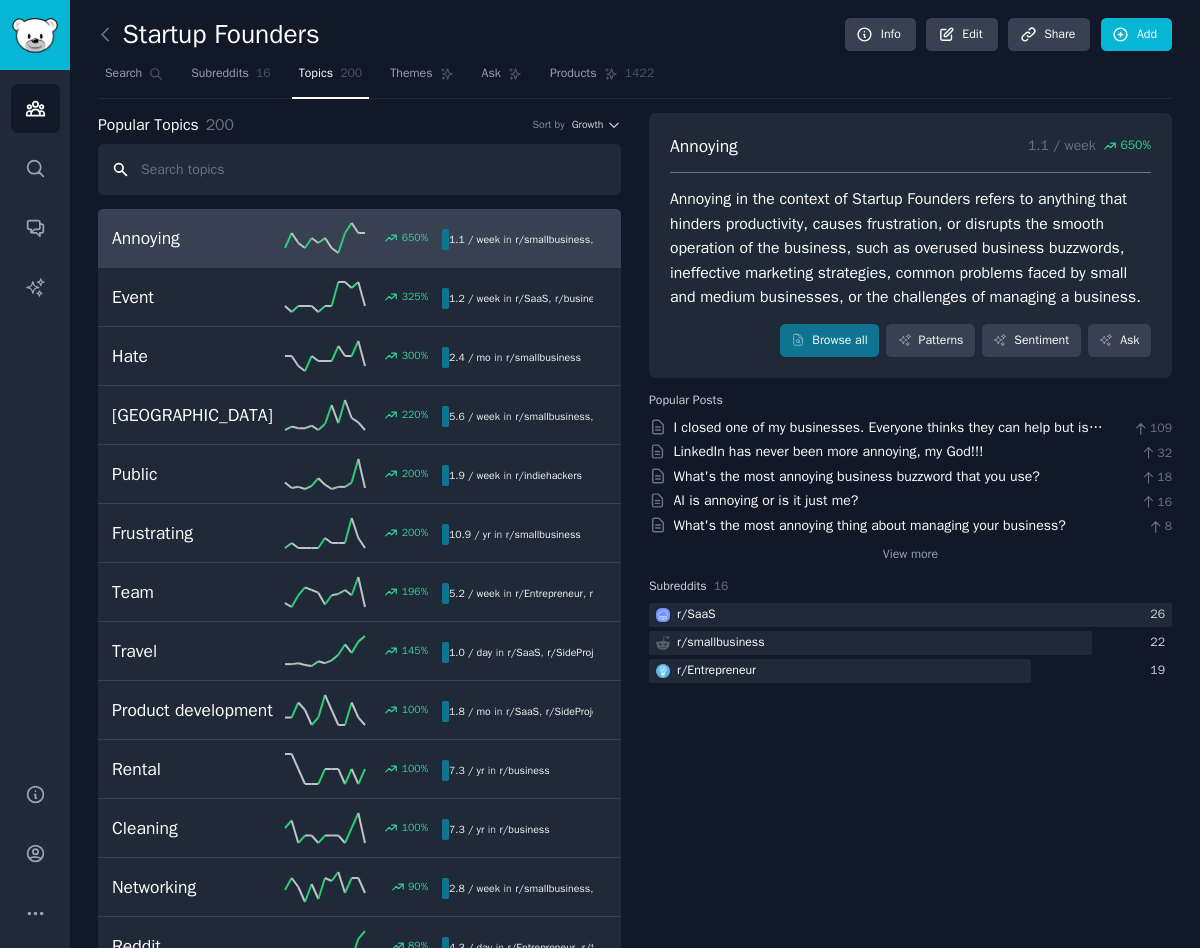 click at bounding box center [359, 169] 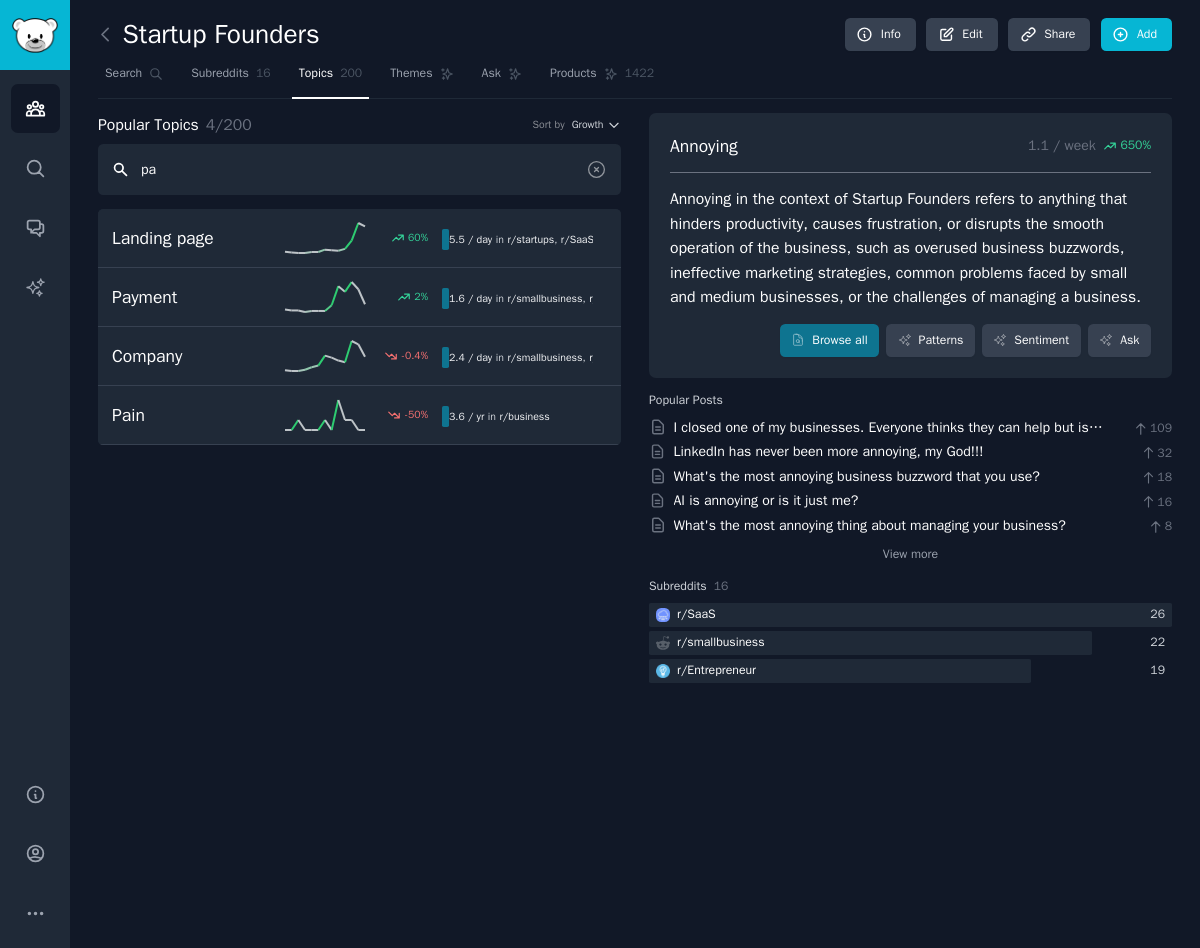 type on "p" 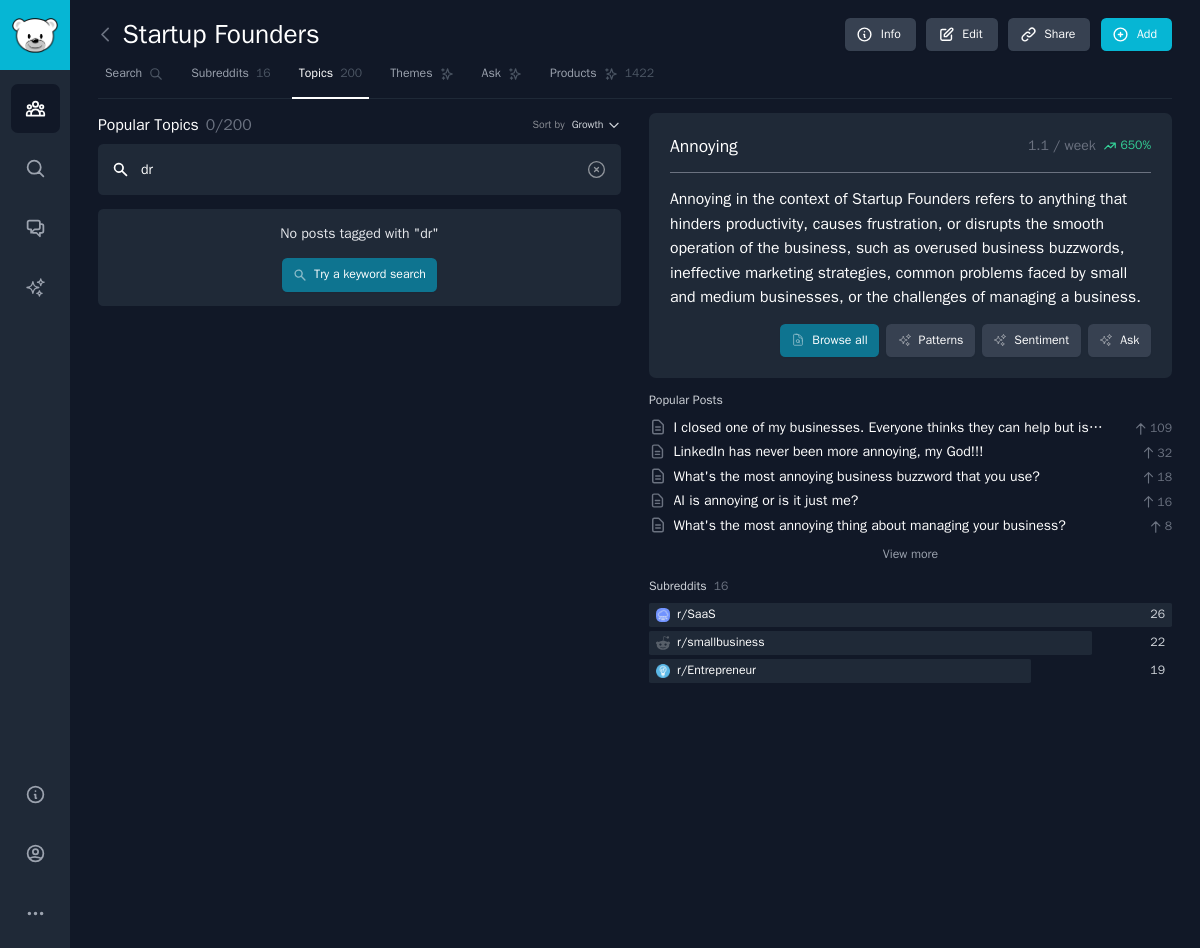 type on "d" 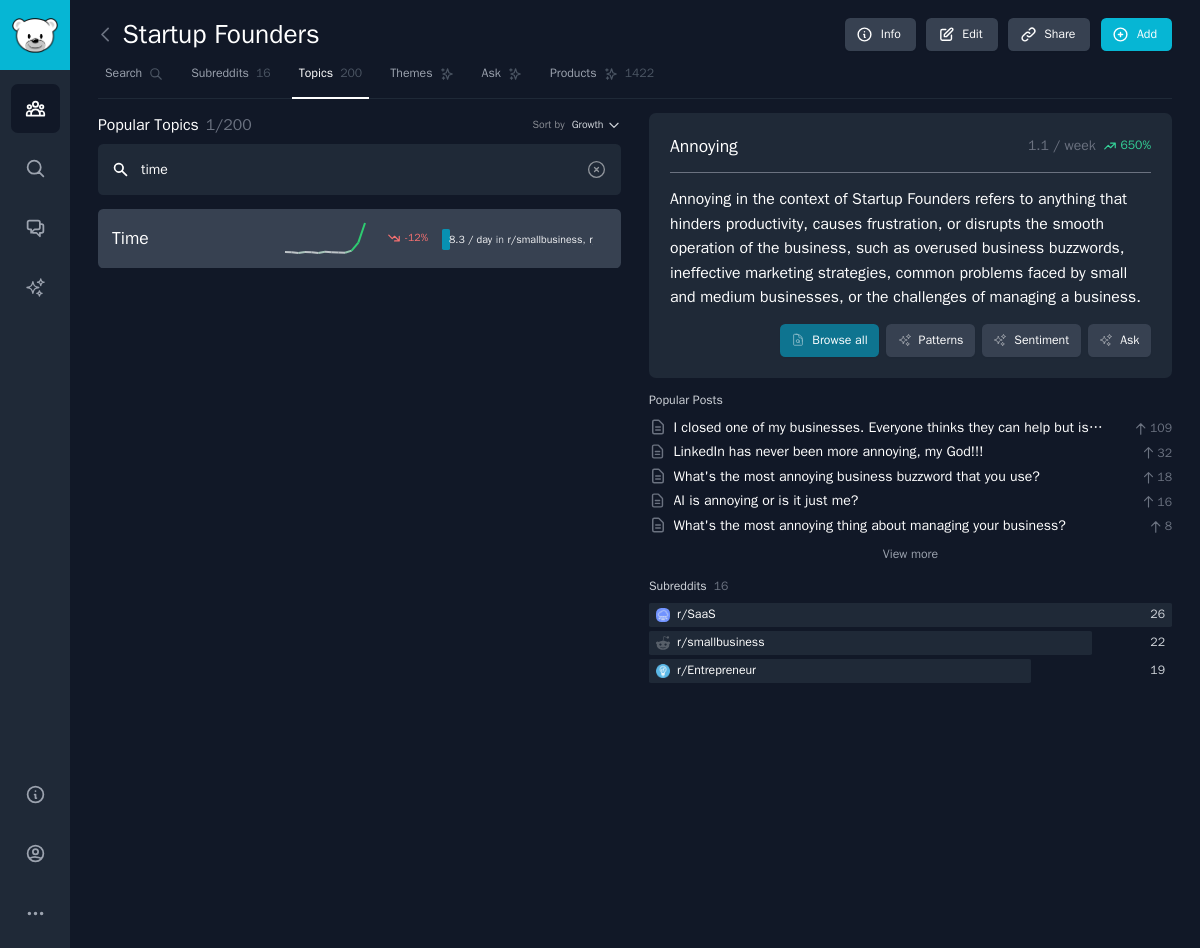 type on "time" 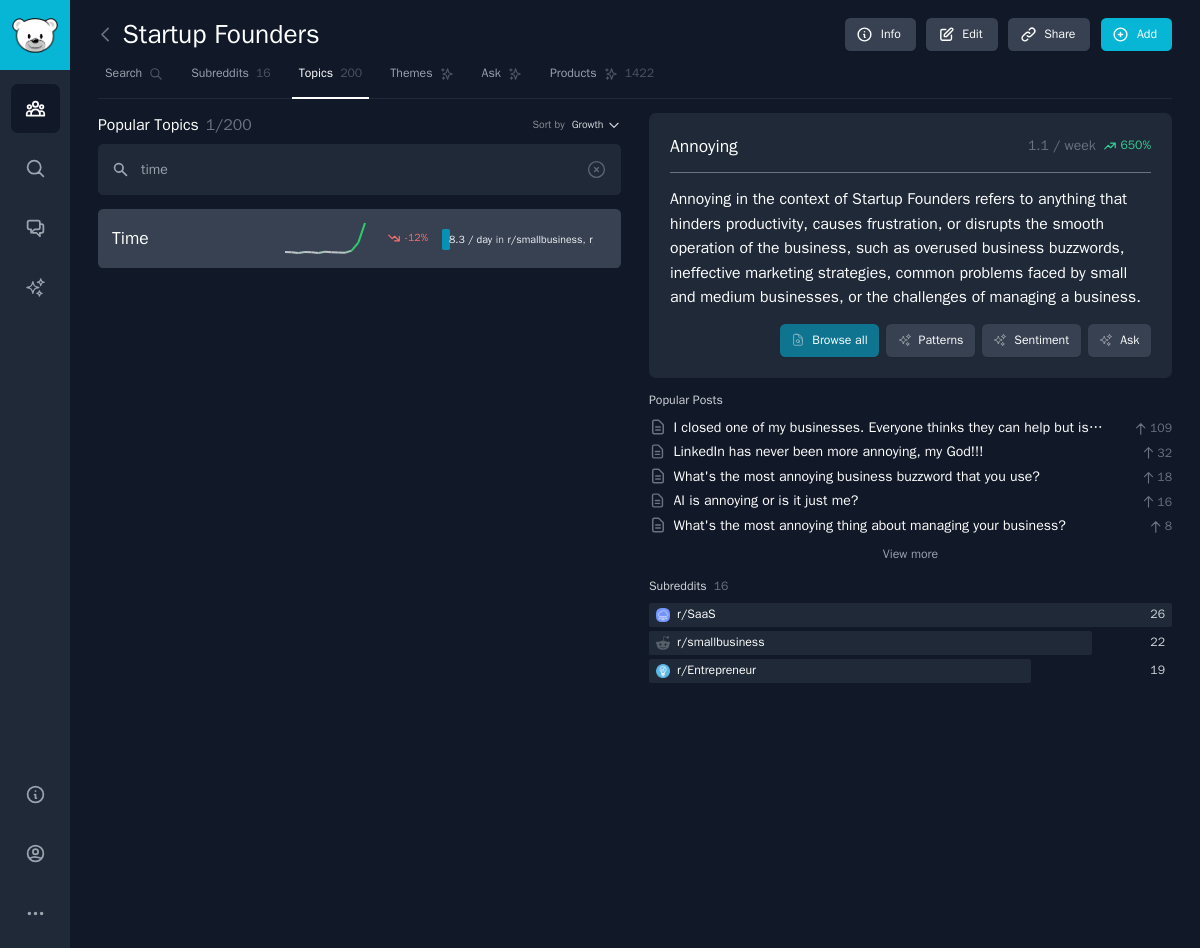 click on "Time" at bounding box center [194, 238] 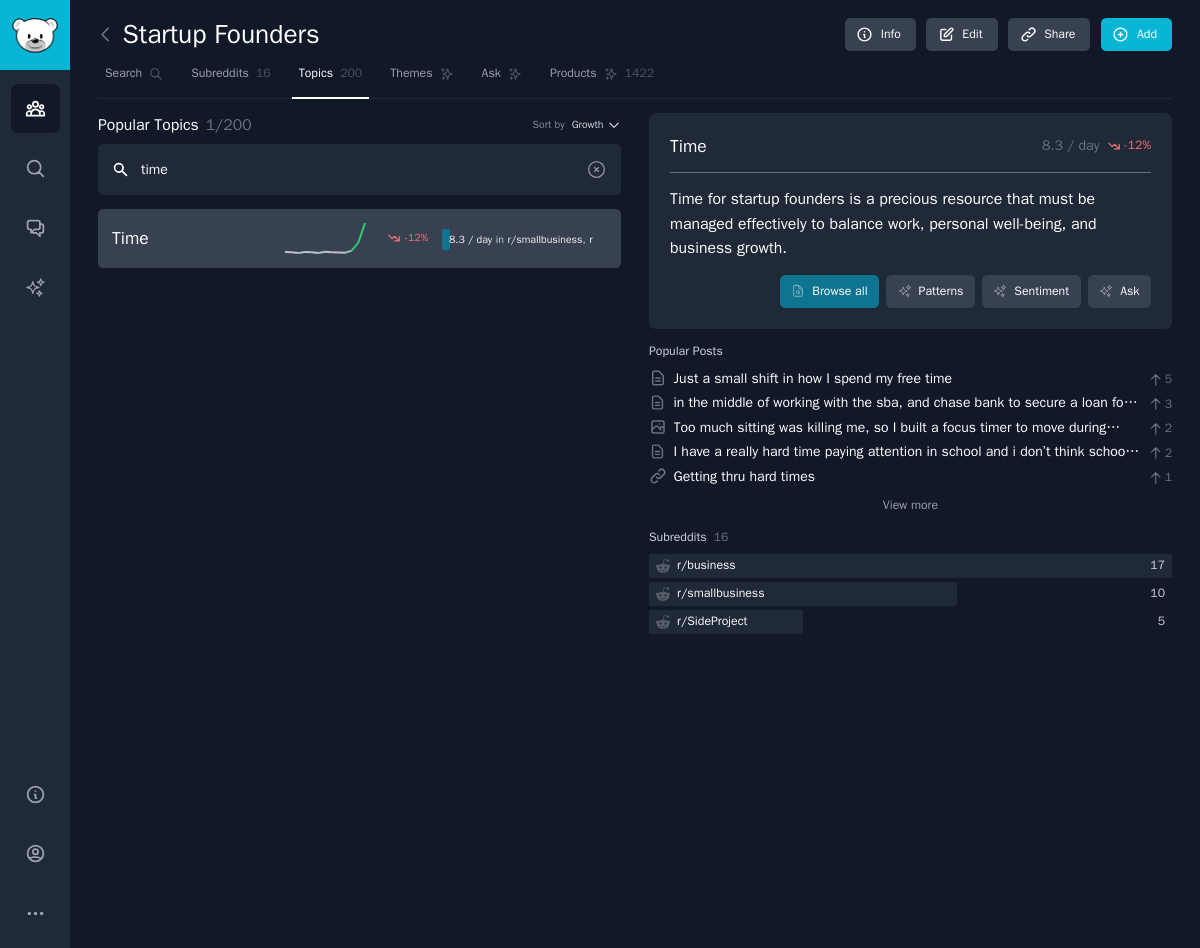 click on "time" at bounding box center [359, 169] 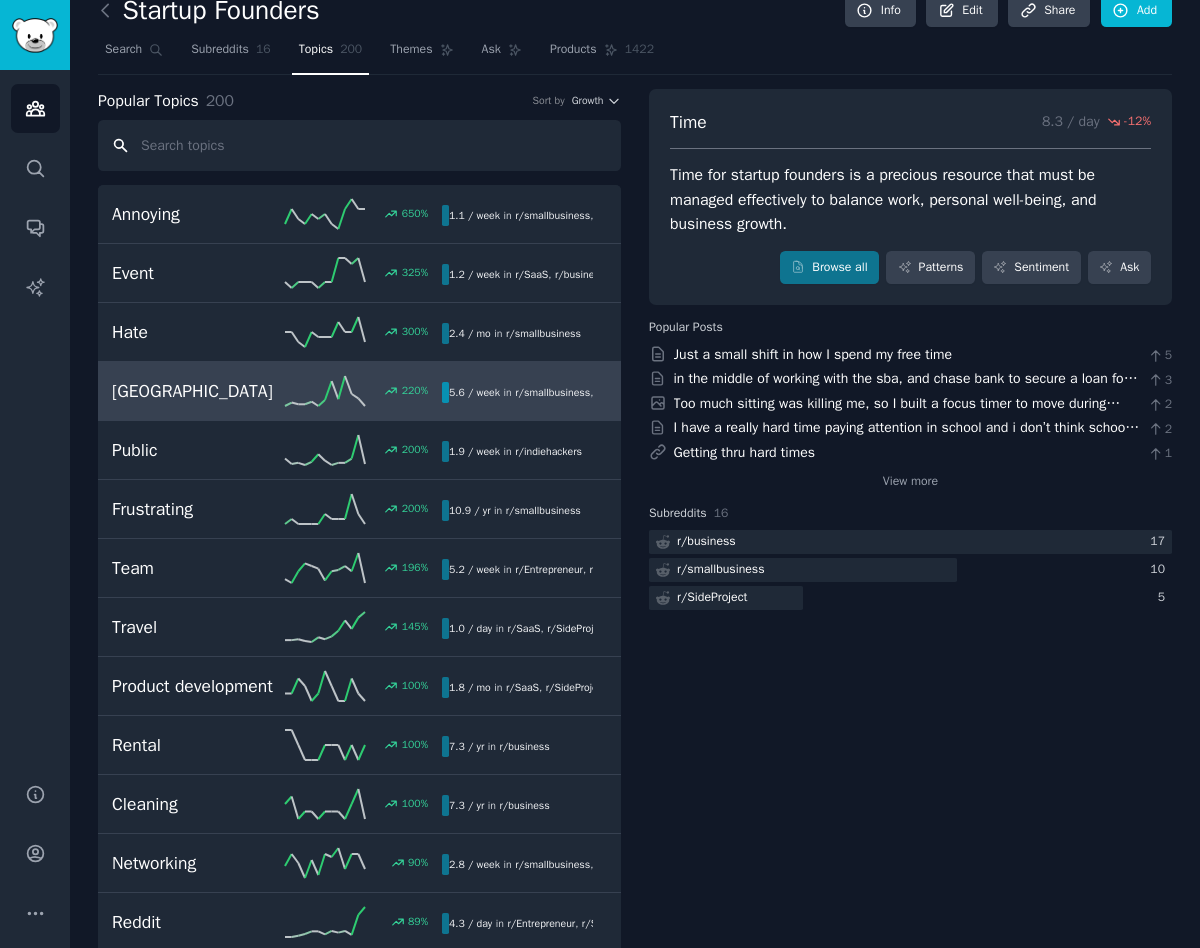 scroll, scrollTop: 25, scrollLeft: 0, axis: vertical 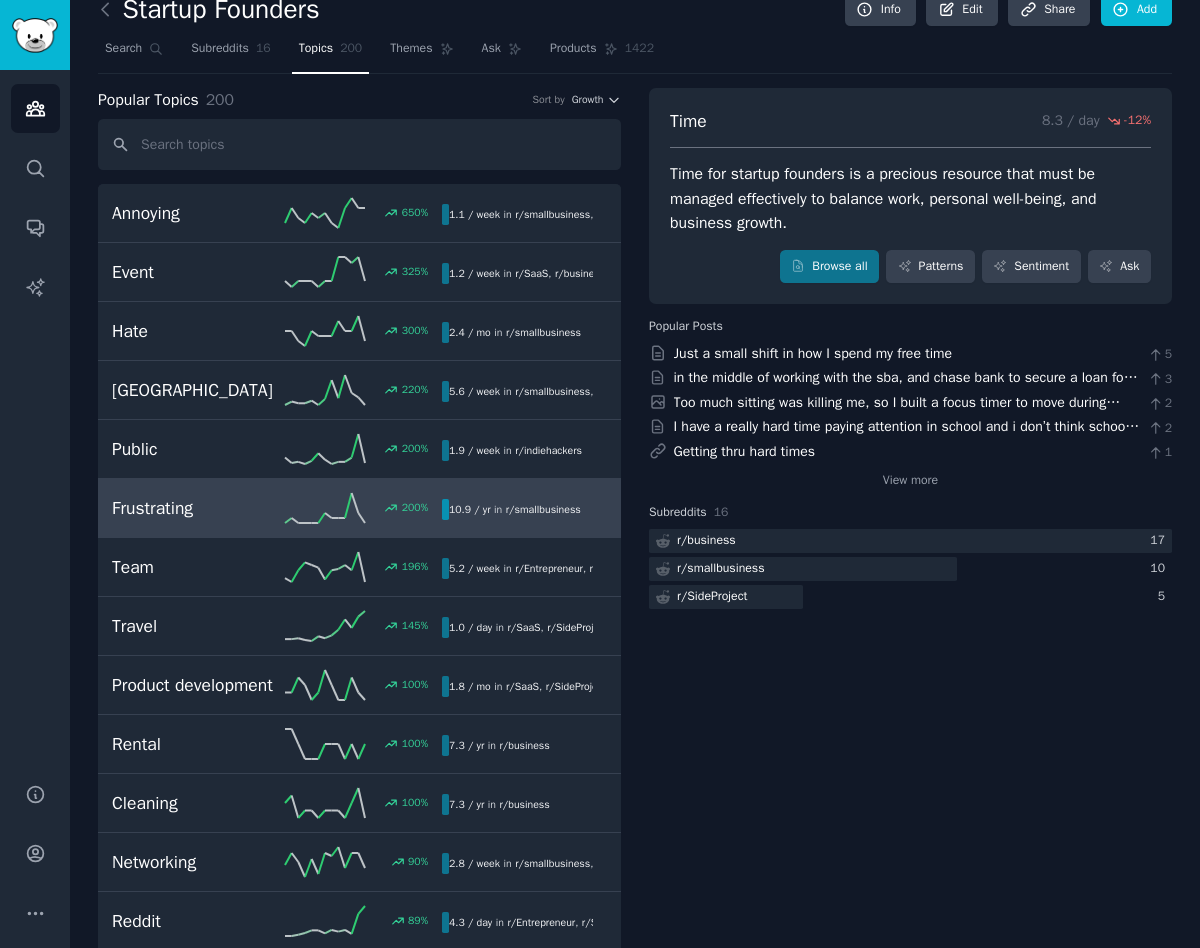 click on "Frustrating" at bounding box center [194, 508] 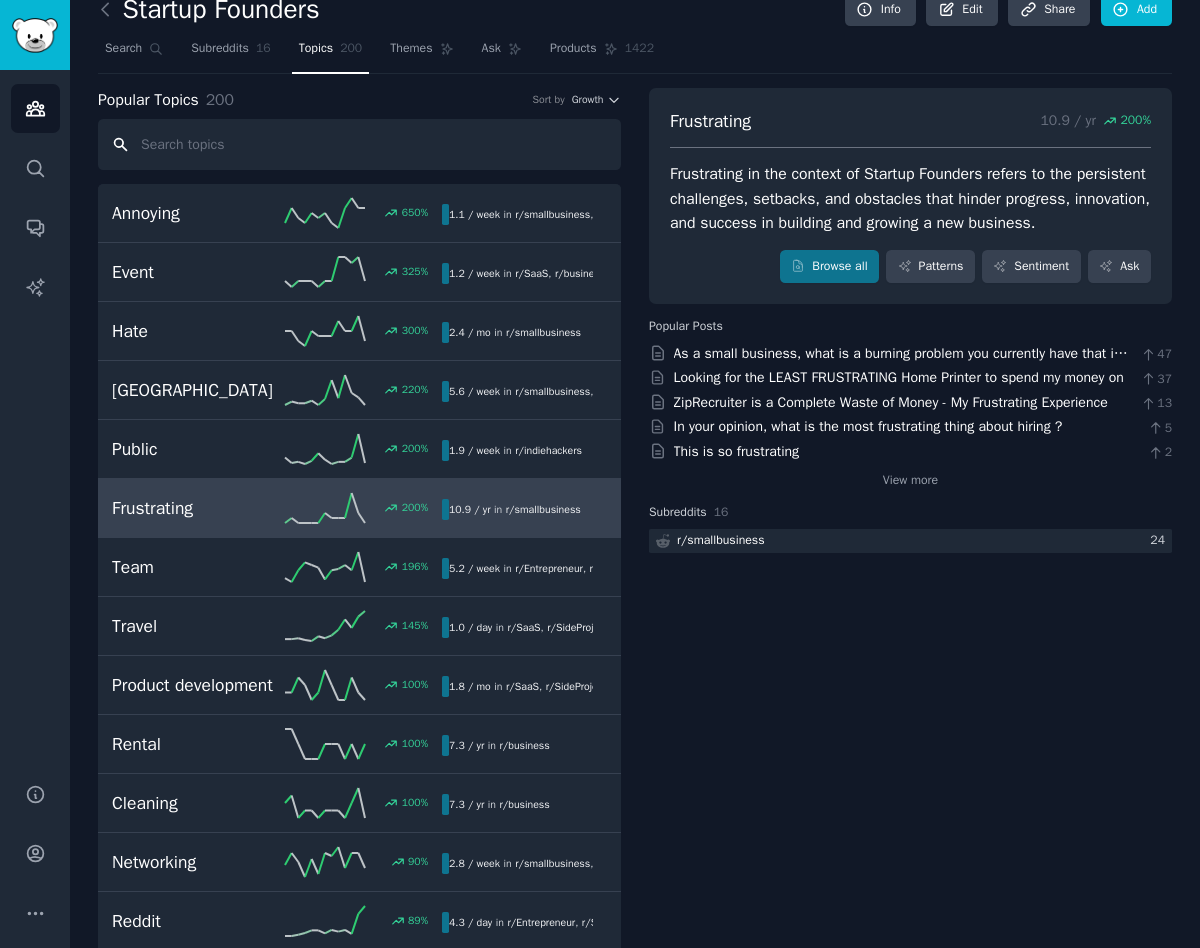 click at bounding box center [359, 144] 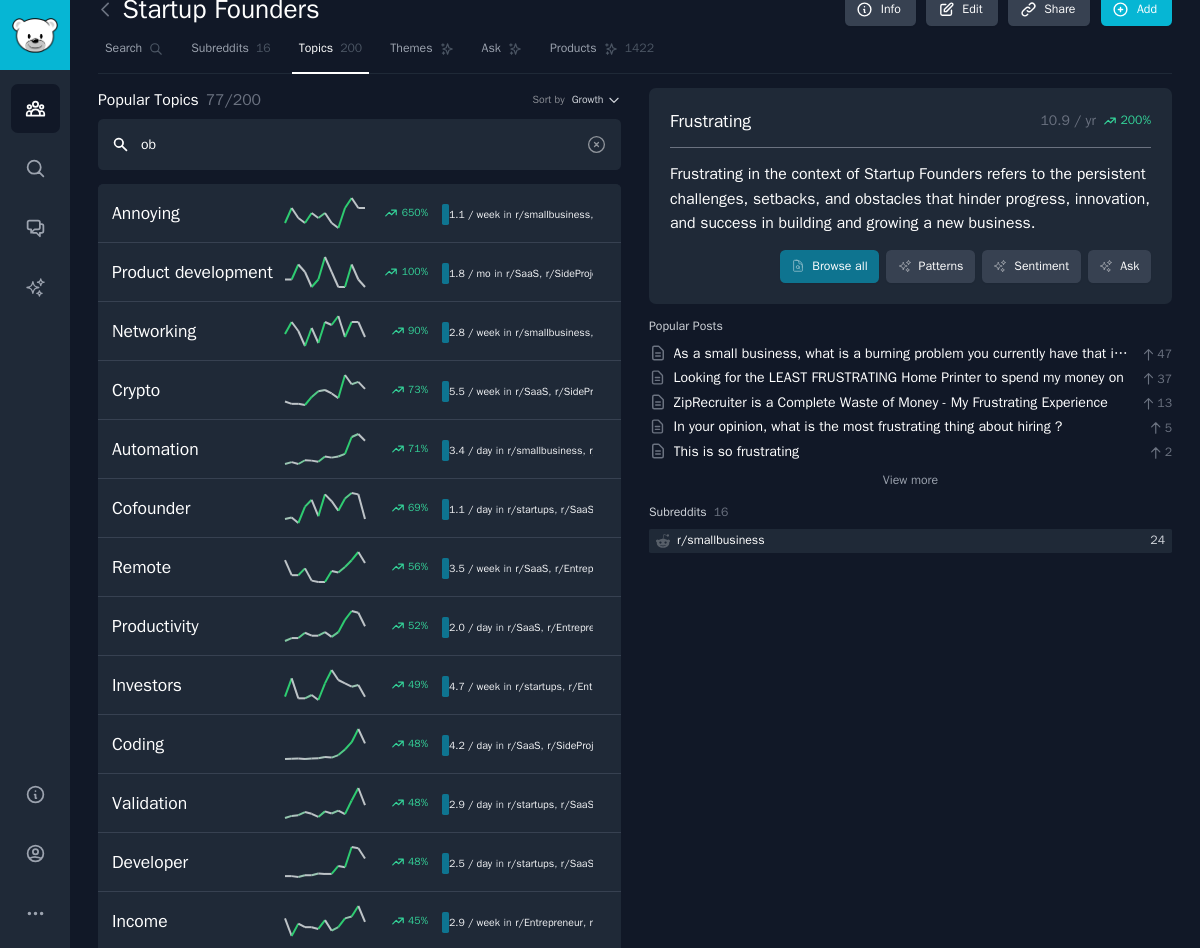 scroll, scrollTop: 0, scrollLeft: 0, axis: both 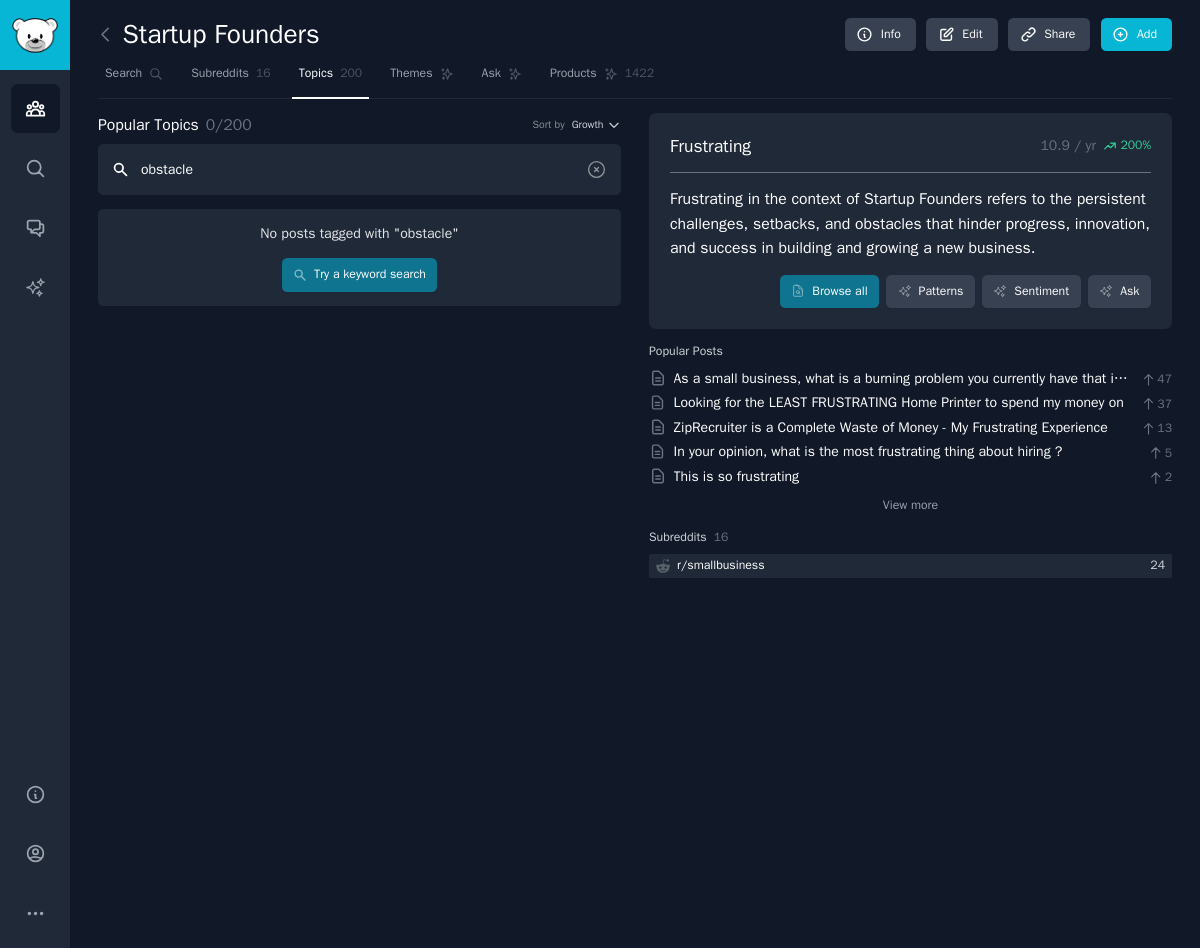 type on "obstacle" 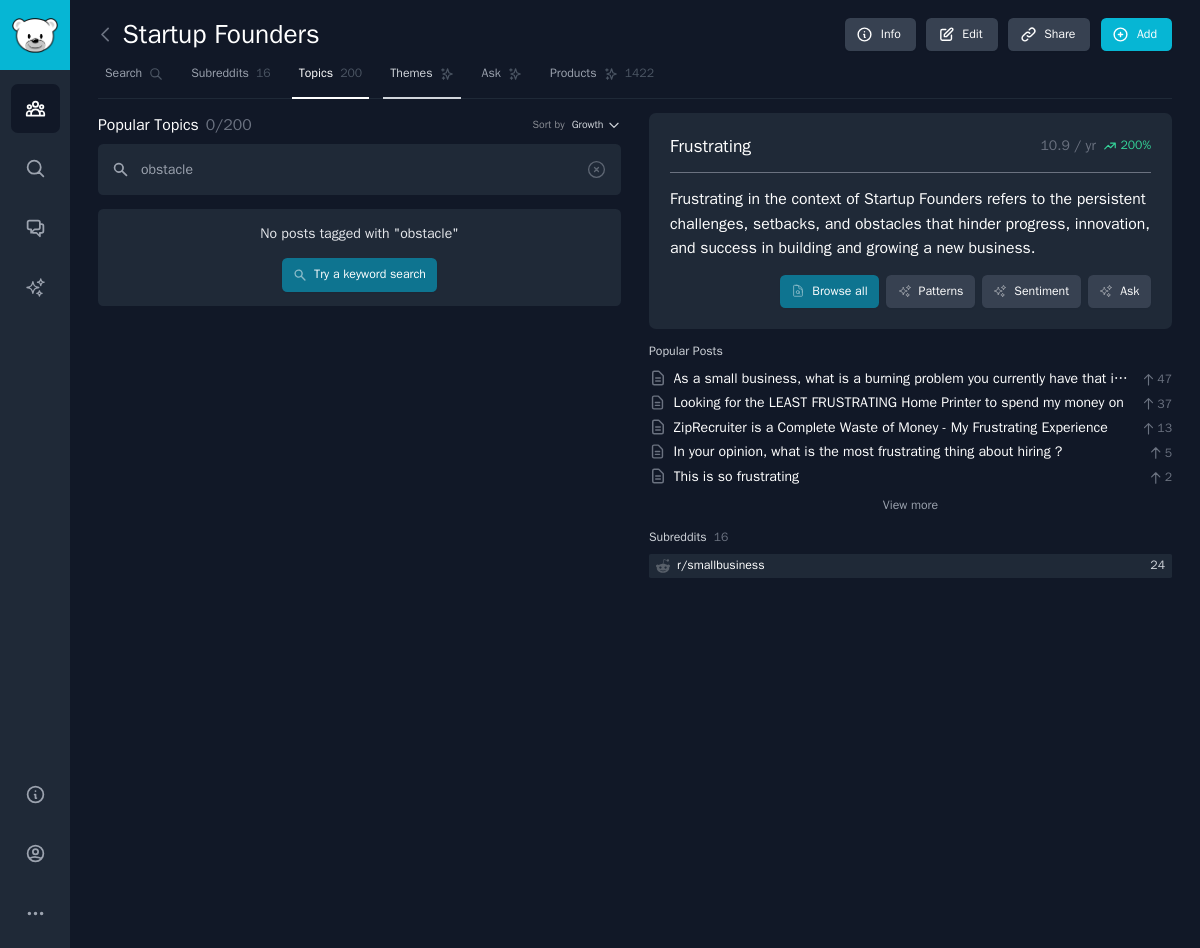 click on "Themes" at bounding box center (411, 74) 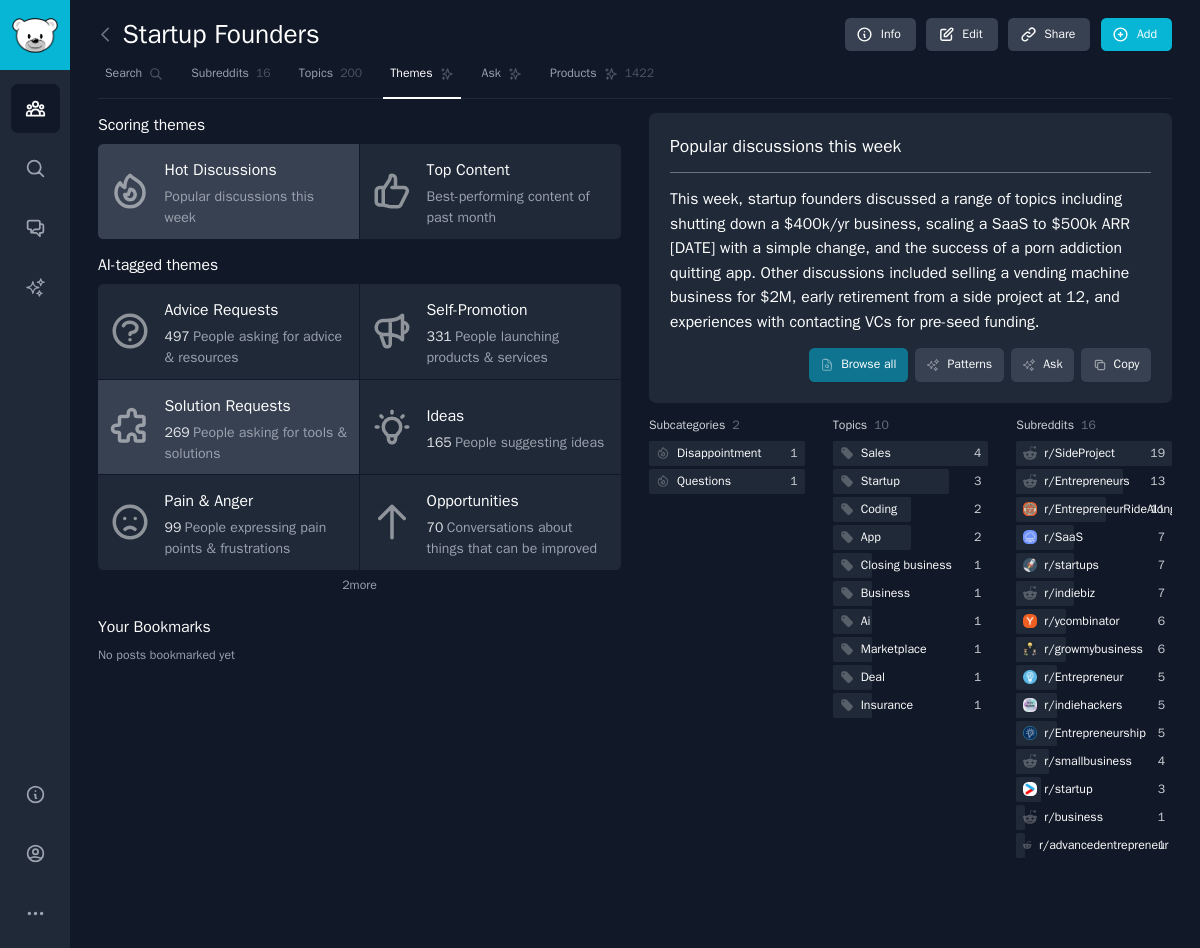 click on "Solution Requests 269 People asking for tools & solutions" at bounding box center [228, 427] 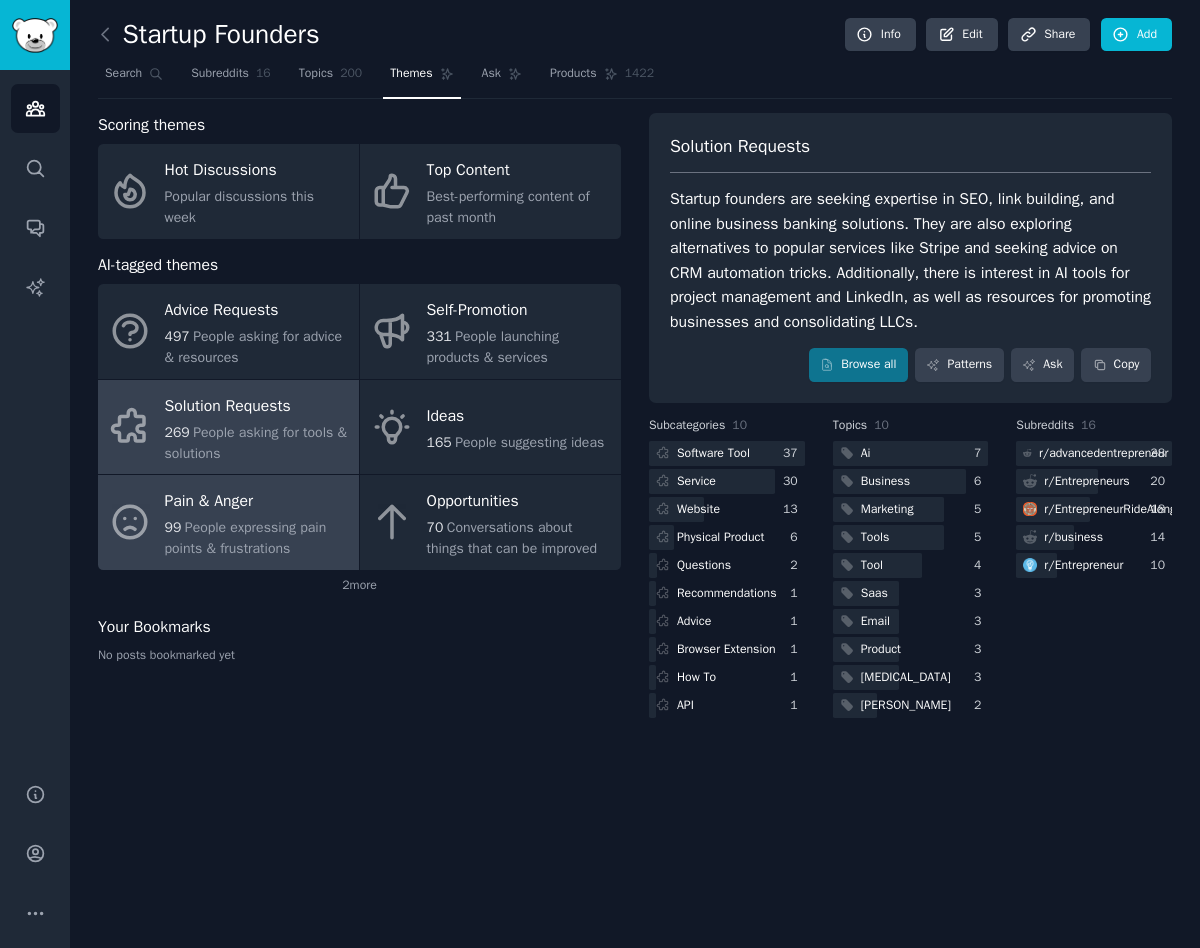 click on "Pain & Anger" at bounding box center [257, 502] 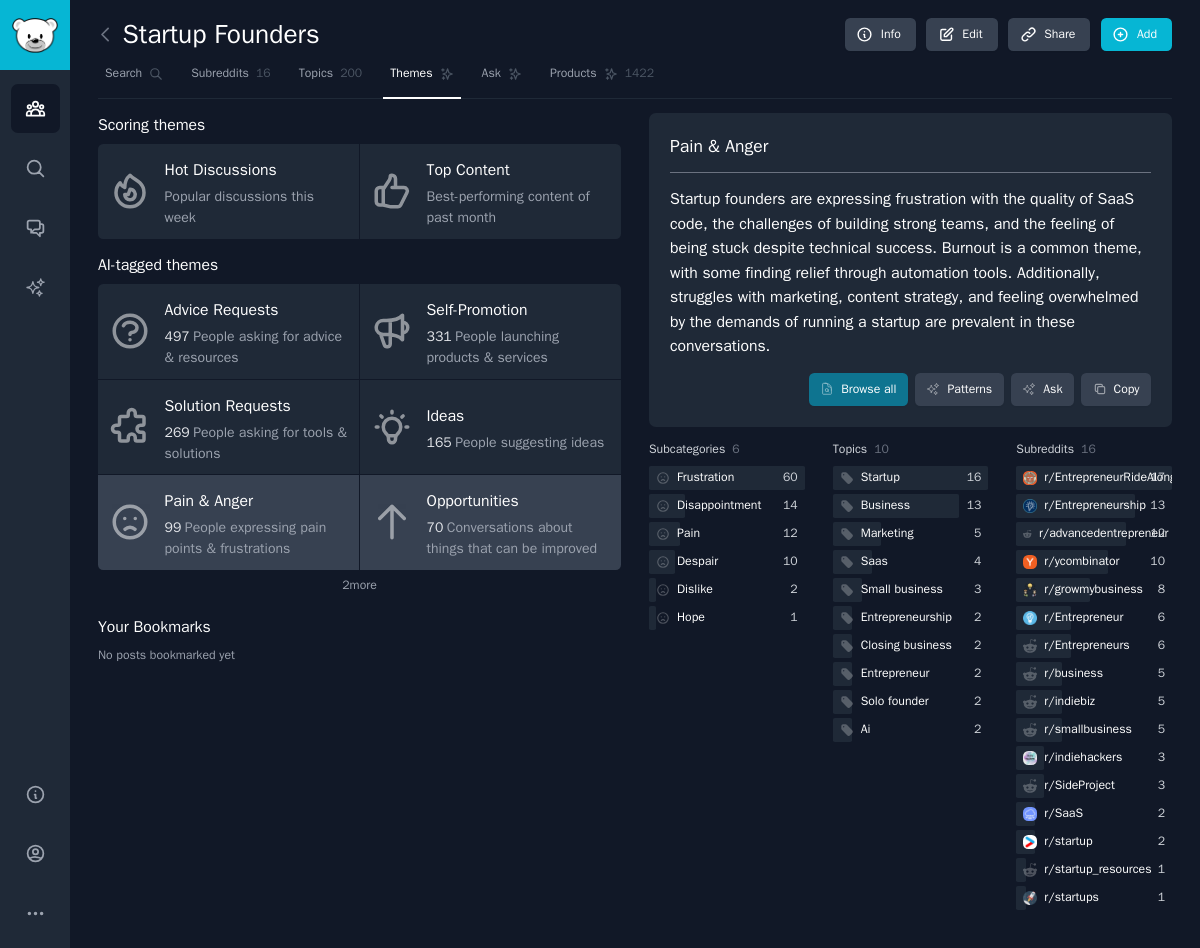 click on "Conversations about things that can be improved" at bounding box center (512, 538) 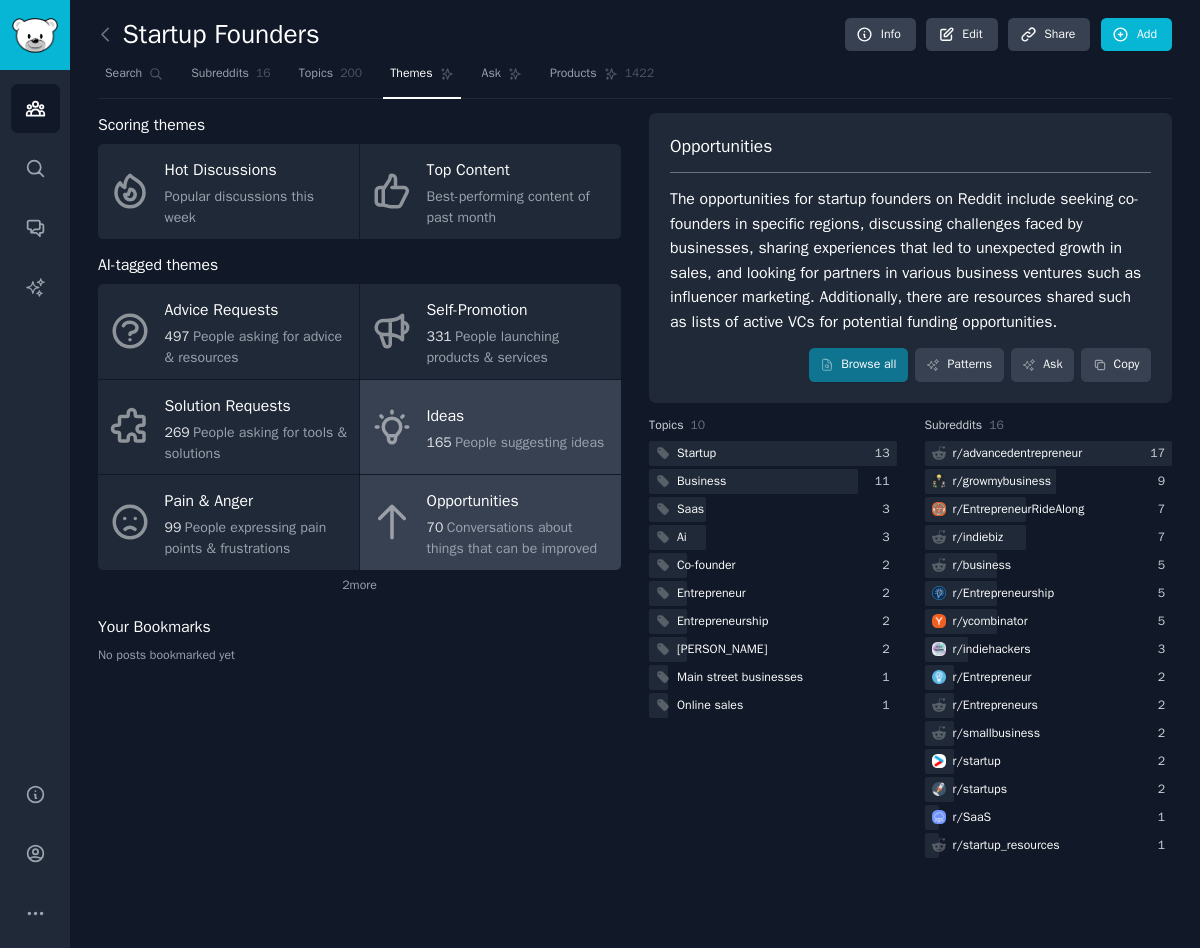 click on "Ideas 165 People suggesting ideas" at bounding box center [490, 427] 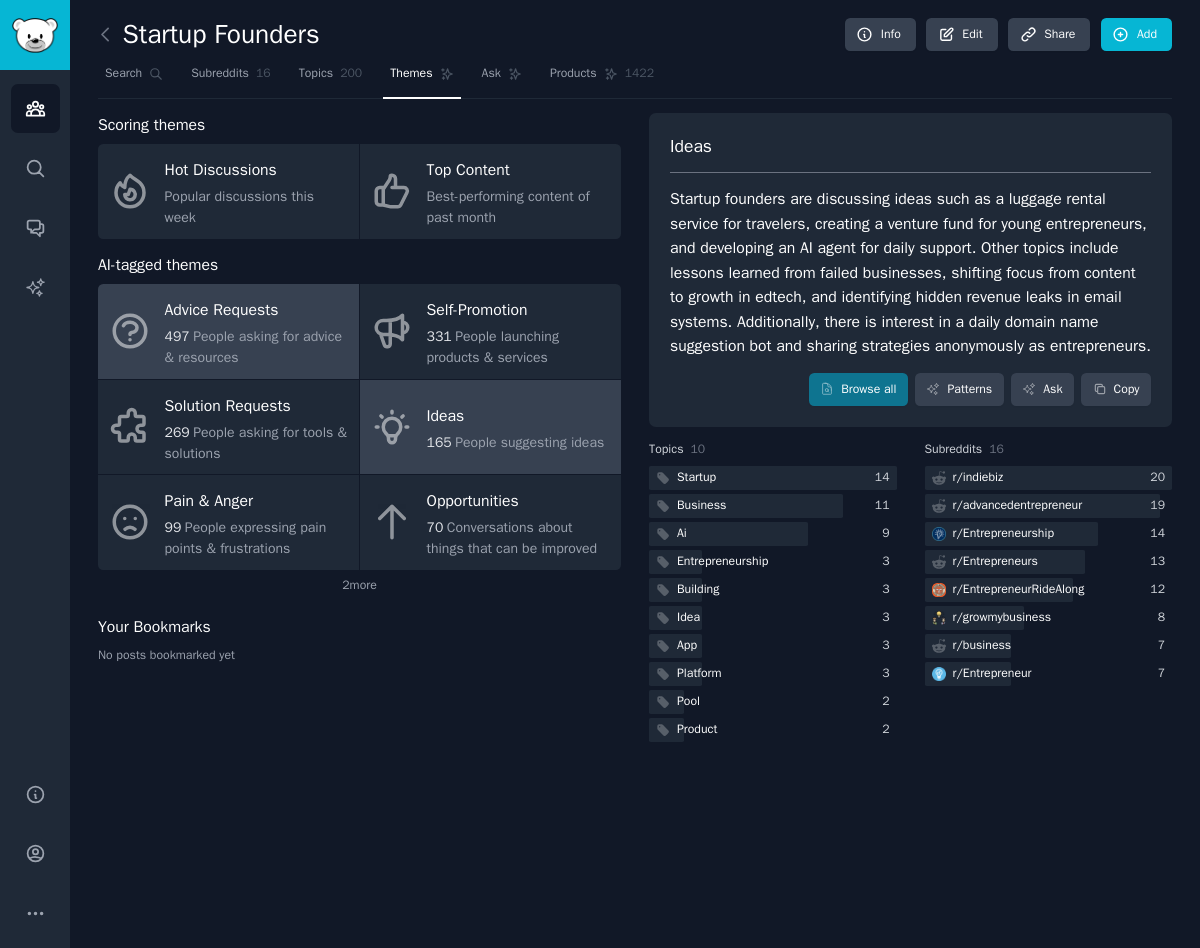 click on "Advice Requests 497 People asking for advice & resources" at bounding box center [228, 331] 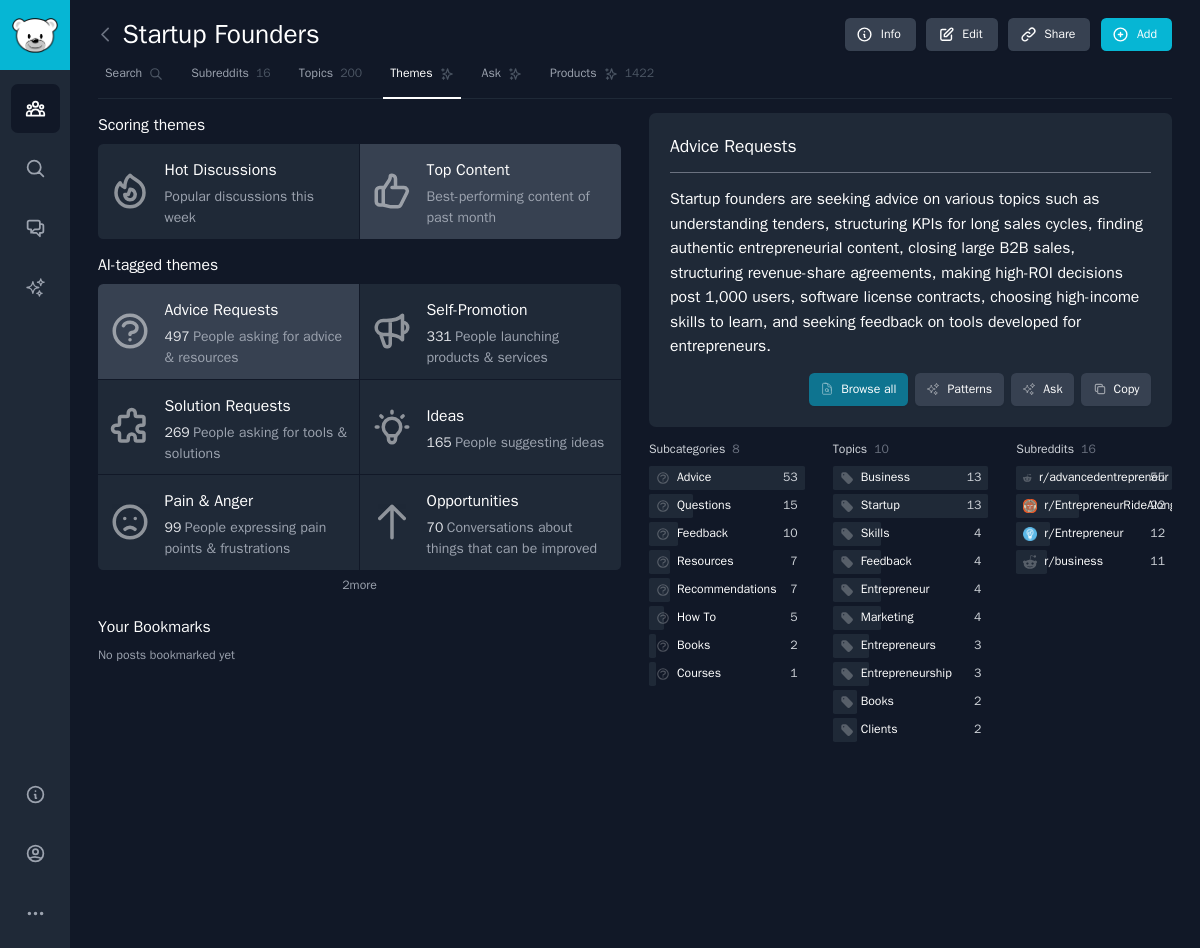 click on "Best-performing content of past month" at bounding box center (519, 207) 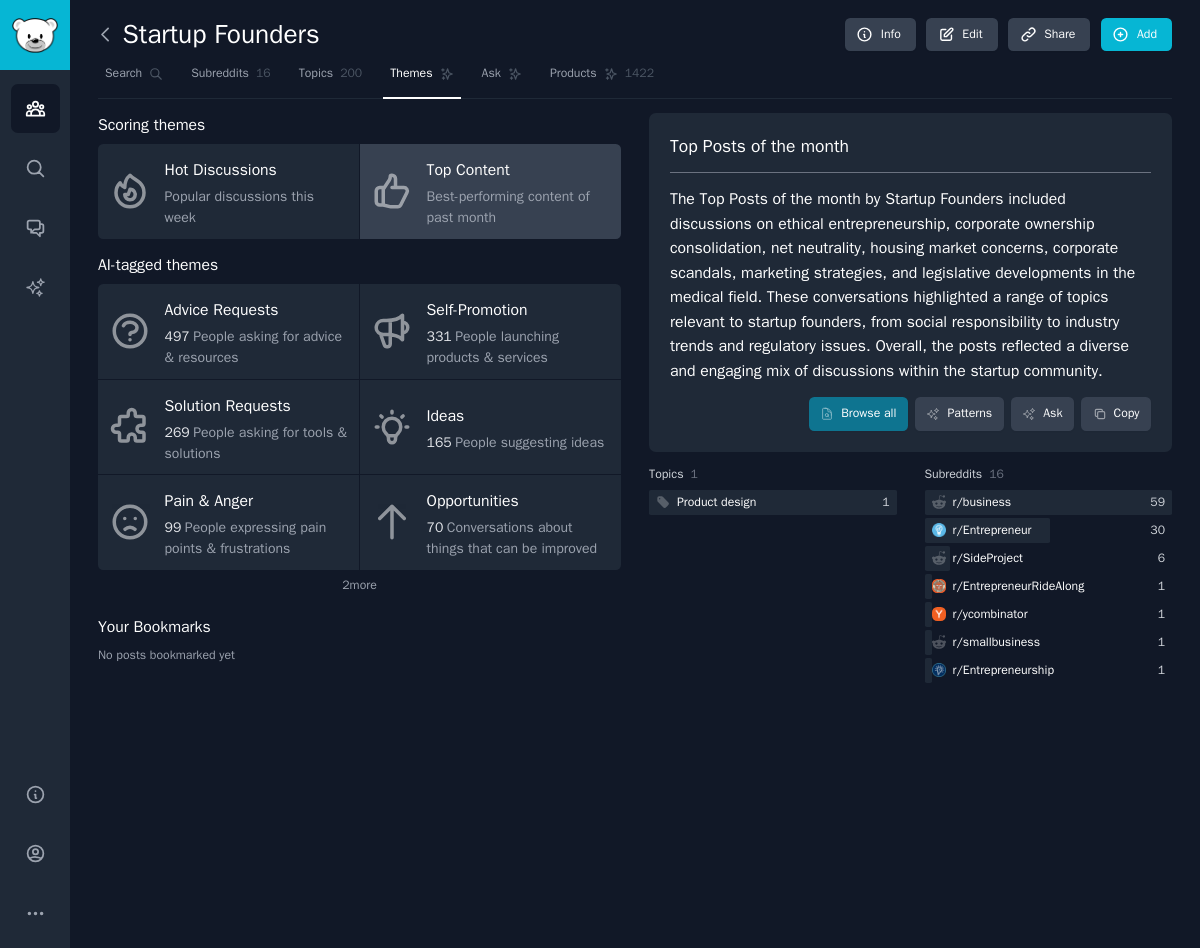 click 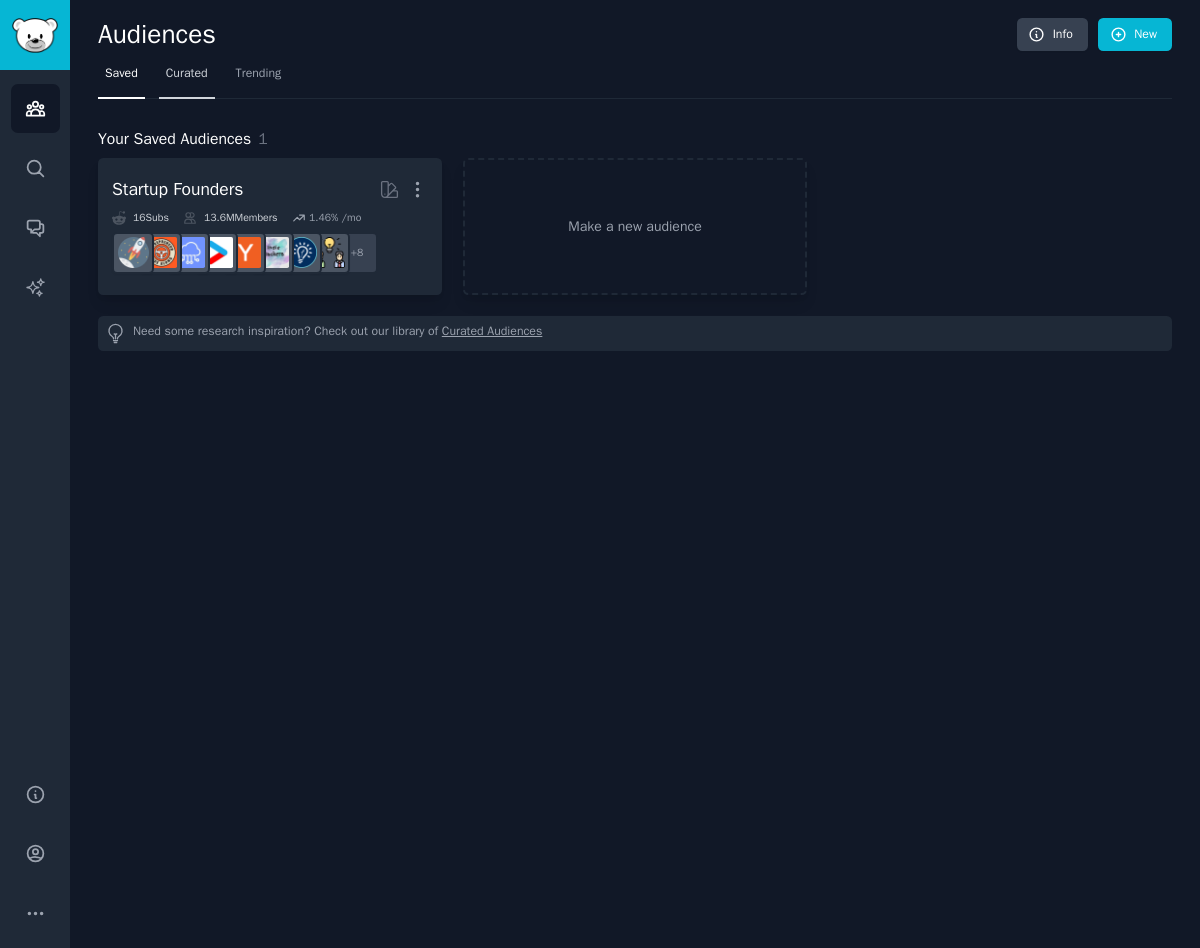 click on "Curated" at bounding box center [187, 74] 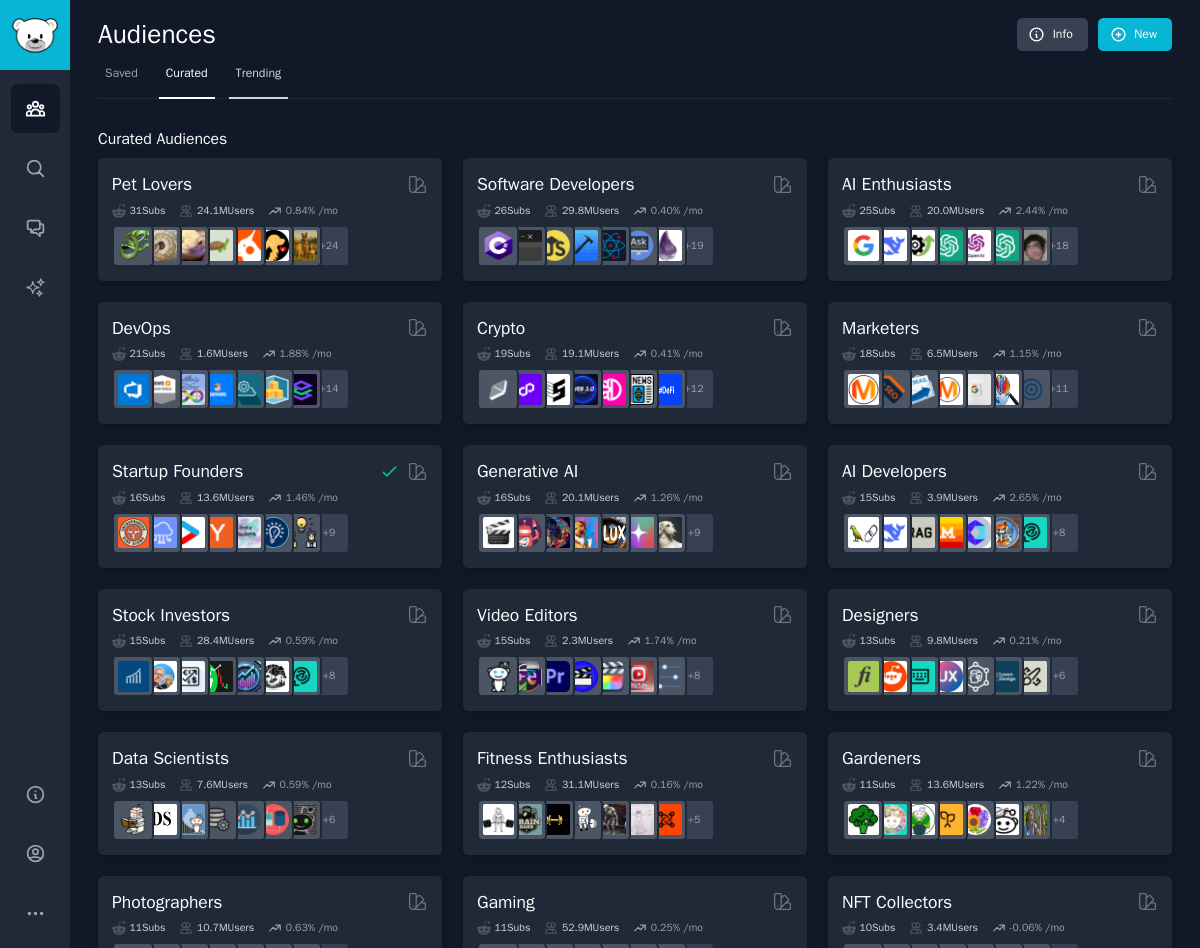 click on "Trending" at bounding box center (259, 74) 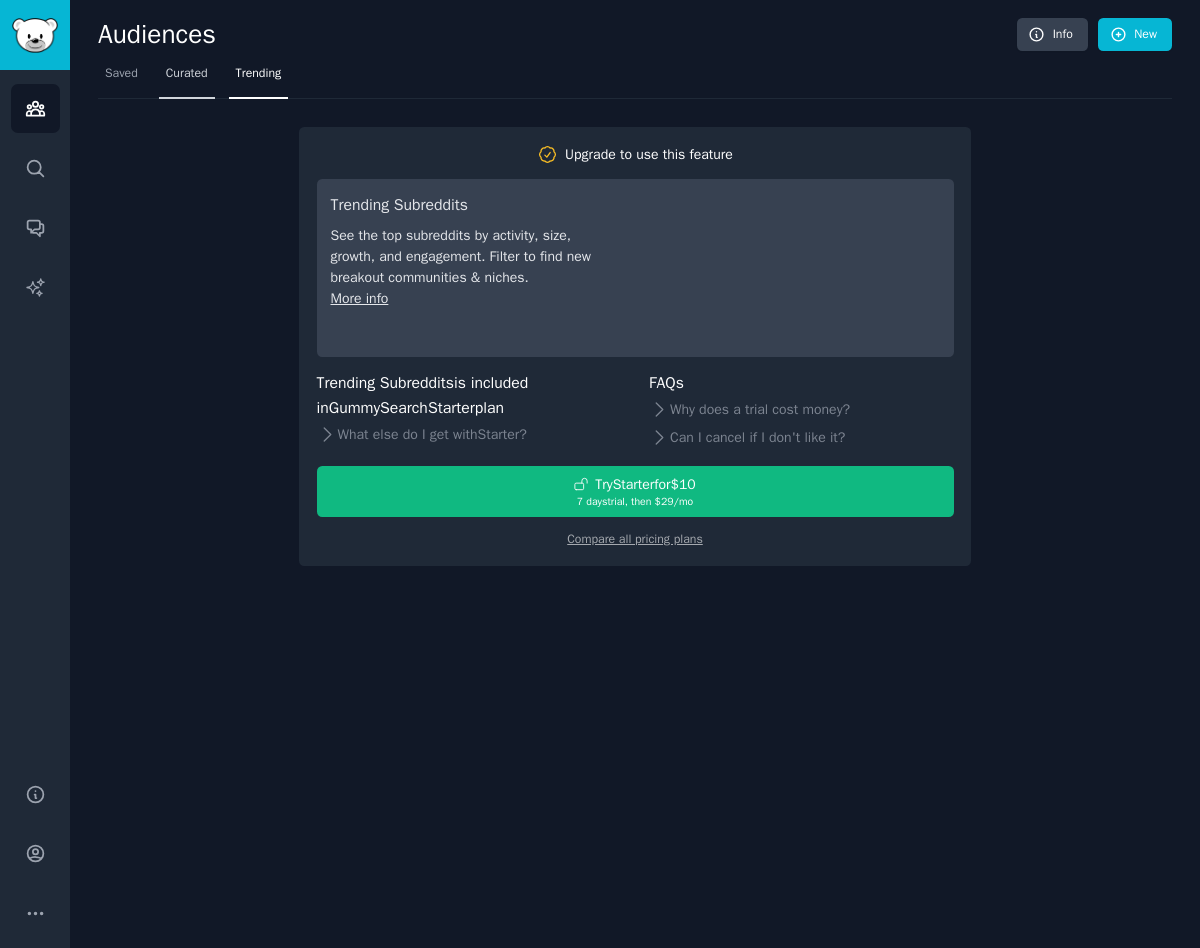 click on "Curated" at bounding box center (187, 74) 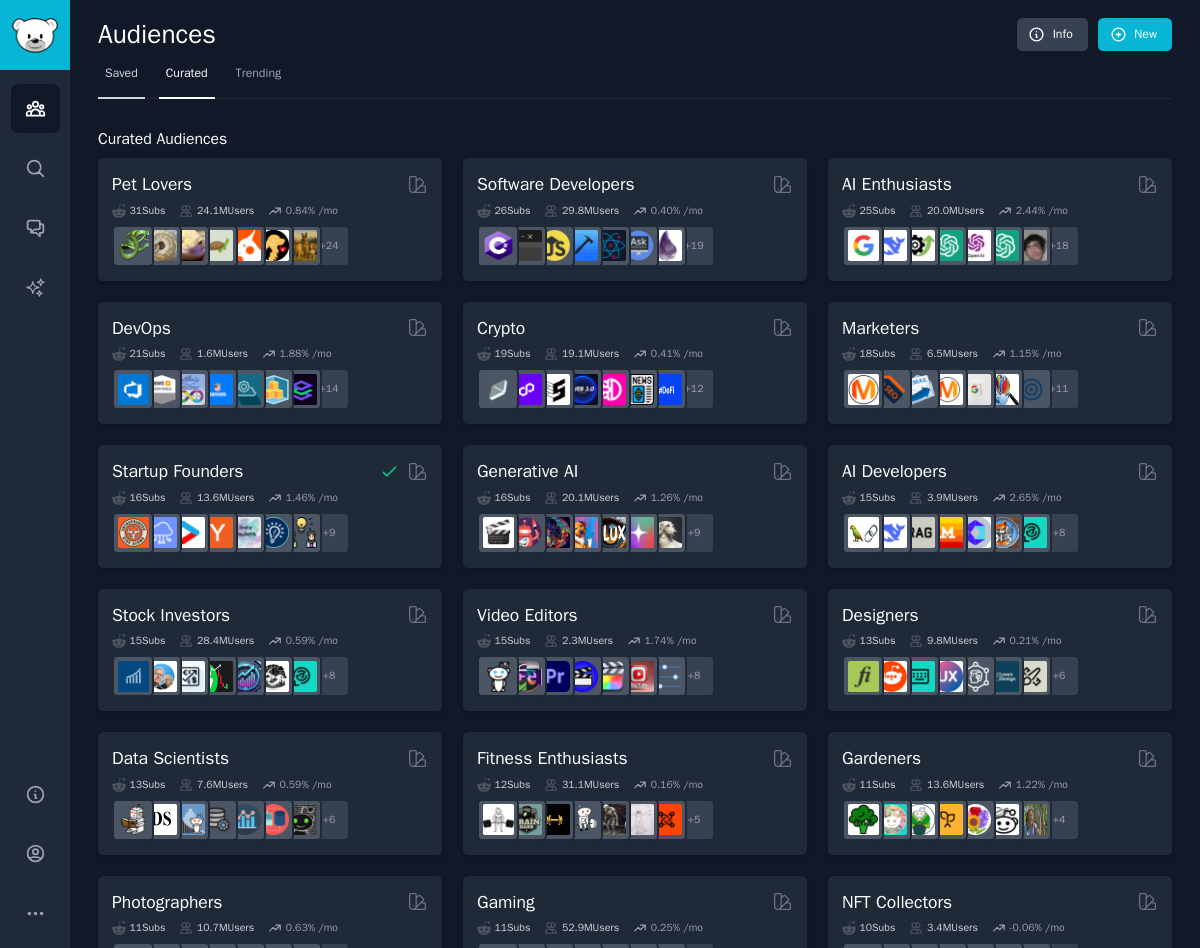 click on "Saved" at bounding box center (121, 74) 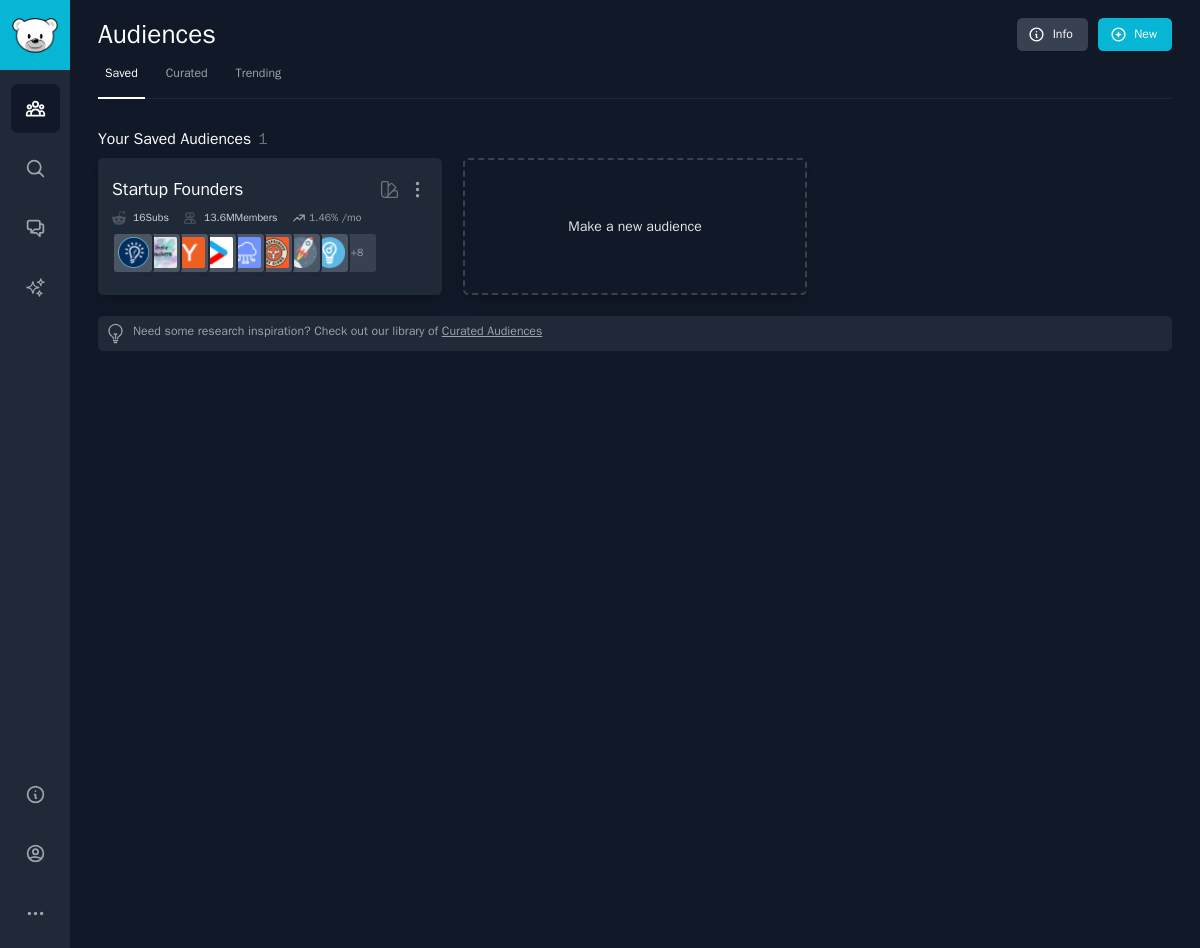 click on "Make a new audience" at bounding box center (635, 226) 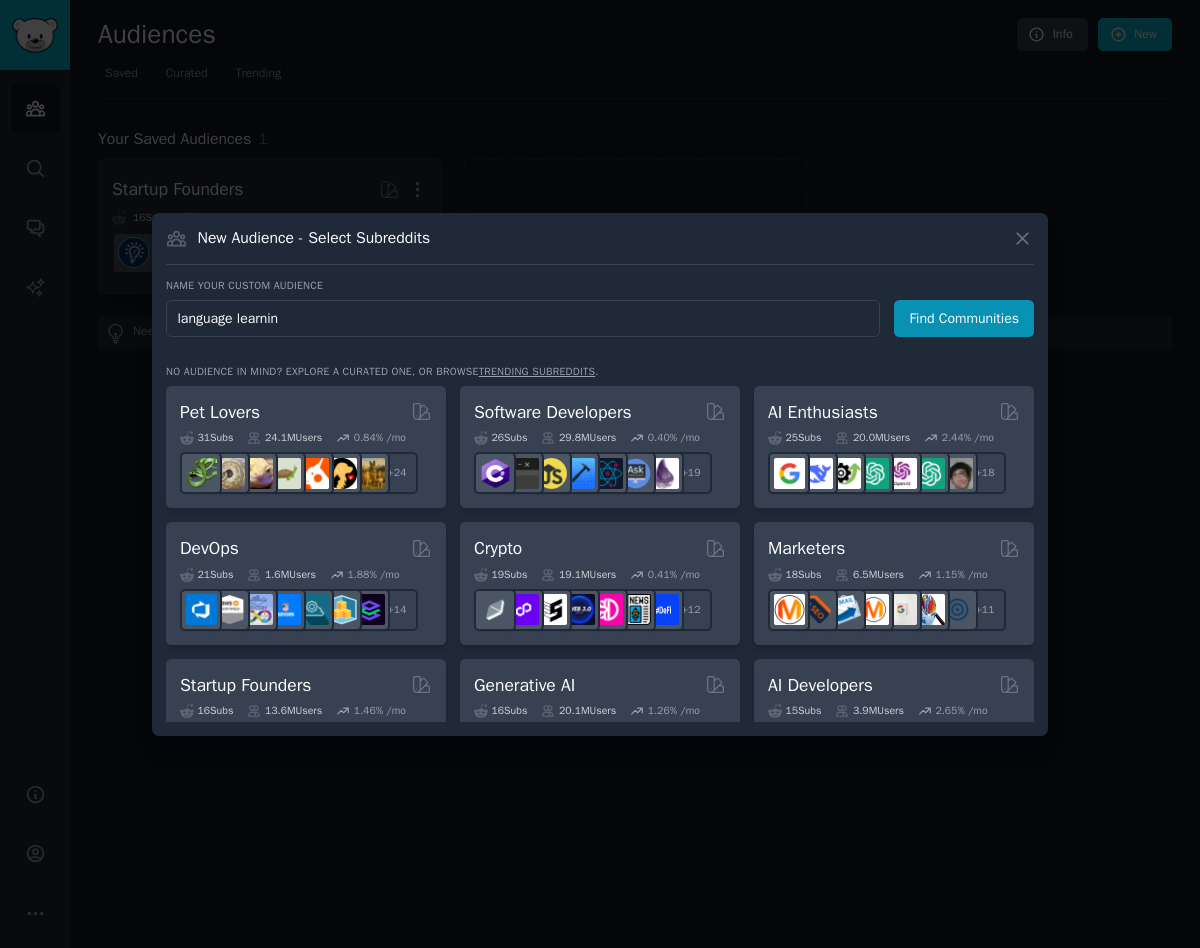 type on "language learning" 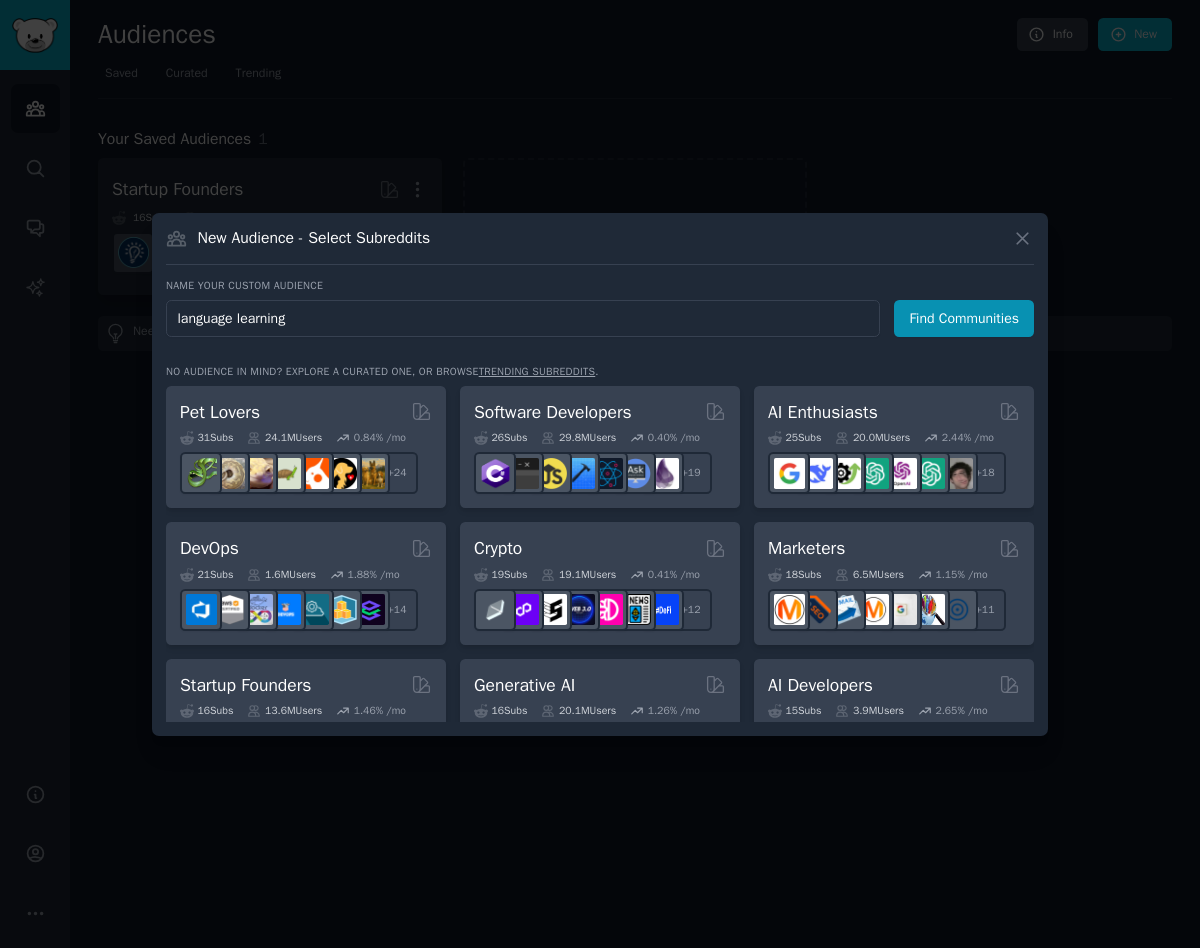 click on "Find Communities" at bounding box center (964, 318) 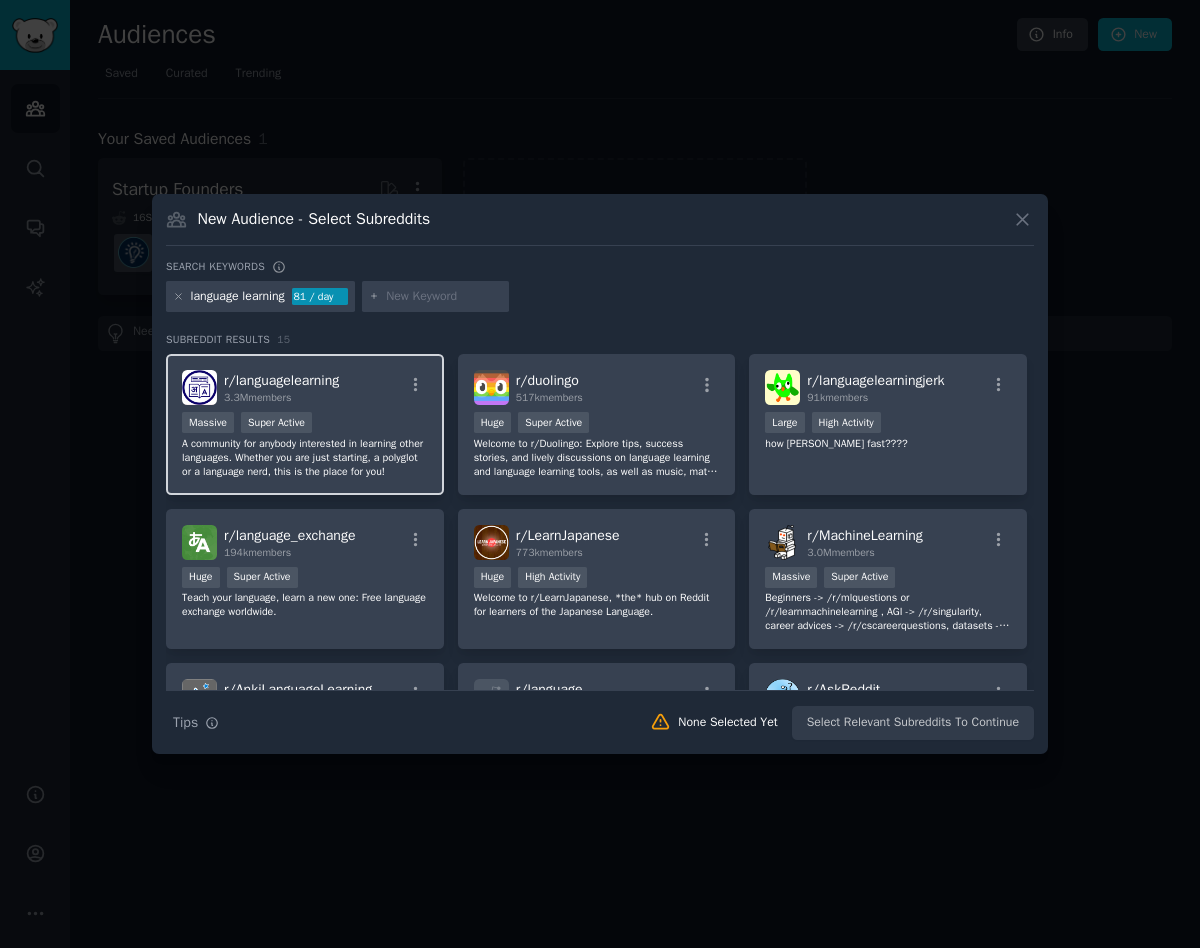 click on "A community for anybody interested in learning other languages. Whether you are just starting, a polyglot or a language nerd, this is the place for you!" at bounding box center (305, 458) 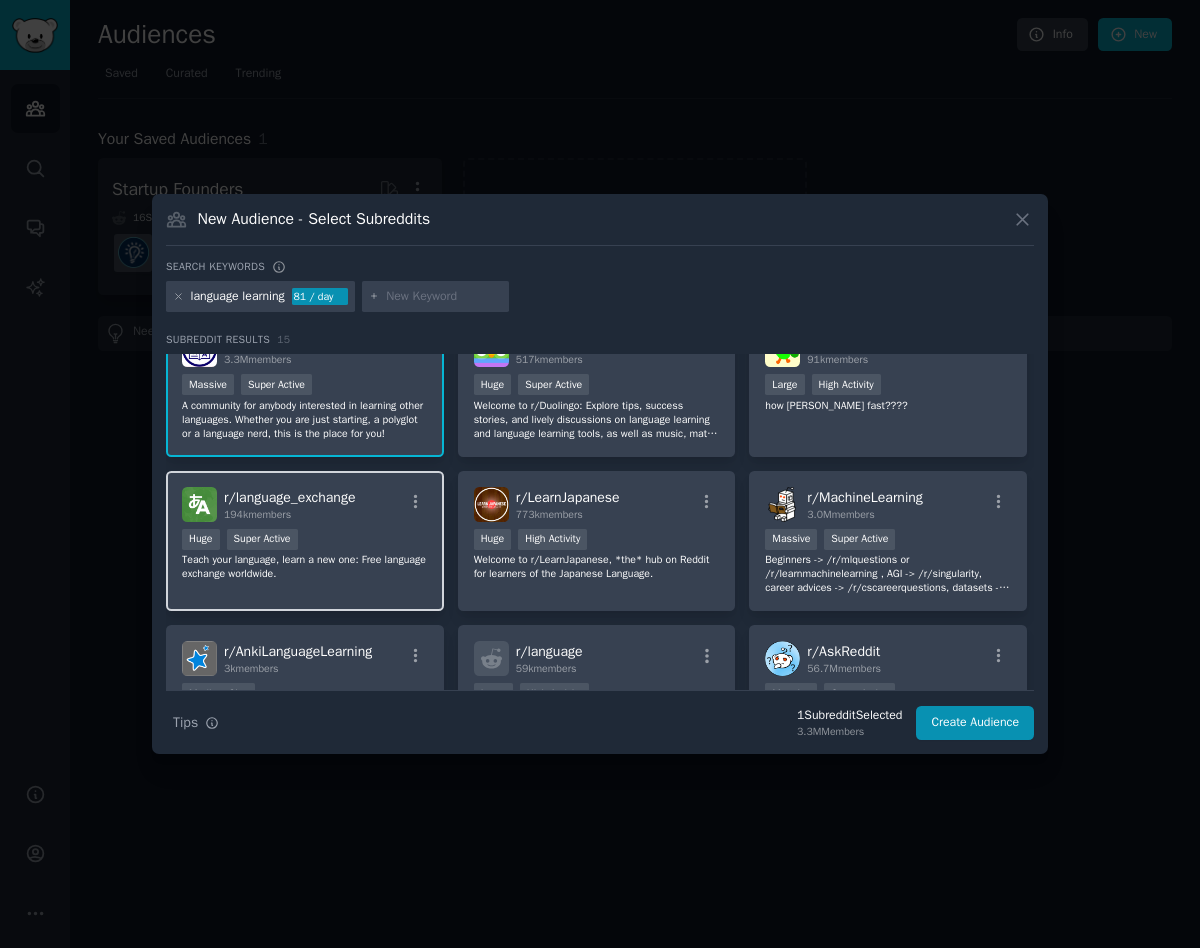 scroll, scrollTop: 0, scrollLeft: 0, axis: both 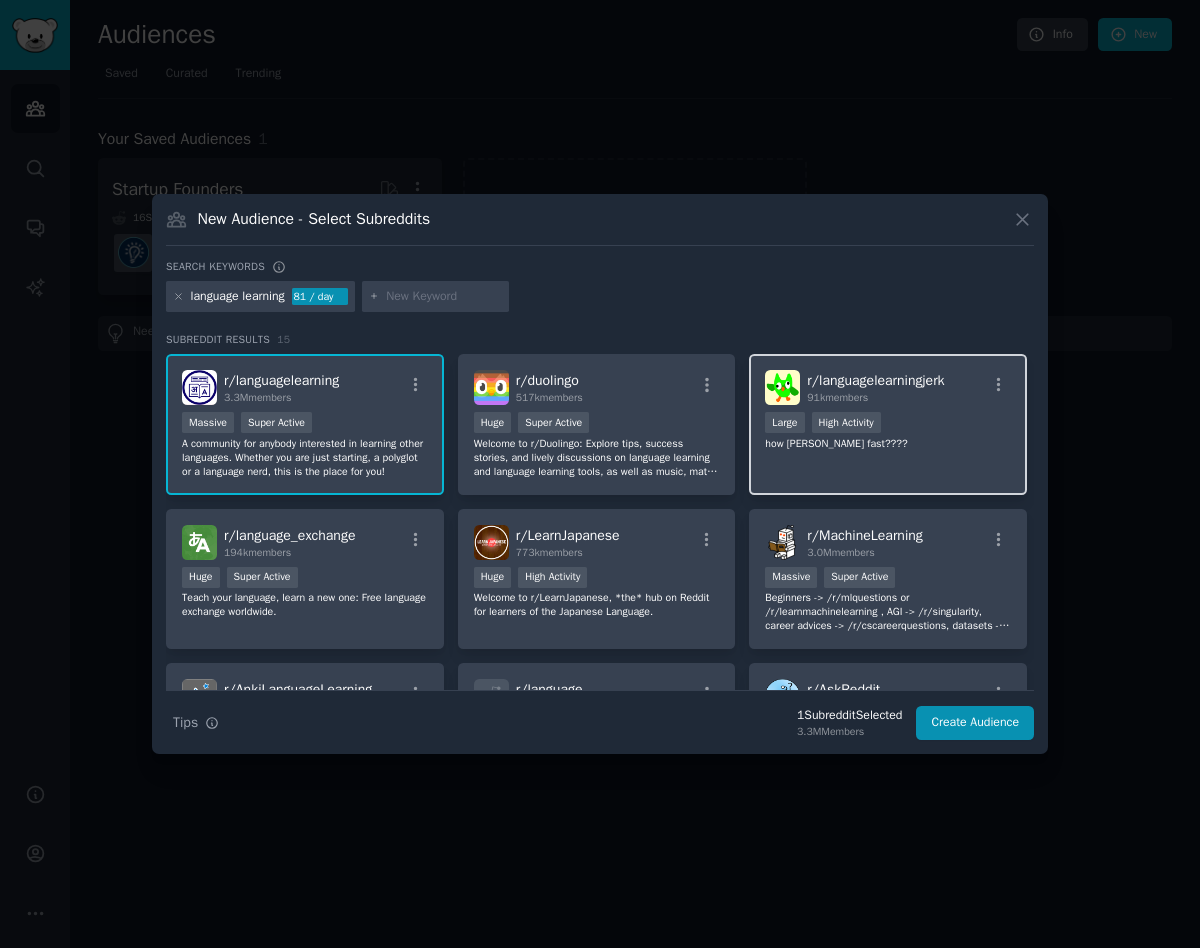 click on "r/ languagelearningjerk 91k  members Large High Activity how lern languge fast????" at bounding box center [888, 424] 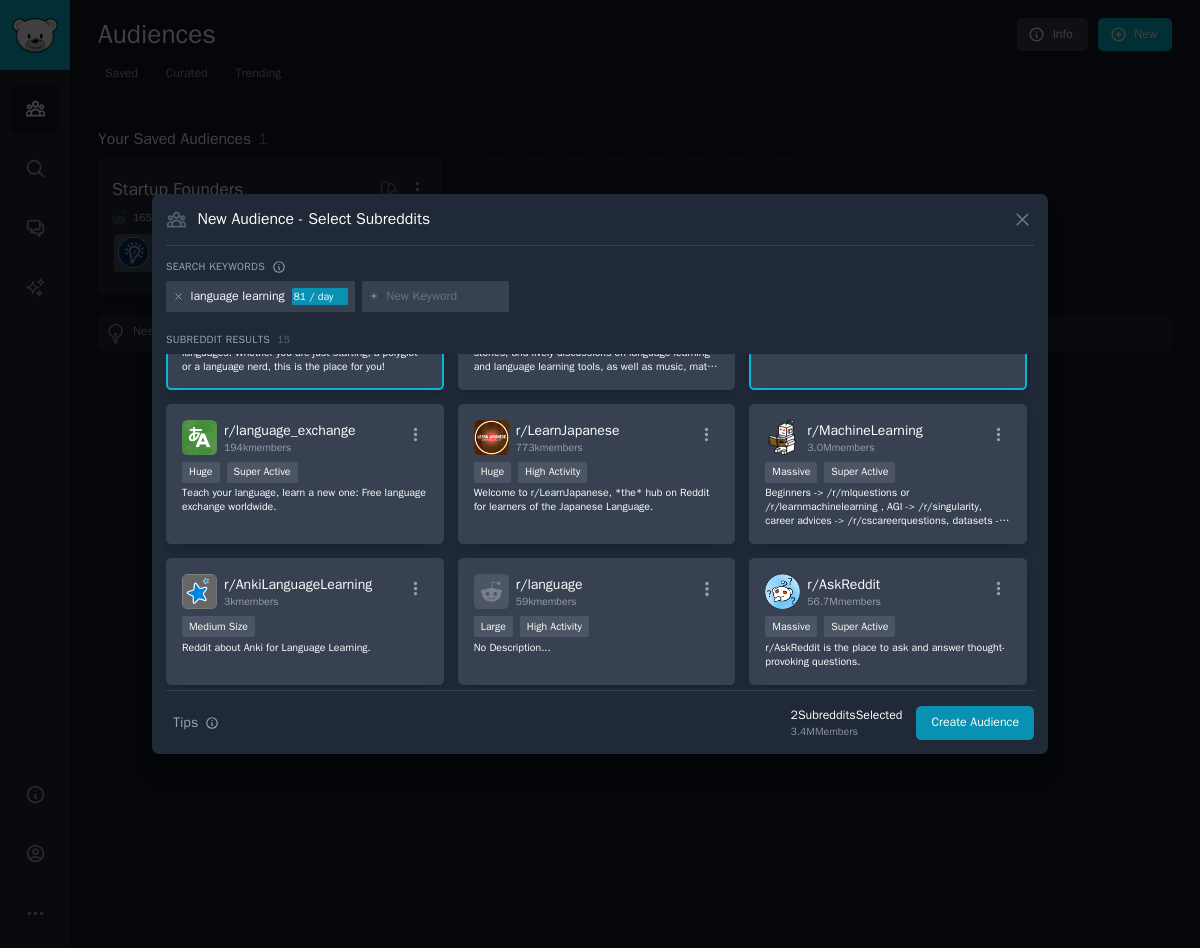 scroll, scrollTop: 0, scrollLeft: 0, axis: both 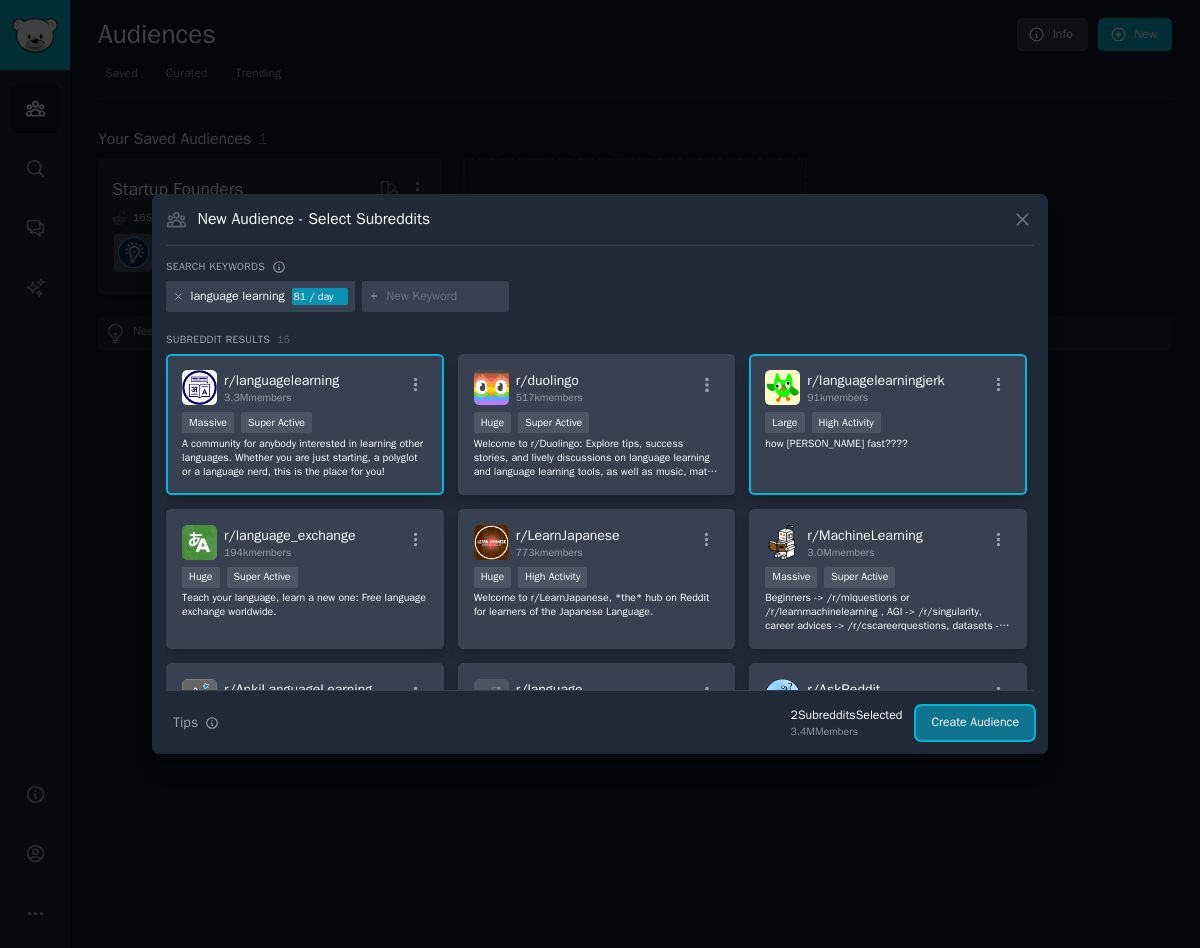 click on "Create Audience" at bounding box center [975, 723] 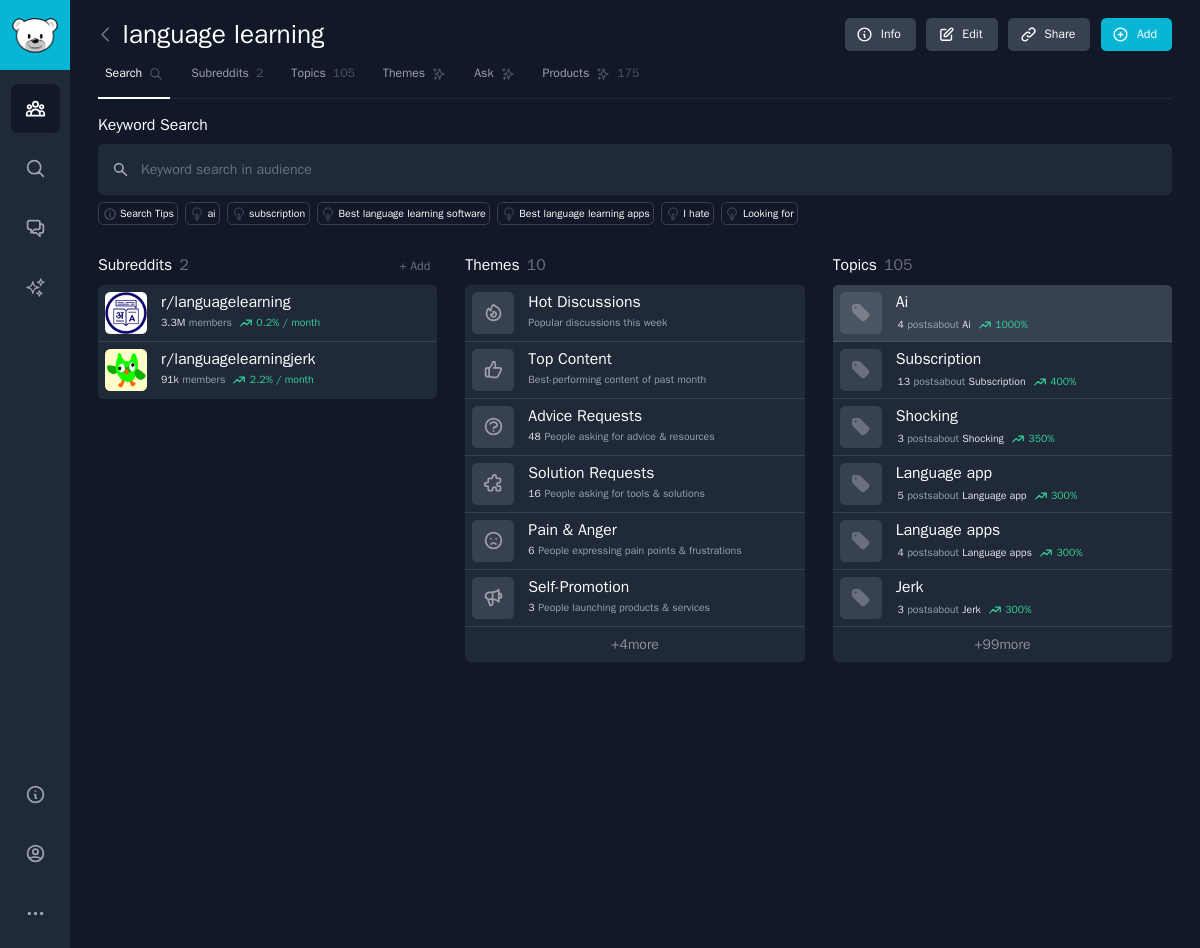click on "Ai" at bounding box center (1027, 302) 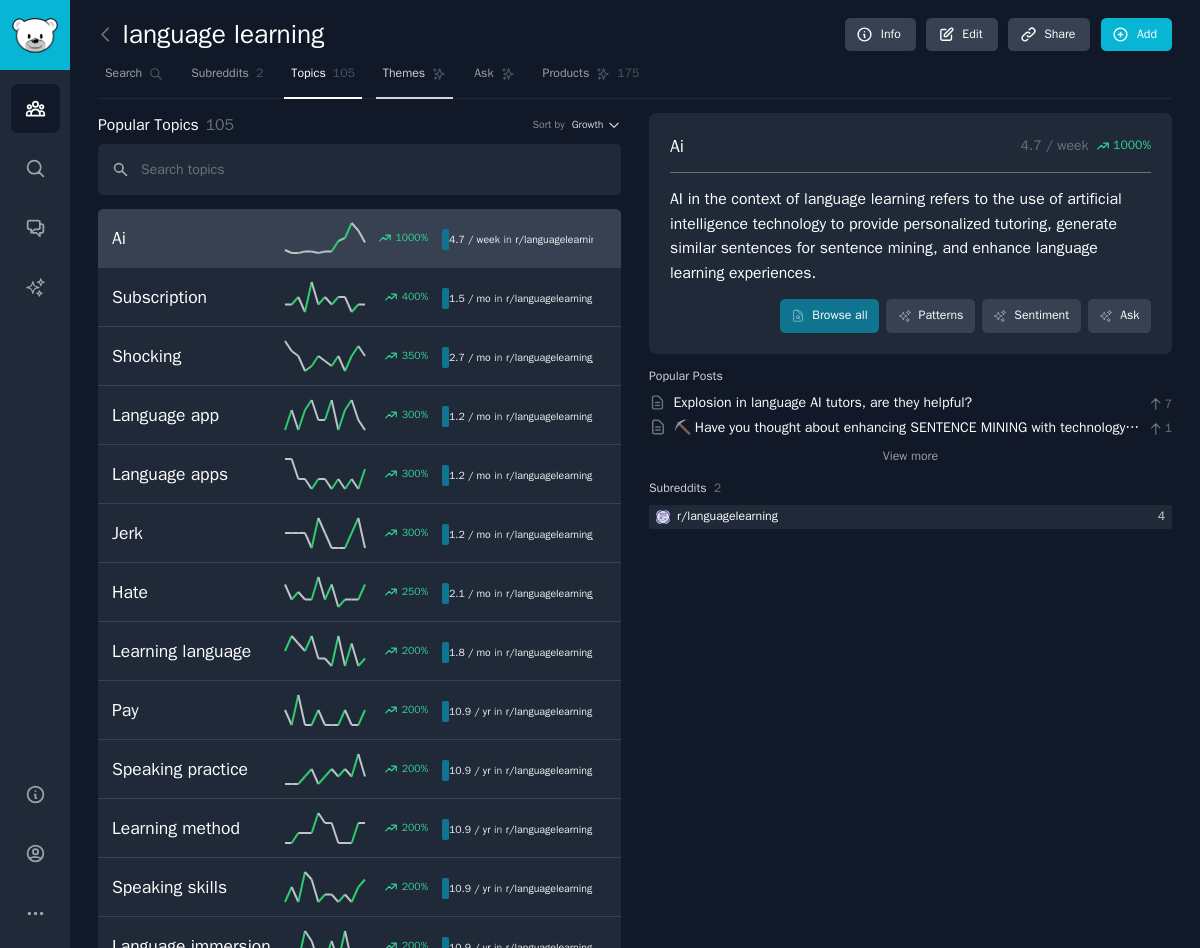 click on "Themes" at bounding box center (414, 78) 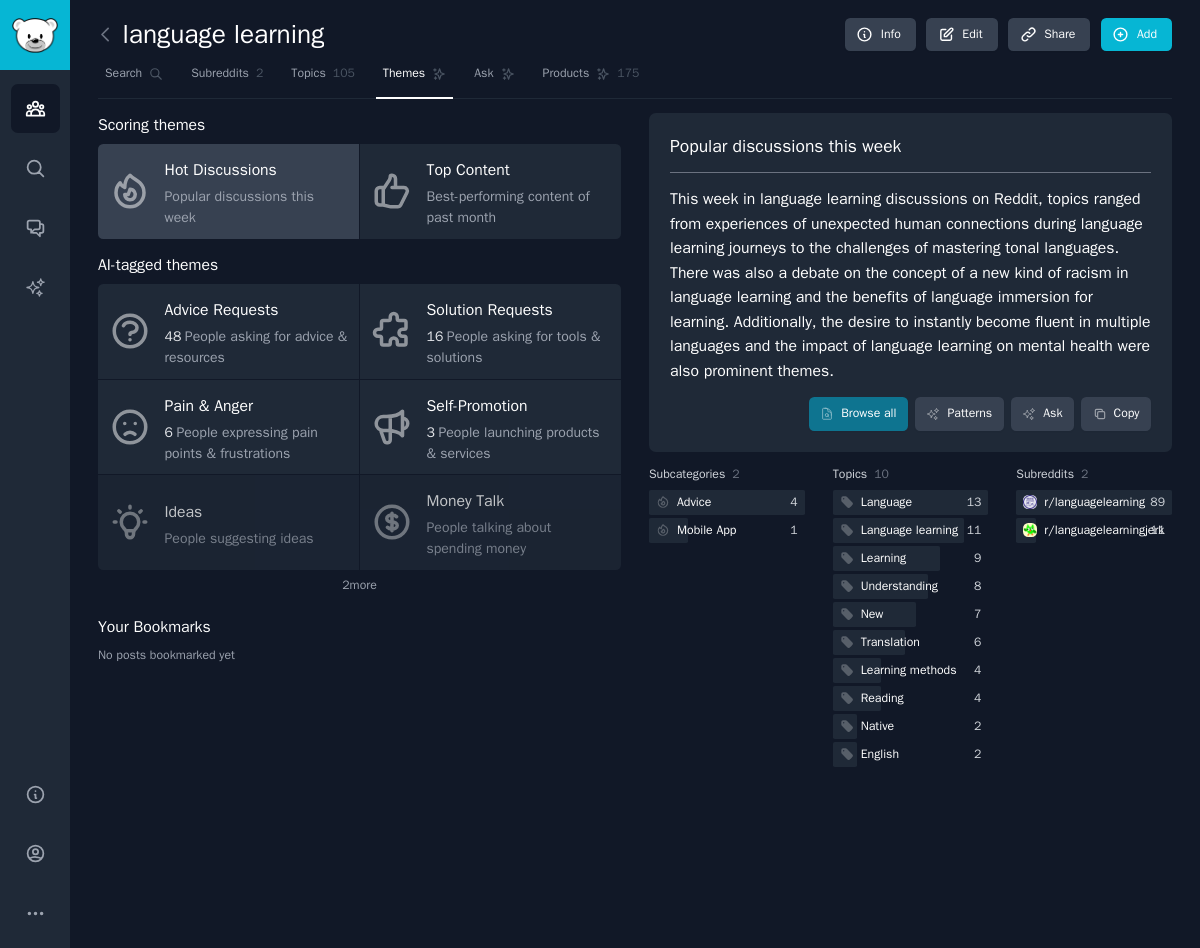 click on "Hot Discussions" at bounding box center (257, 171) 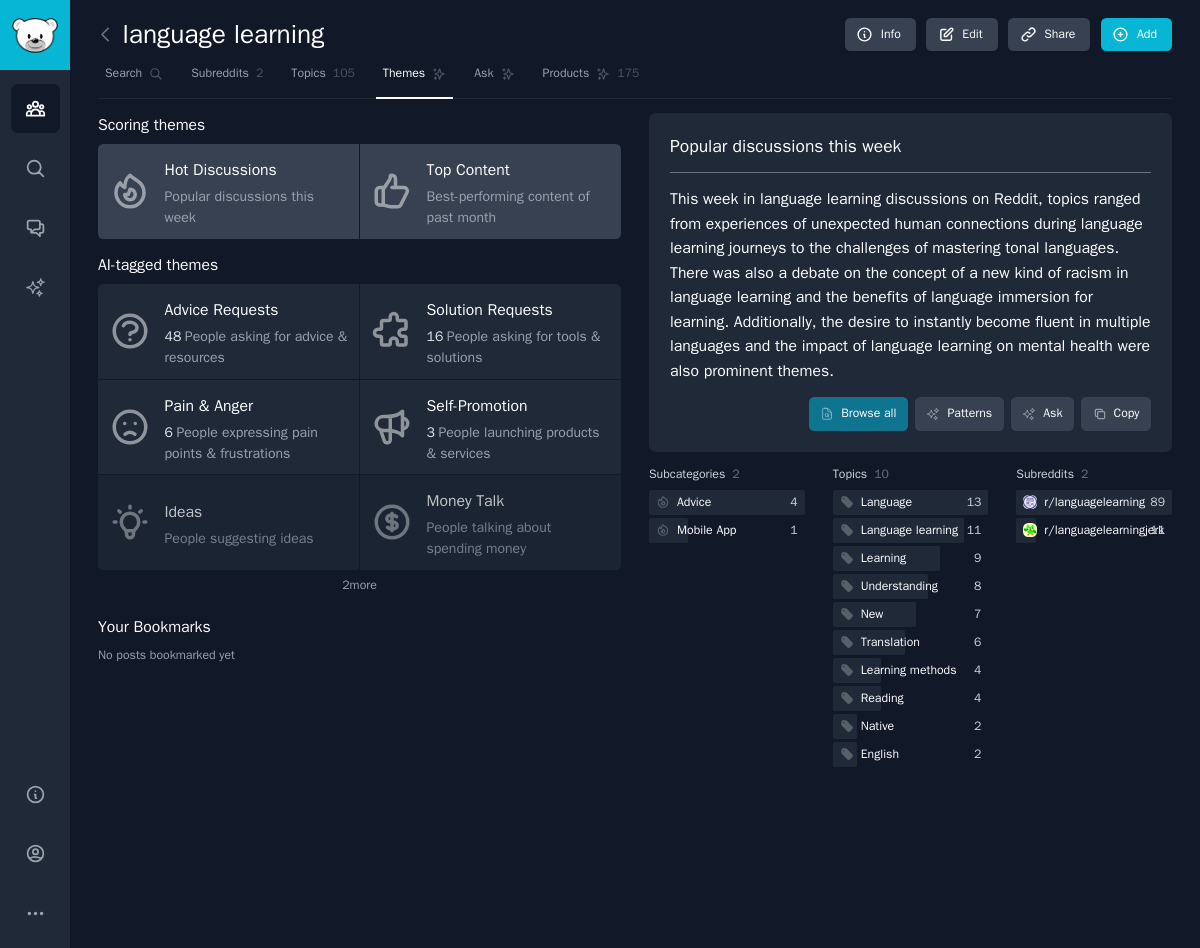 click on "Best-performing content of past month" 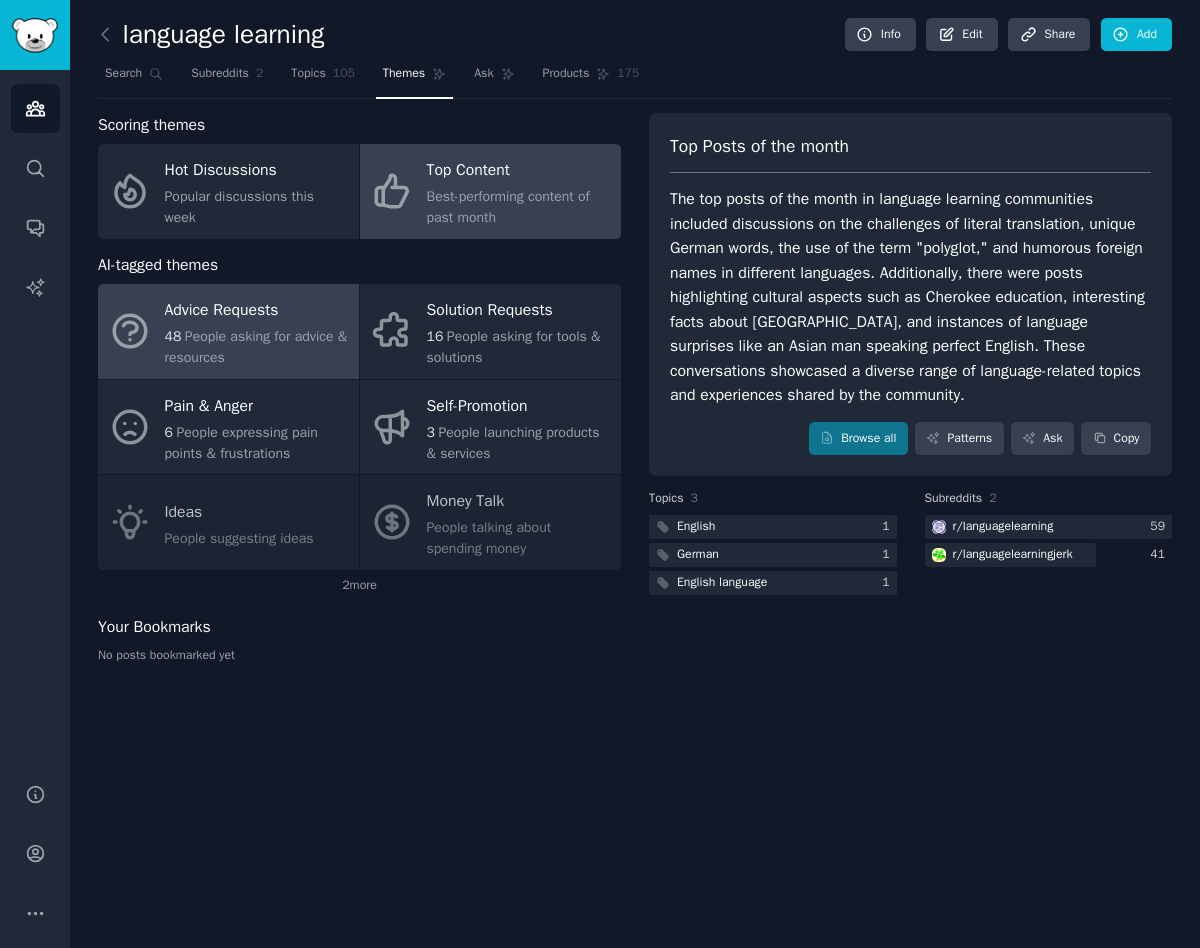 click on "People asking for advice & resources" at bounding box center [256, 347] 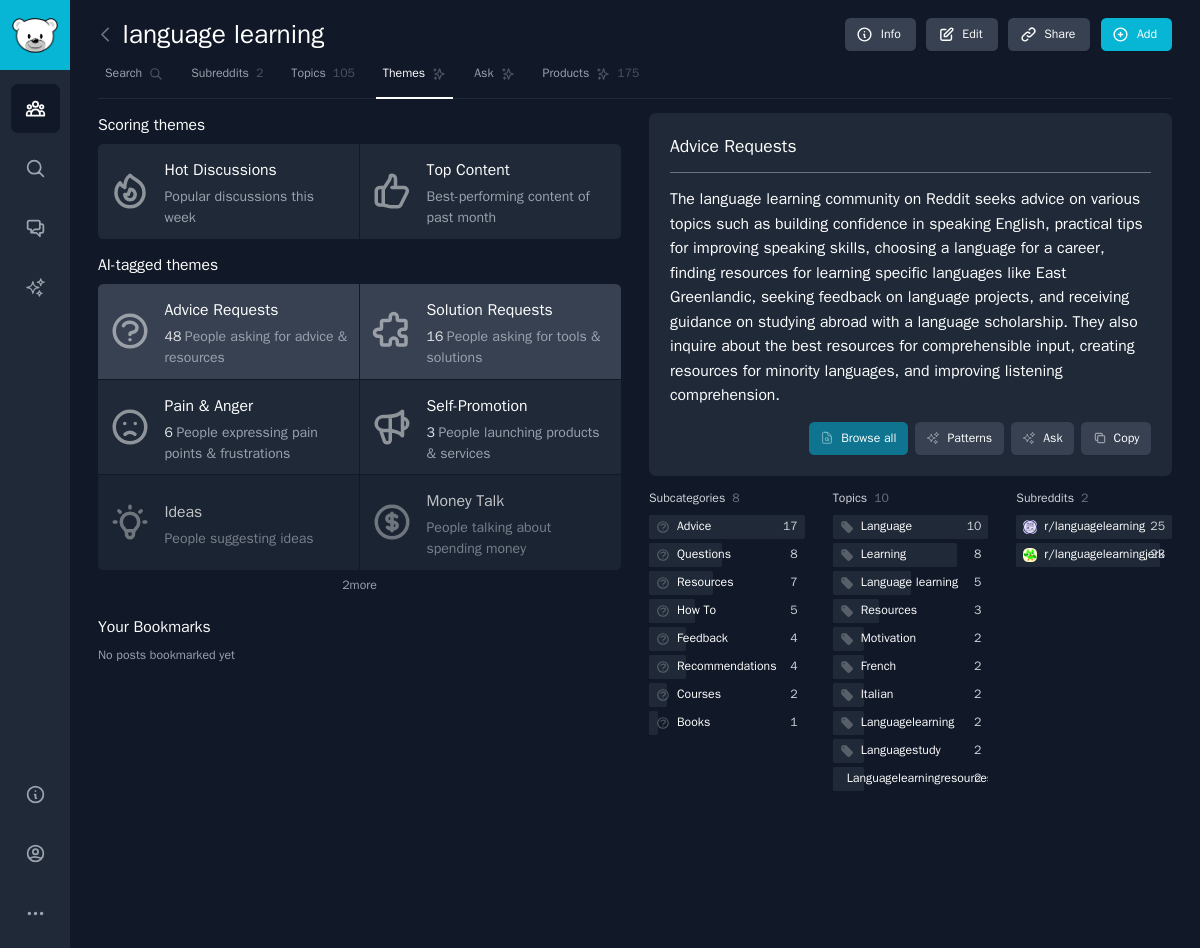 click 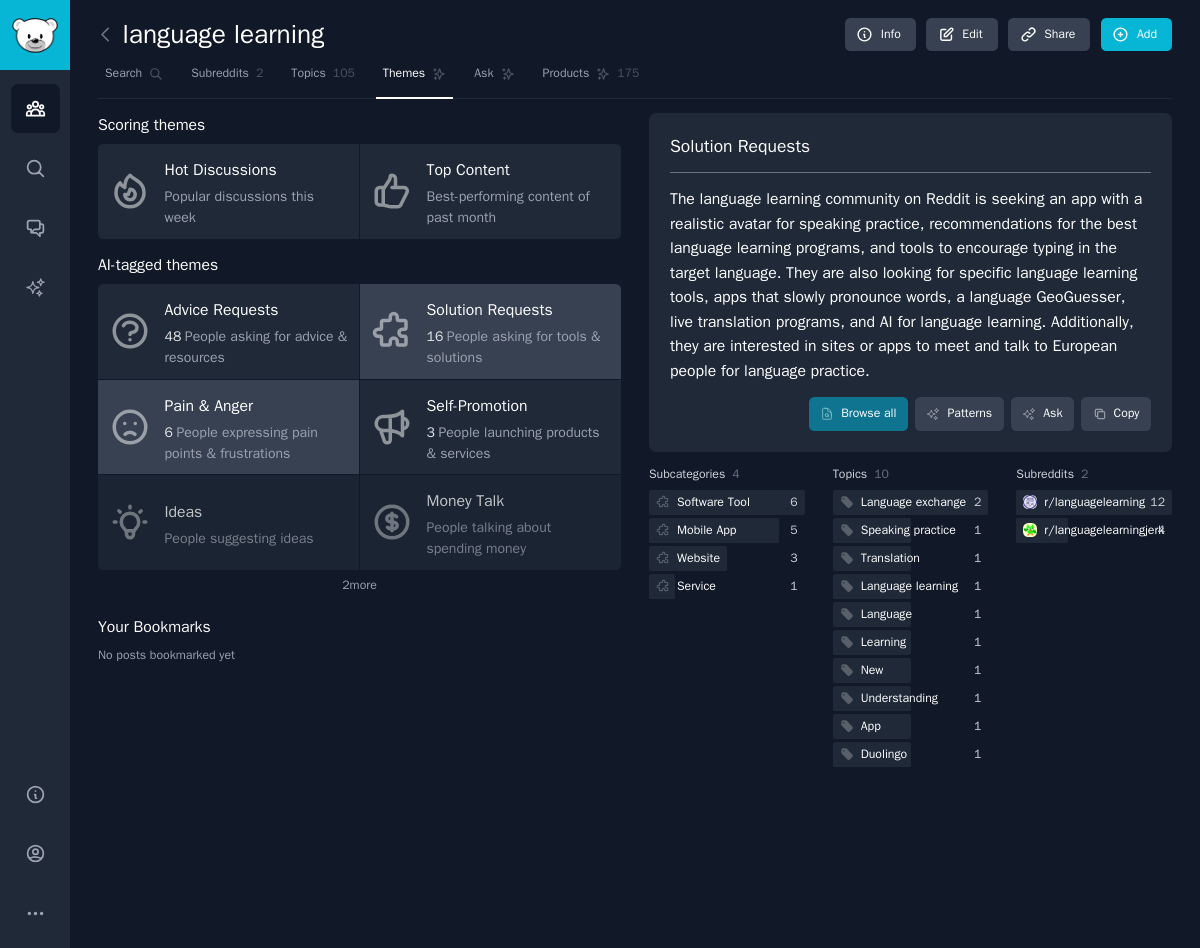 click on "Pain & Anger 6 People expressing pain points & frustrations" at bounding box center (228, 427) 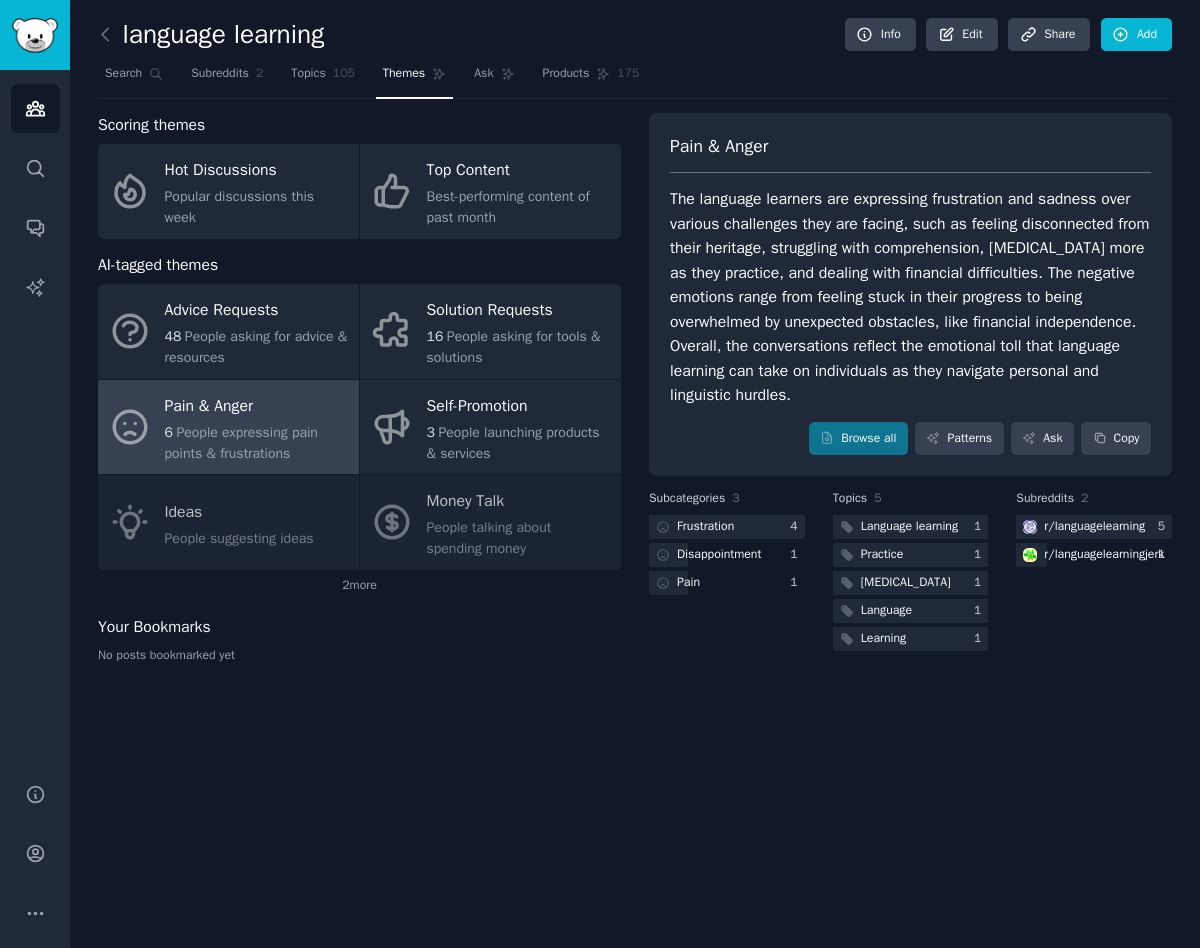 click on "Advice Requests 48 People asking for advice & resources Solution Requests 16 People asking for tools & solutions Pain & Anger 6 People expressing pain points & frustrations Self-Promotion 3 People launching products & services Ideas People suggesting ideas Money Talk People talking about spending money" 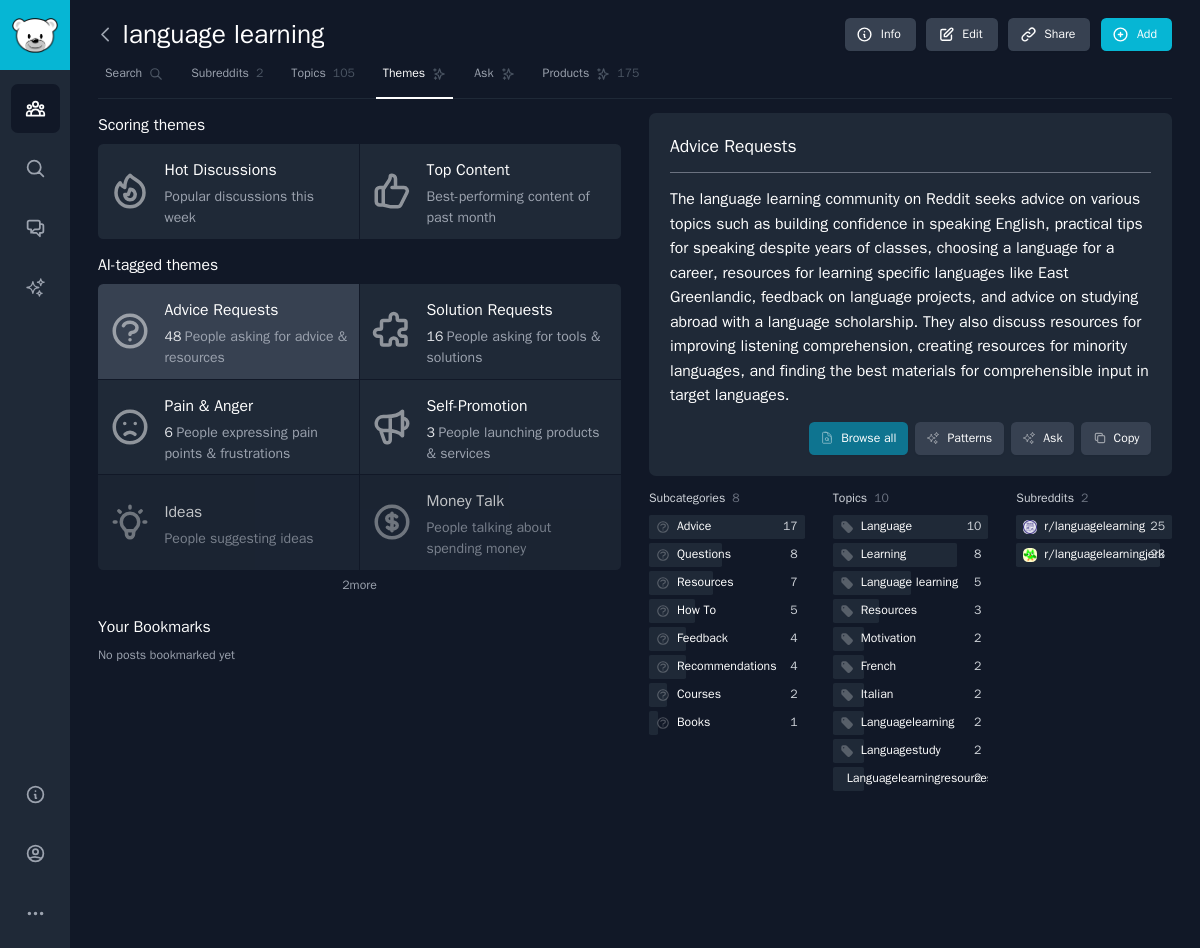 click 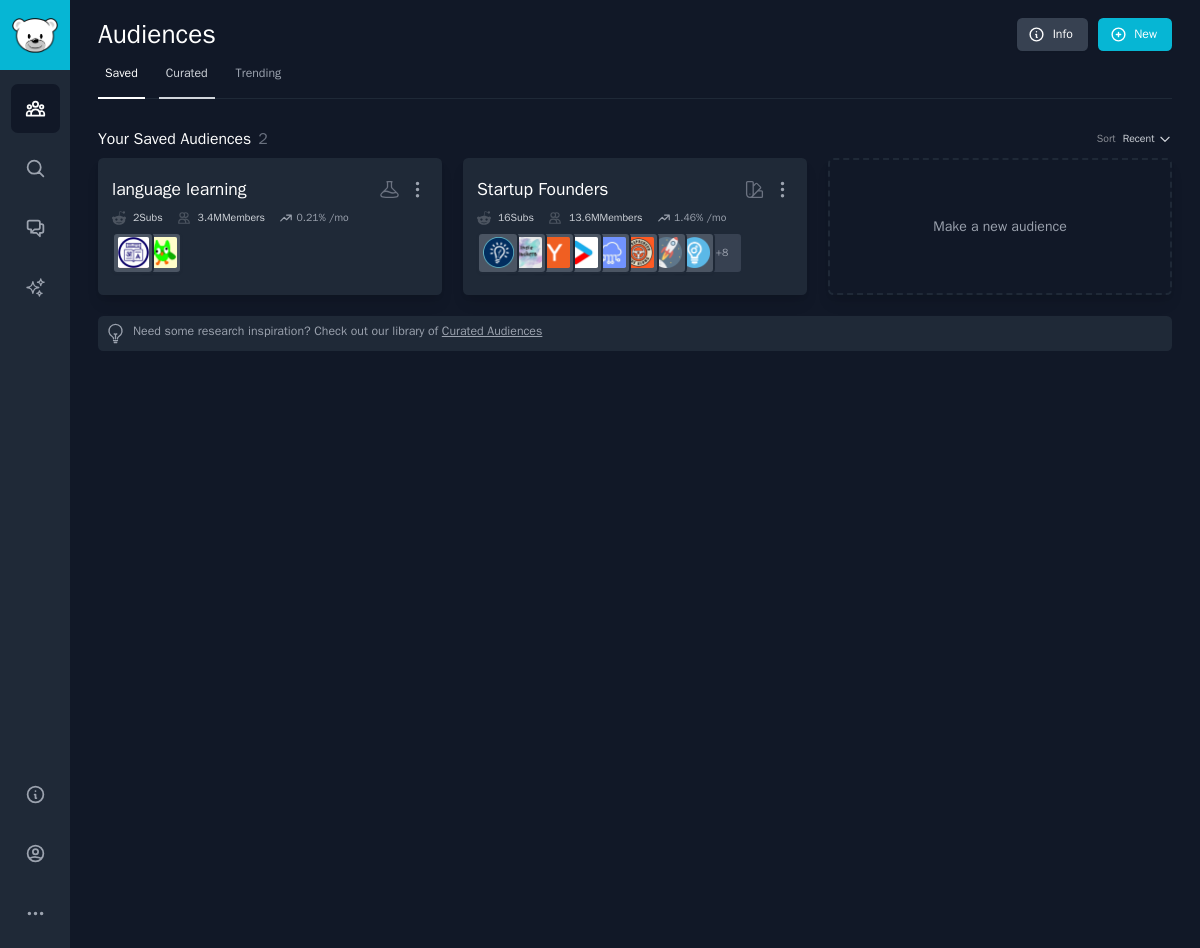 click on "Curated" at bounding box center (187, 74) 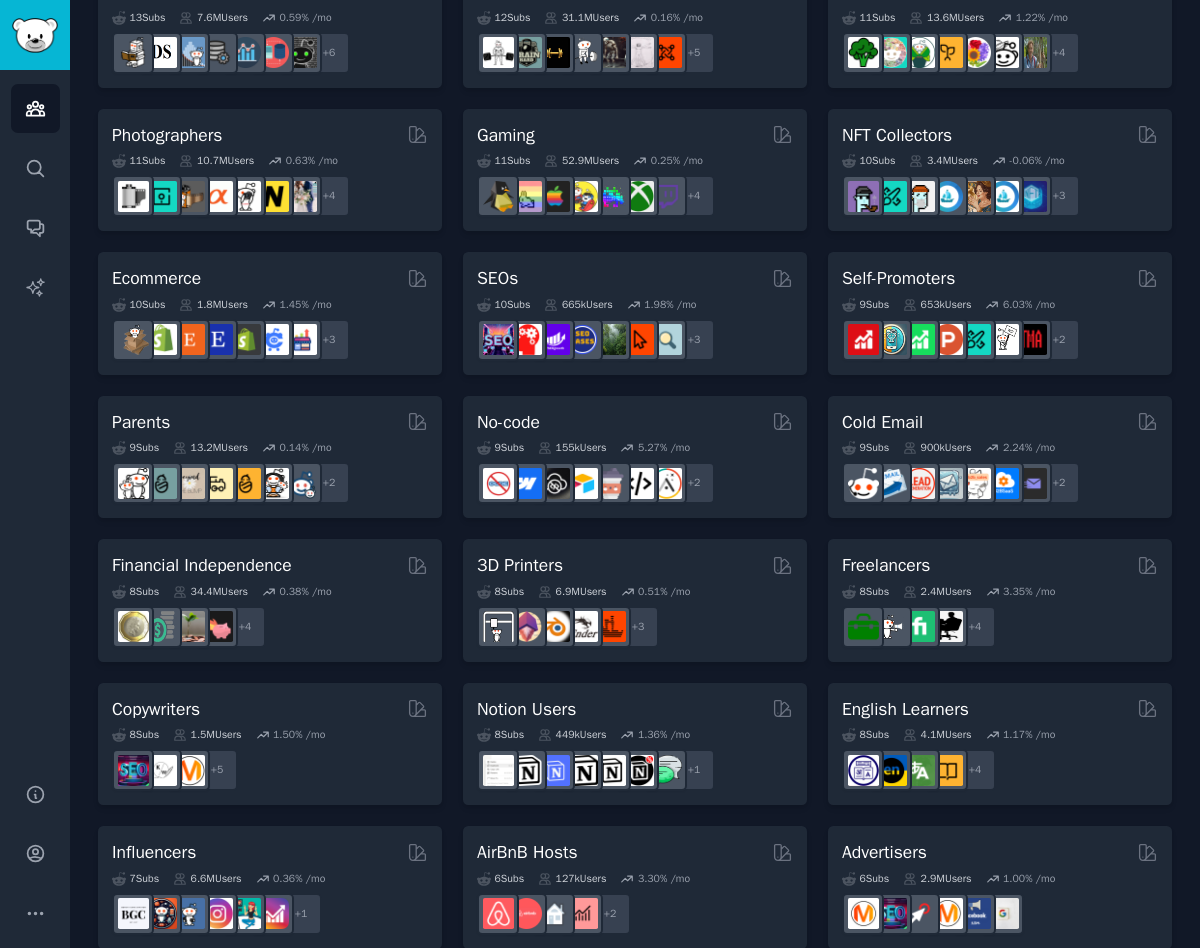 scroll, scrollTop: 768, scrollLeft: 0, axis: vertical 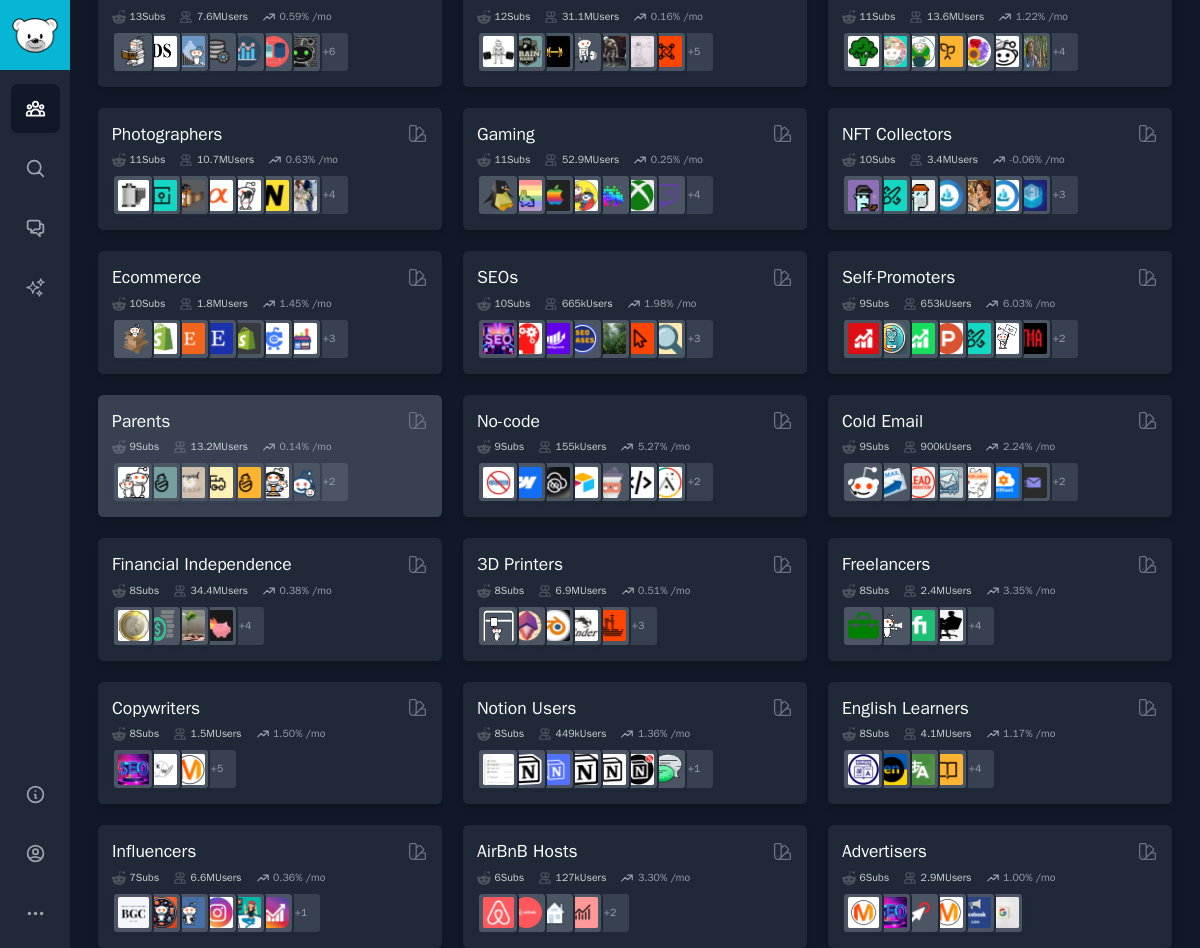 click on "Parents" at bounding box center (141, 421) 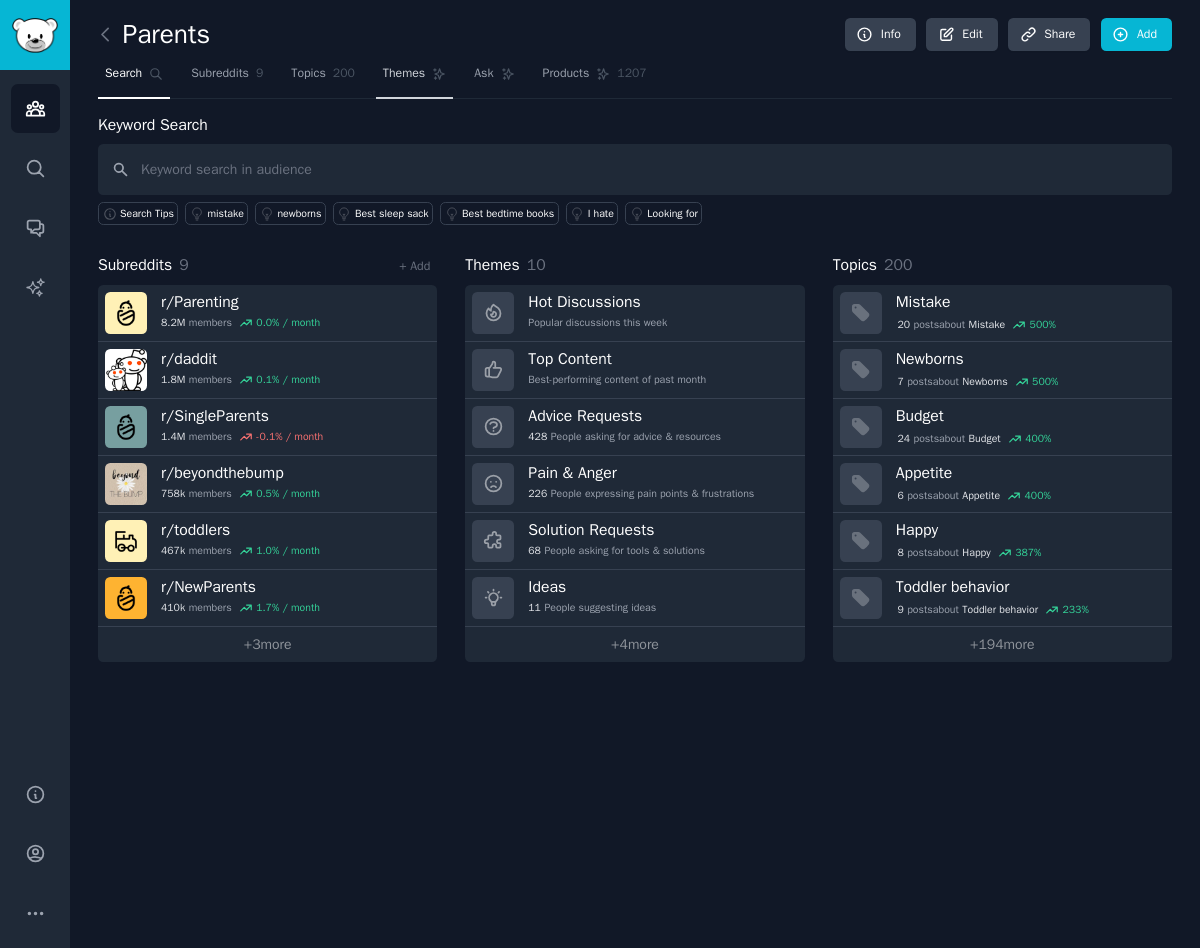 click on "Themes" at bounding box center [404, 74] 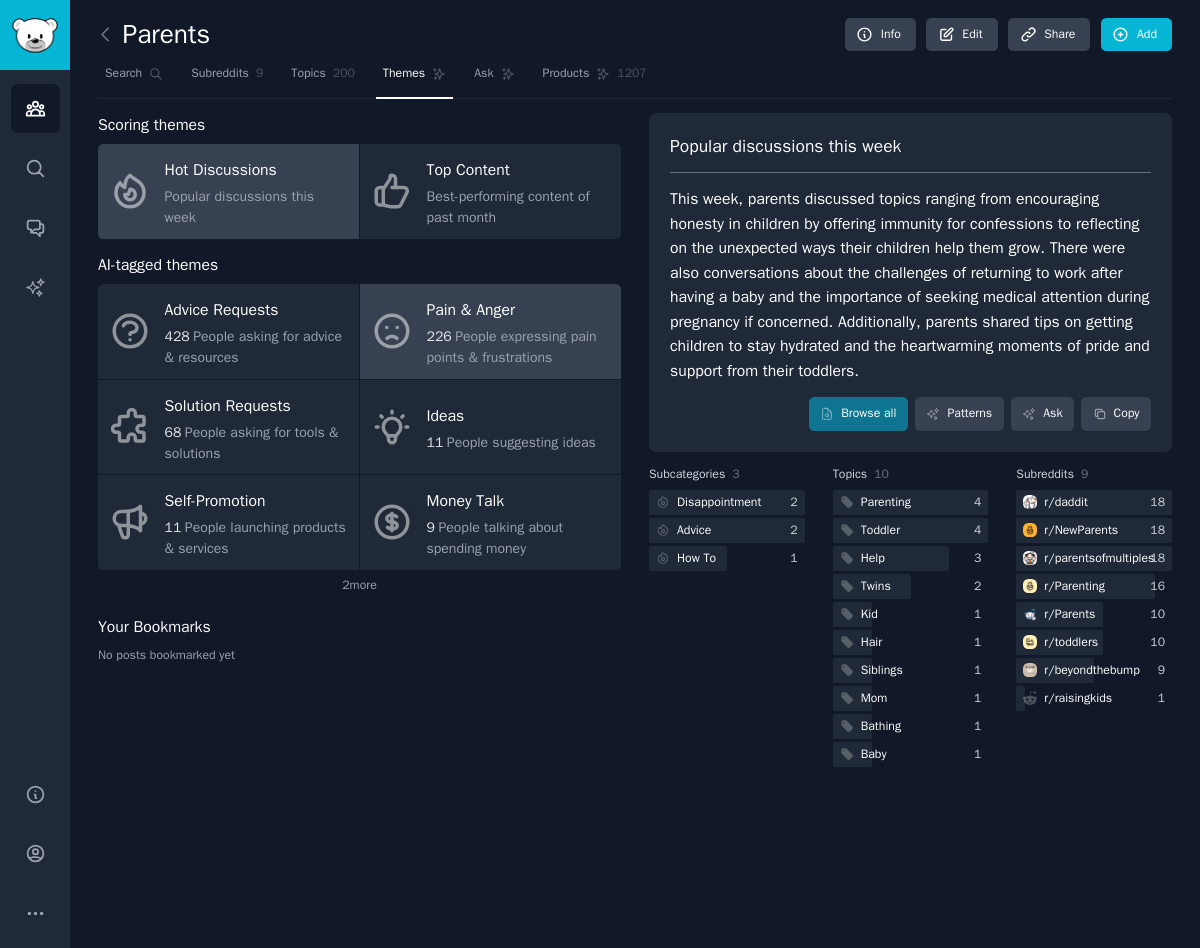 click on "Pain & Anger" at bounding box center [519, 311] 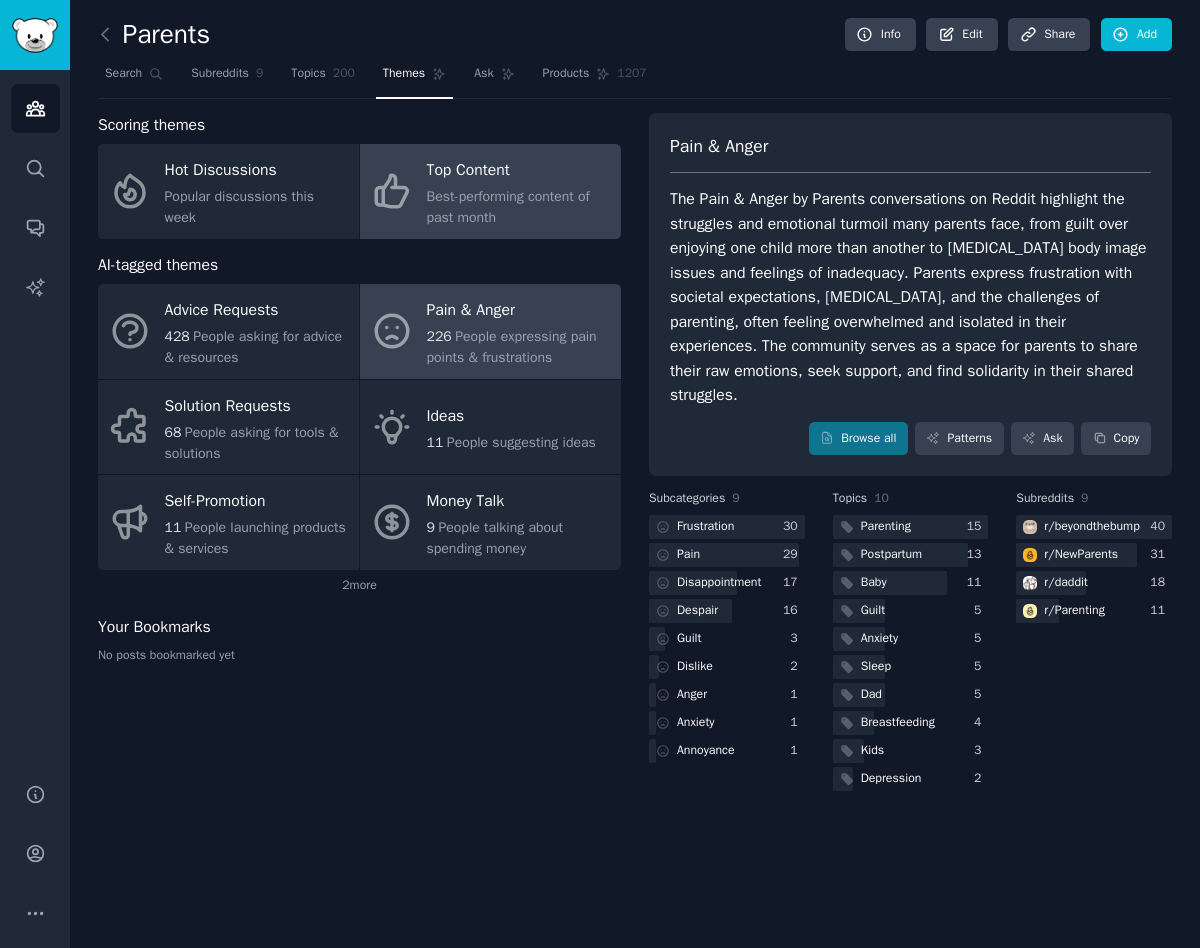 click on "Best-performing content of past month" 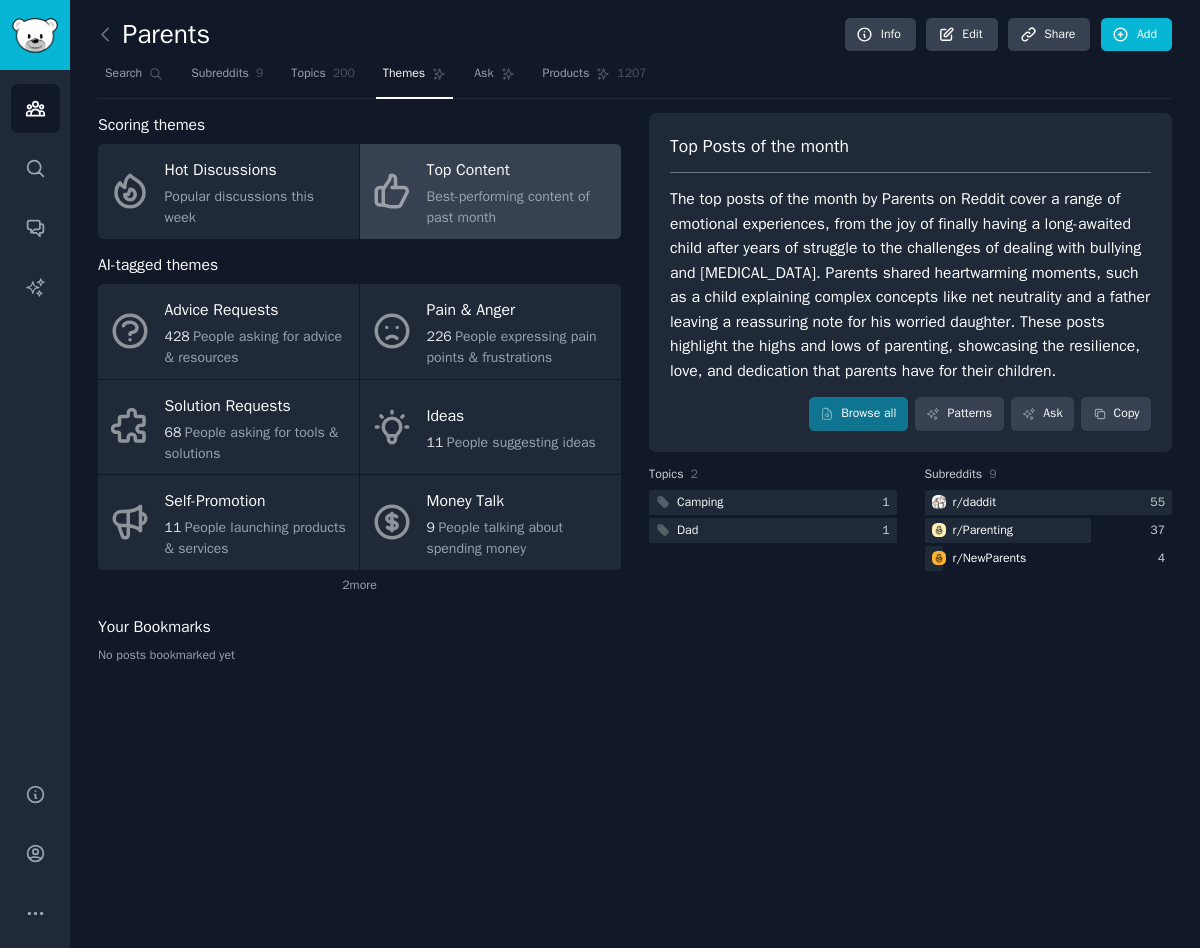 click on "The top posts of the month by Parents on Reddit cover a range of emotional experiences, from the joy of finally having a long-awaited child after years of struggle to the challenges of dealing with bullying and [MEDICAL_DATA]. Parents shared heartwarming moments, such as a child explaining complex concepts like net neutrality and a father leaving a reassuring note for his worried daughter. These posts highlight the highs and lows of parenting, showcasing the resilience, love, and dedication that parents have for their children." at bounding box center [910, 285] 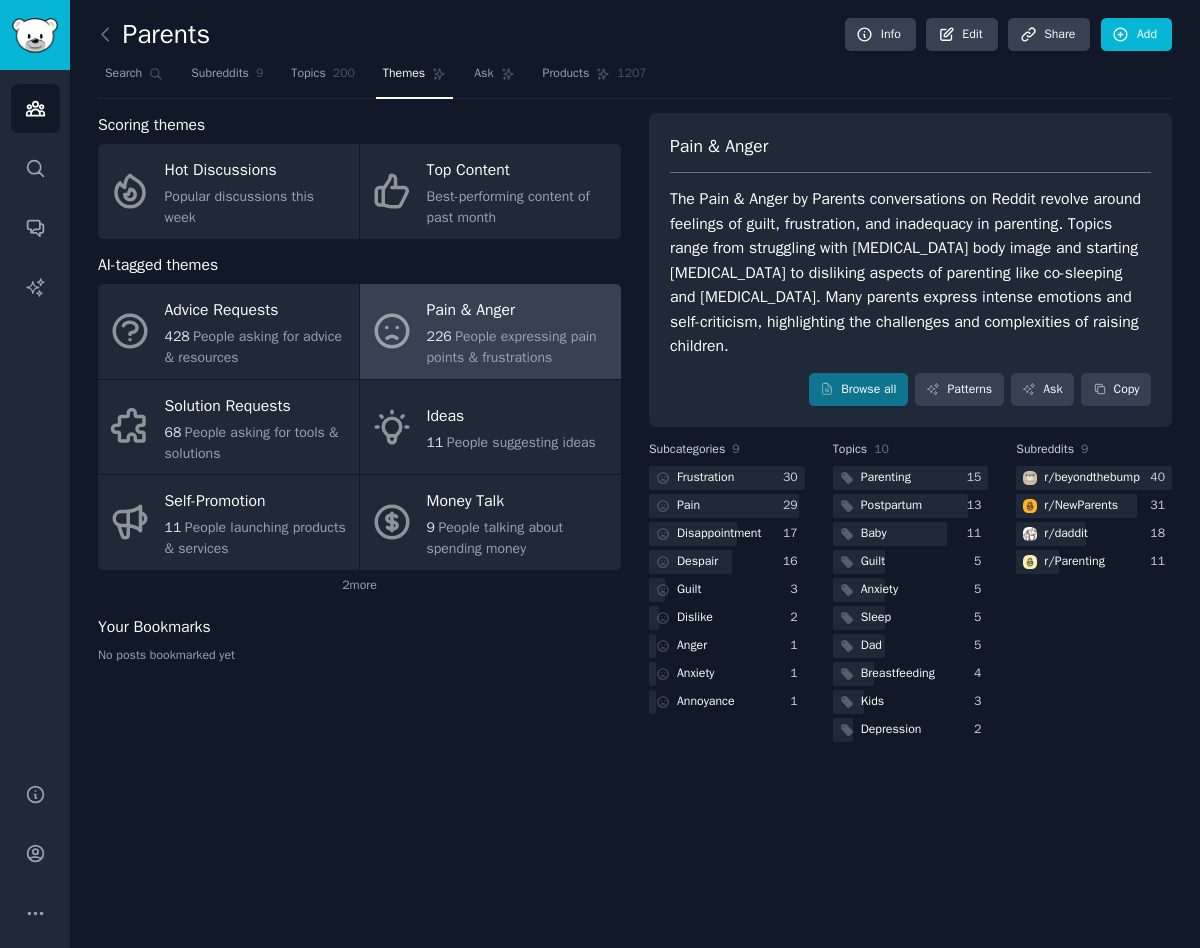 click on "Parents" at bounding box center [154, 35] 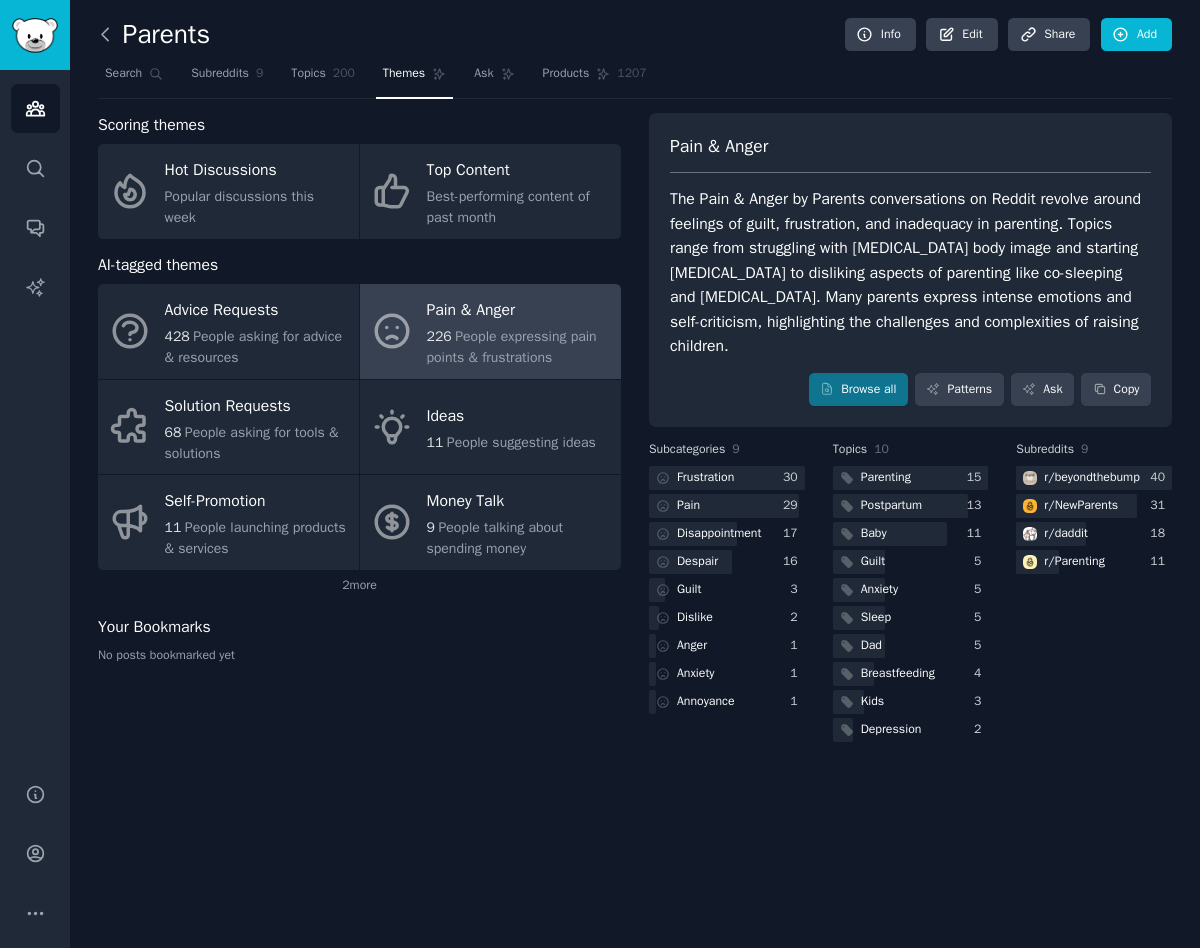 click 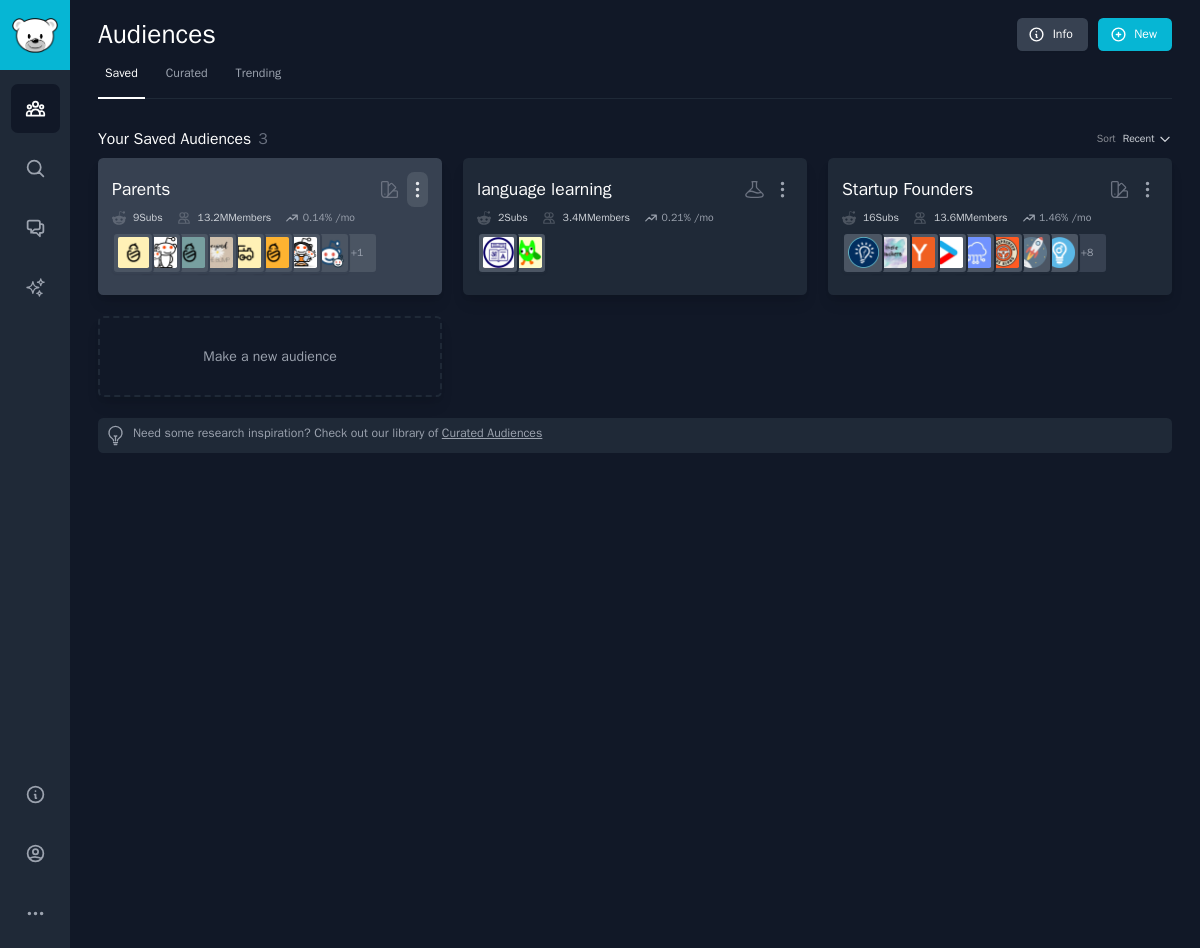 click 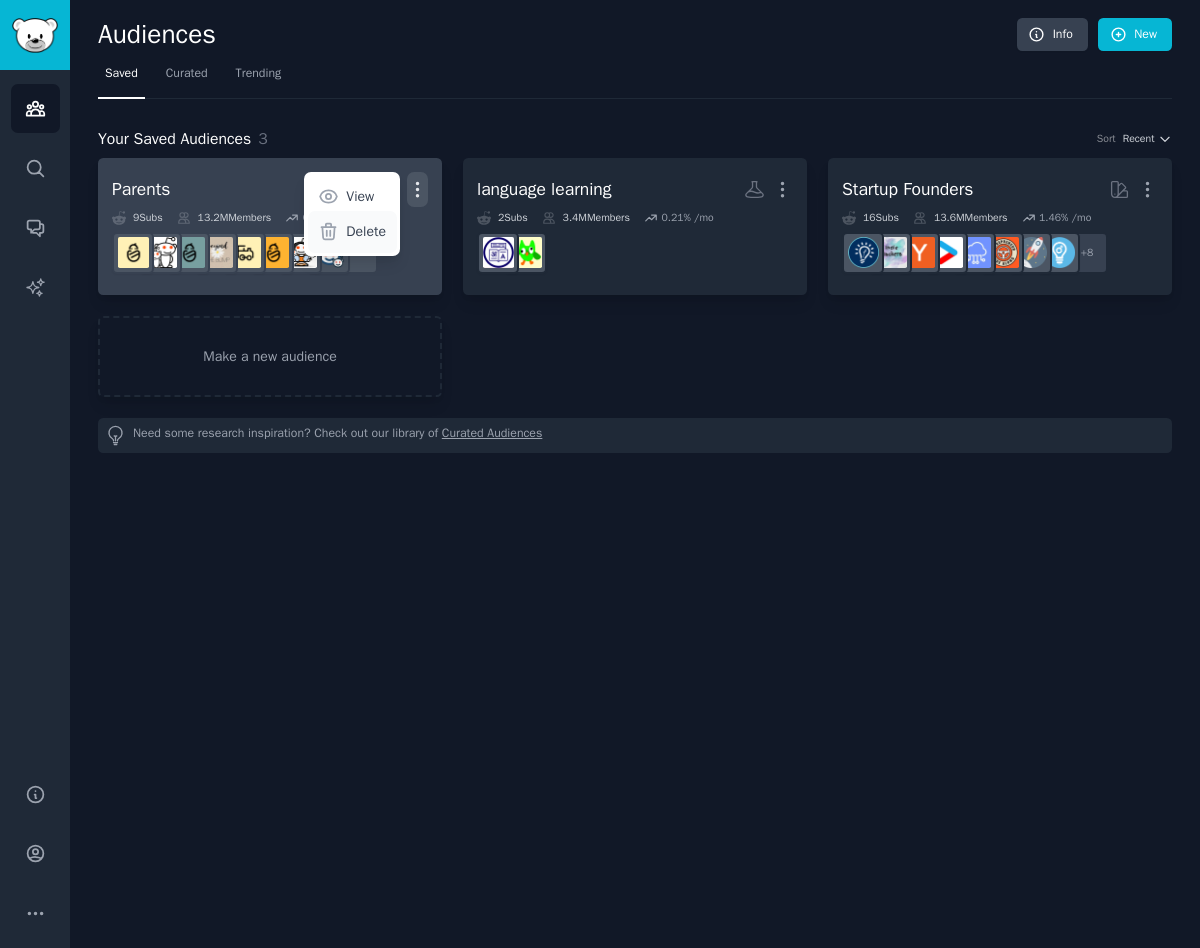 click on "Delete" at bounding box center (352, 232) 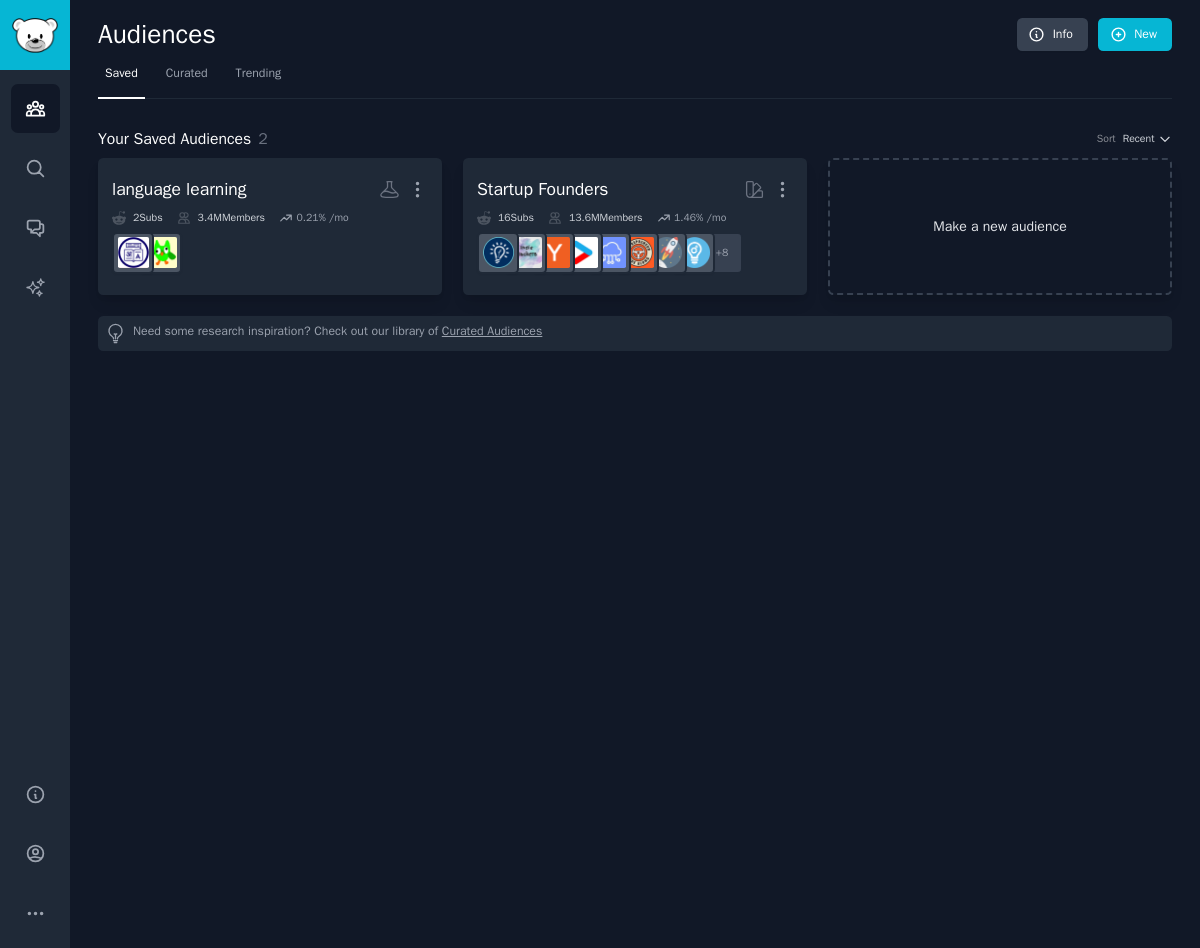 click on "Make a new audience" at bounding box center [1000, 226] 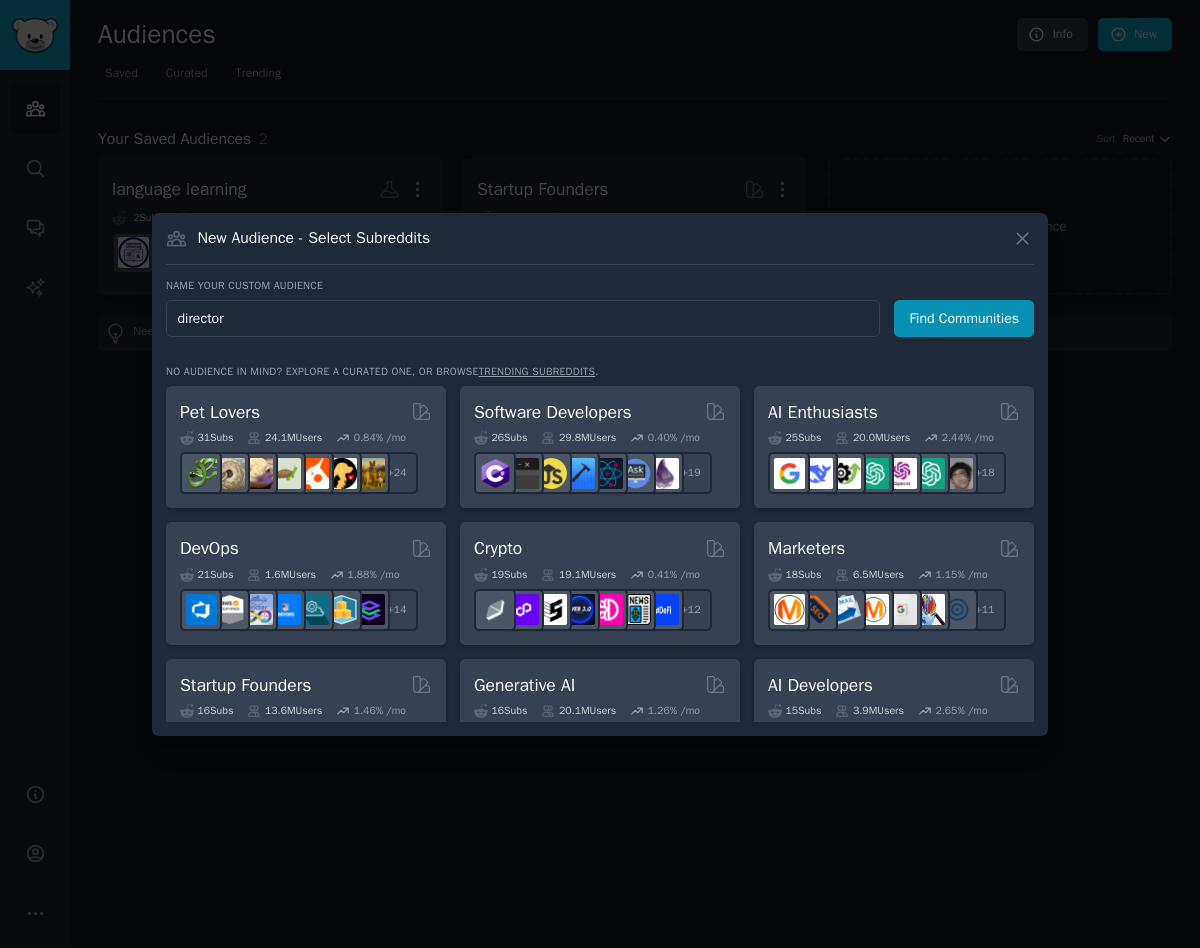 type on "directory" 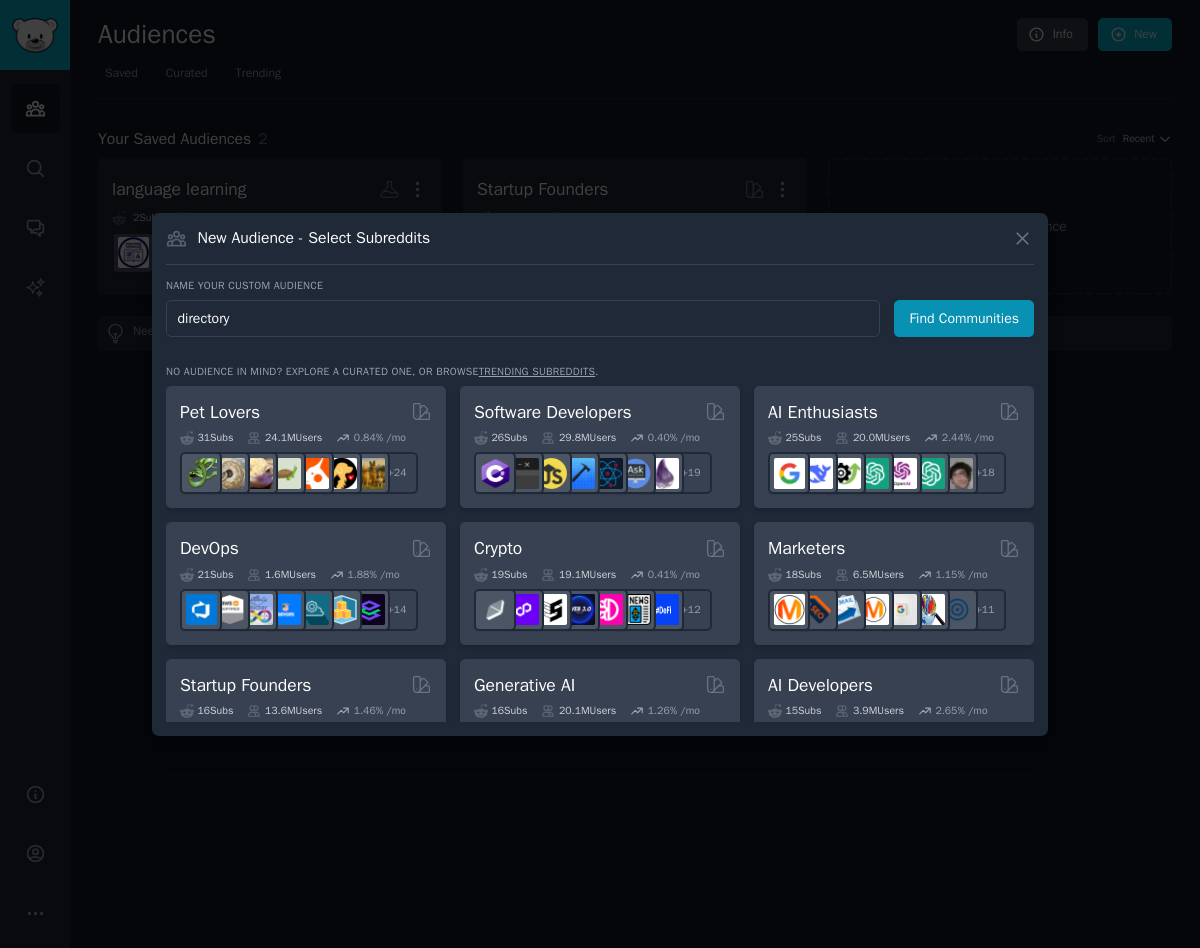 click on "Find Communities" at bounding box center (964, 318) 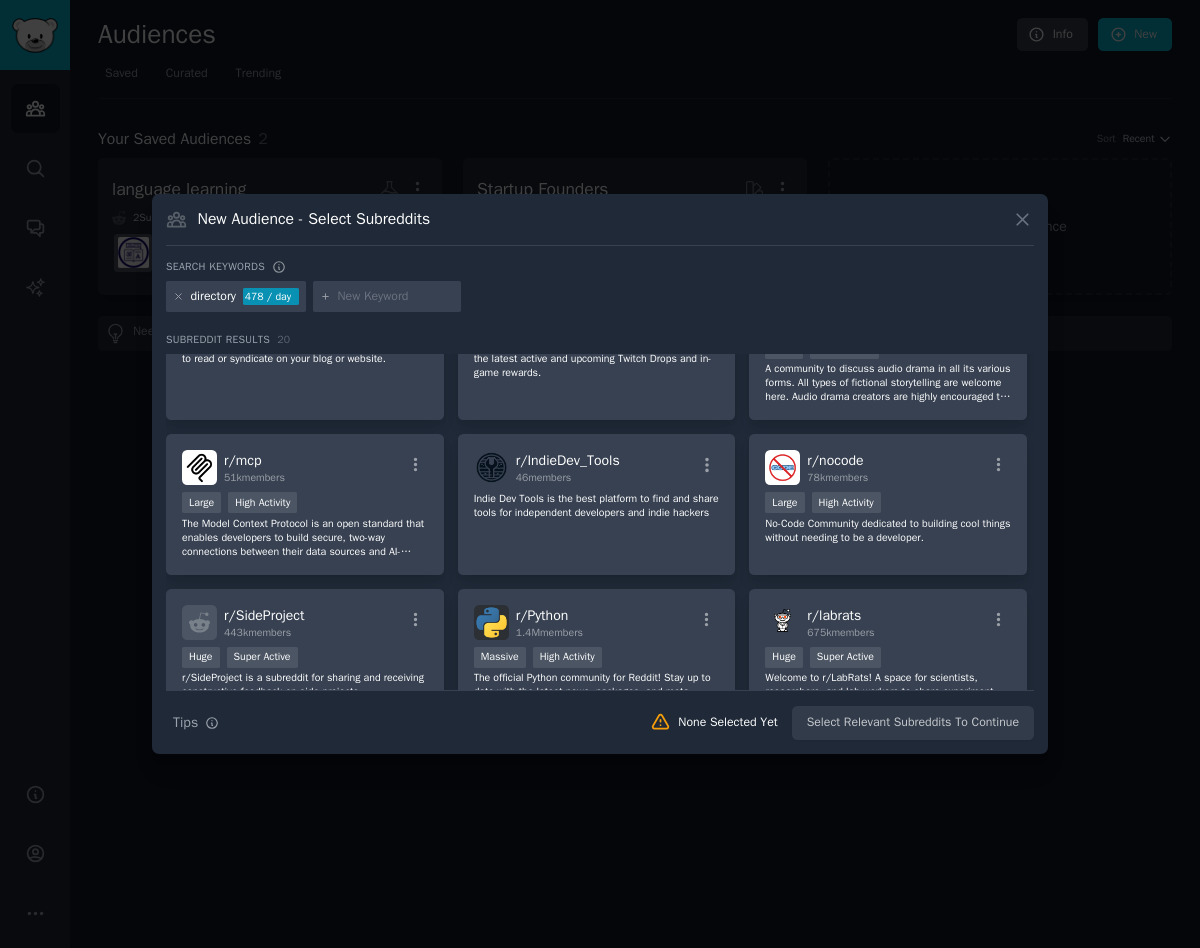 scroll, scrollTop: 0, scrollLeft: 0, axis: both 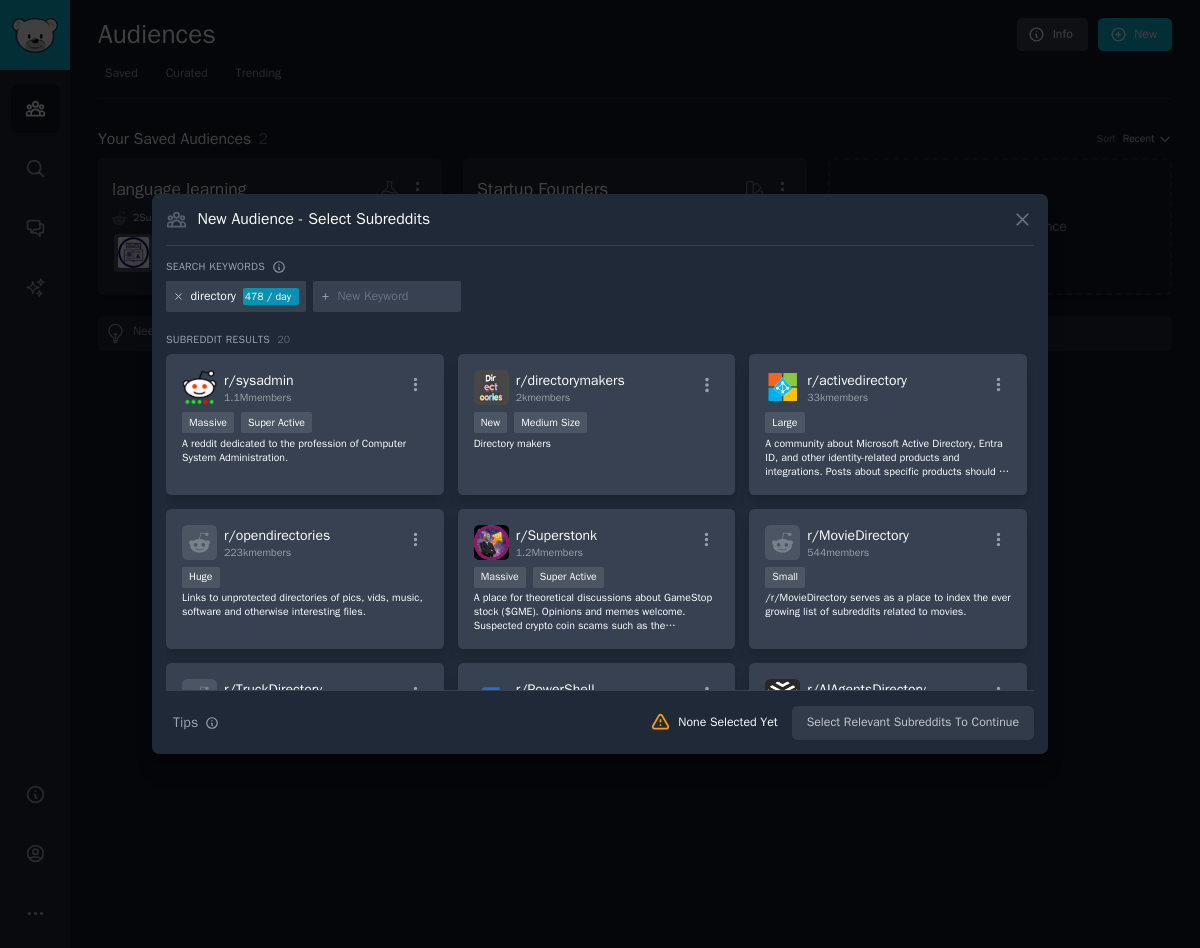 click 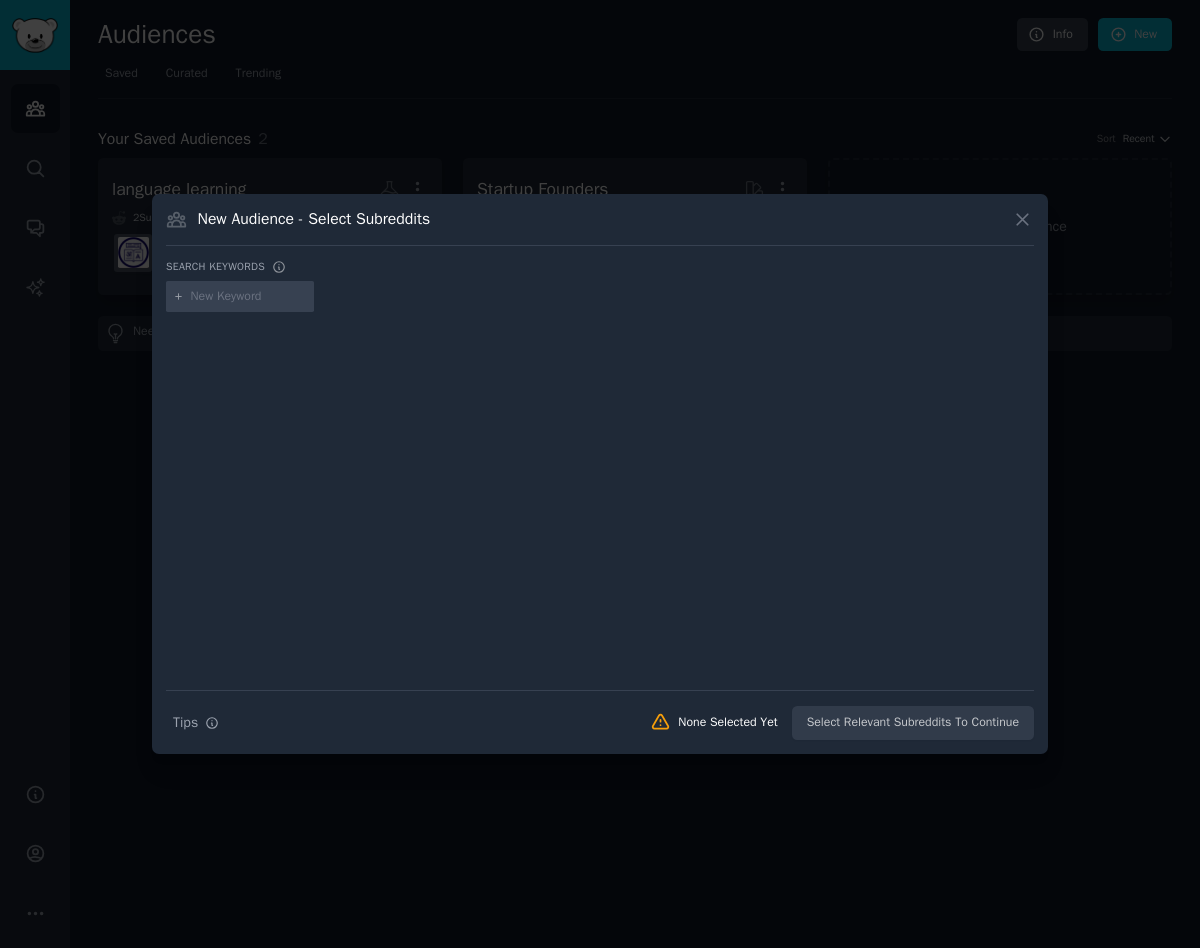 click at bounding box center (249, 297) 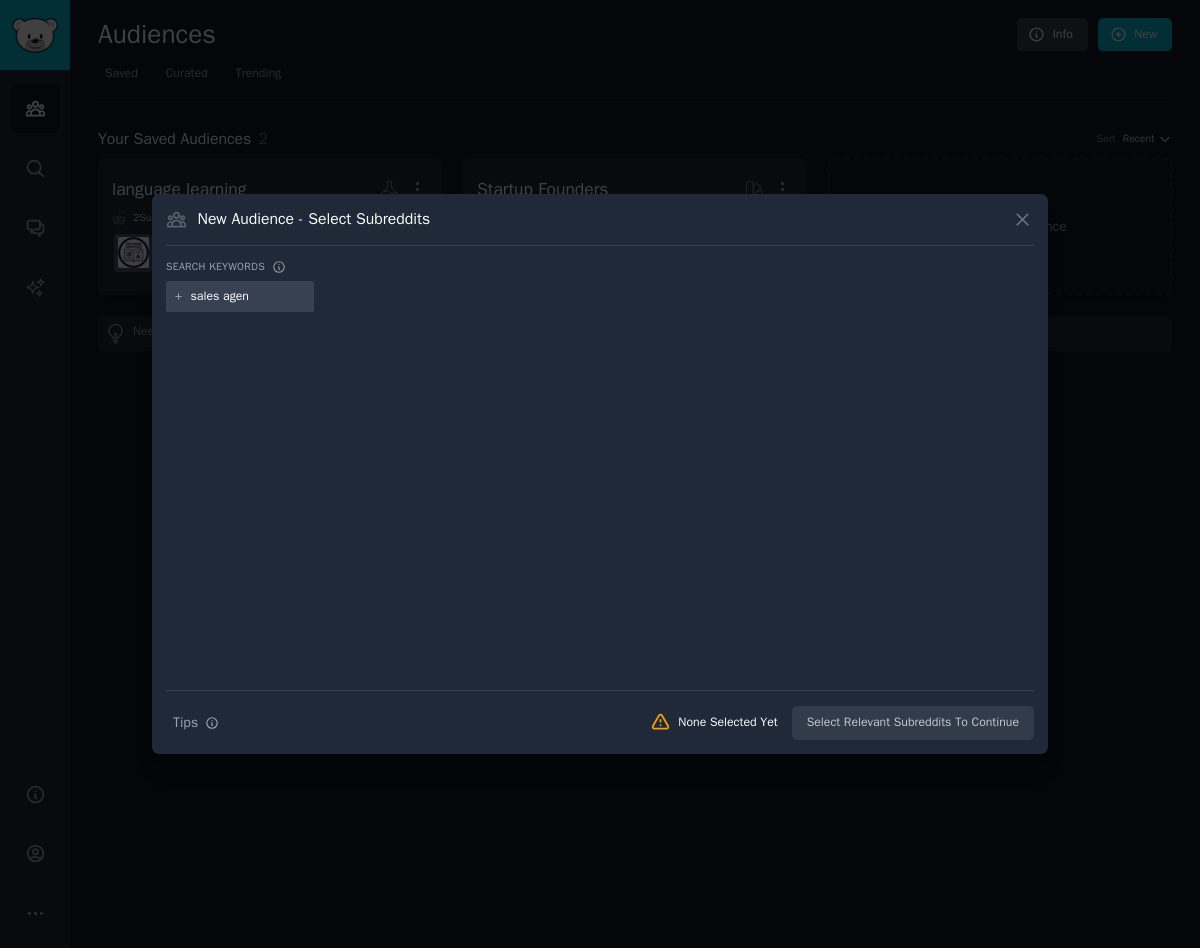 type on "sales agent" 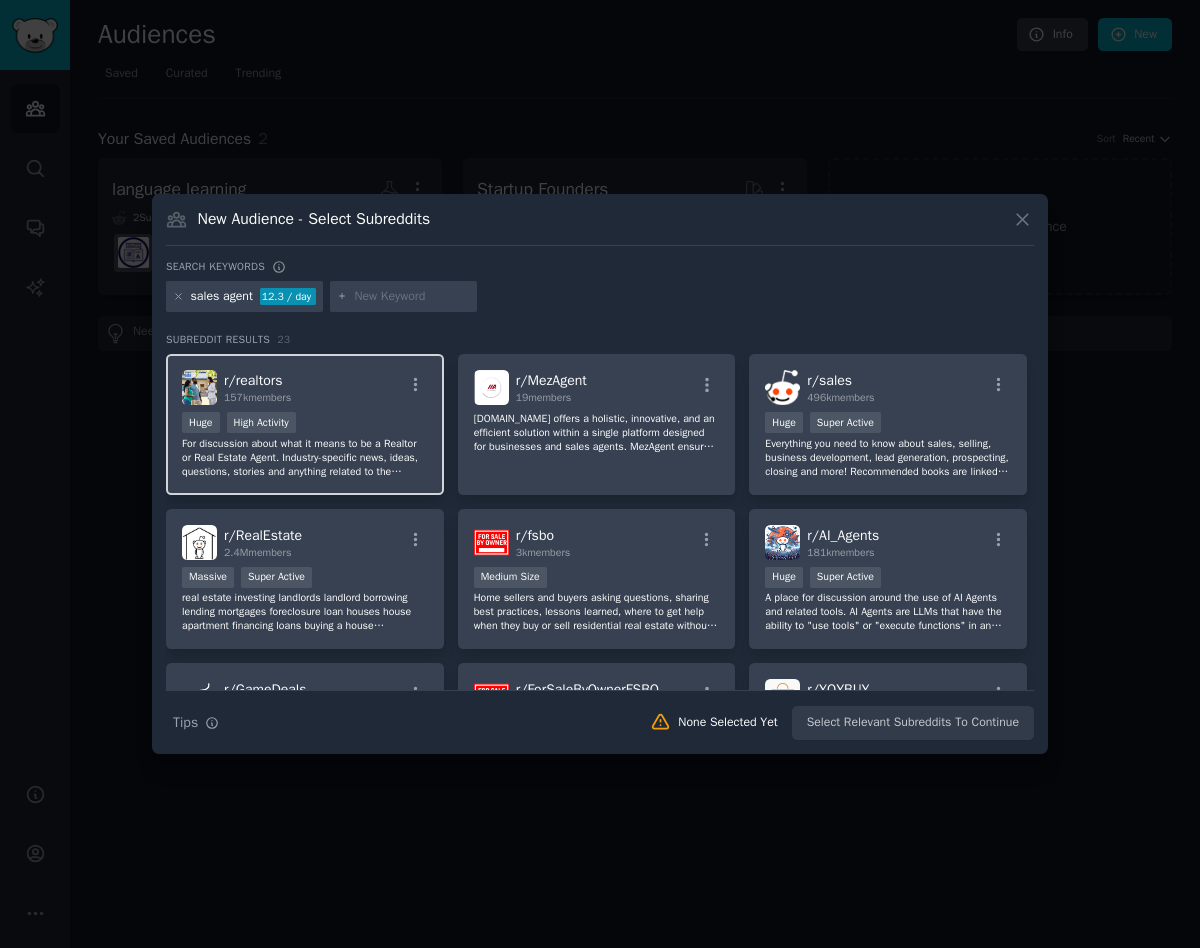click on "r/ realtors 157k  members Huge High Activity For discussion about what it means to be a Realtor or Real Estate Agent.
Industry-specific news, ideas, questions, stories and anything related to the business of selling real estate.
The term REALTOR™ is a registered trademark of the National Association of Realtors. This subreddit is not affiliated with the National Association of Realtors  (NAR) but many of the subscribers are members of NAR. We are a professional forum and professionals should adhere to the NAR Code of Ethics." at bounding box center (305, 424) 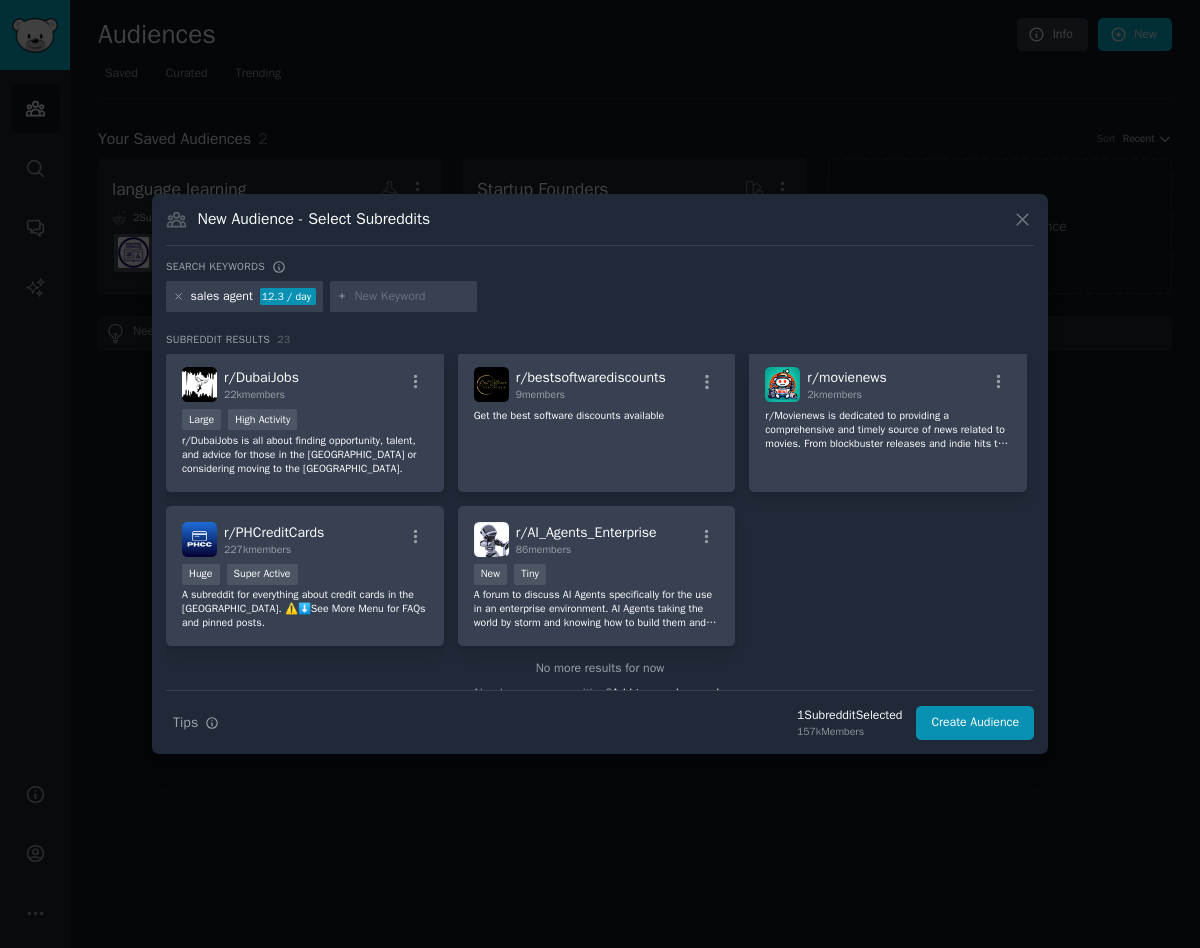scroll, scrollTop: 0, scrollLeft: 0, axis: both 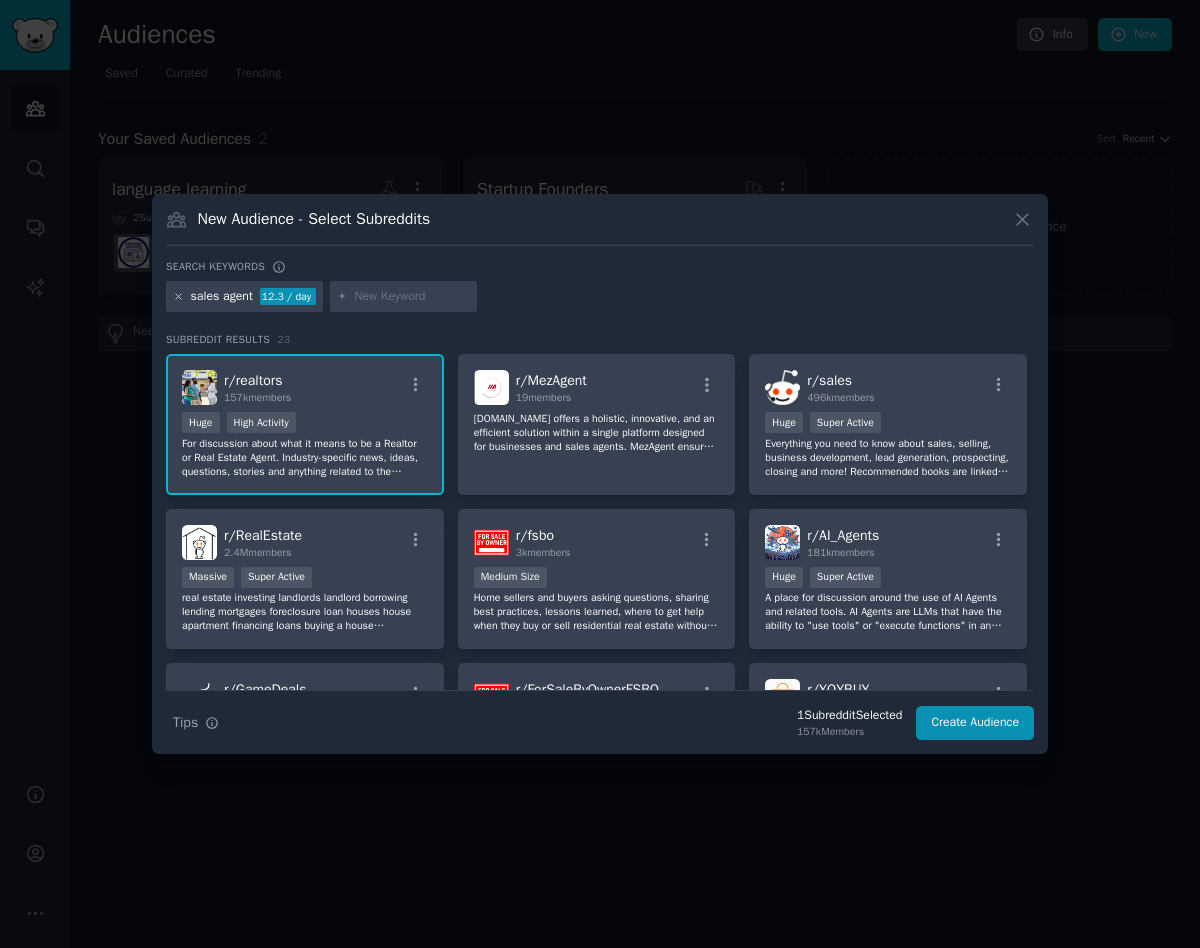 click 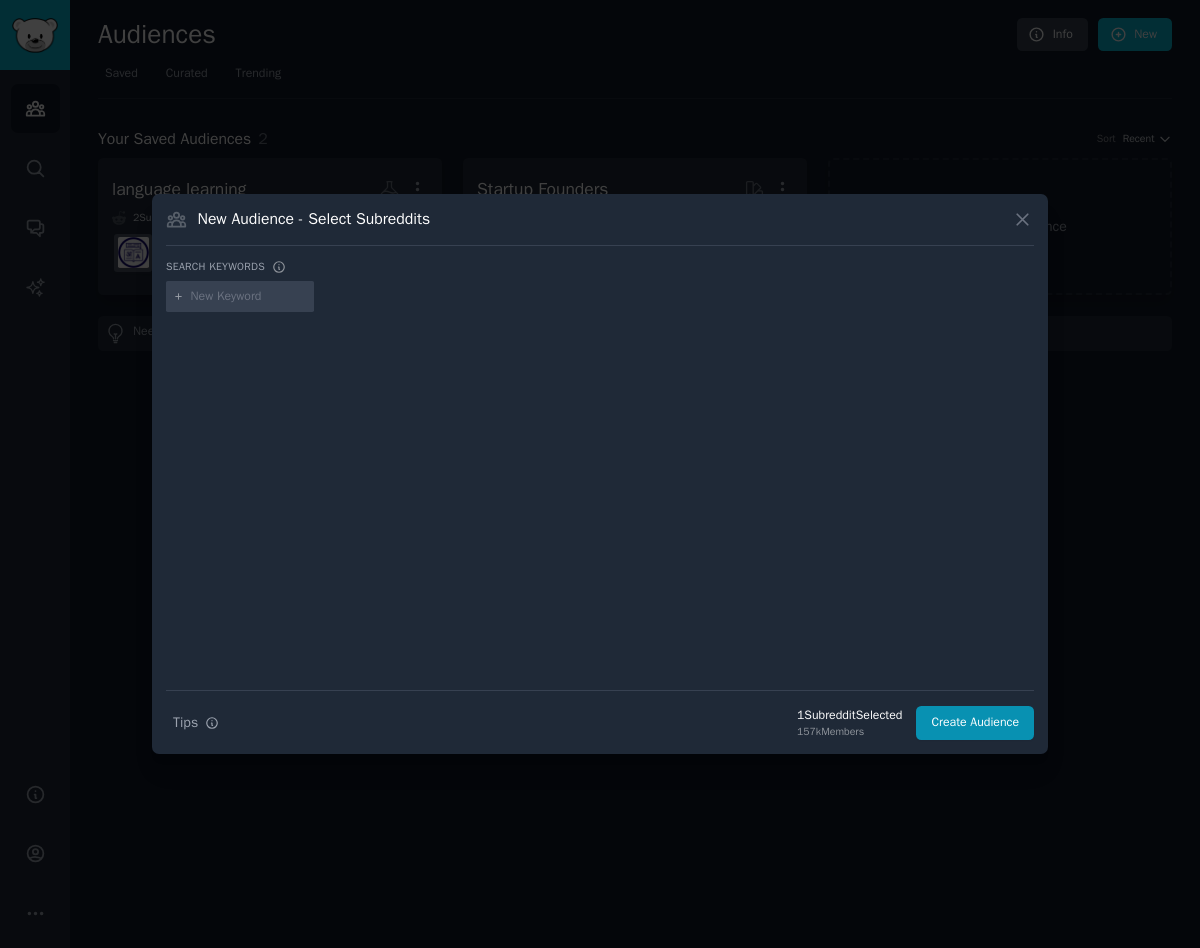 click at bounding box center [249, 297] 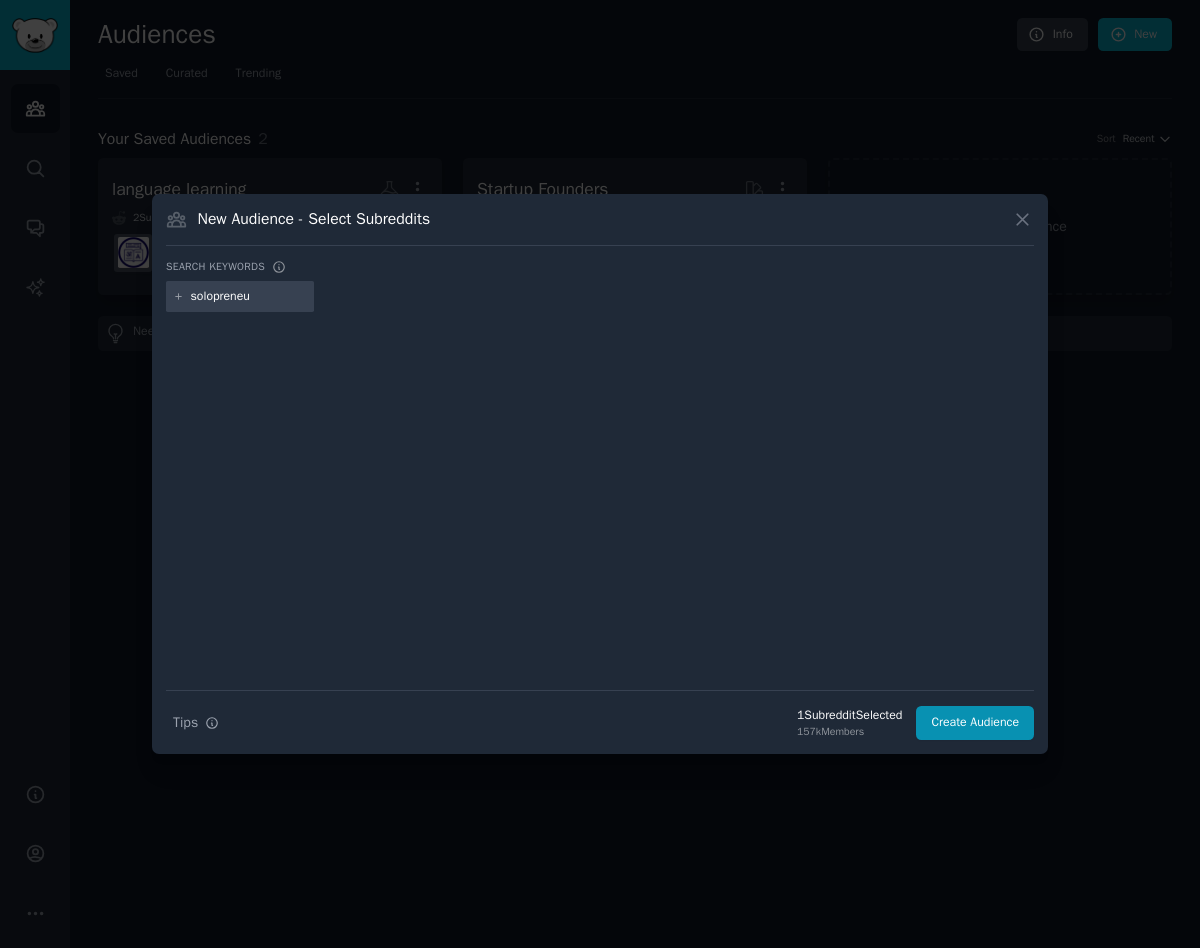 type on "solopreneur" 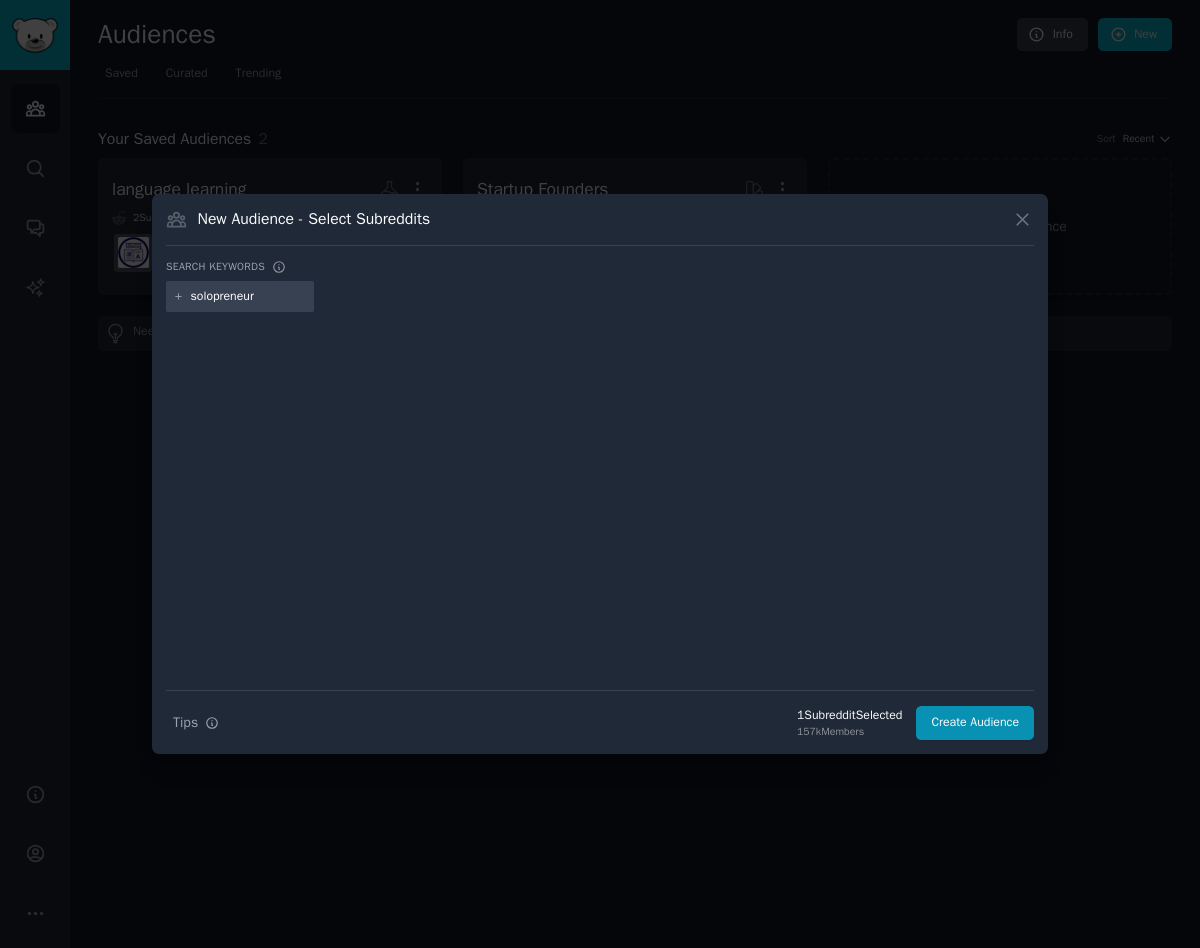 type 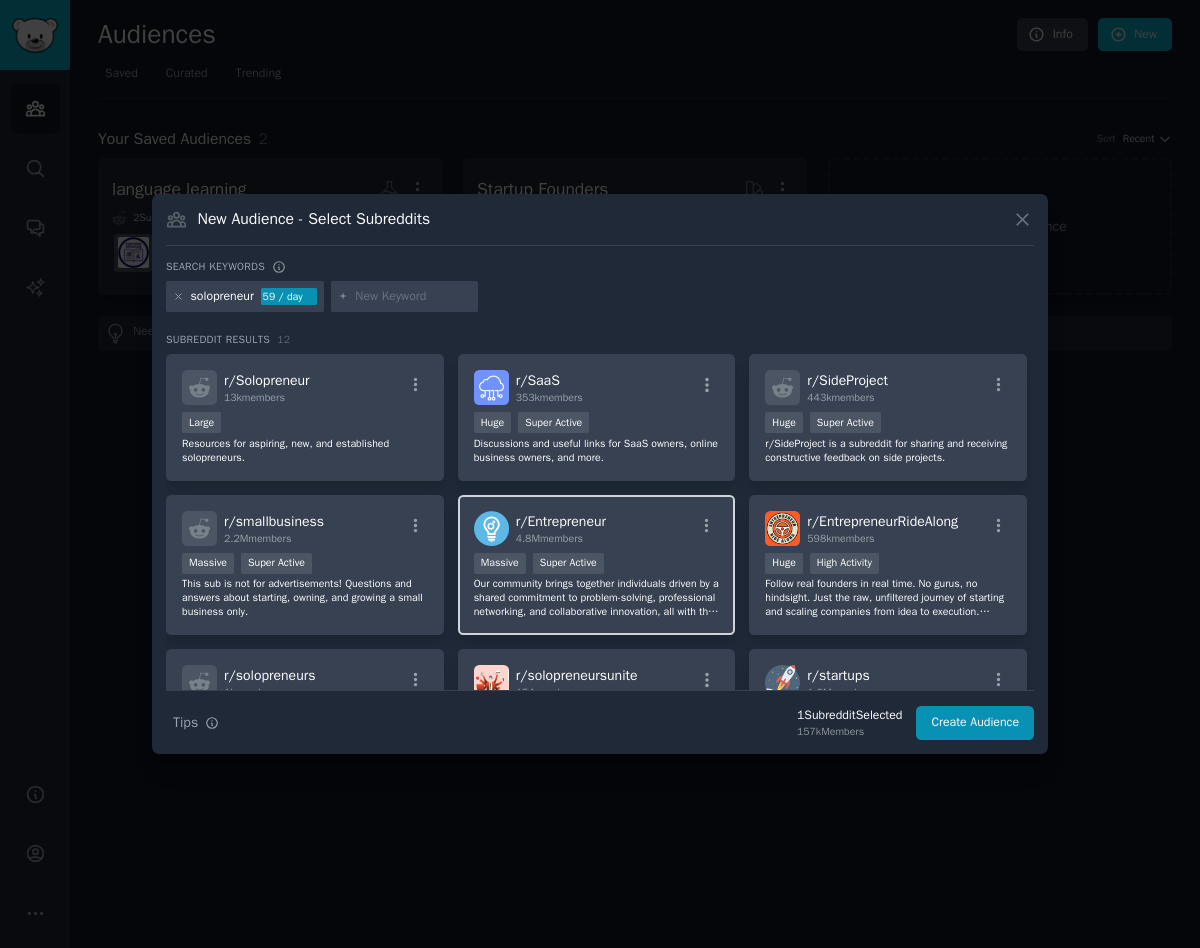 click on "Our community brings together individuals driven by a shared commitment to problem-solving, professional networking, and collaborative innovation, all with the goal of making a positive impact. We welcome a diverse range of pursuits, from side projects and small businesses to venture-backed startups and solo ventures. However, this is a space for genuine connection and exchange of ideas, not self-promotion. Please refrain from promoting personal blogs, consulting services, books, MLMs, opinions." at bounding box center (597, 598) 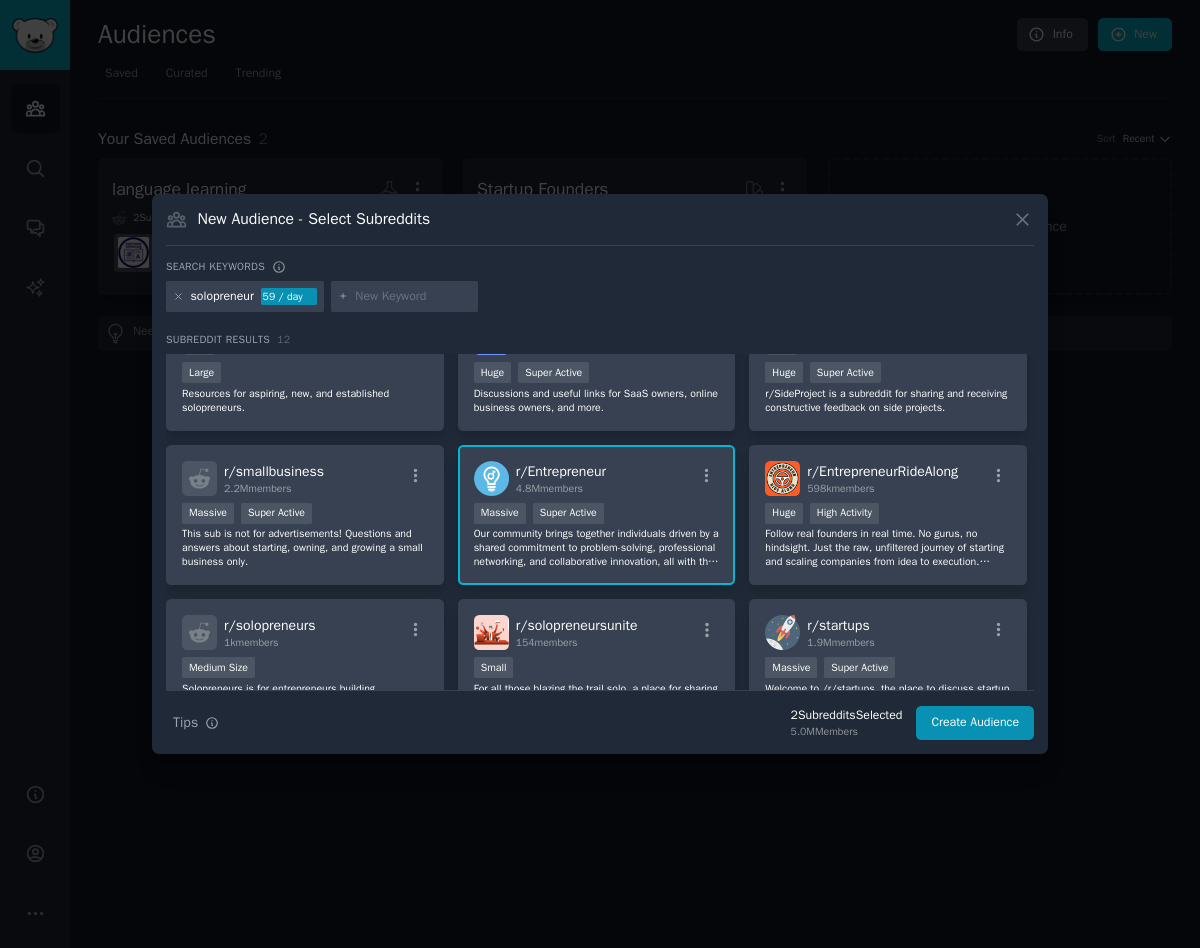 scroll, scrollTop: 0, scrollLeft: 0, axis: both 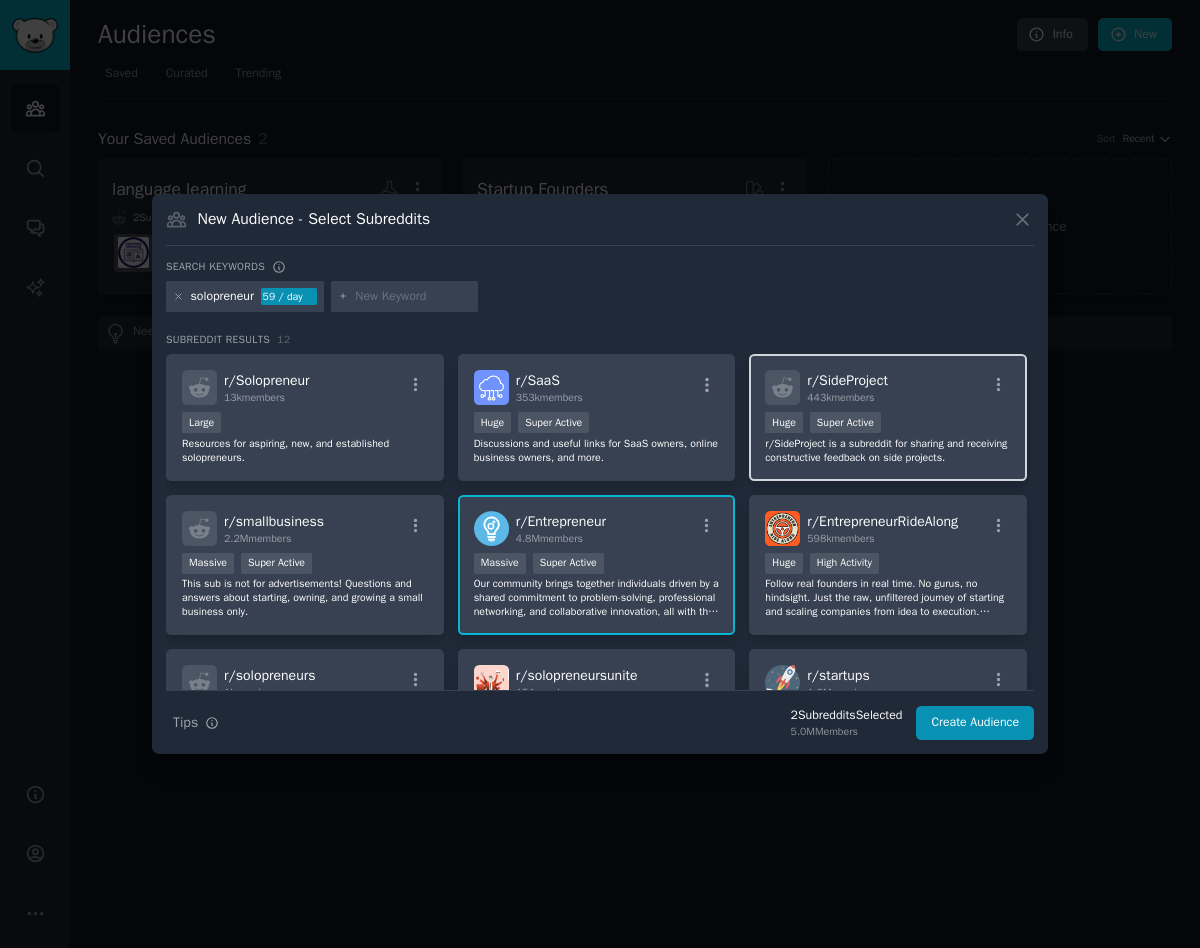 click on "r/ SideProject 443k  members Huge Super Active r/SideProject is a subreddit for sharing and receiving constructive feedback on side projects." at bounding box center (888, 417) 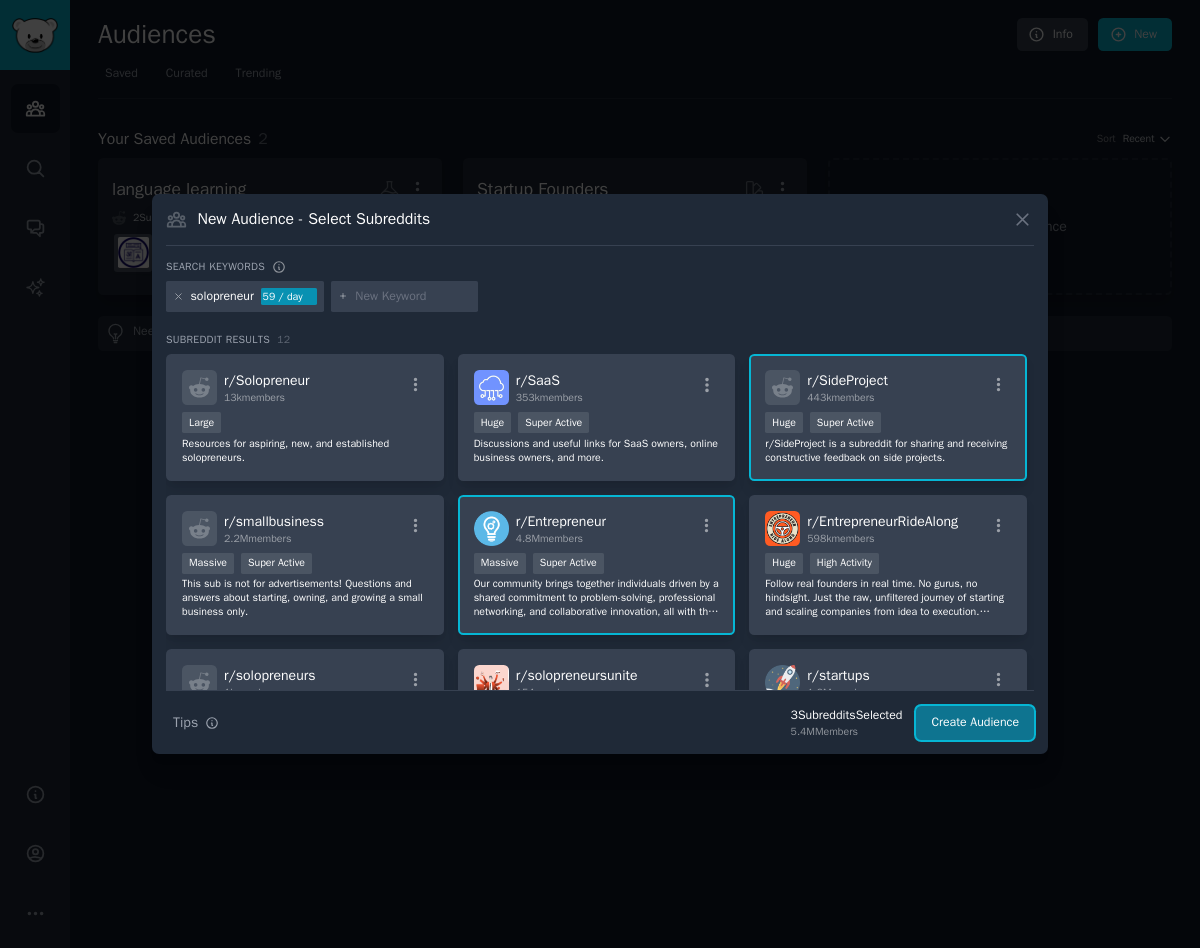 click on "Create Audience" at bounding box center [975, 723] 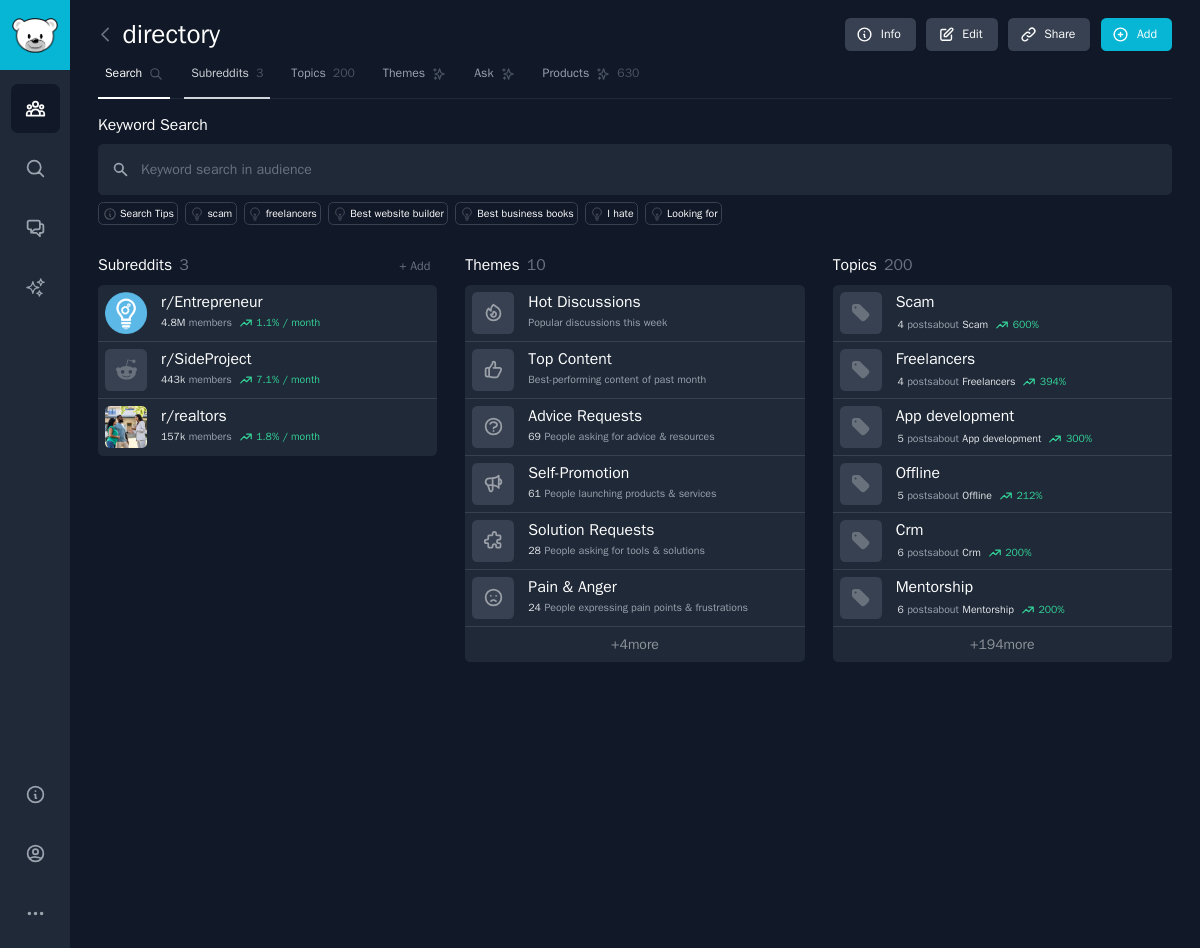 click on "Subreddits" at bounding box center [220, 74] 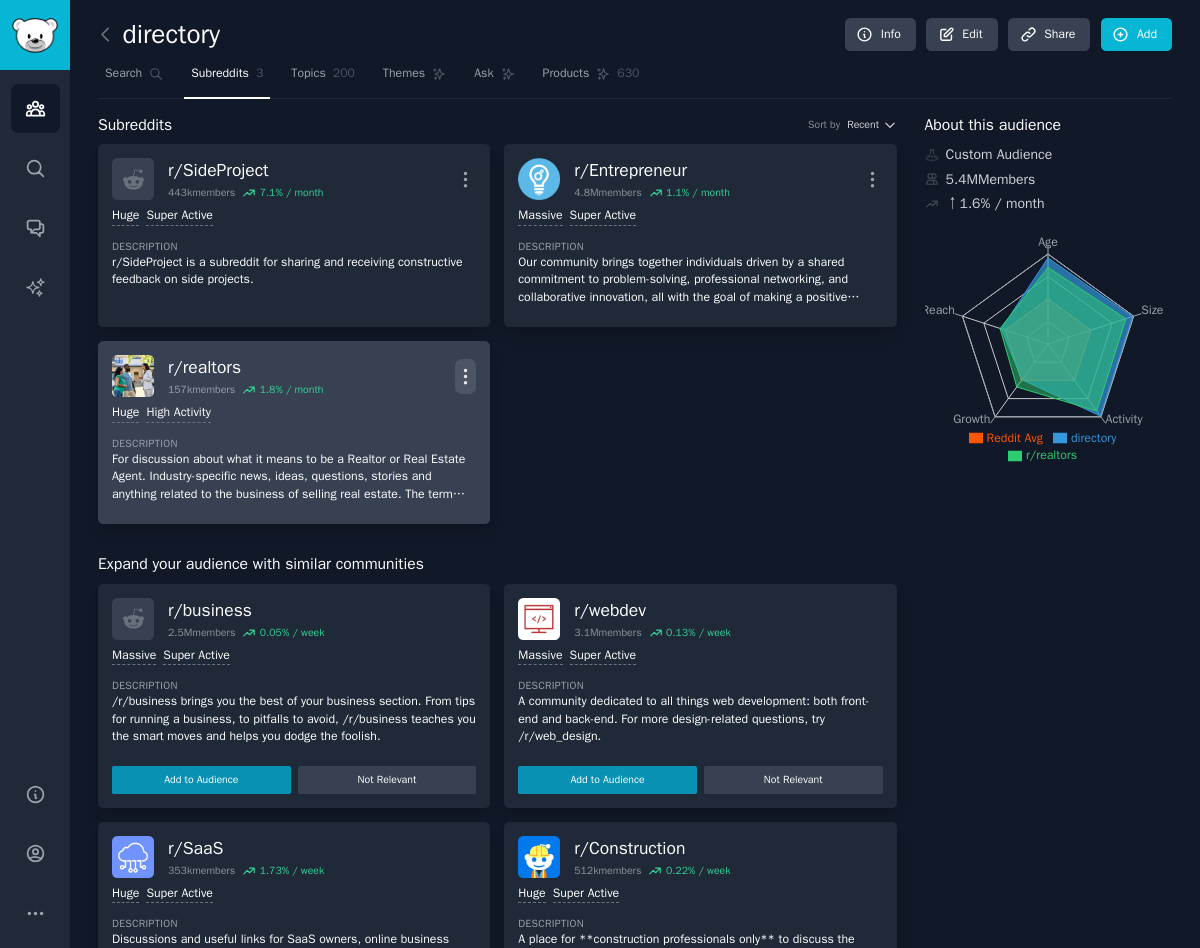 click 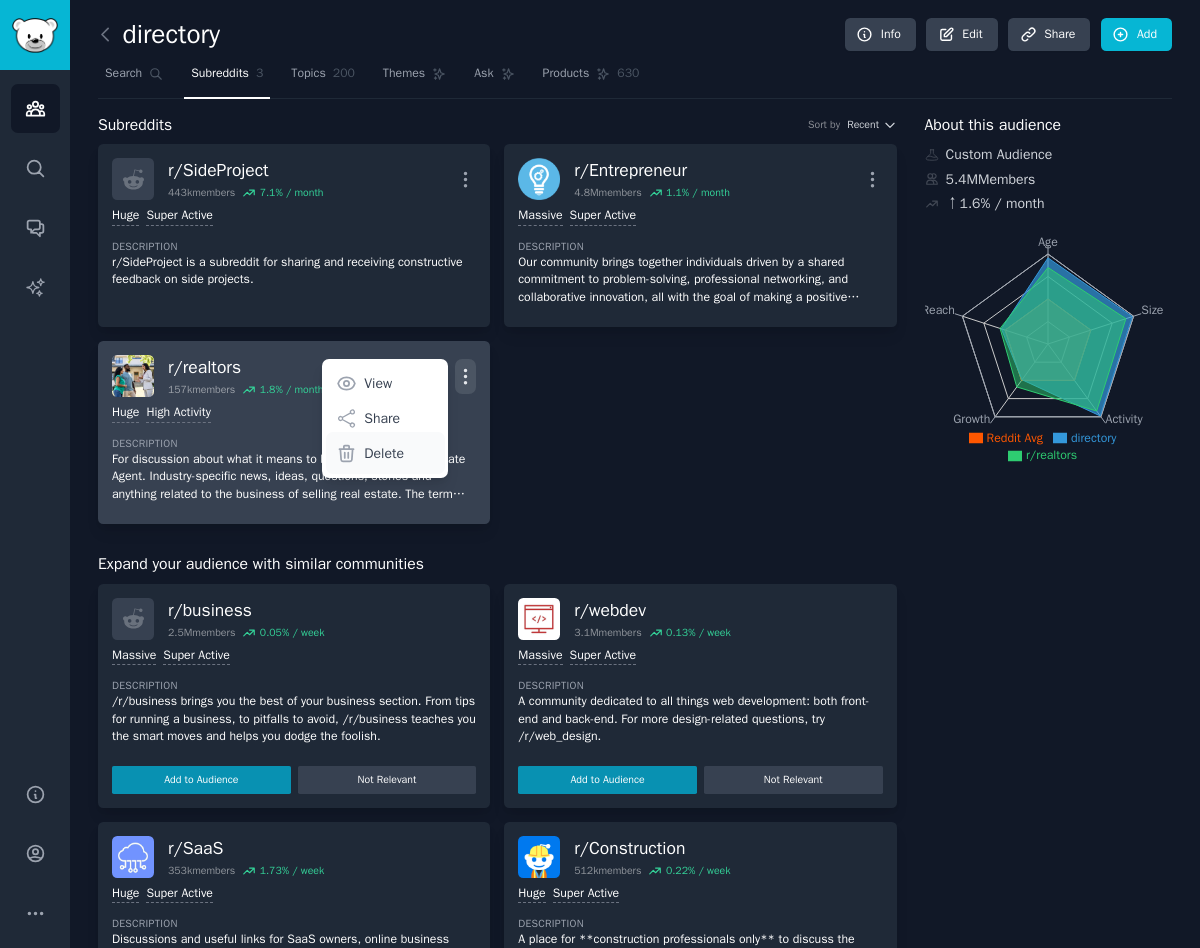 click on "Delete" at bounding box center [384, 453] 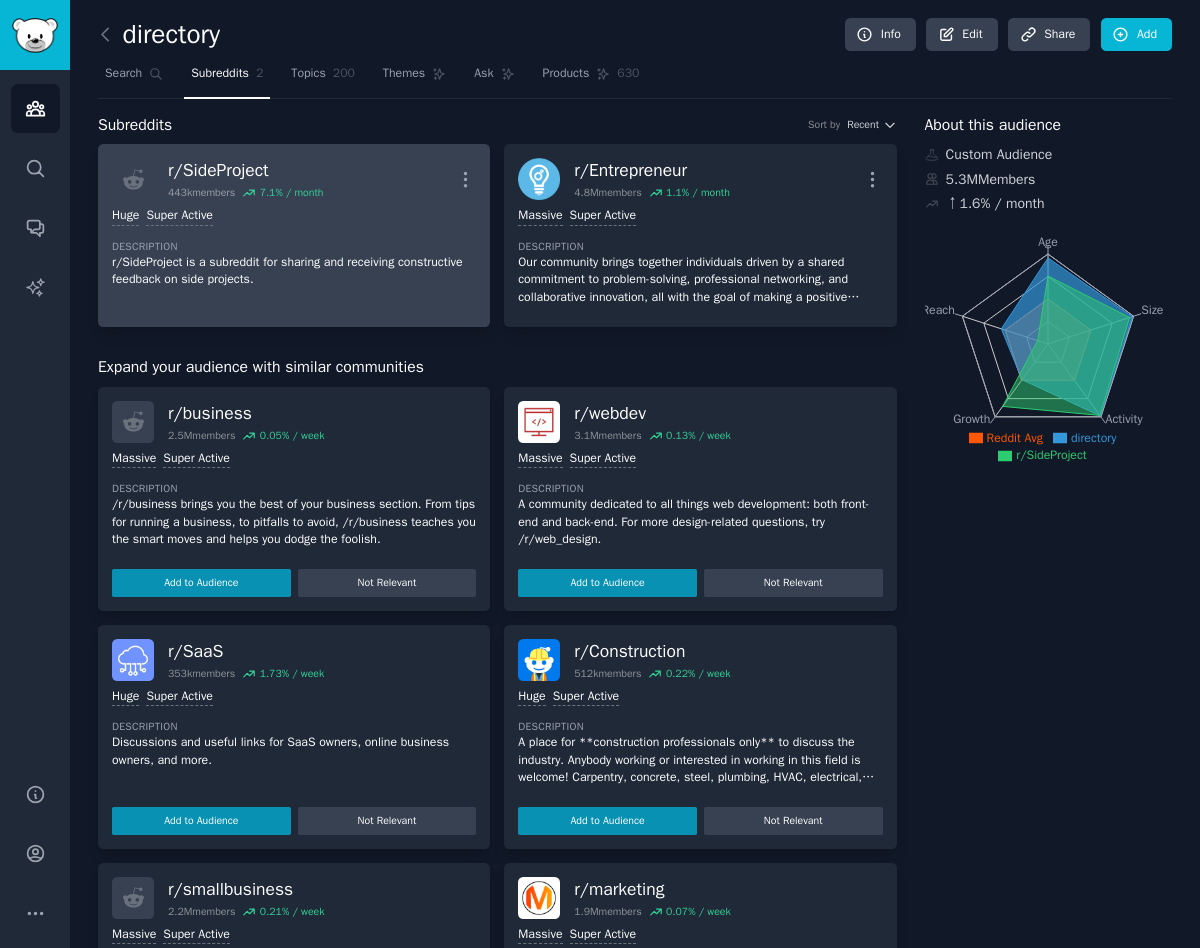 click on "Huge Super Active Description r/SideProject is a subreddit for sharing and receiving constructive feedback on side projects." at bounding box center [294, 248] 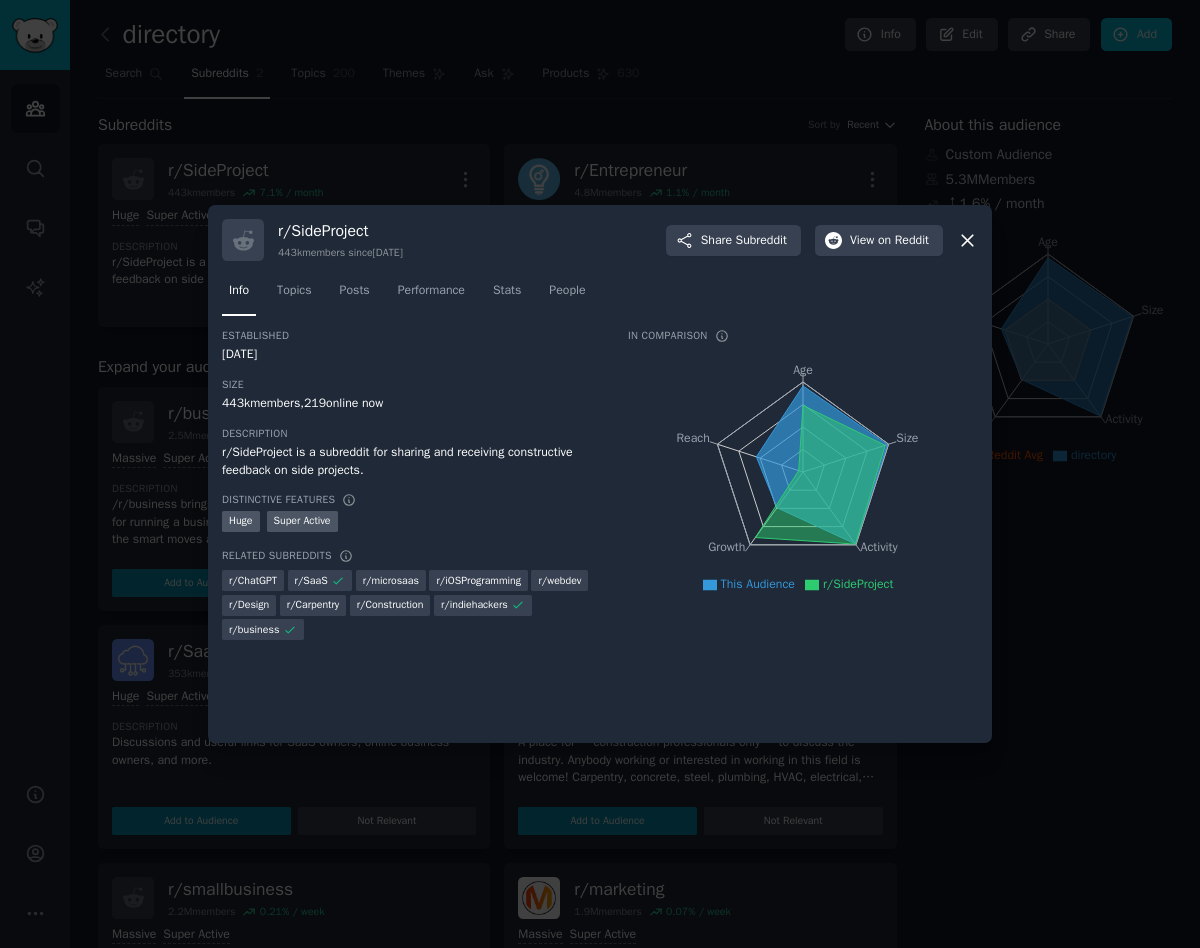 type 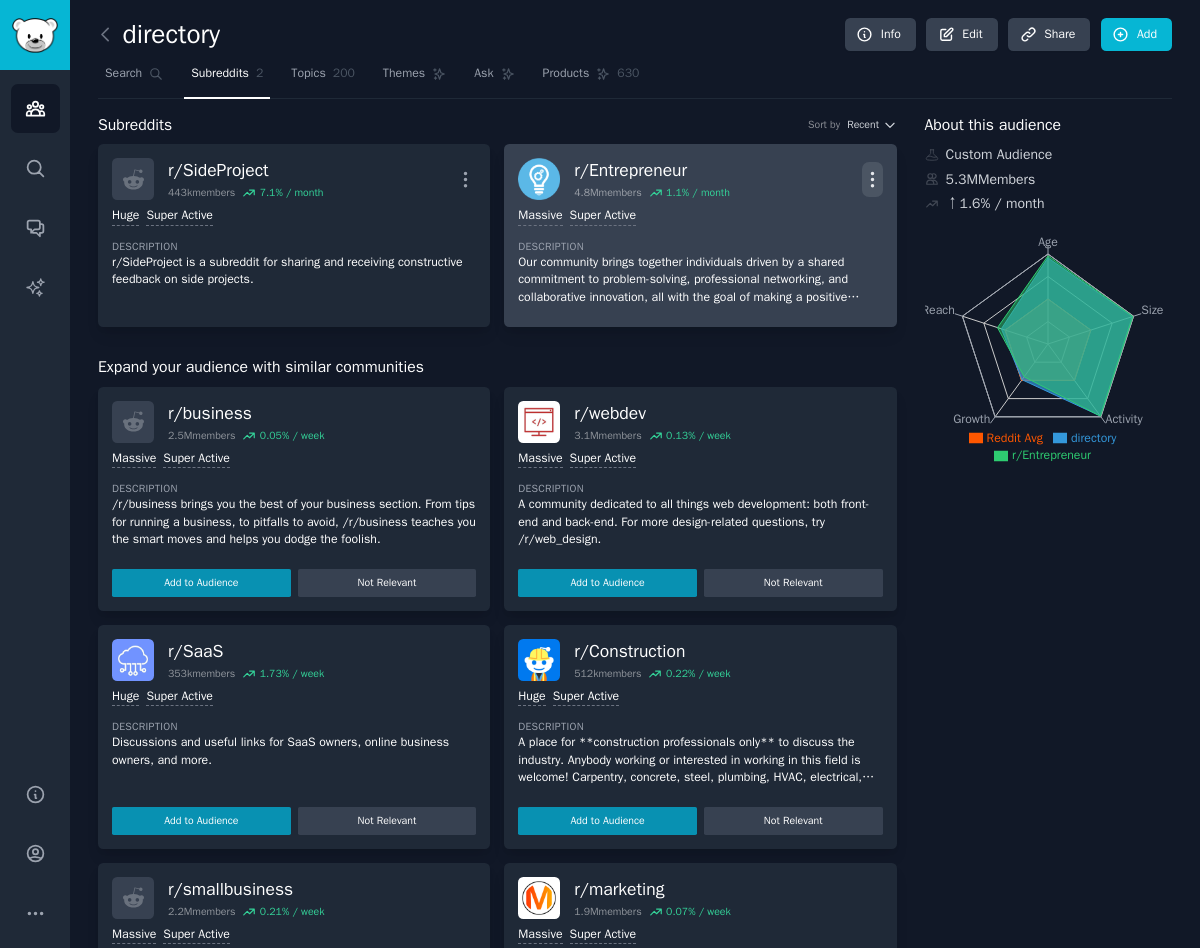 click 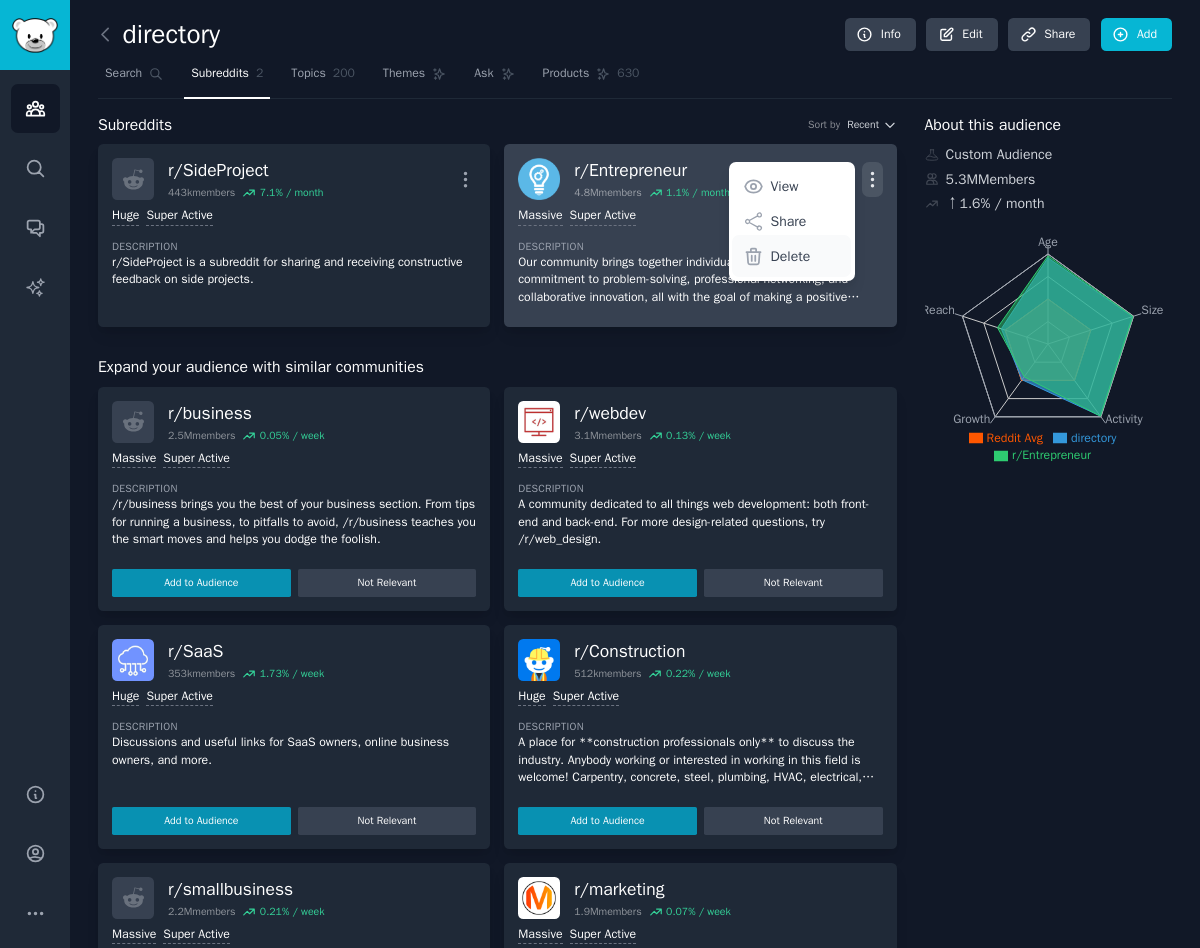 click on "Delete" at bounding box center [791, 256] 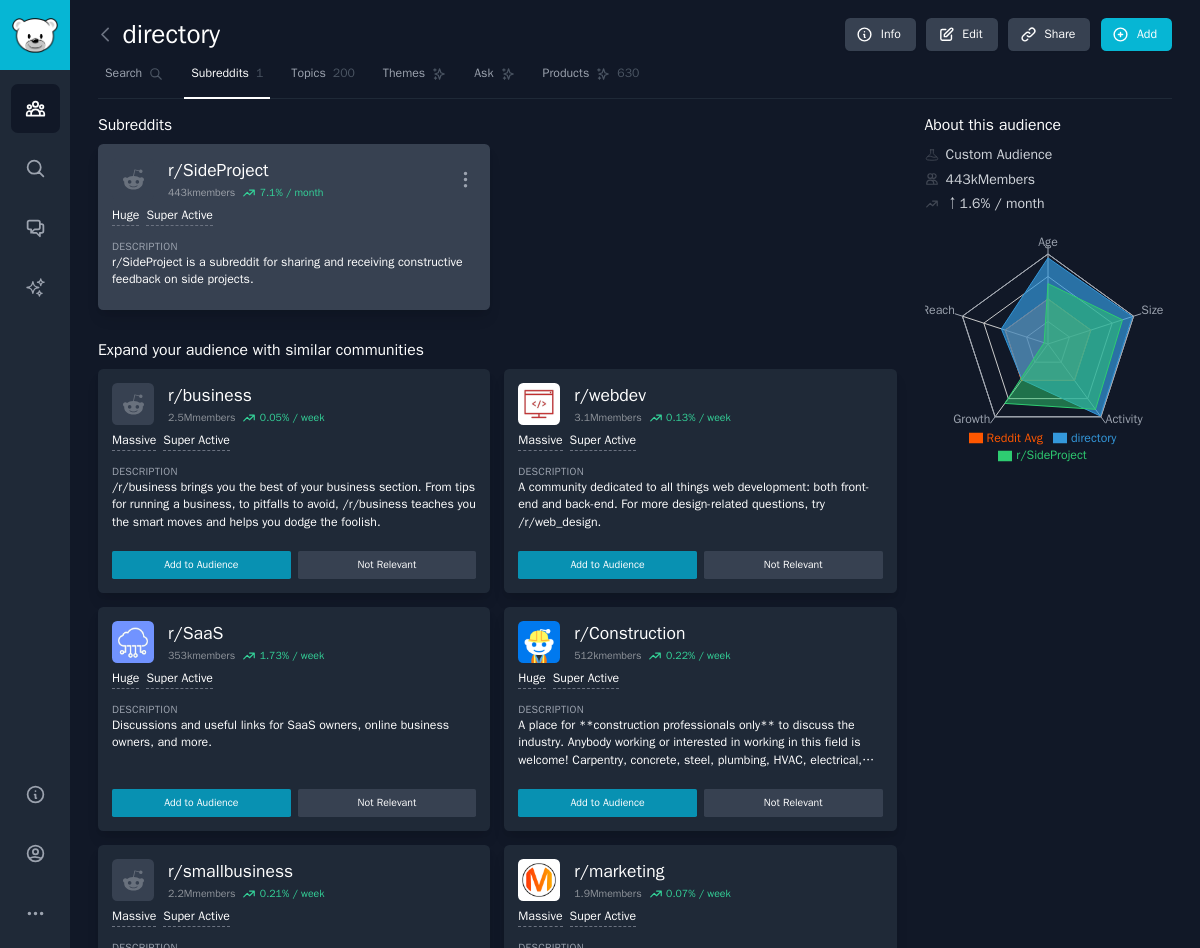 click on "r/SideProject is a subreddit for sharing and receiving constructive feedback on side projects." at bounding box center (294, 271) 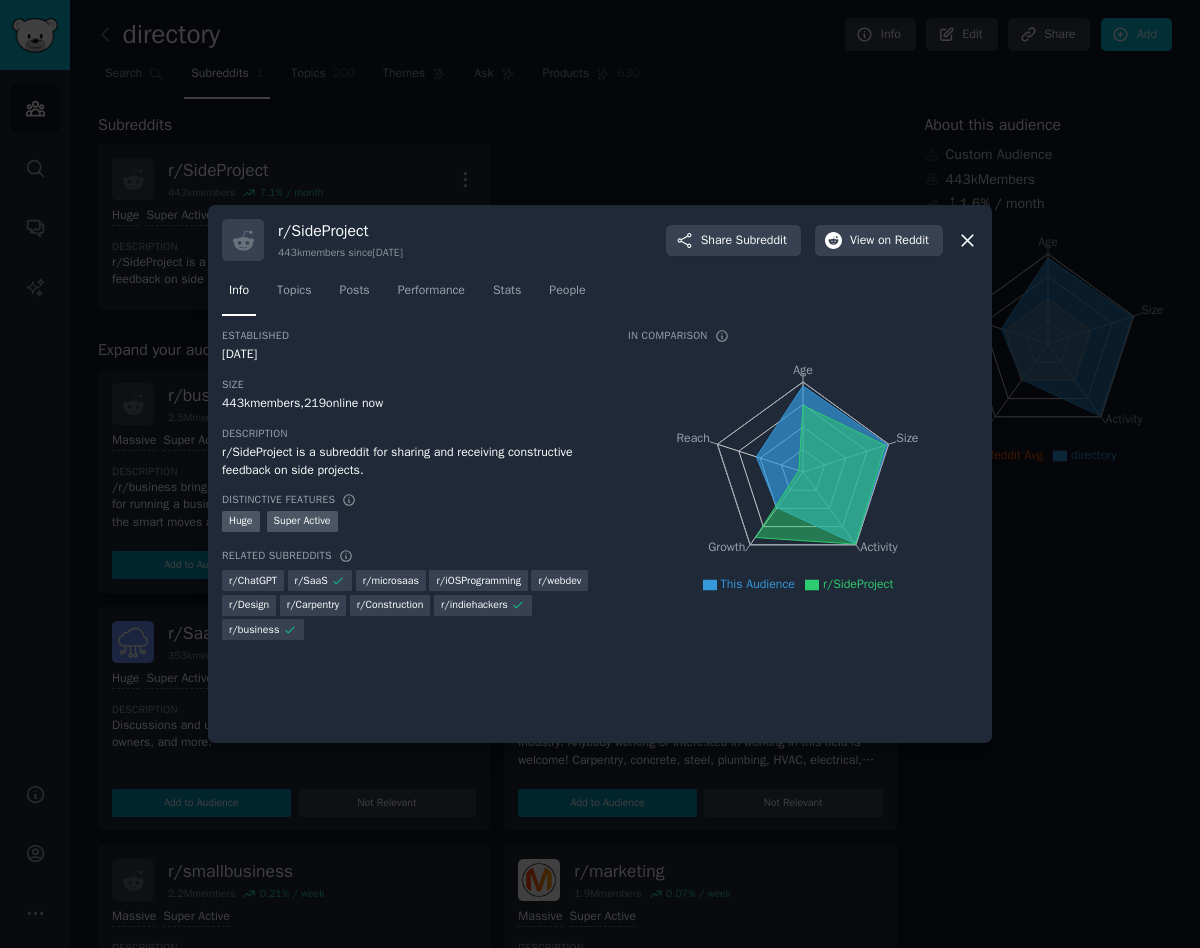 click on "r/ SideProject 443k  members since  [DATE] Share  Subreddit View  on Reddit" at bounding box center (600, 240) 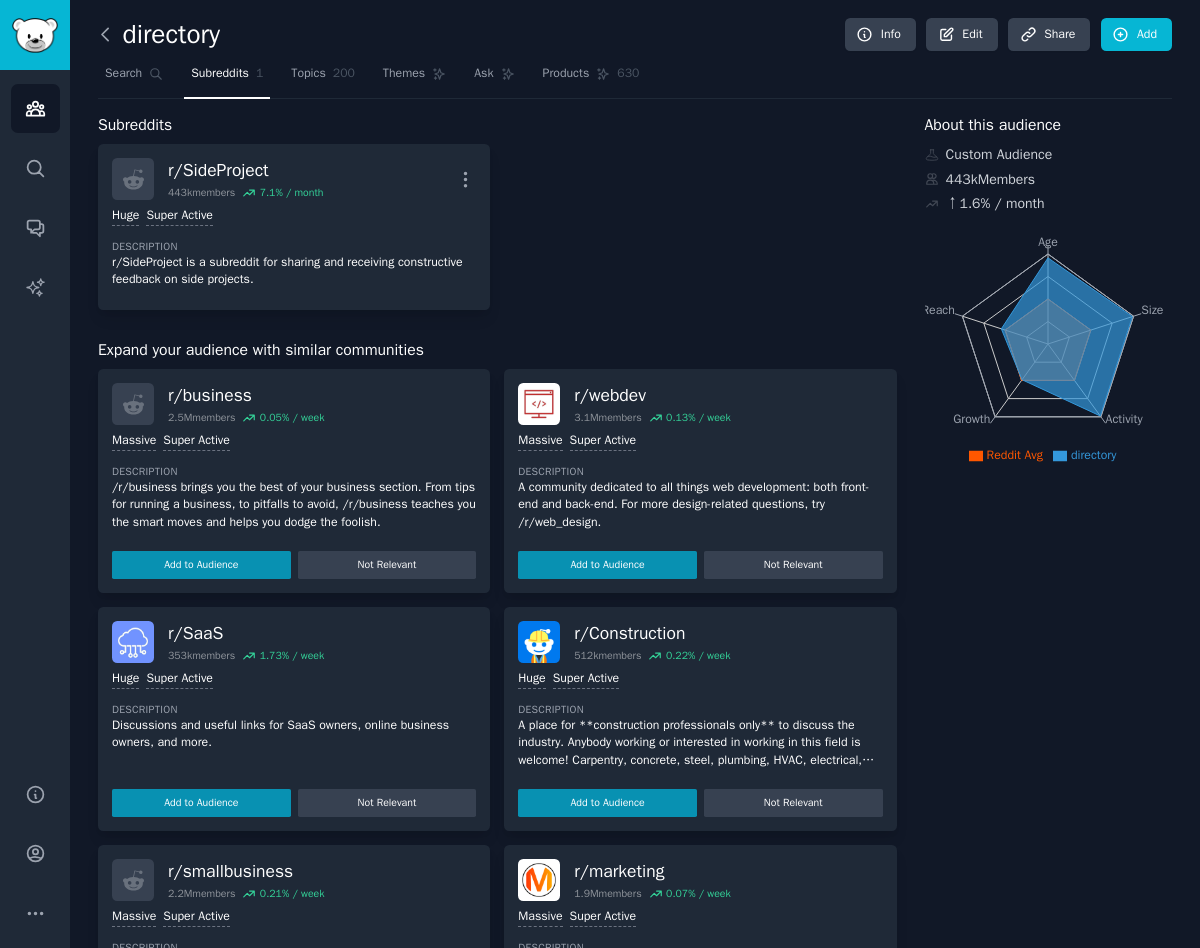 click 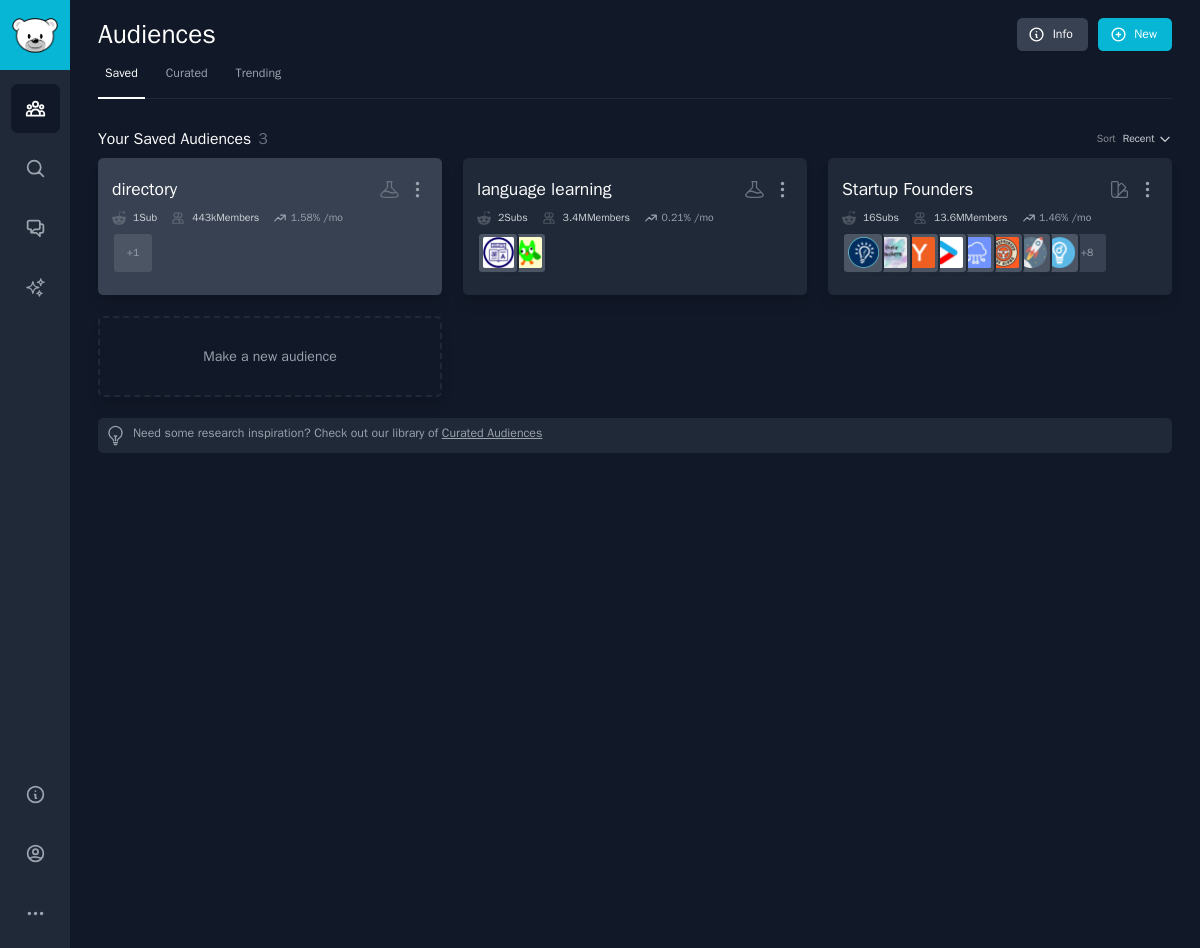 click on "+ 1" at bounding box center (270, 253) 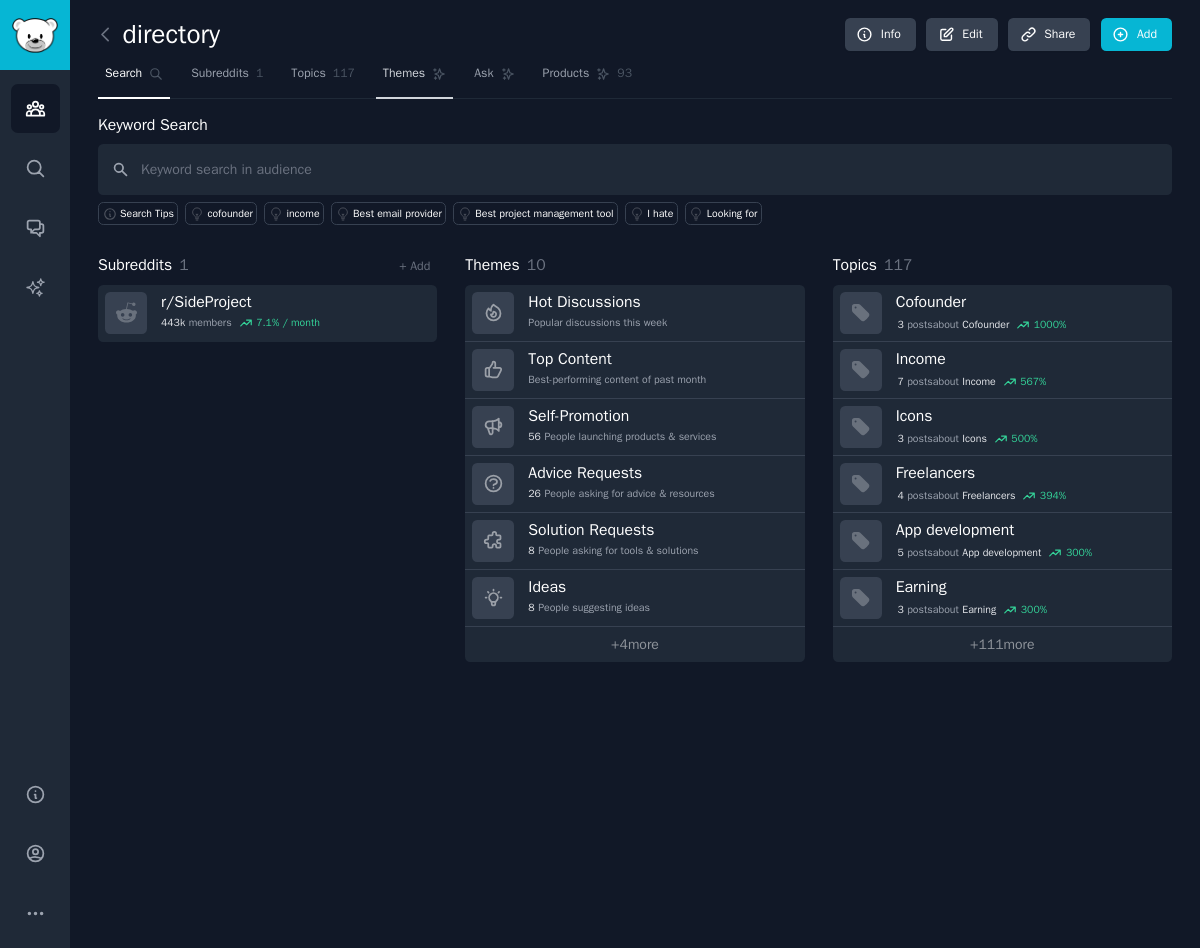 click 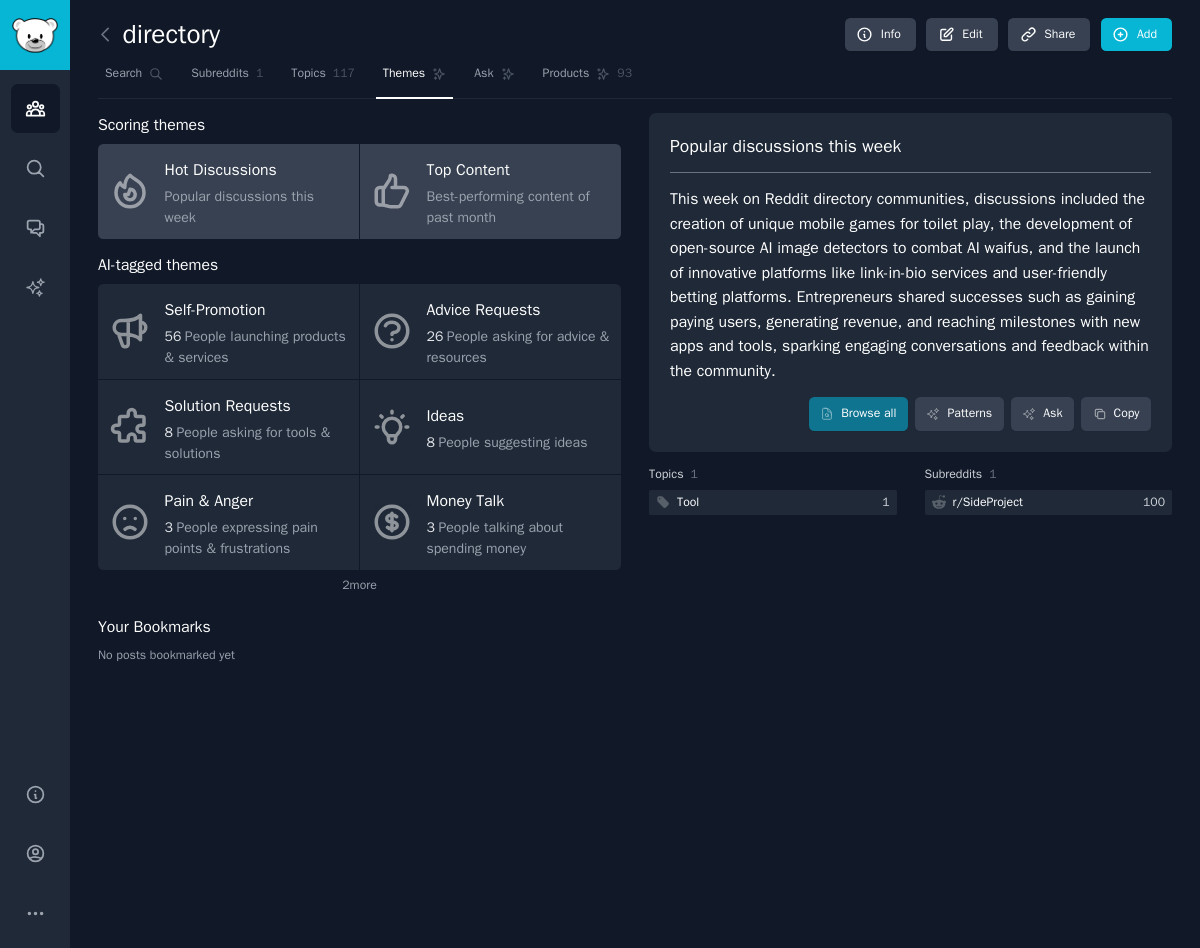 click 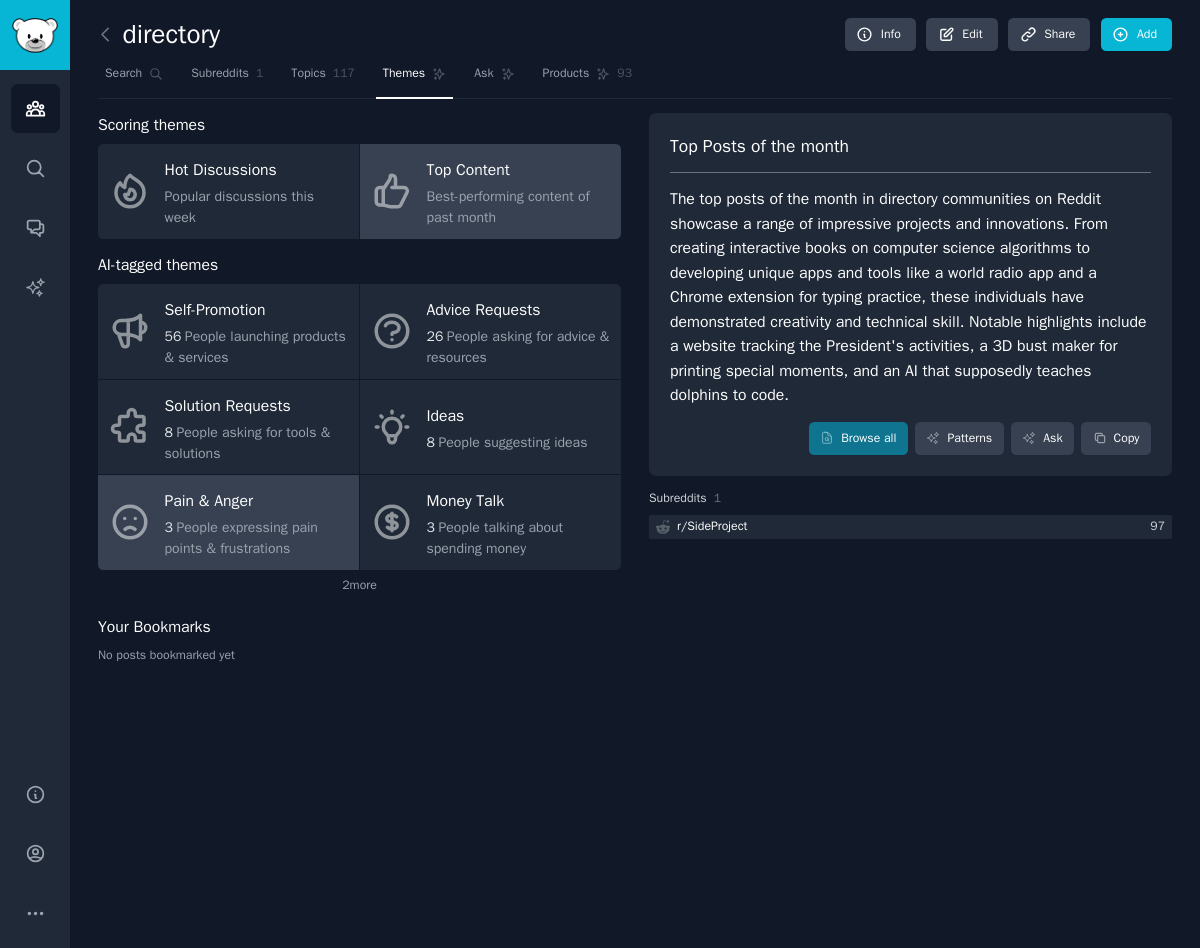 click on "People expressing pain points & frustrations" at bounding box center (241, 538) 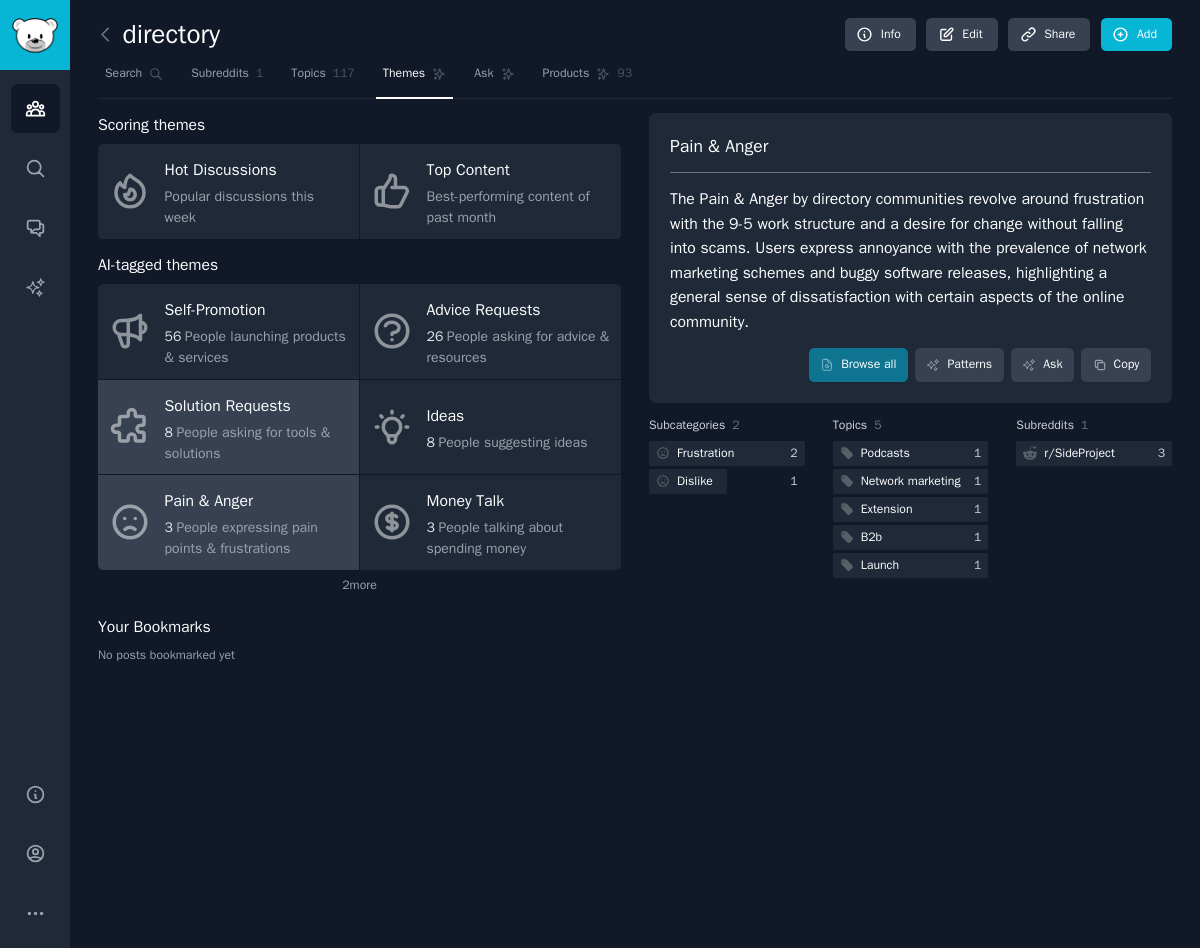 click on "8 People asking for tools & solutions" at bounding box center [257, 443] 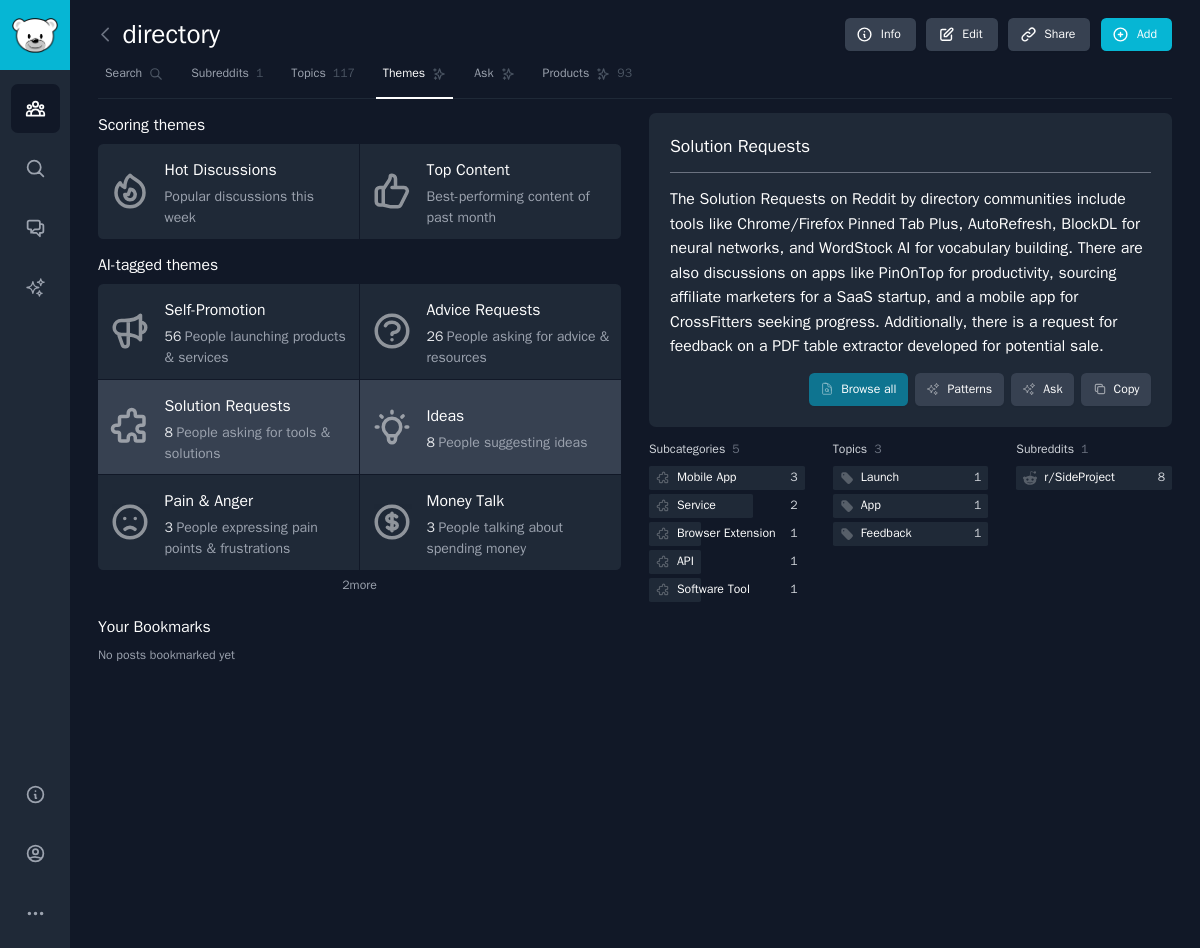click on "Ideas 8 People suggesting ideas" at bounding box center (490, 427) 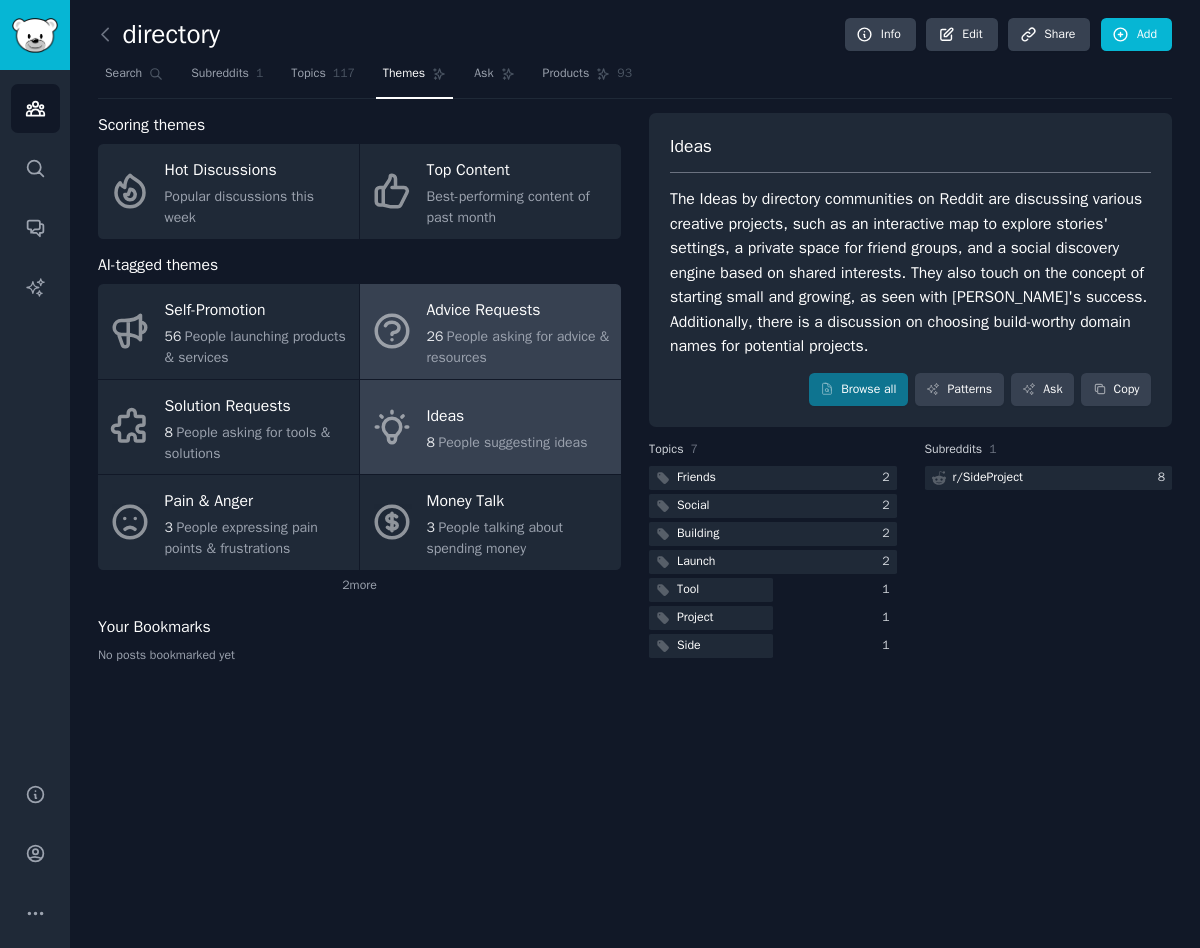 click on "Advice Requests 26 People asking for advice & resources" at bounding box center (490, 331) 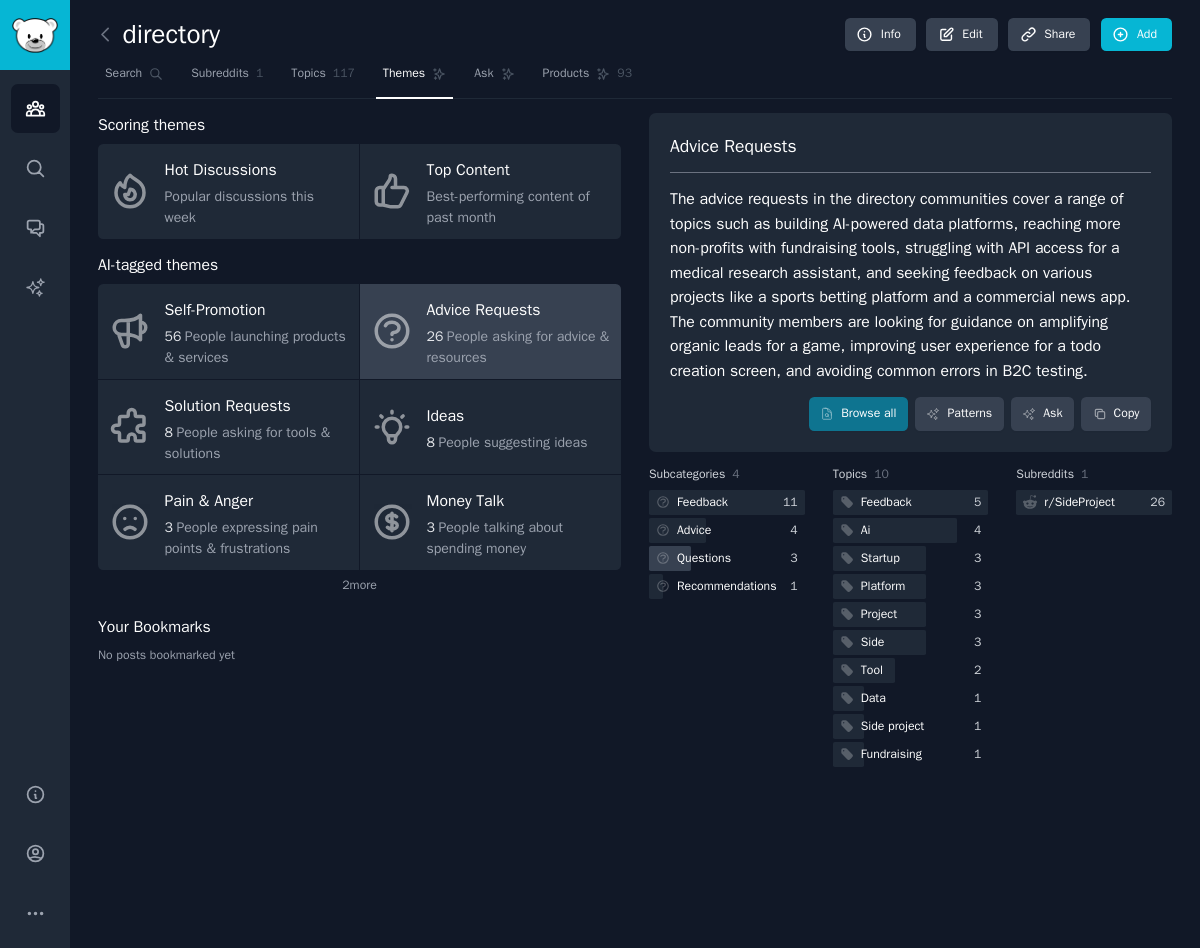 click on "Questions" at bounding box center [704, 559] 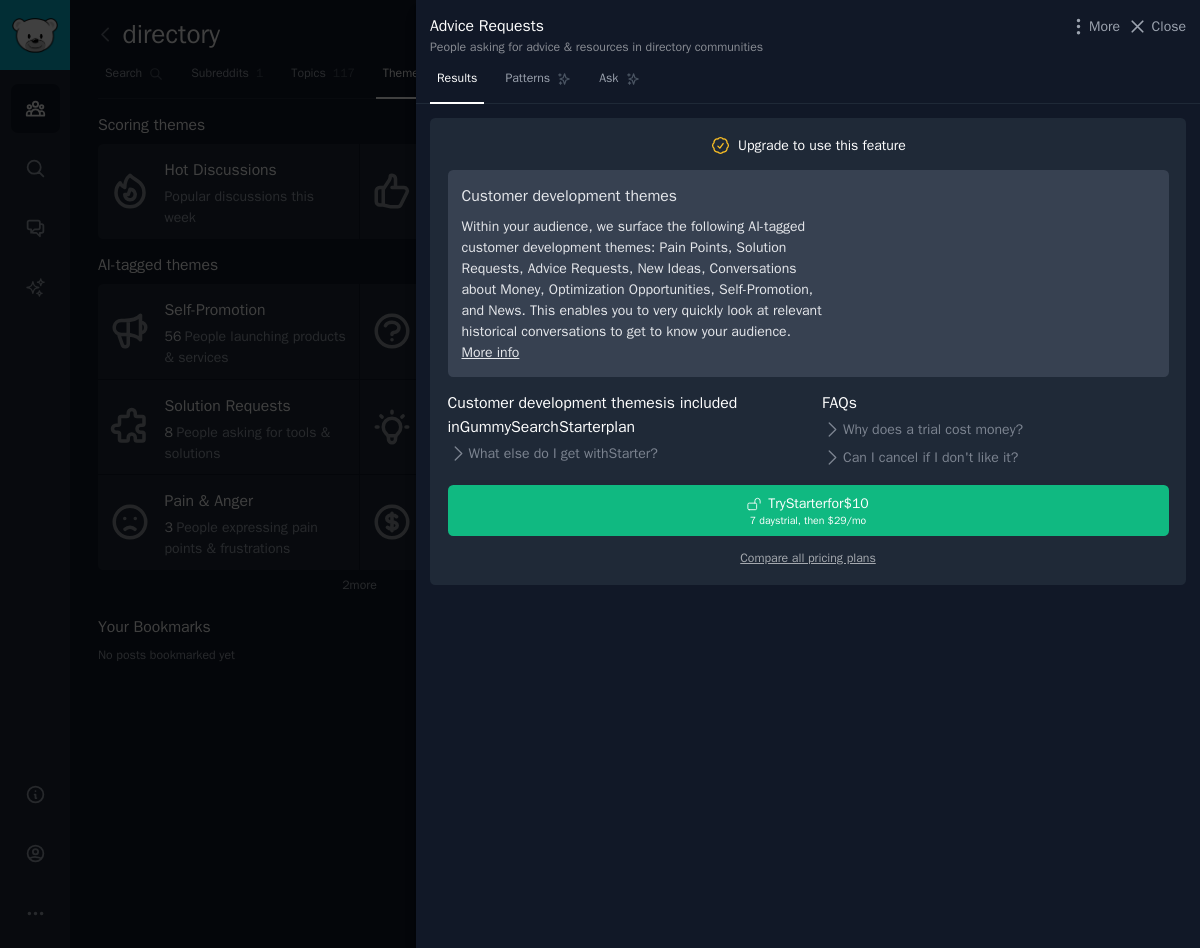 click on "Results Patterns Ask" at bounding box center [808, 83] 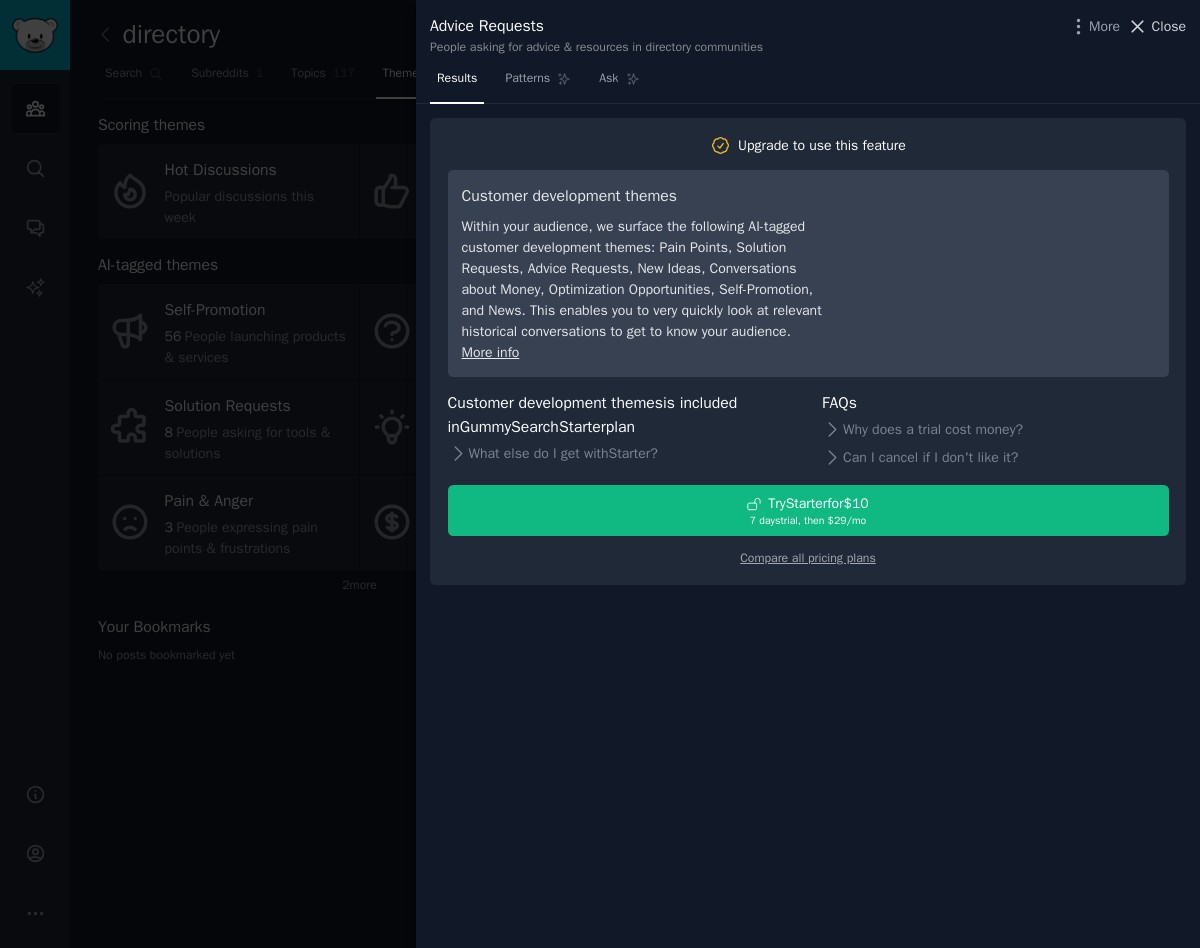 click on "Close" at bounding box center [1169, 26] 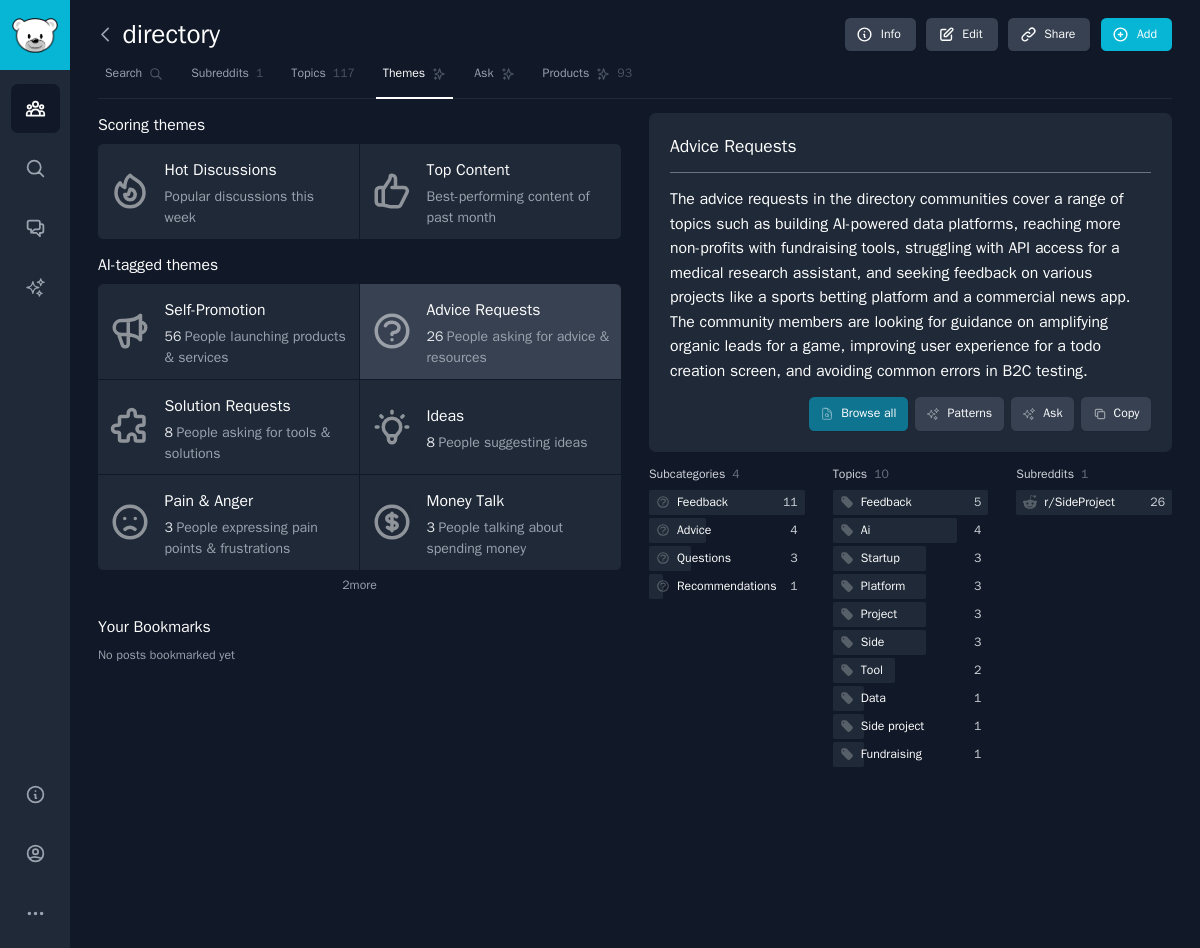 click 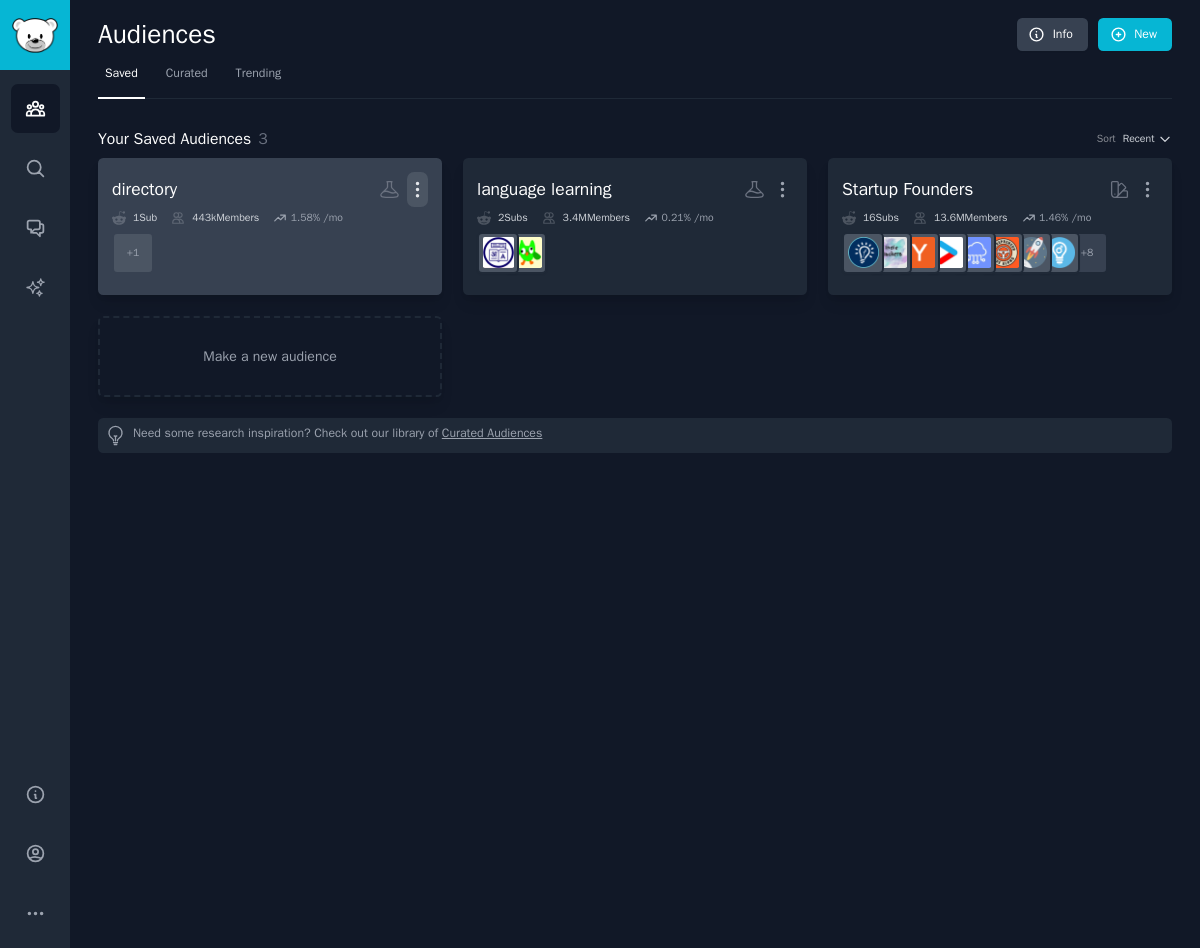 click 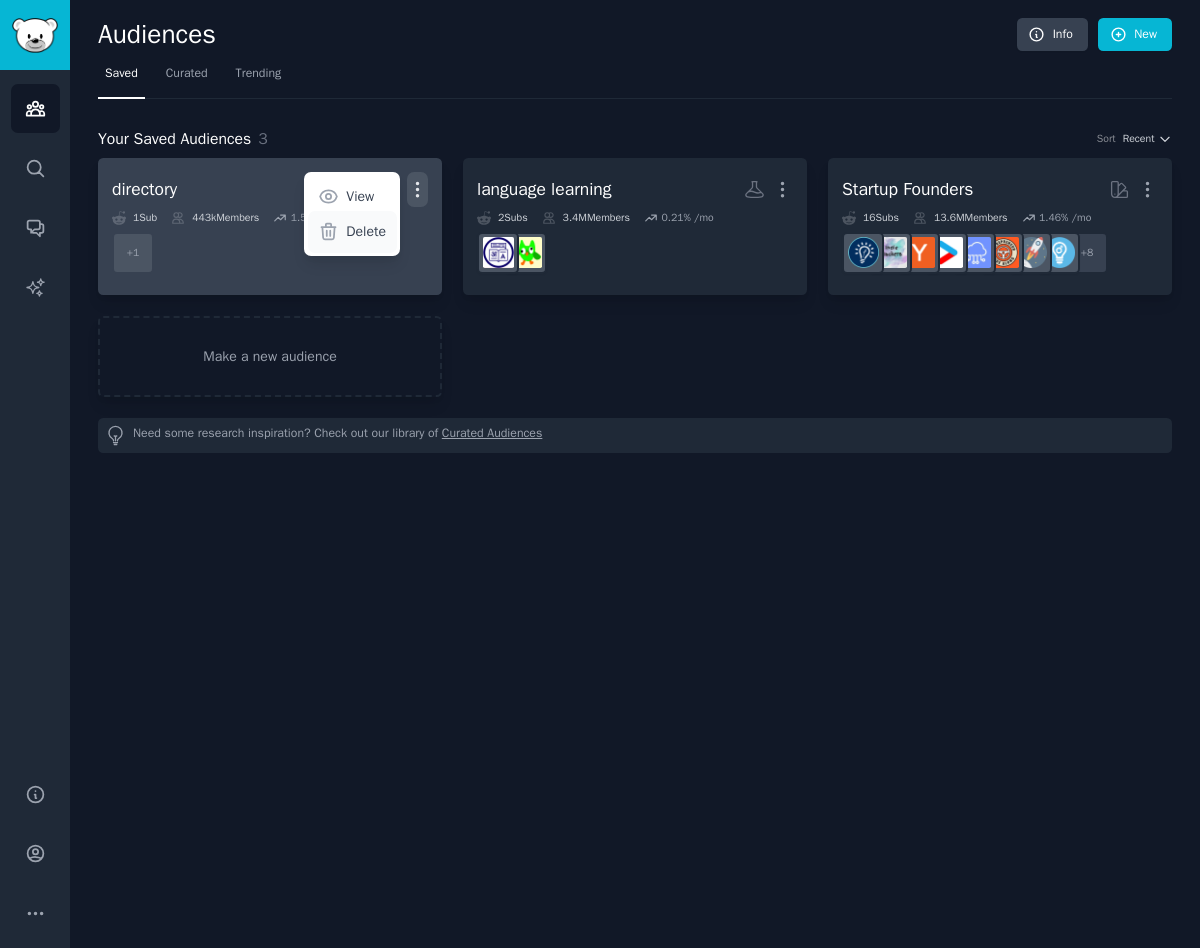click on "Delete" at bounding box center [366, 231] 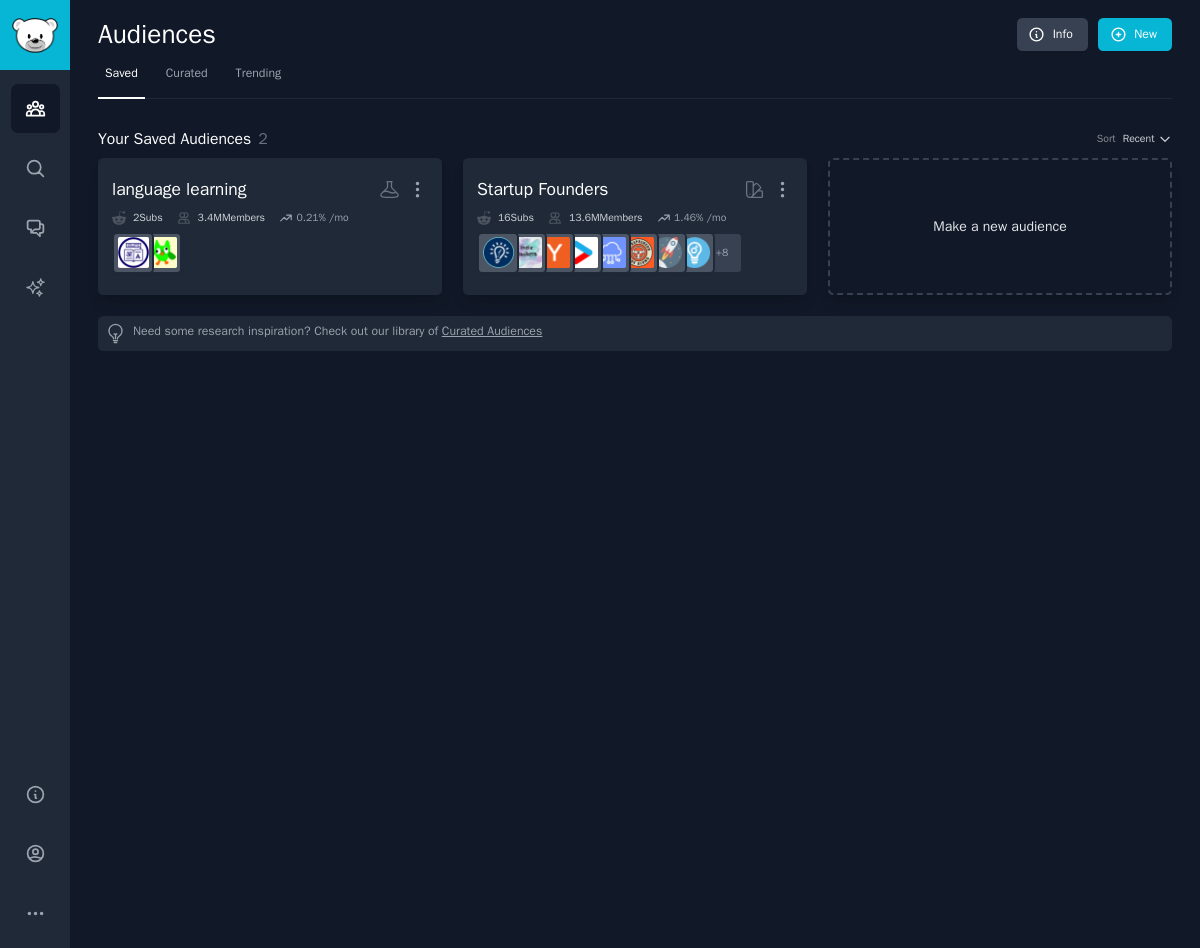 click on "Make a new audience" at bounding box center (1000, 226) 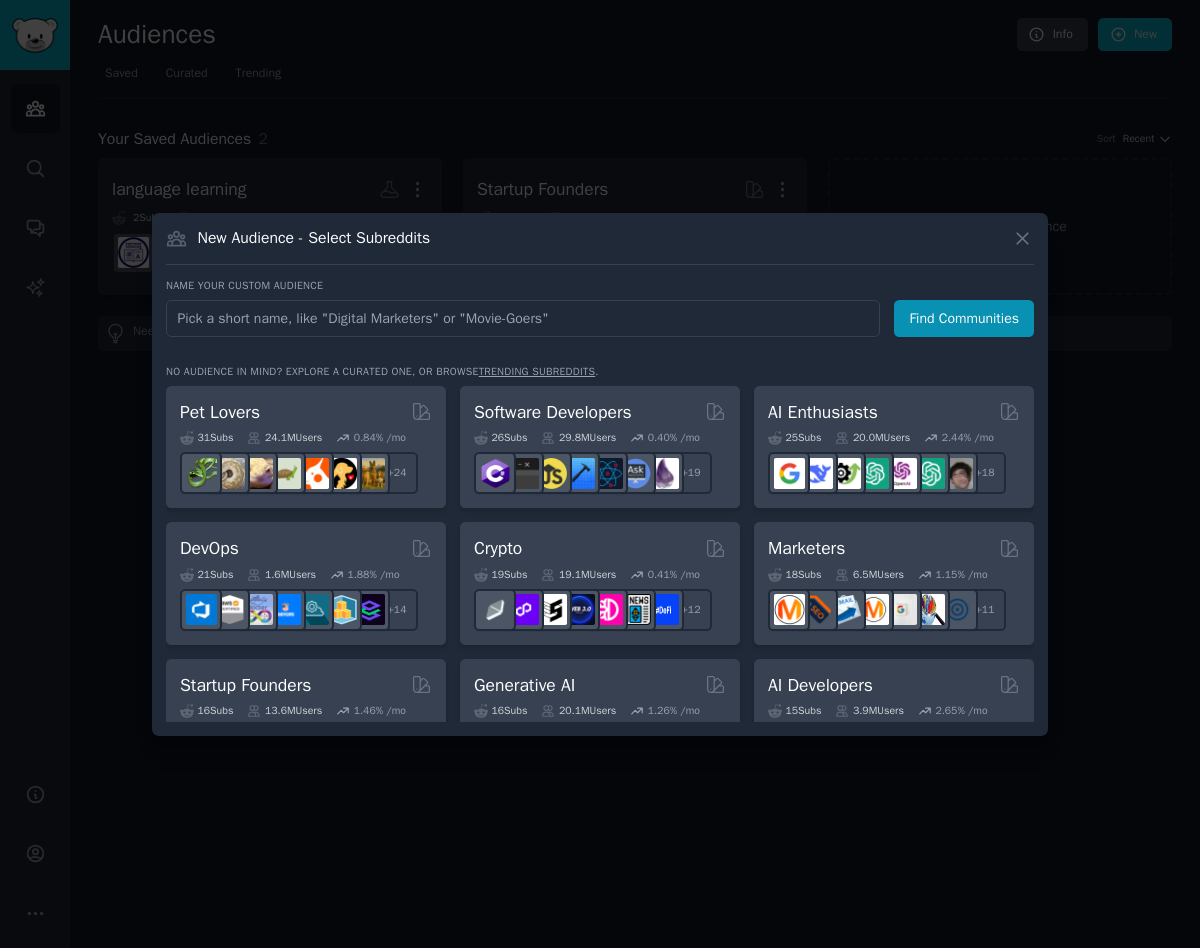 click at bounding box center (523, 318) 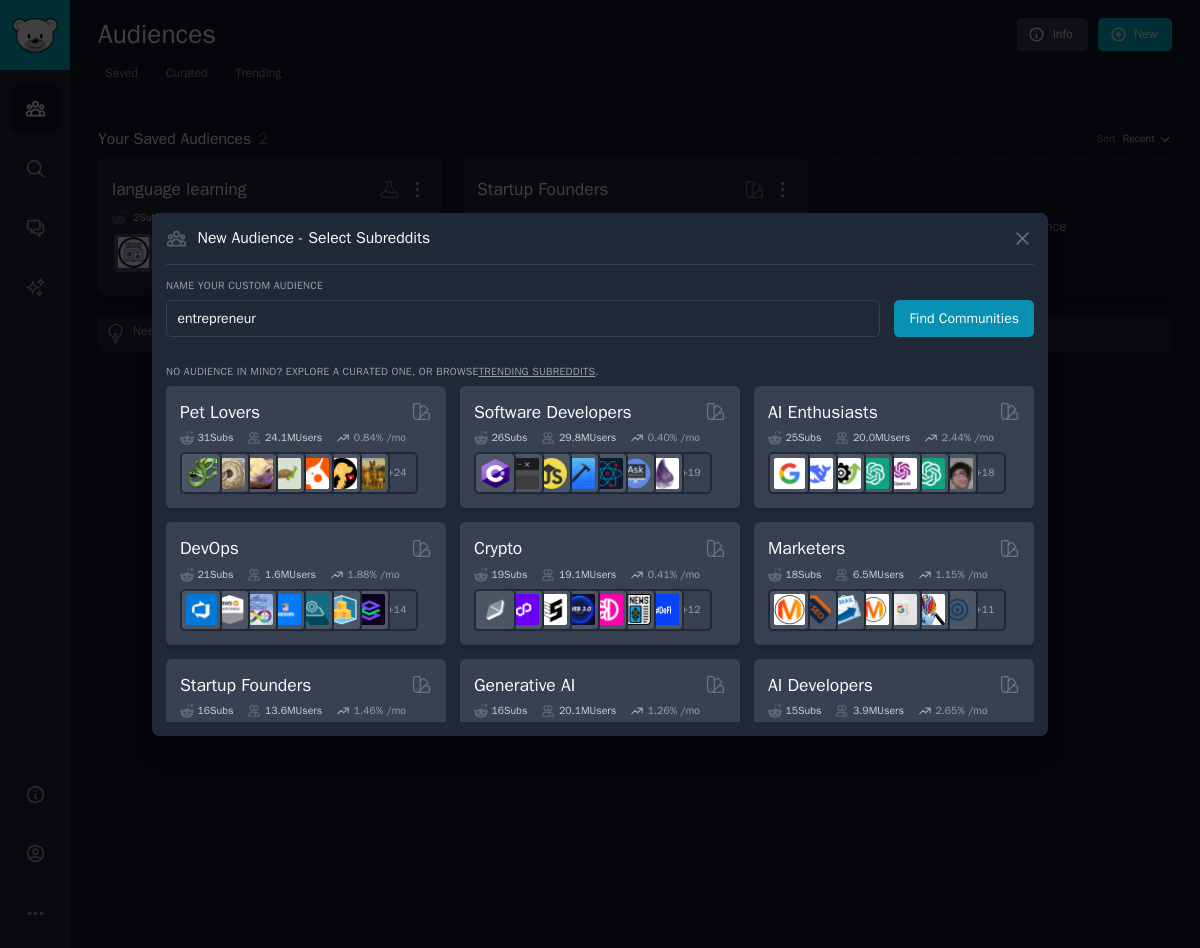 type on "entrepreneur" 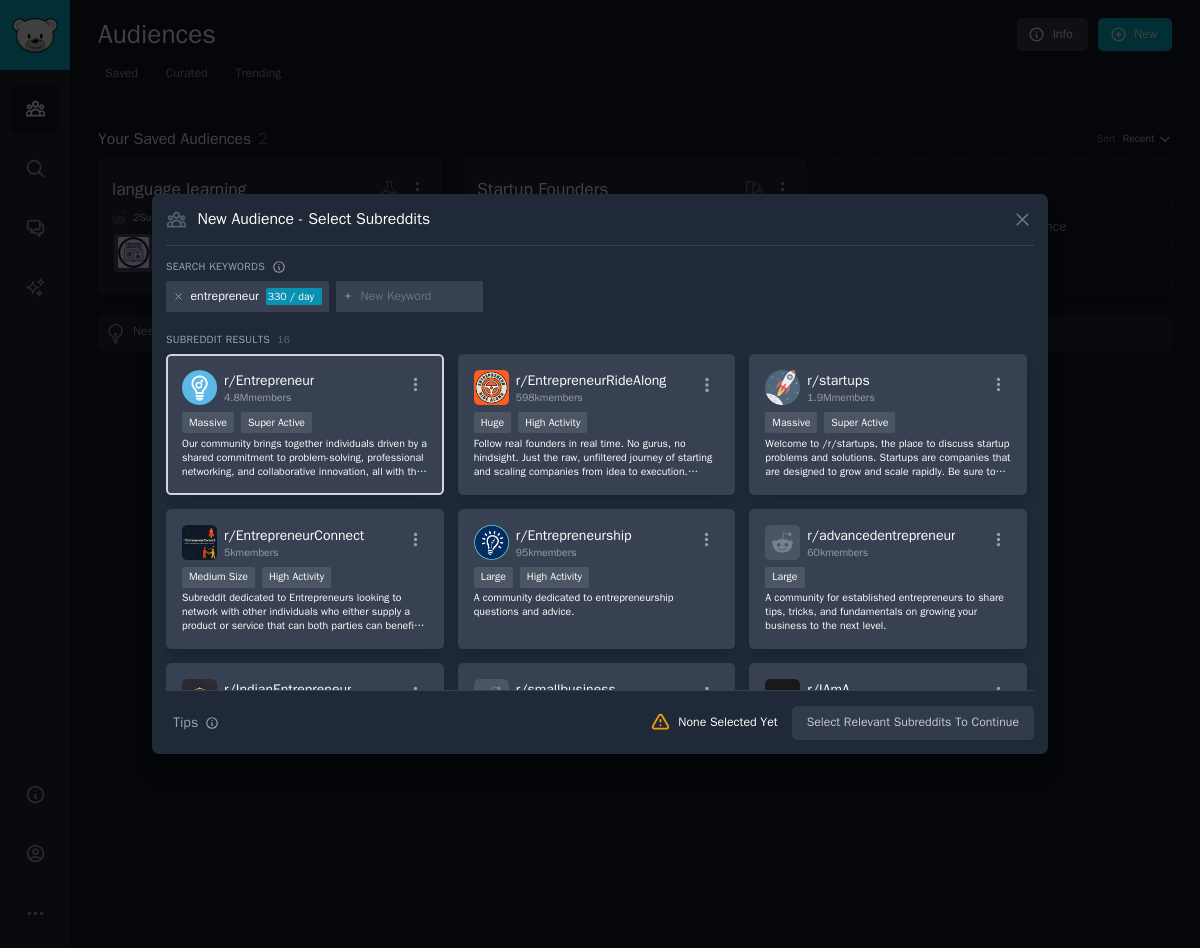 click on "Massive Super Active" at bounding box center [305, 424] 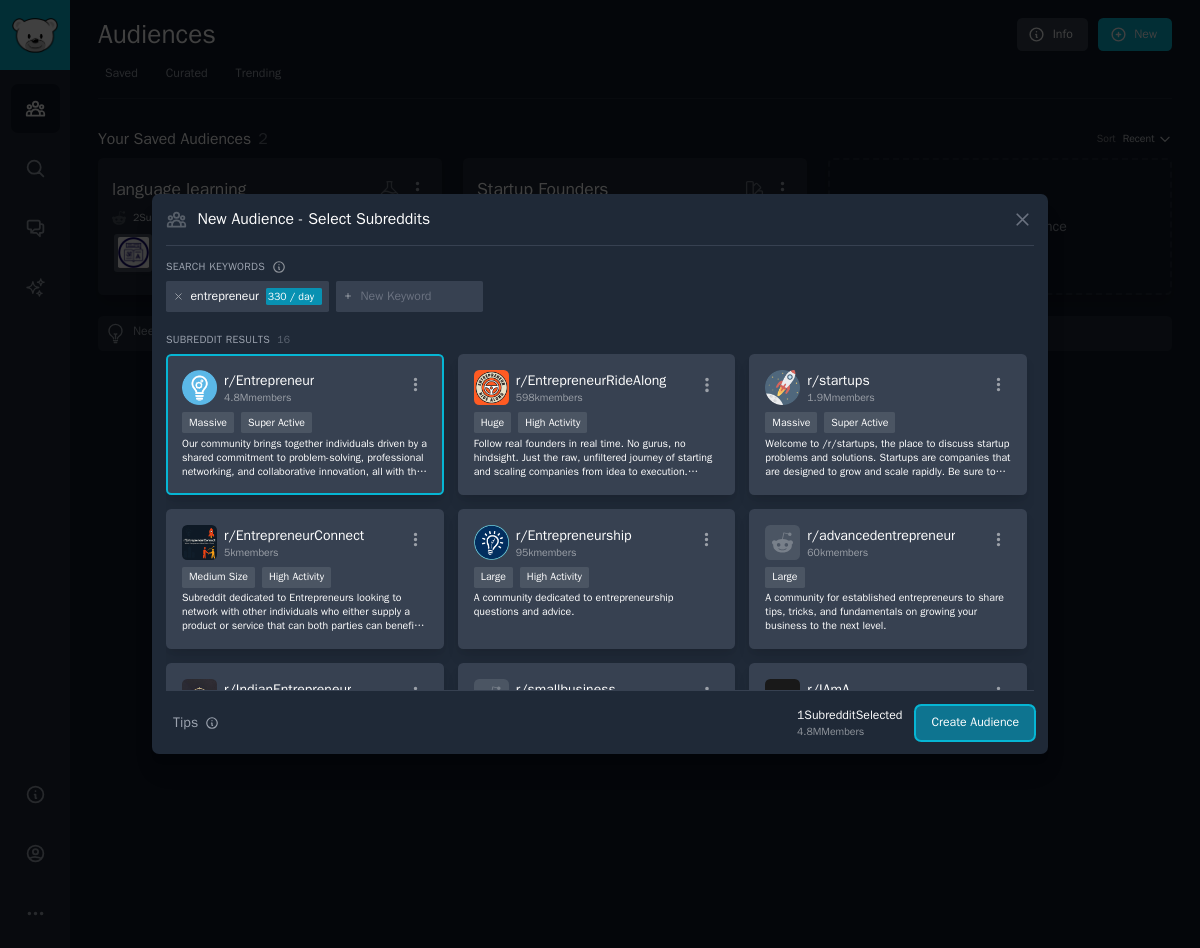 click on "Create Audience" at bounding box center [975, 723] 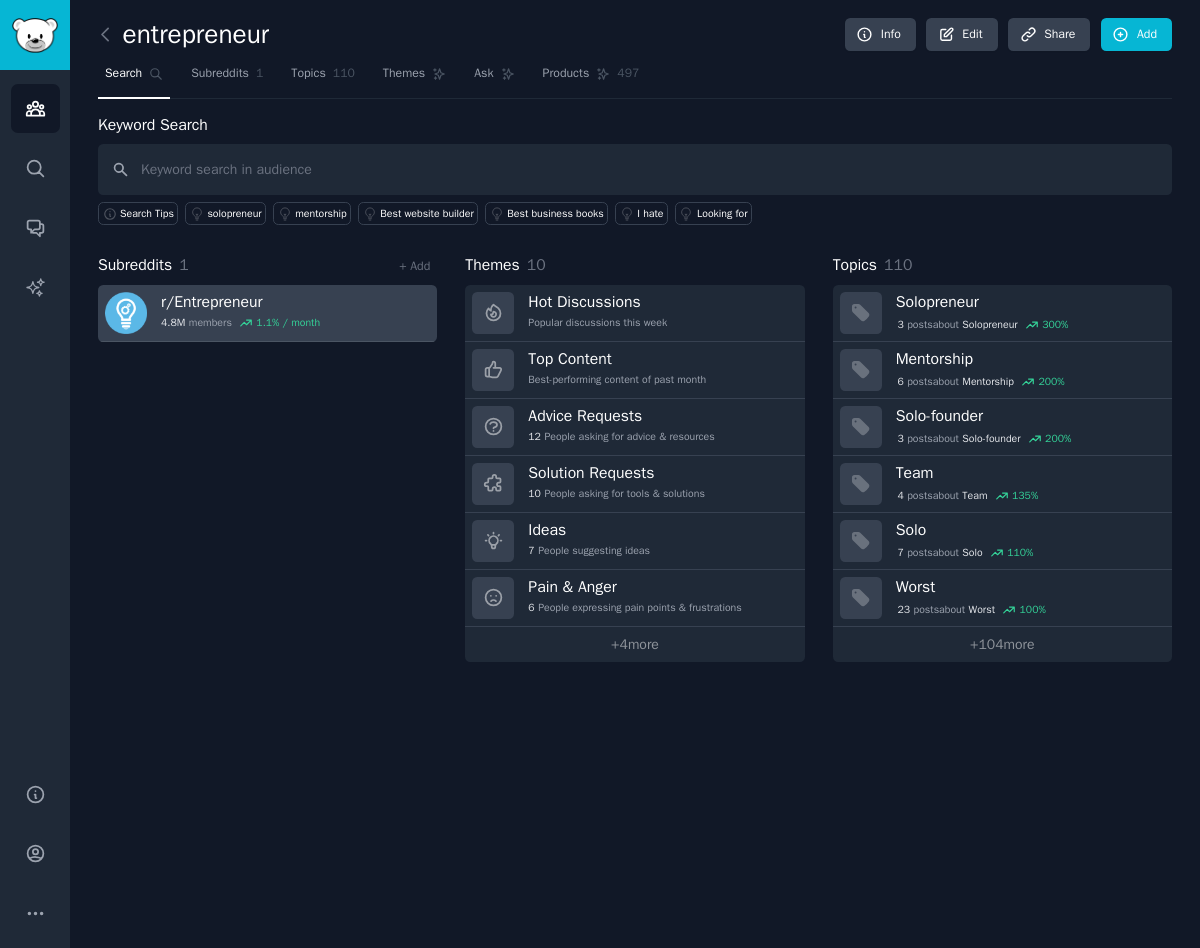 click on "r/ Entrepreneur 4.8M  members 1.1 % / month" at bounding box center (267, 313) 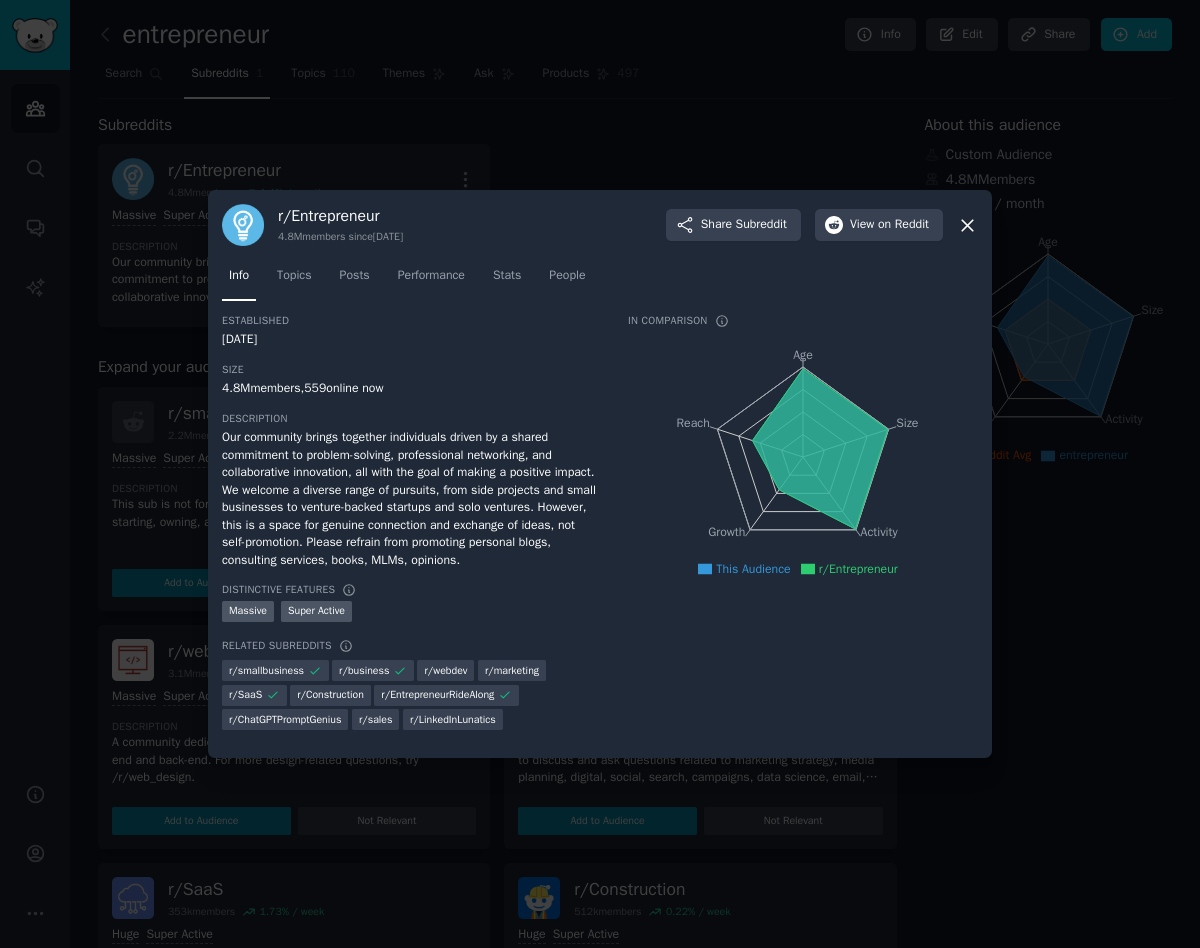 click 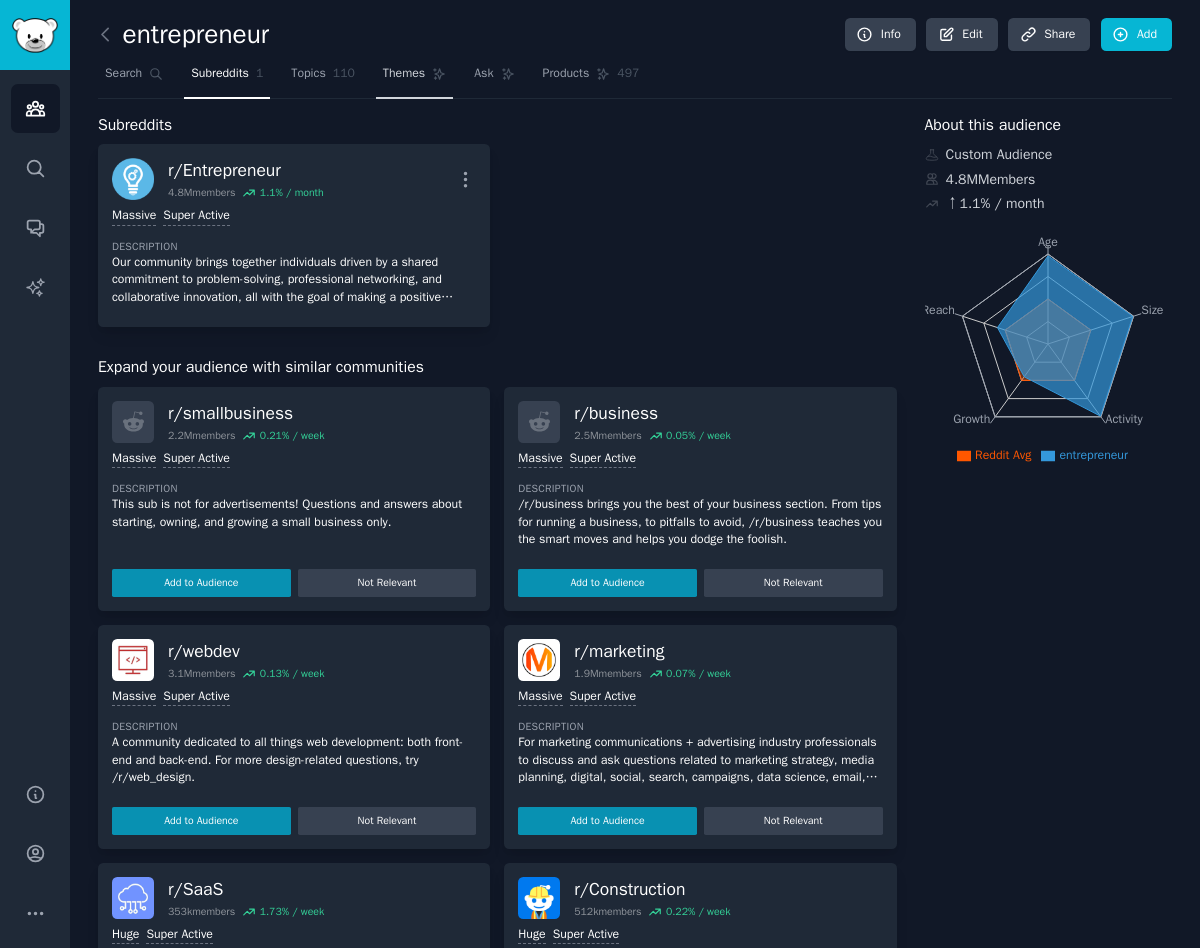 click on "Themes" at bounding box center [404, 74] 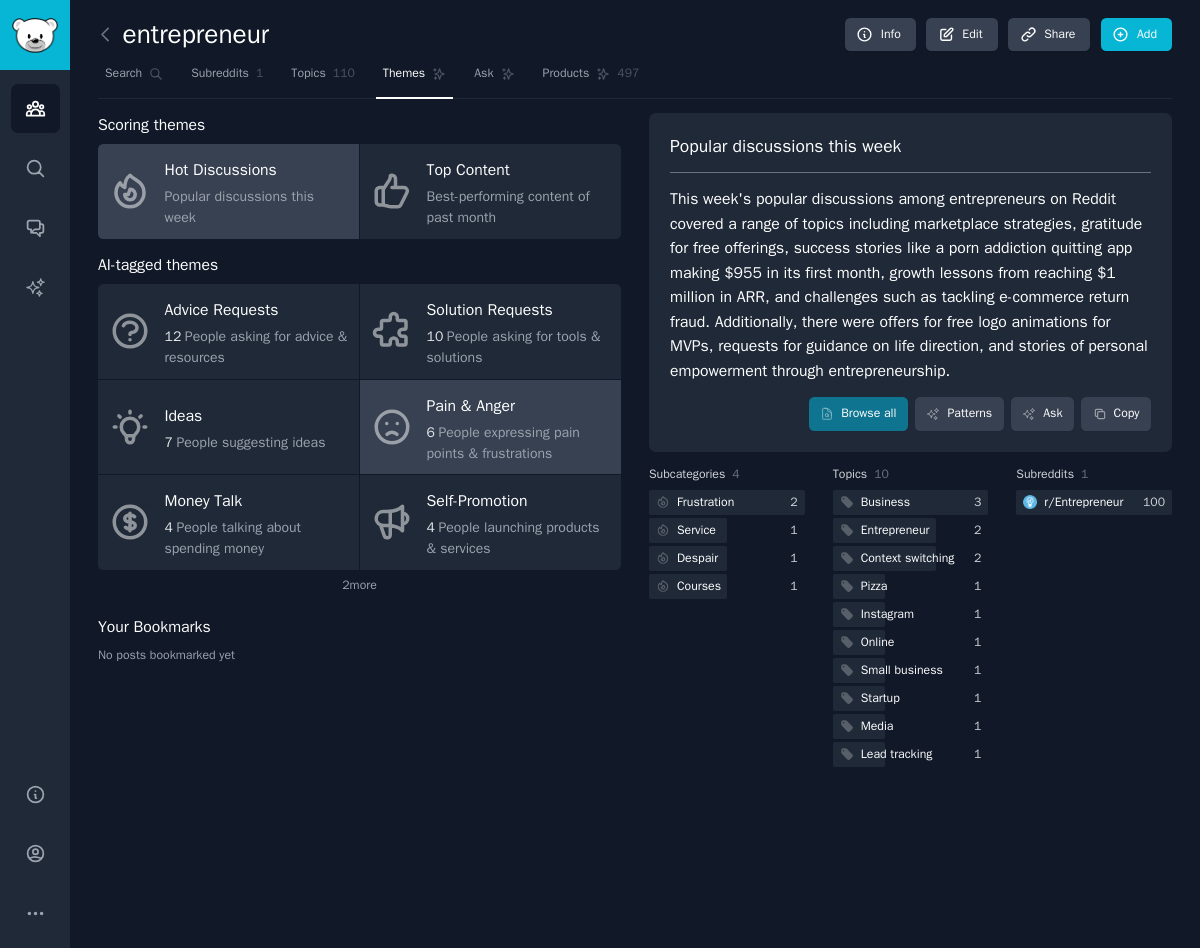 click on "Pain & Anger 6 People expressing pain points & frustrations" at bounding box center [490, 427] 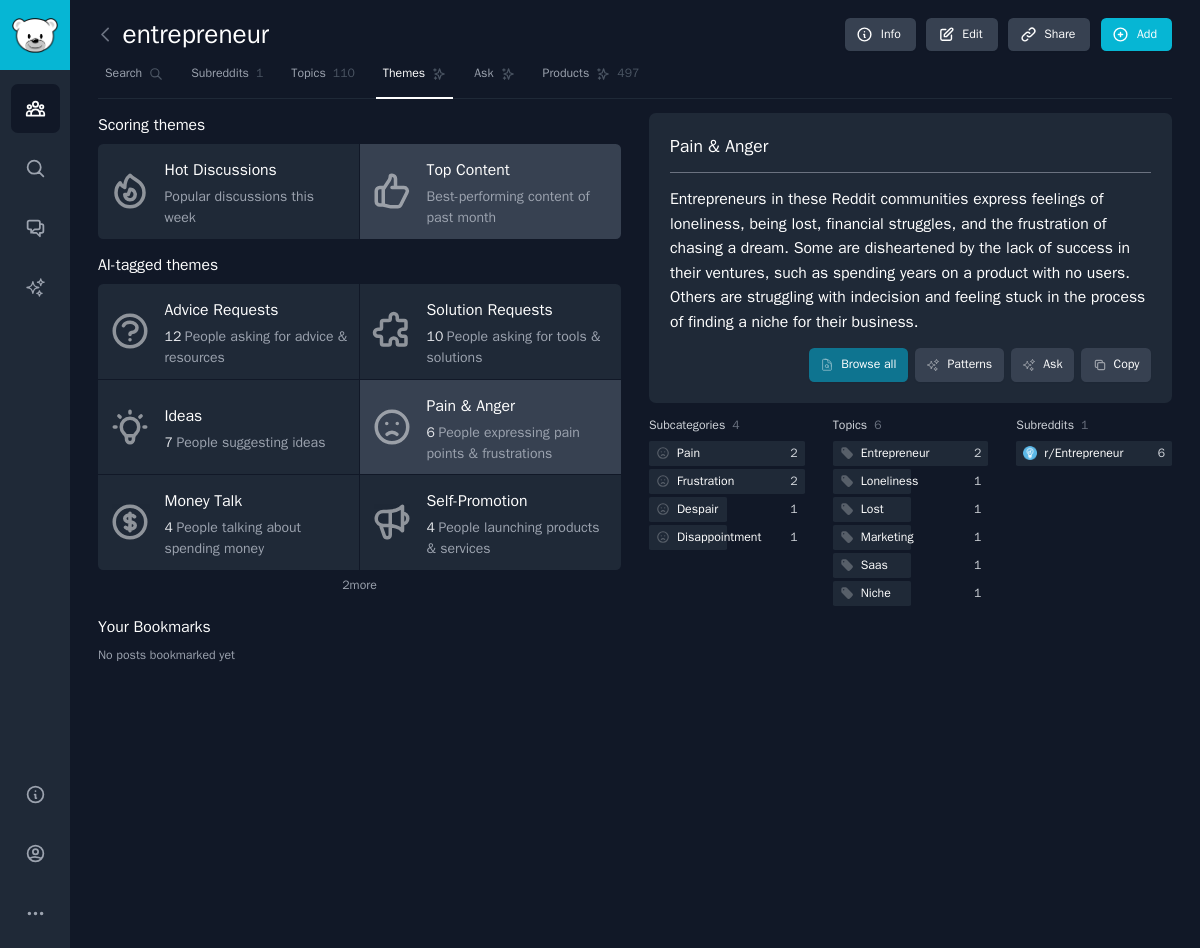 click on "Best-performing content of past month" 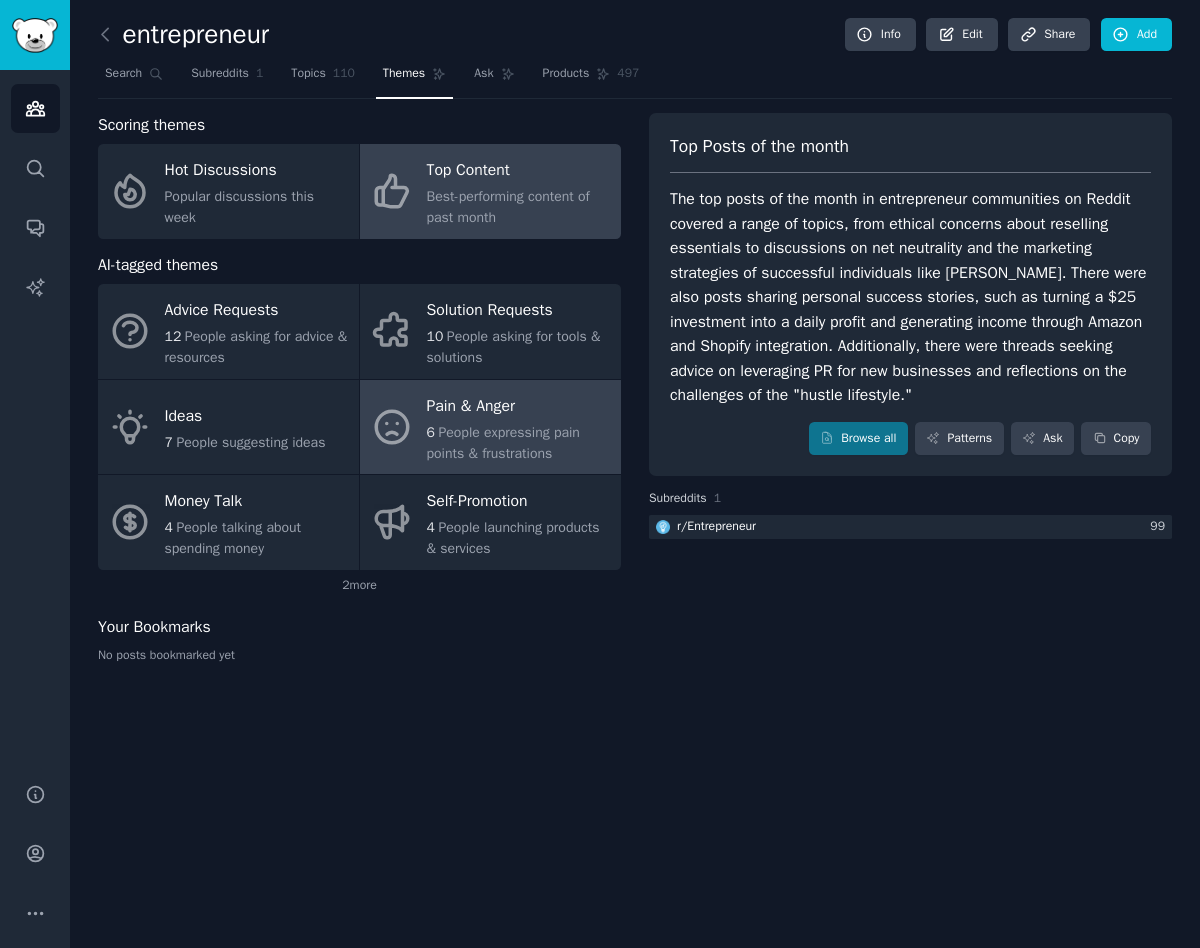 click on "6" at bounding box center [431, 432] 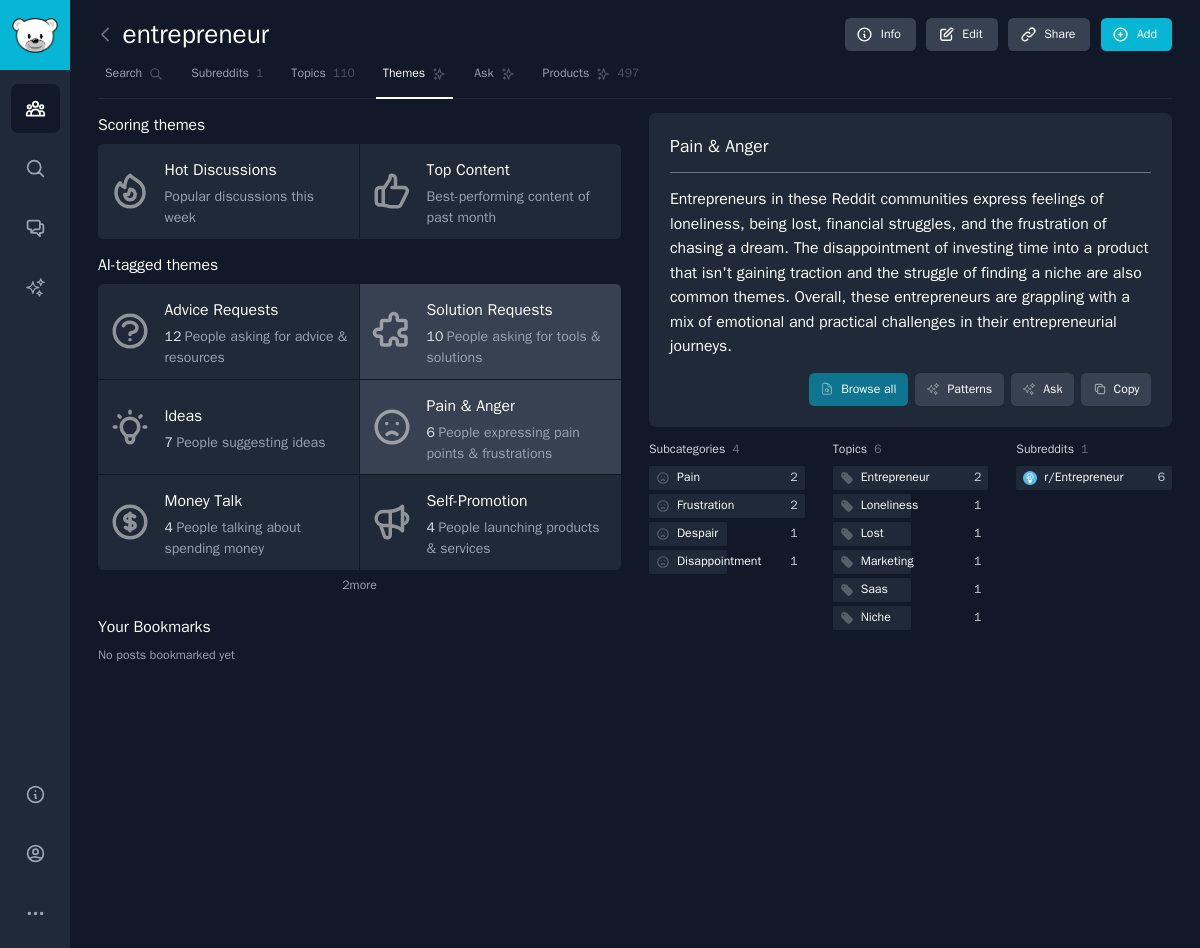click on "10 People asking for tools & solutions" at bounding box center (519, 347) 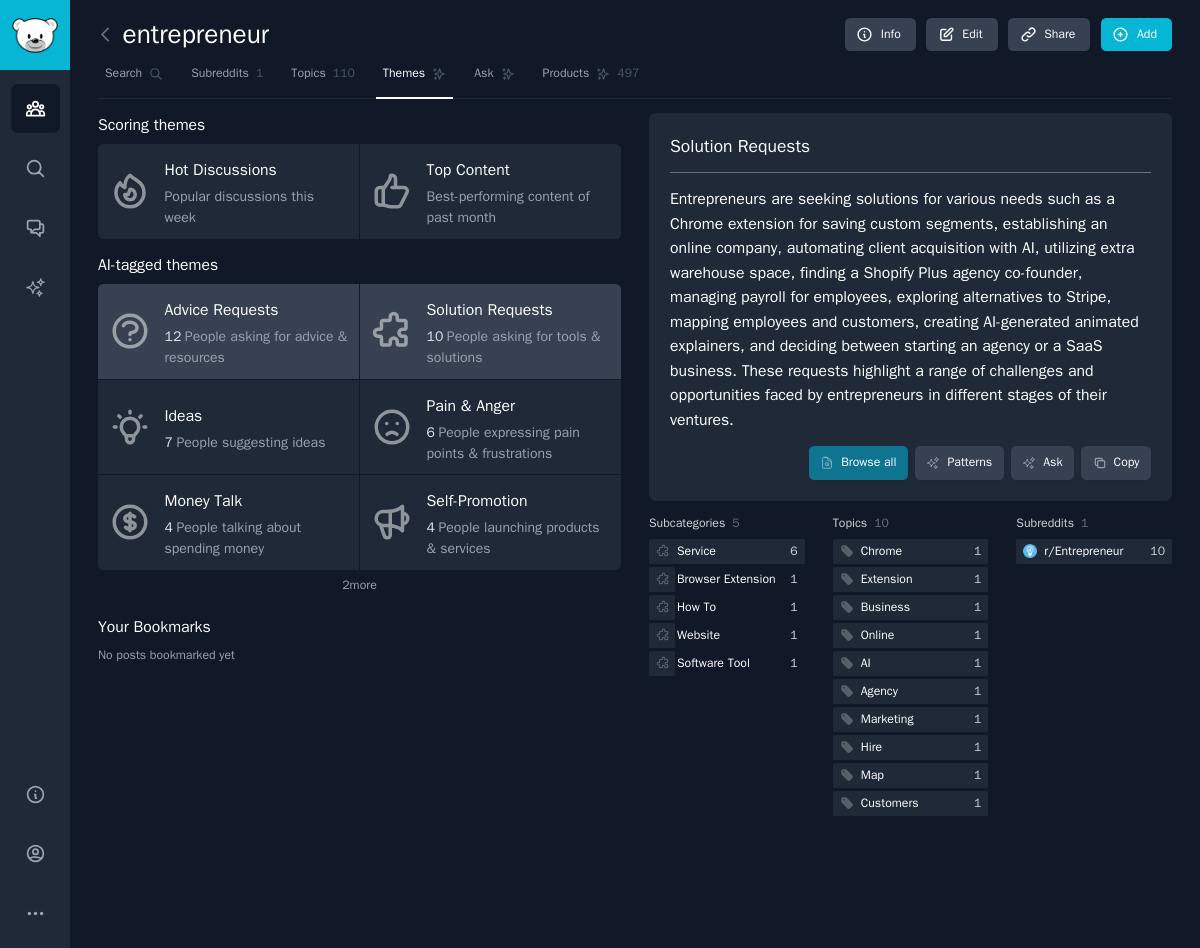 click on "12" at bounding box center (173, 336) 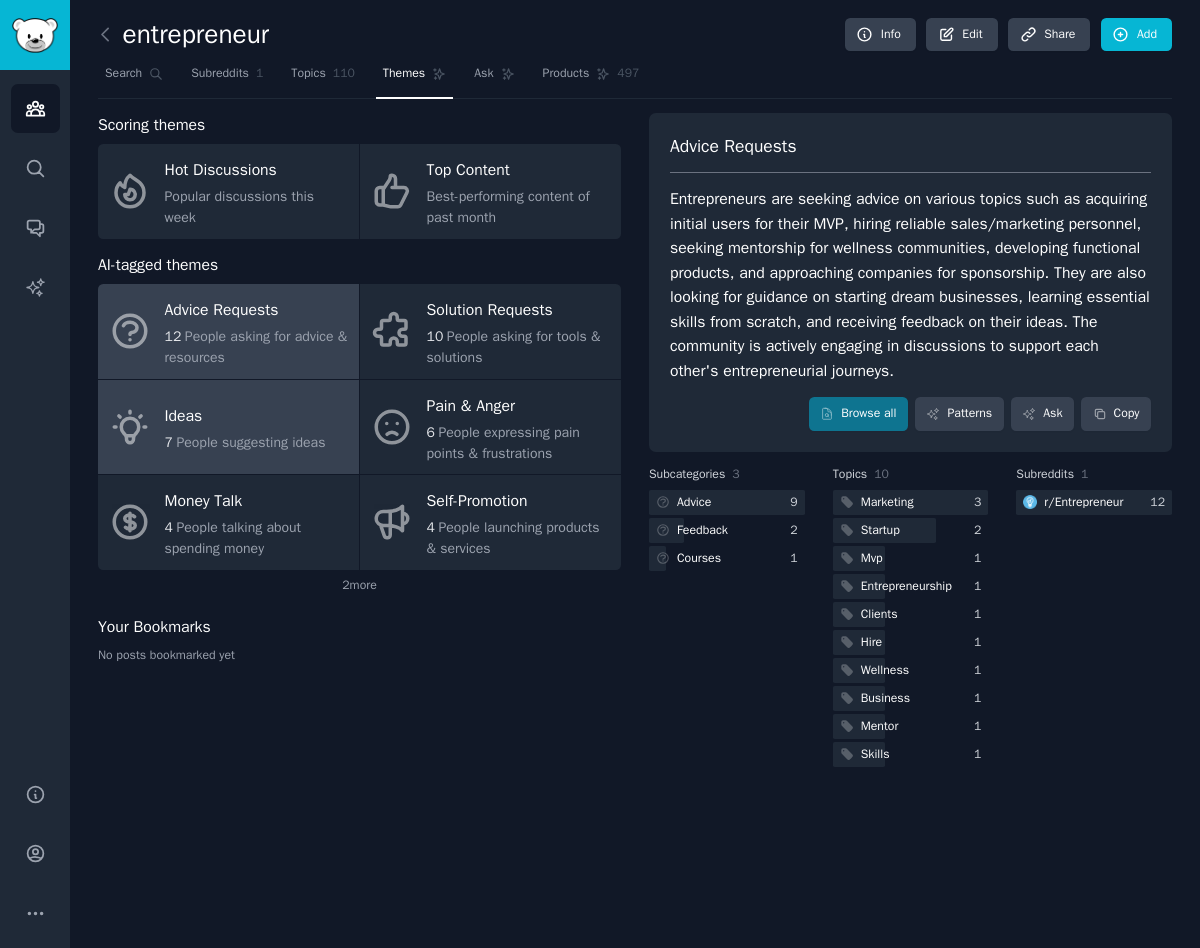 click on "Ideas" at bounding box center (245, 417) 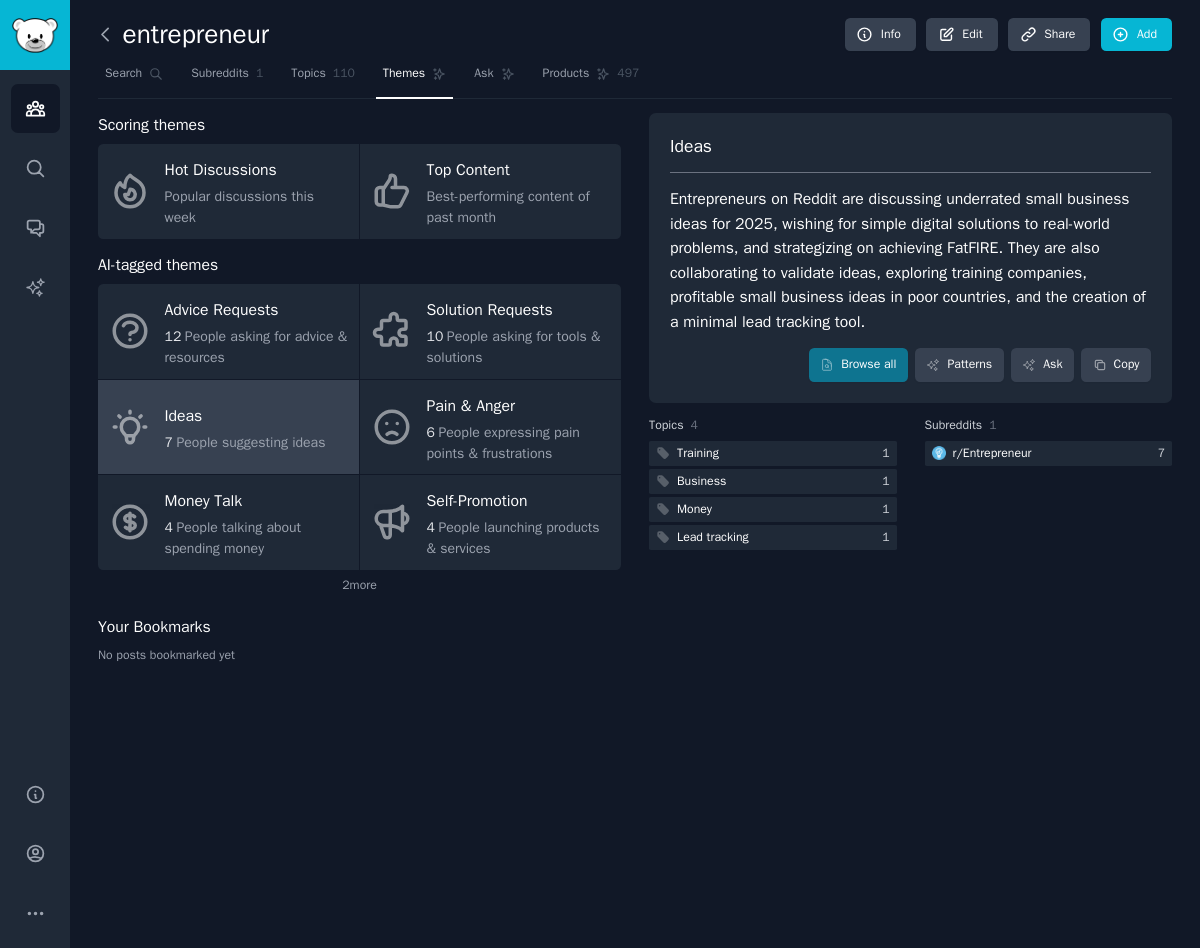 click 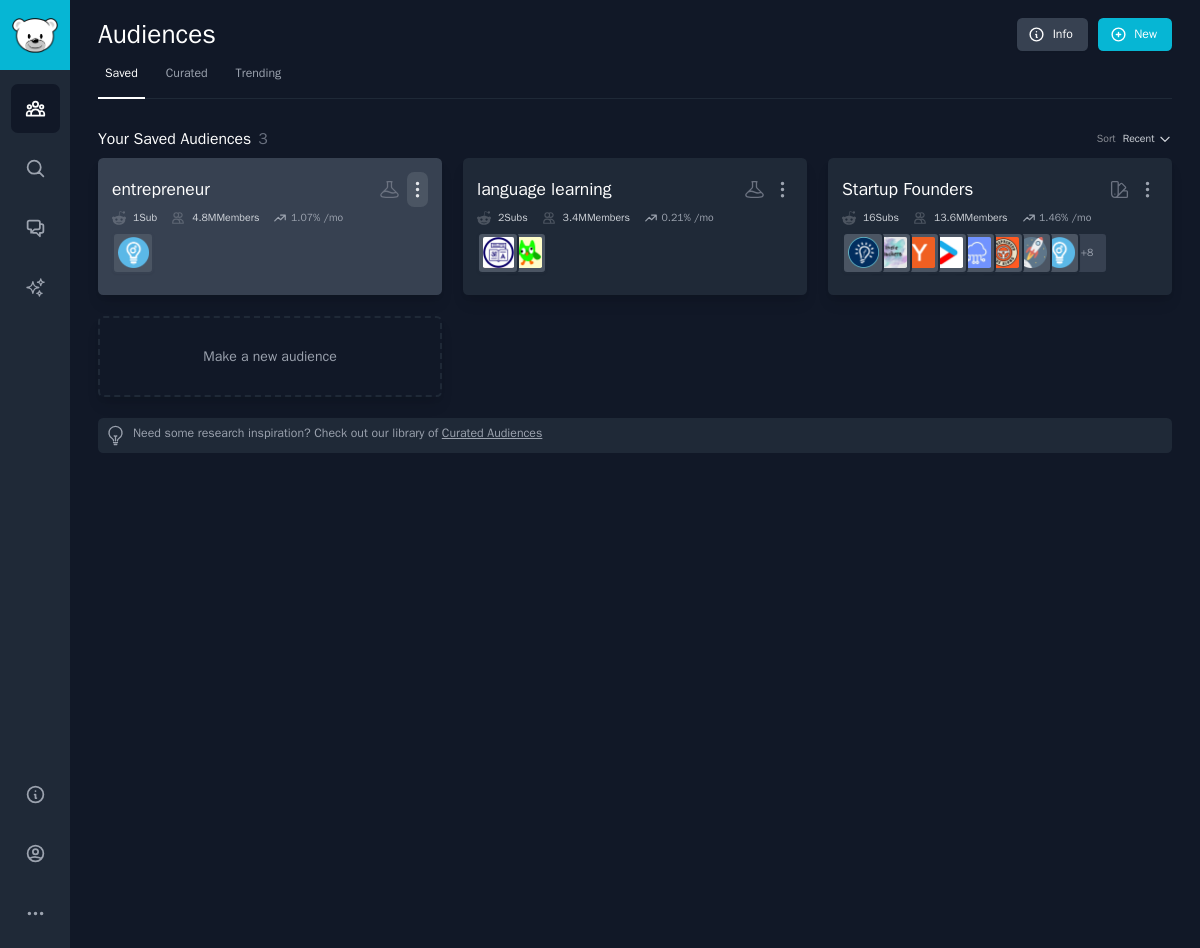 click 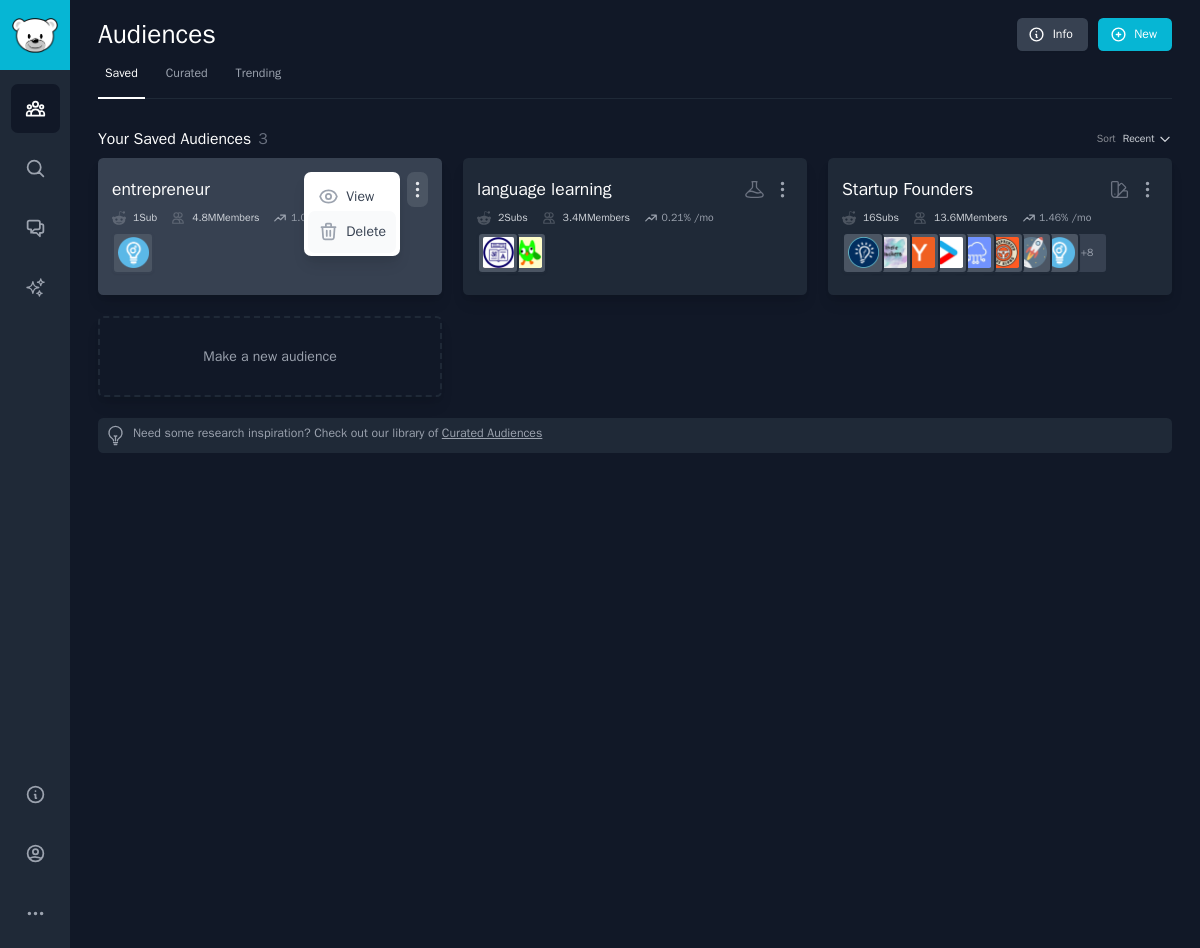 click on "Delete" at bounding box center [366, 231] 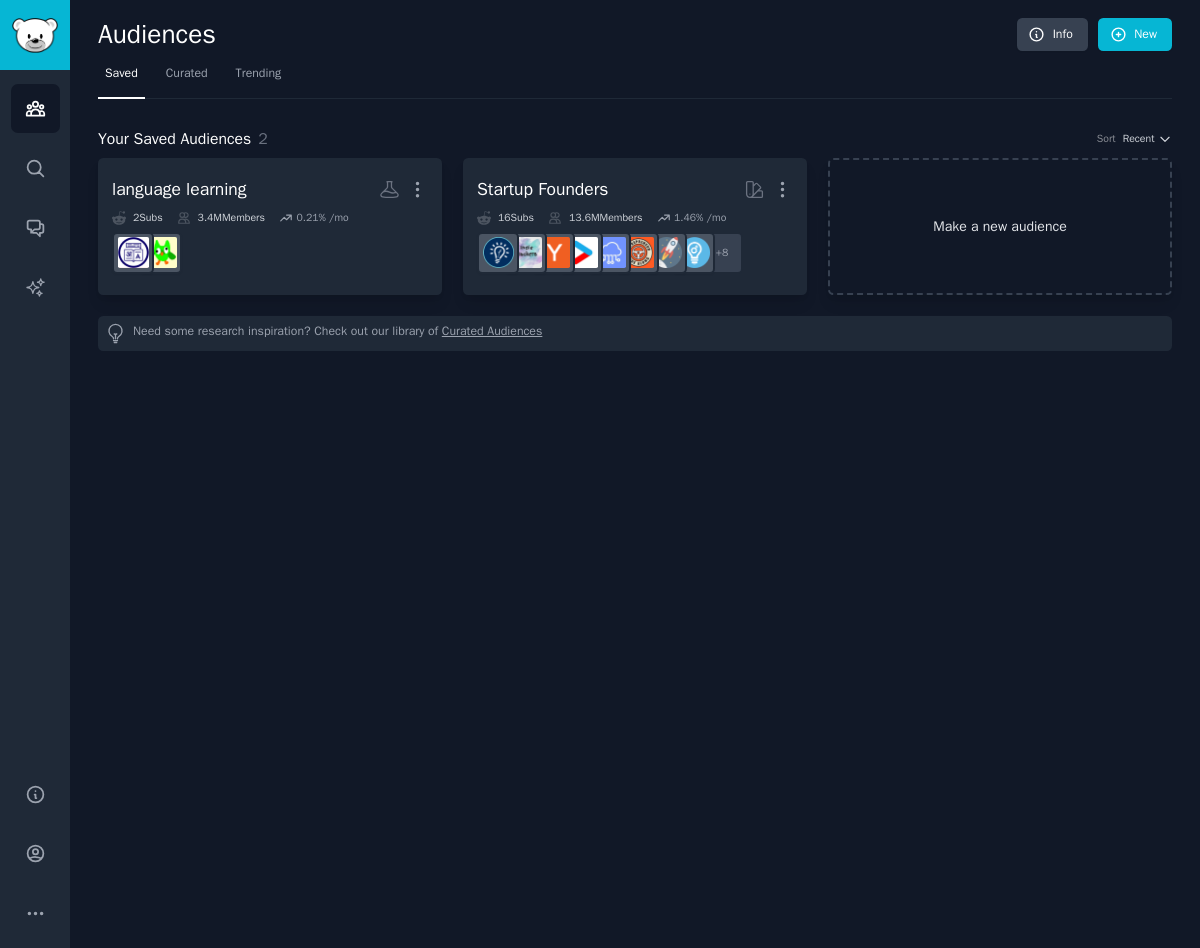 click on "Make a new audience" at bounding box center (1000, 226) 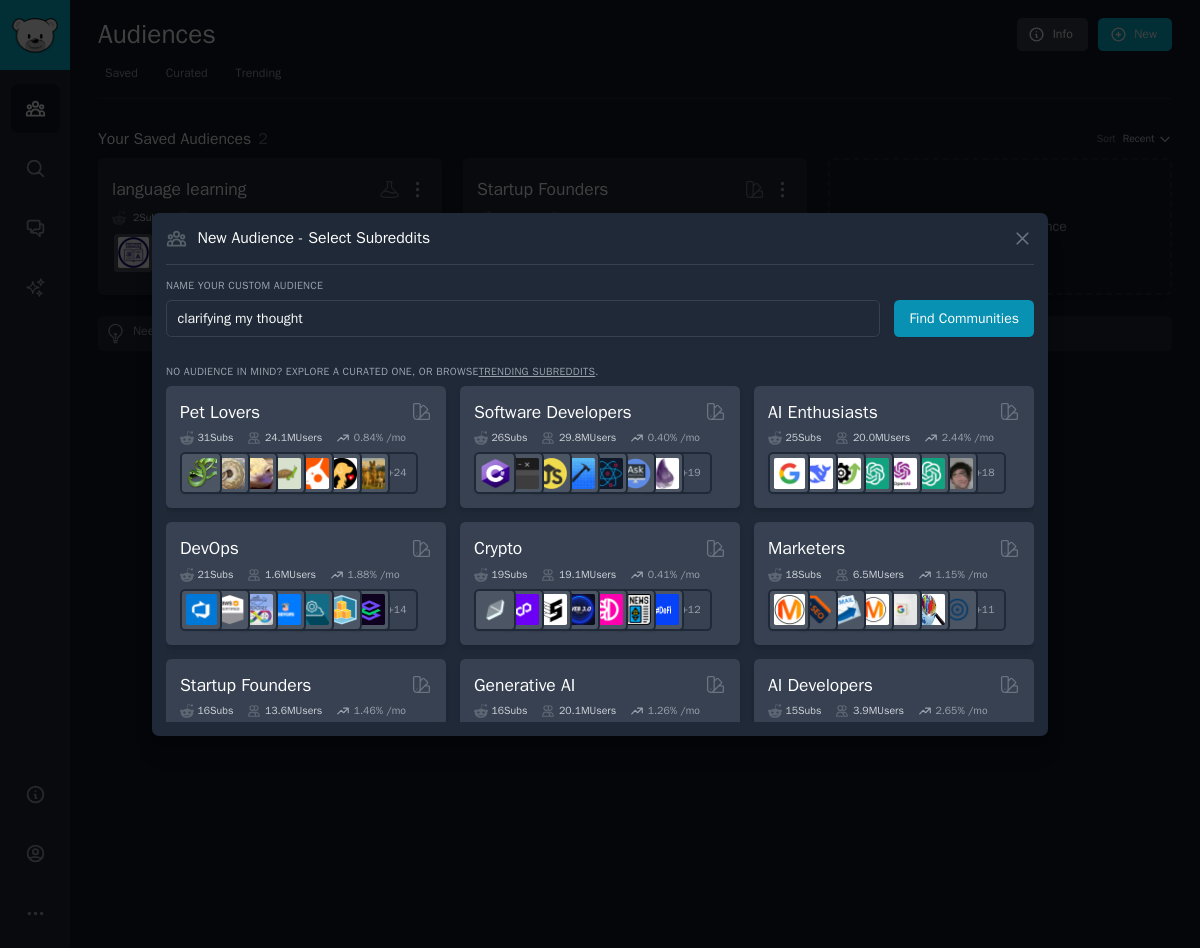 type on "clarifying my thoughts" 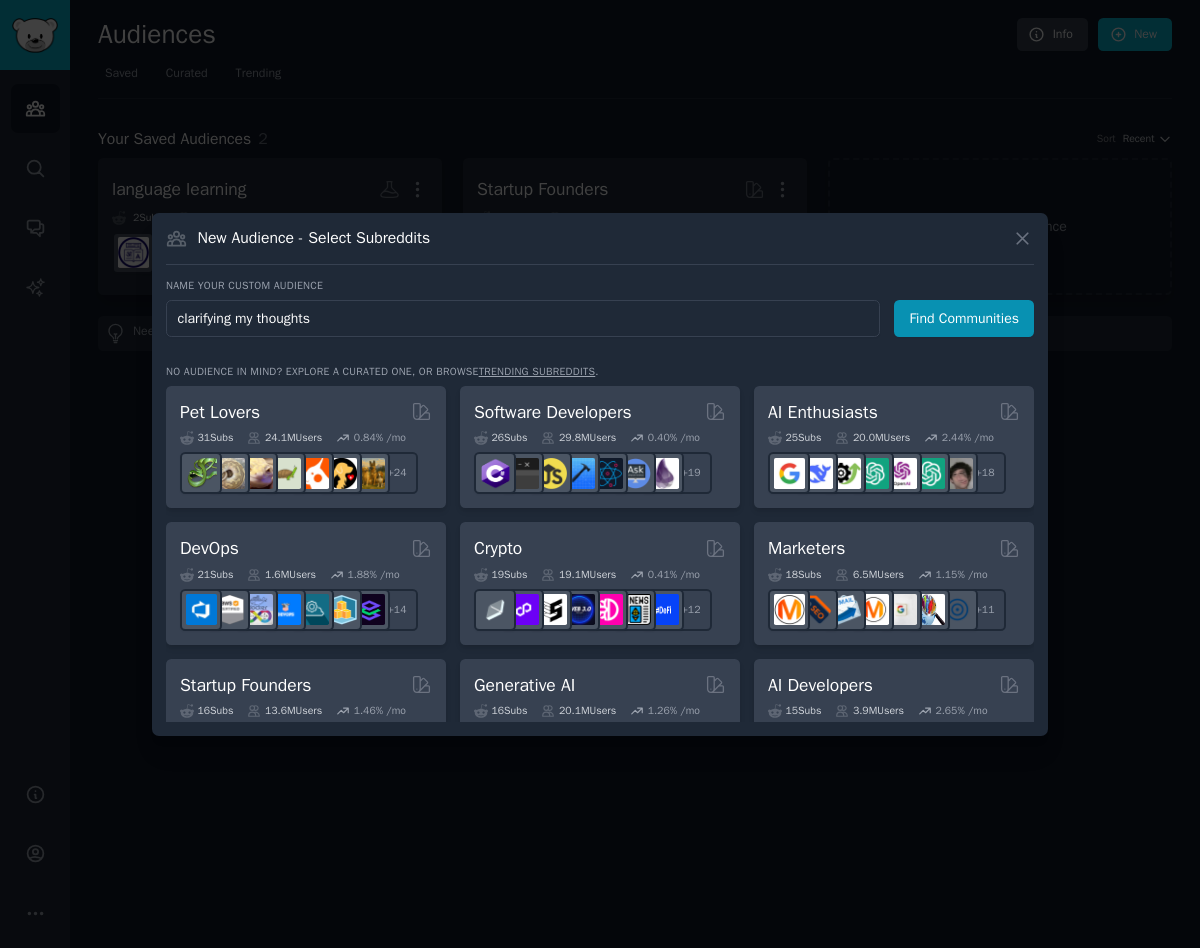 click on "Find Communities" at bounding box center [964, 318] 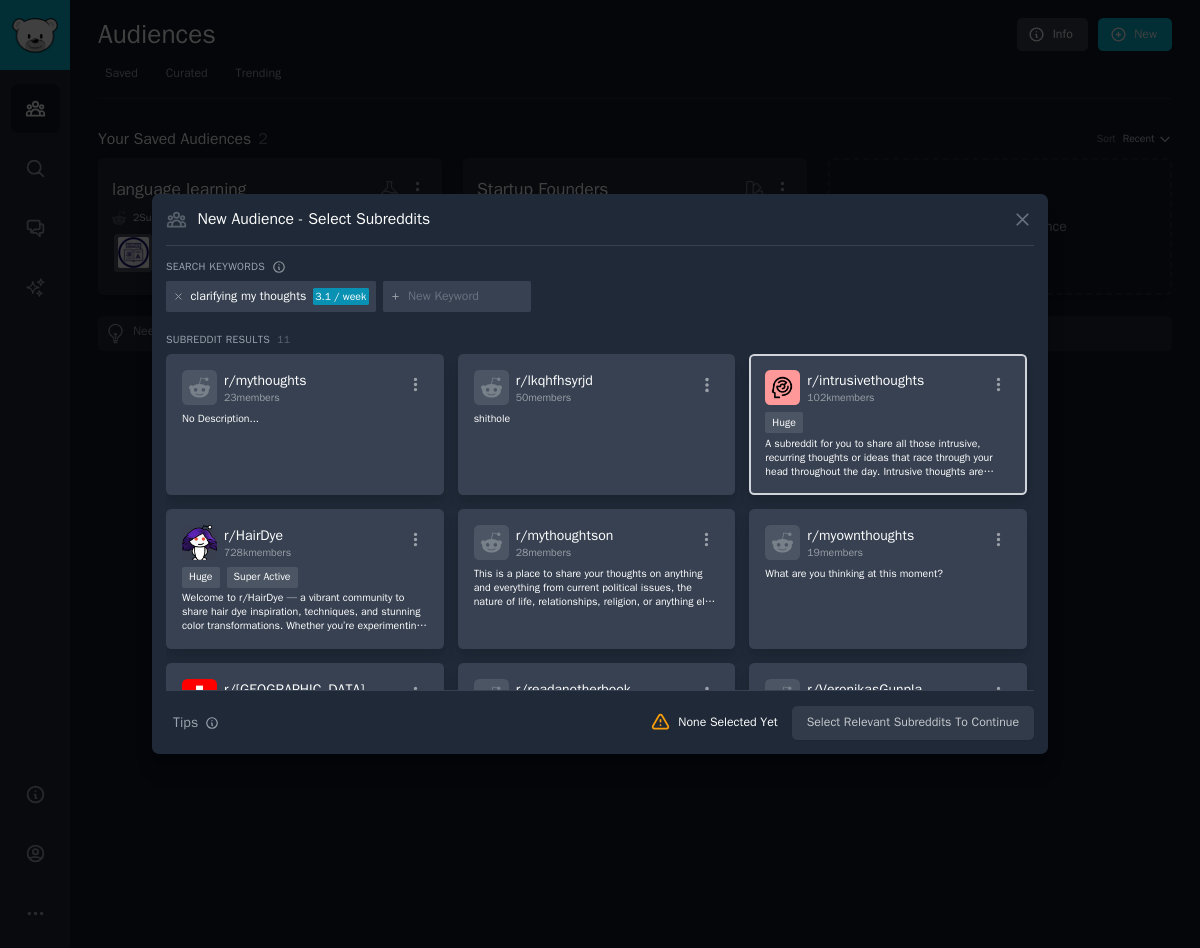 click on "A subreddit for you to share all those intrusive, recurring thoughts or ideas that race through your head throughout the day.
Intrusive thoughts are random thoughts you have that make you want to do *crazy* things, such as "hit him with your car, jump off the building, and throwing the baby on the ground."
For the darker shower thoughts." at bounding box center [888, 458] 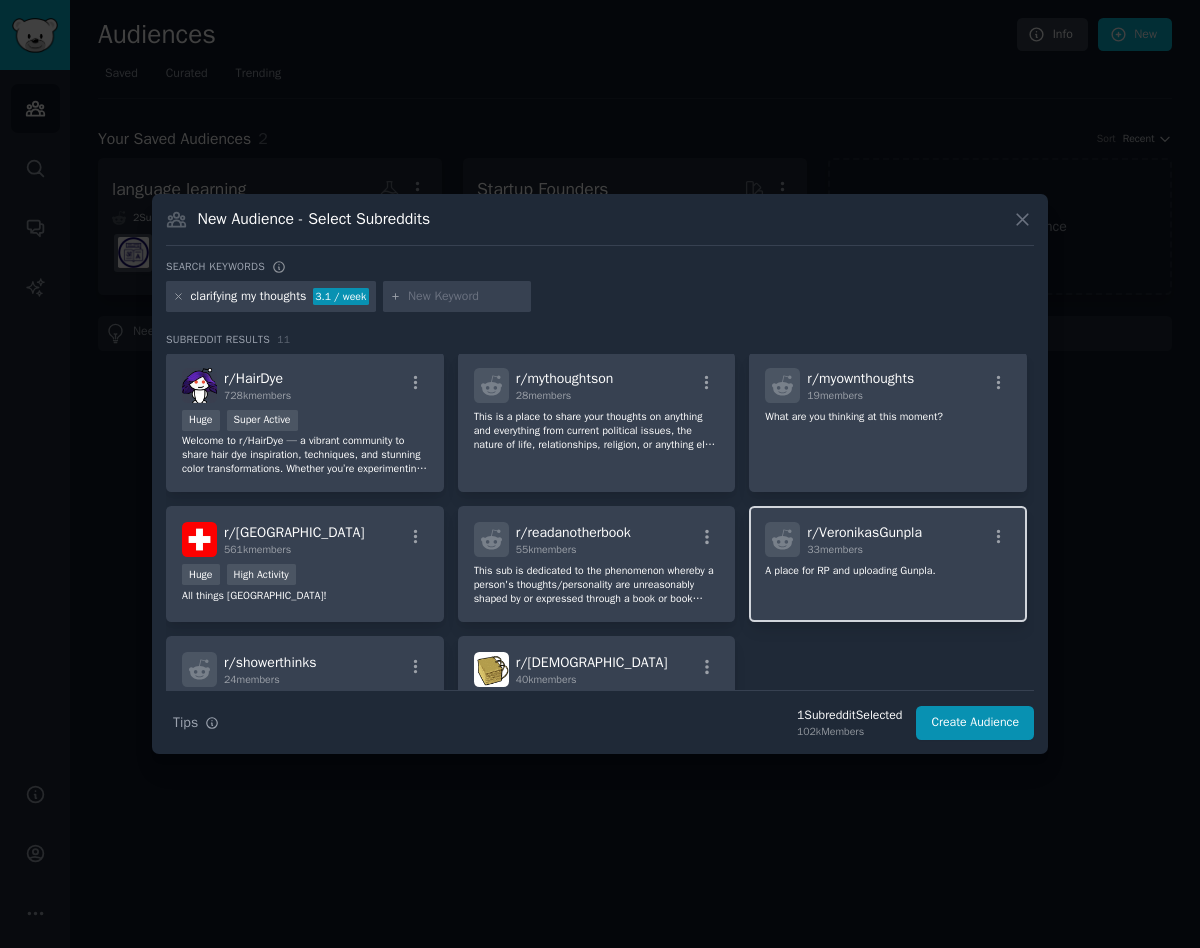 scroll, scrollTop: 0, scrollLeft: 0, axis: both 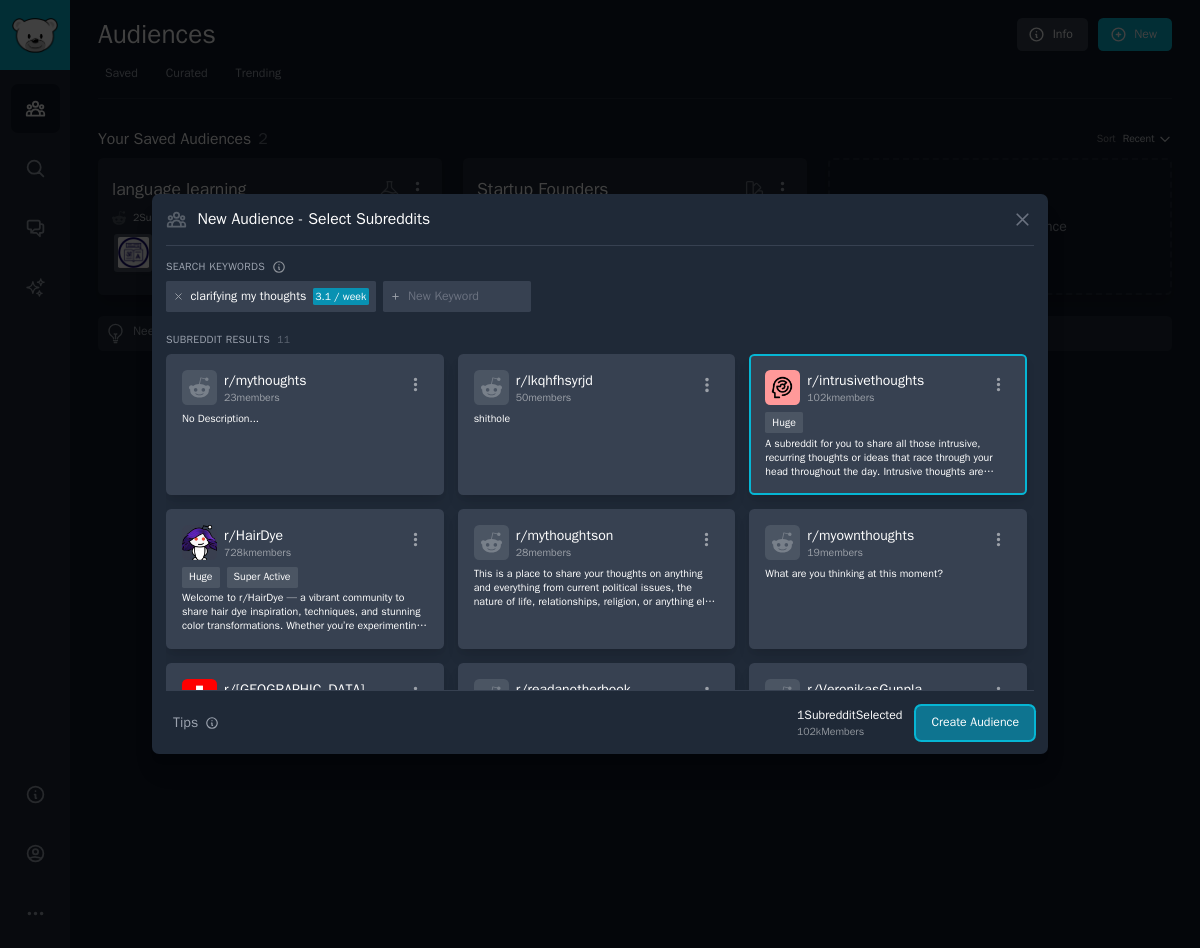 click on "Create Audience" at bounding box center [975, 723] 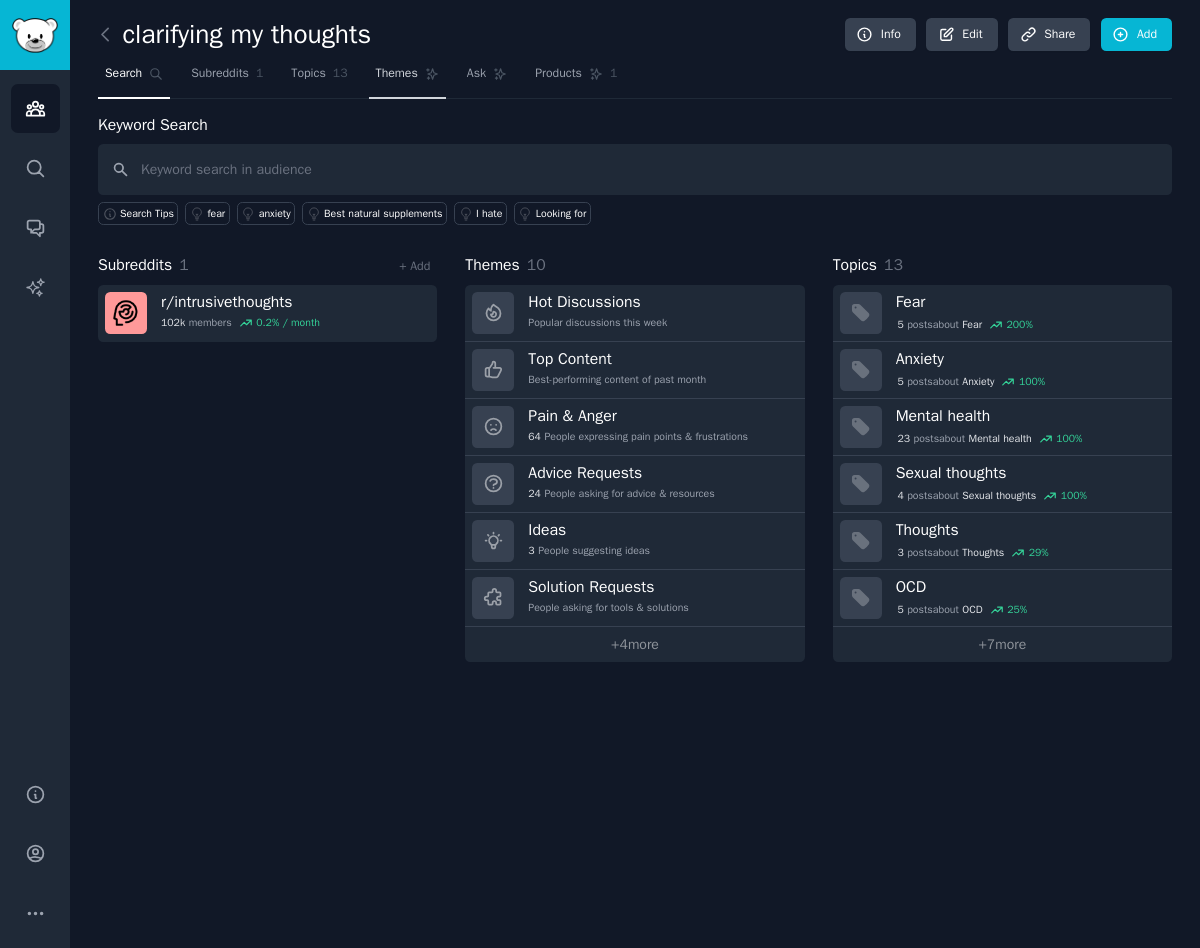 click on "Themes" at bounding box center [397, 74] 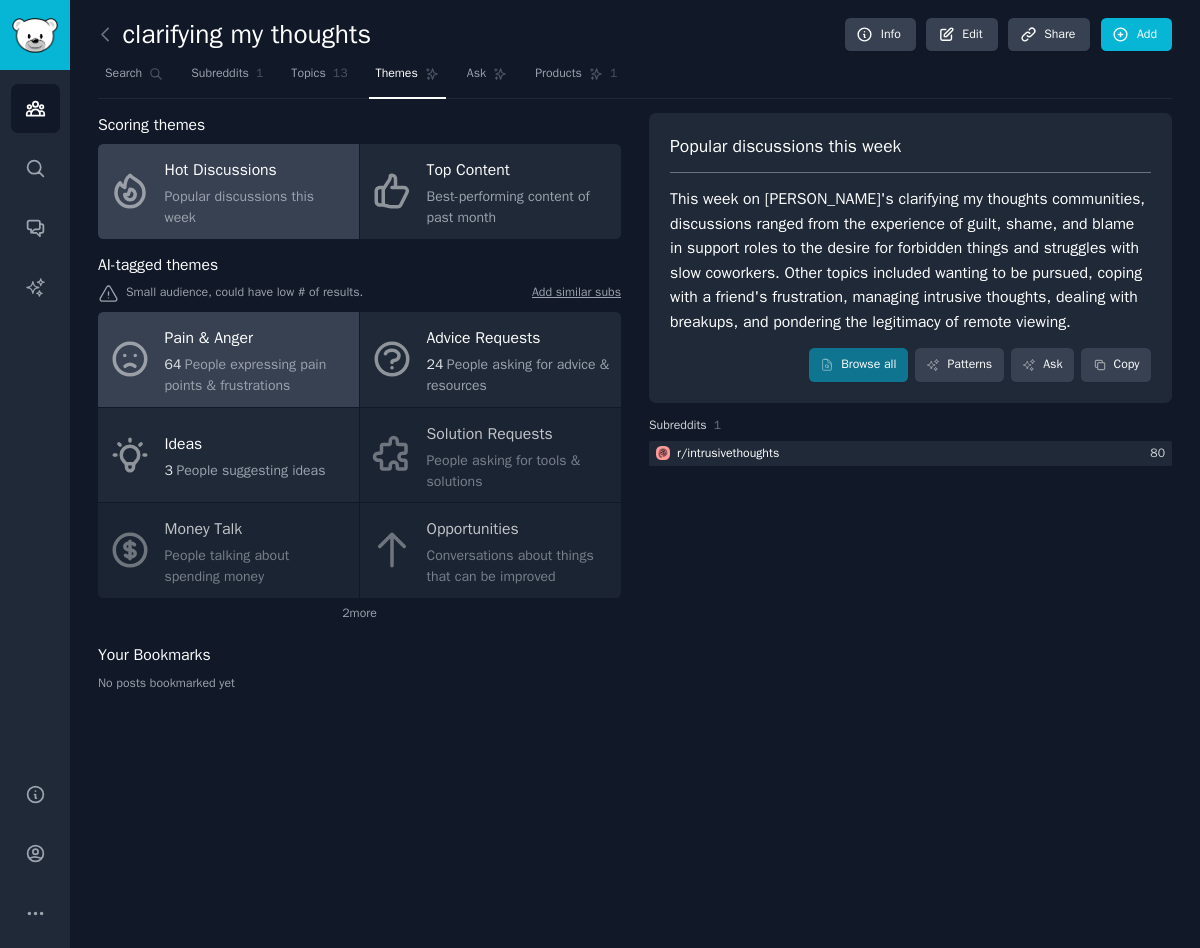 click on "Pain & Anger" at bounding box center [257, 339] 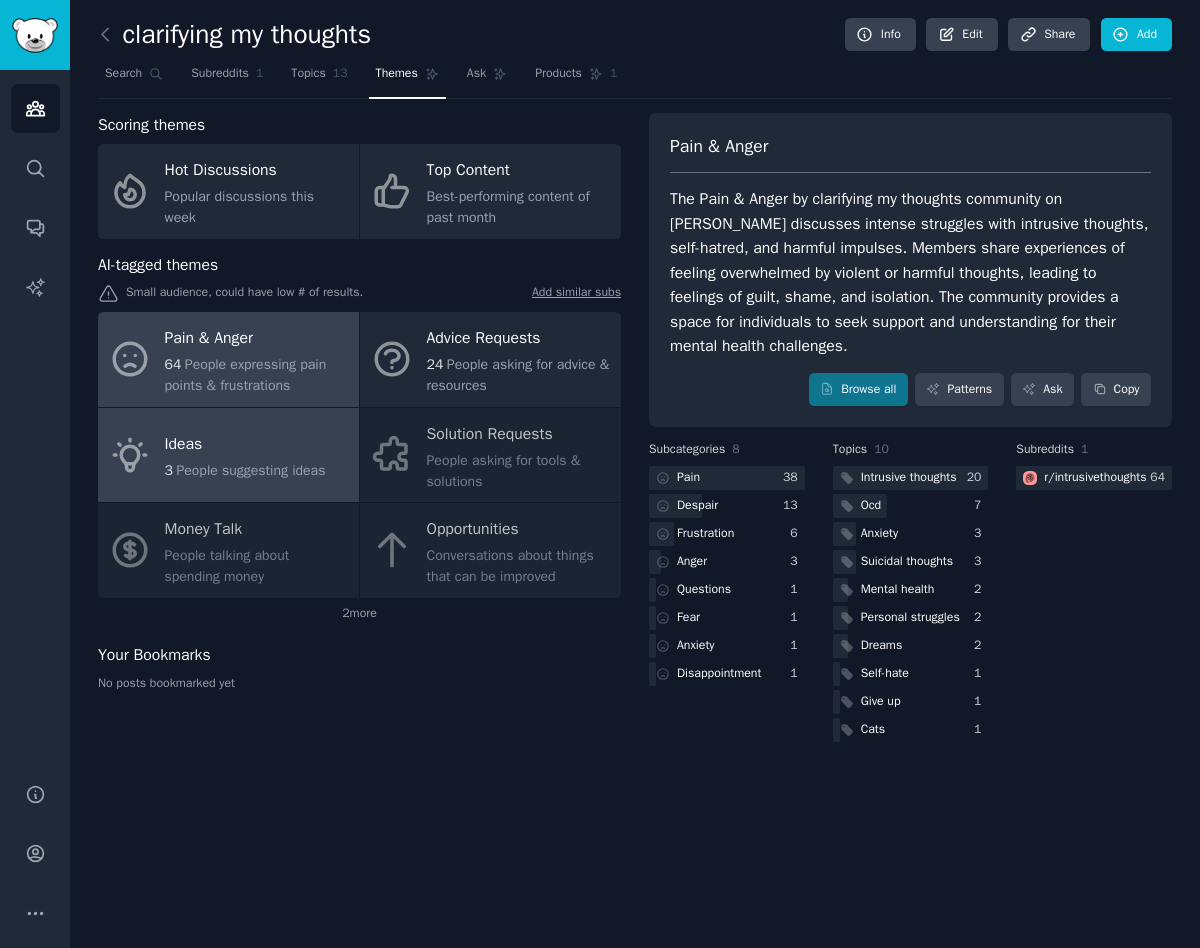 click on "Ideas" at bounding box center (245, 445) 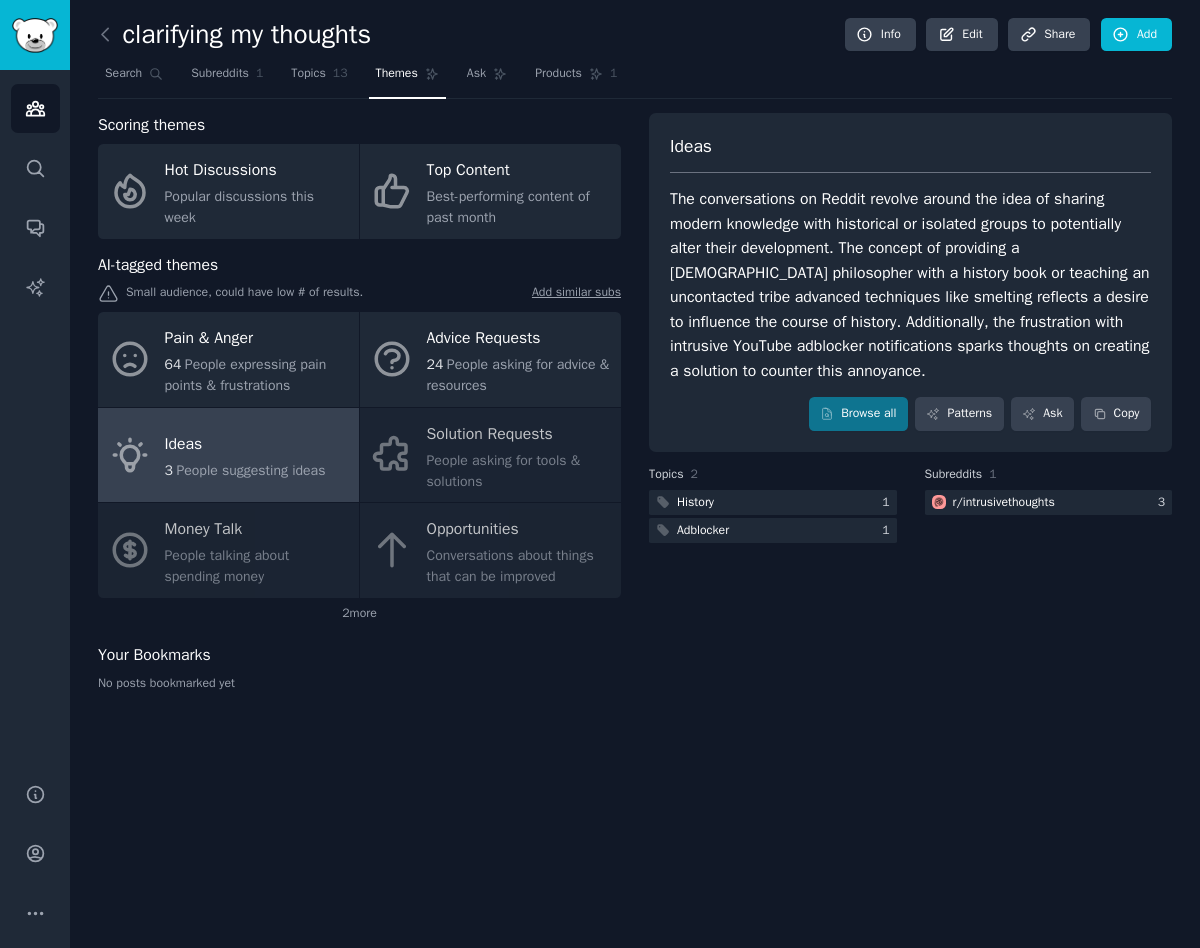 click on "Pain & Anger 64 People expressing pain points & frustrations Advice Requests 24 People asking for advice & resources Ideas 3 People suggesting ideas Solution Requests People asking for tools & solutions Money Talk People talking about spending money Opportunities Conversations about things that can be improved" at bounding box center (359, 455) 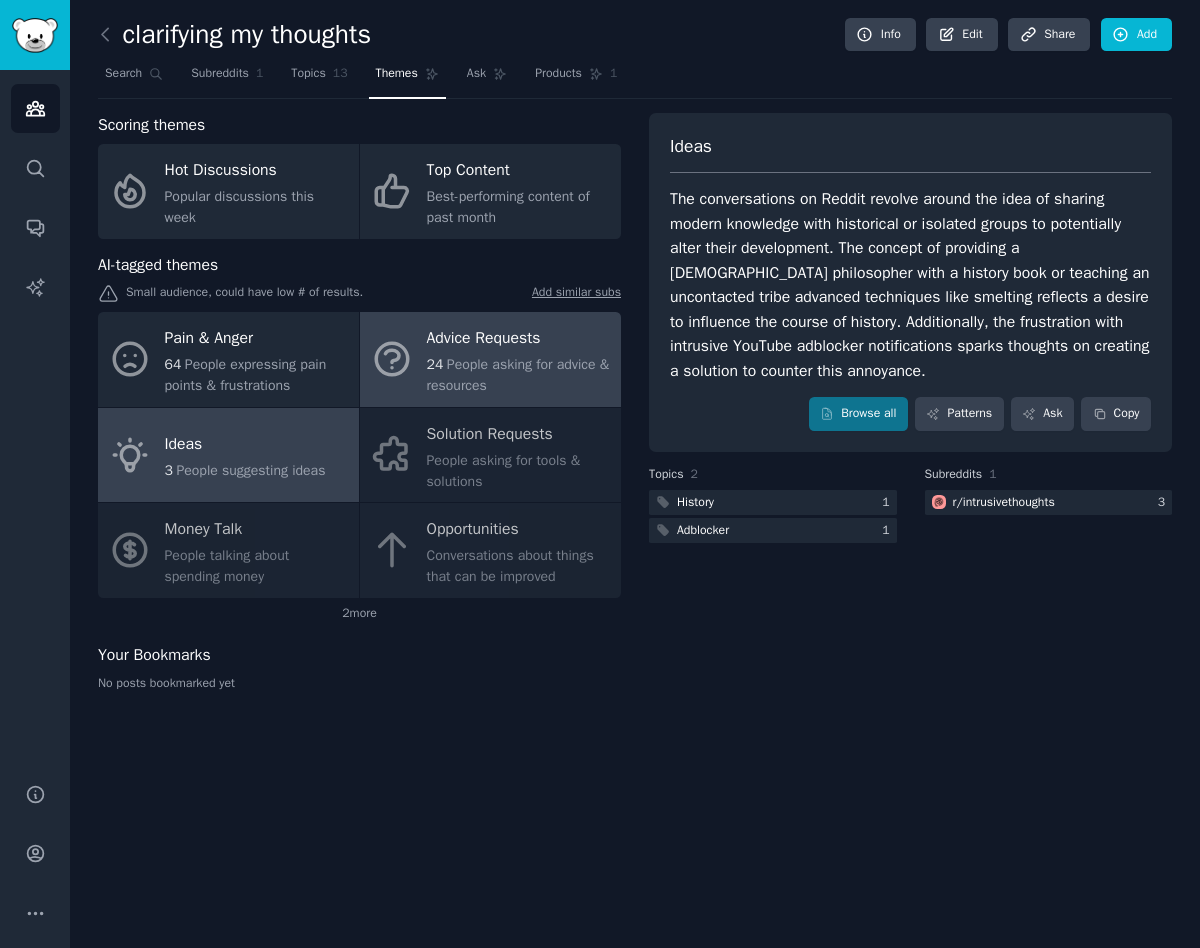 click on "Advice Requests" at bounding box center [519, 339] 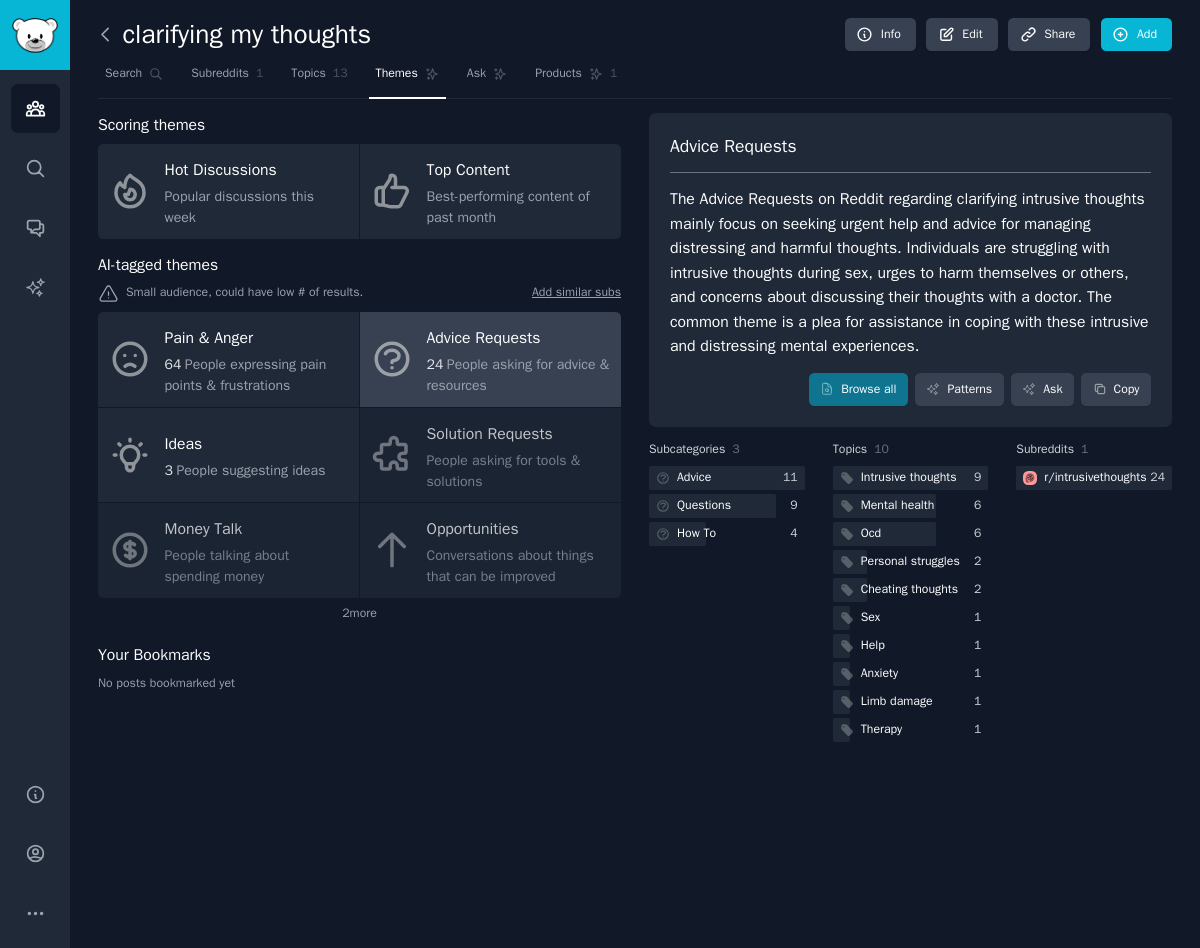 click 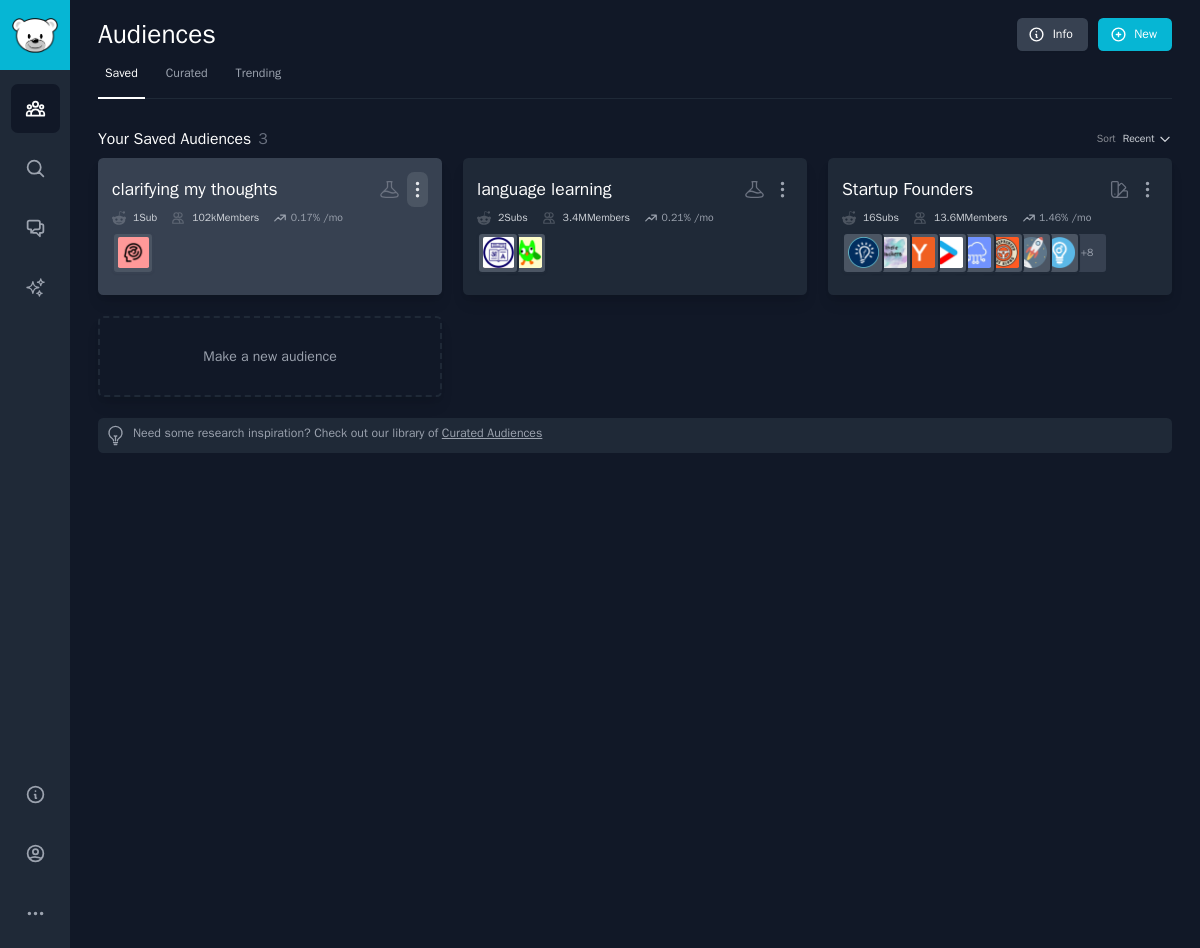 click 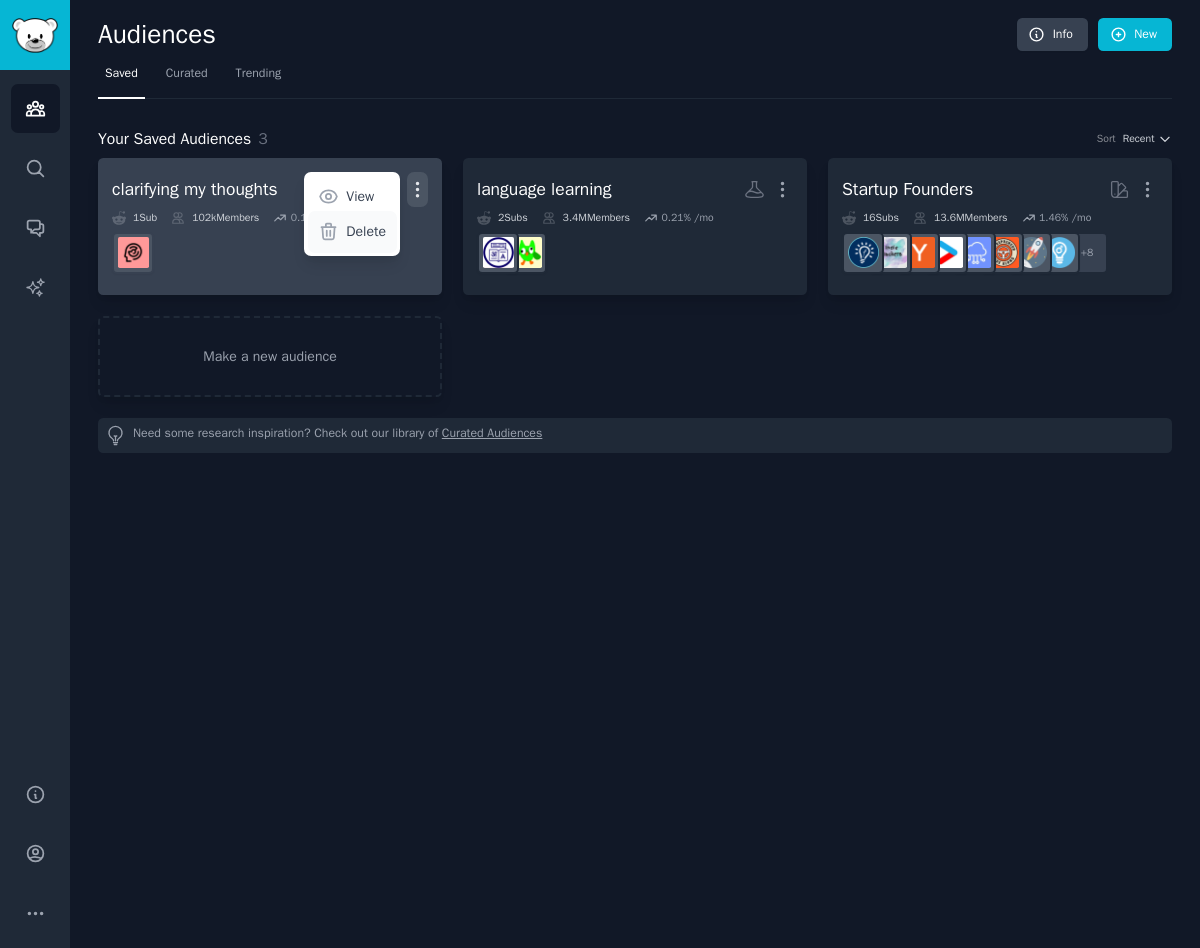click on "Delete" at bounding box center [366, 231] 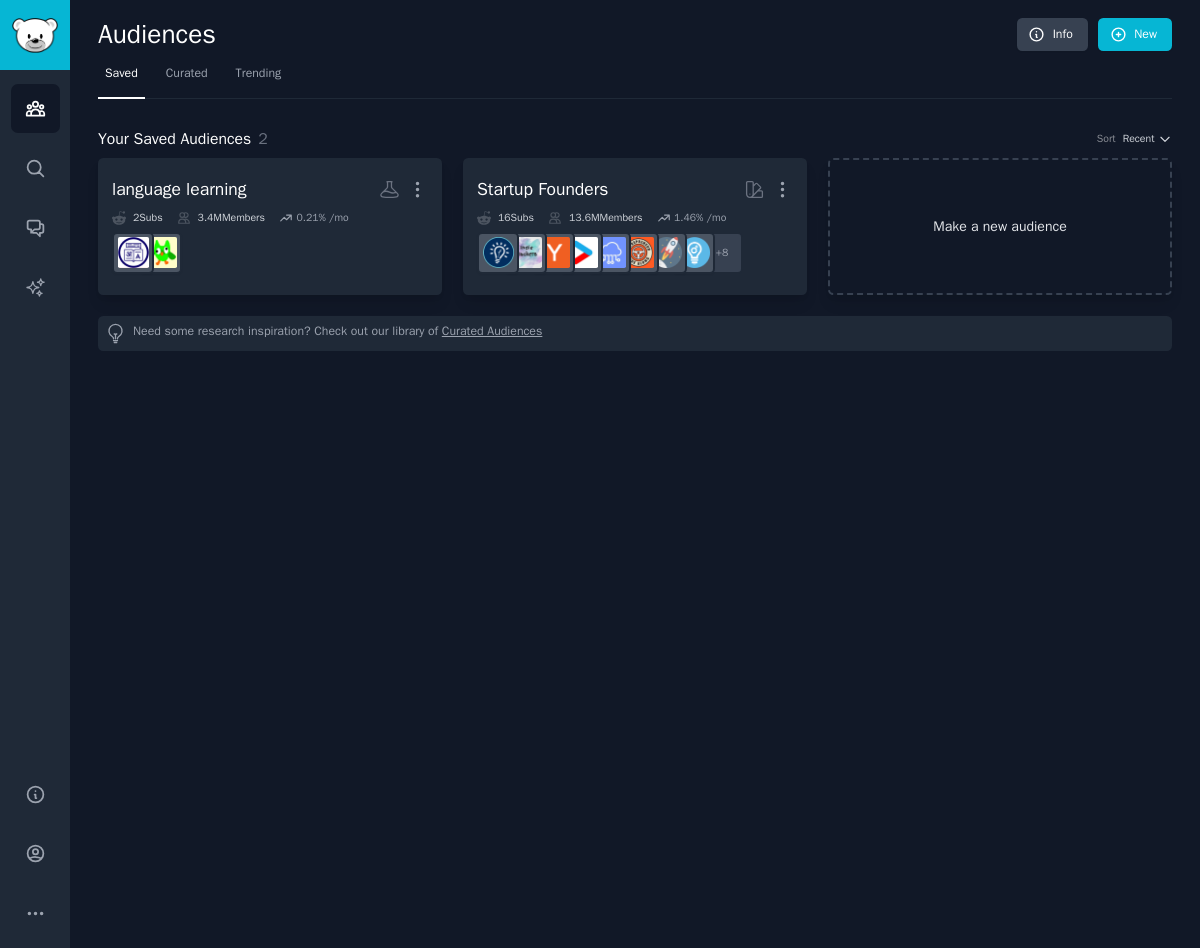 click on "Make a new audience" at bounding box center (1000, 226) 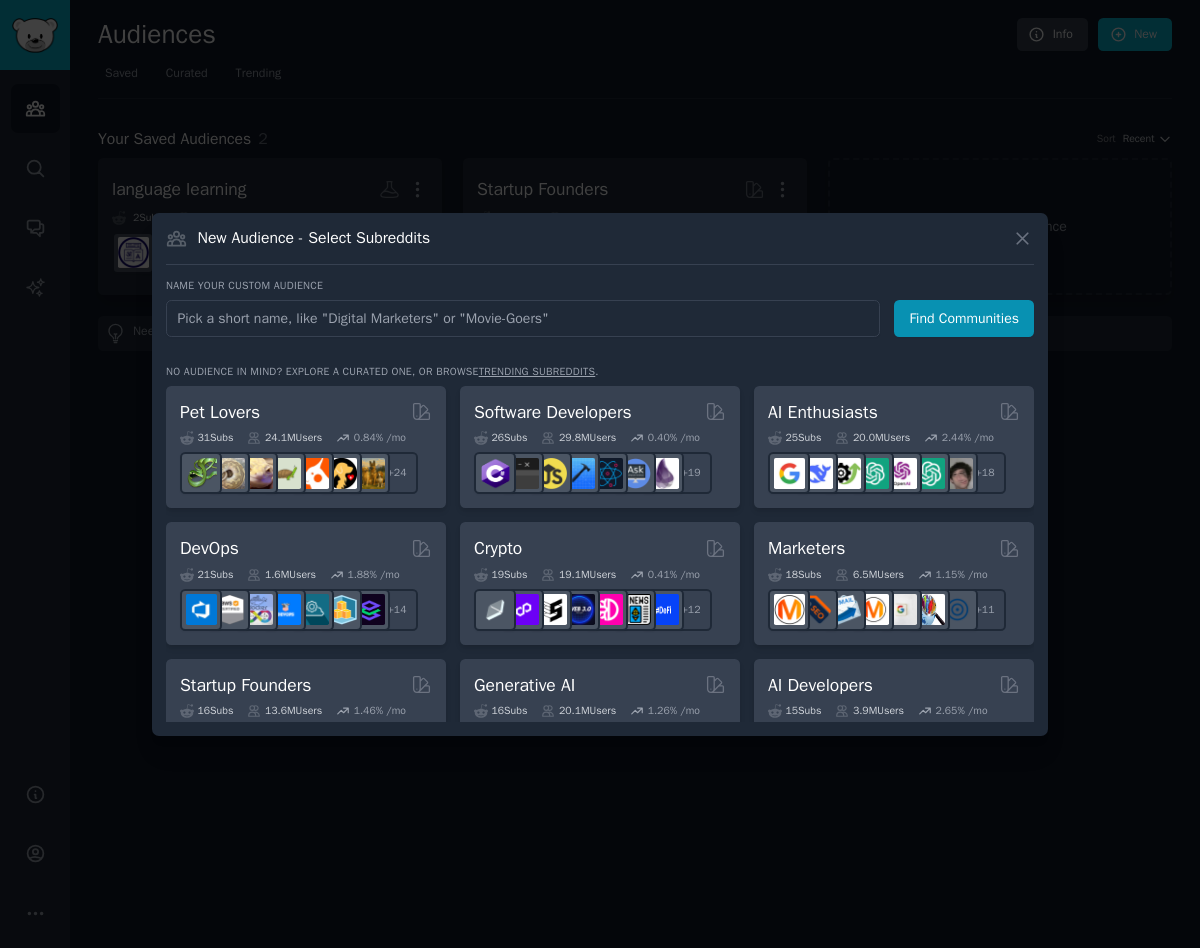 click at bounding box center [523, 318] 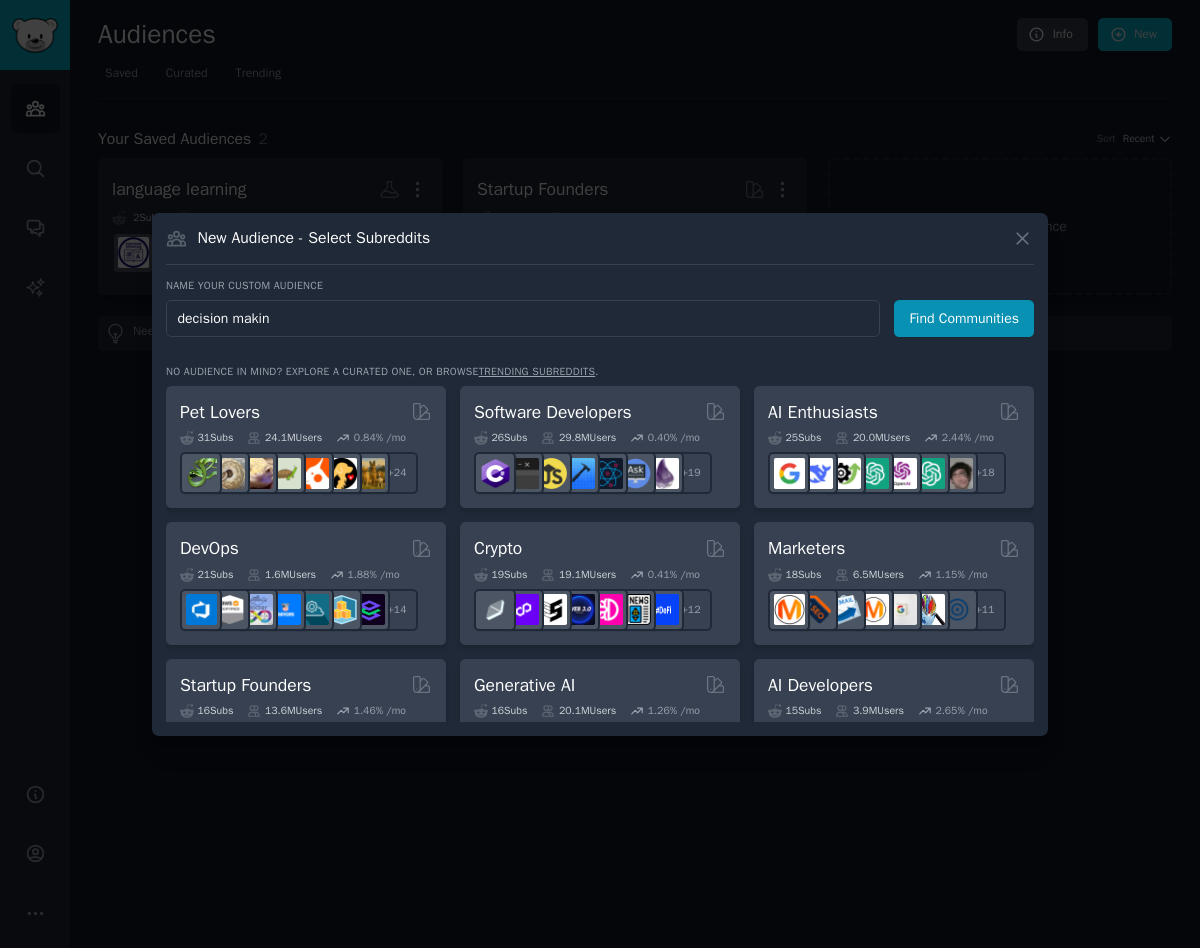 type on "decision making" 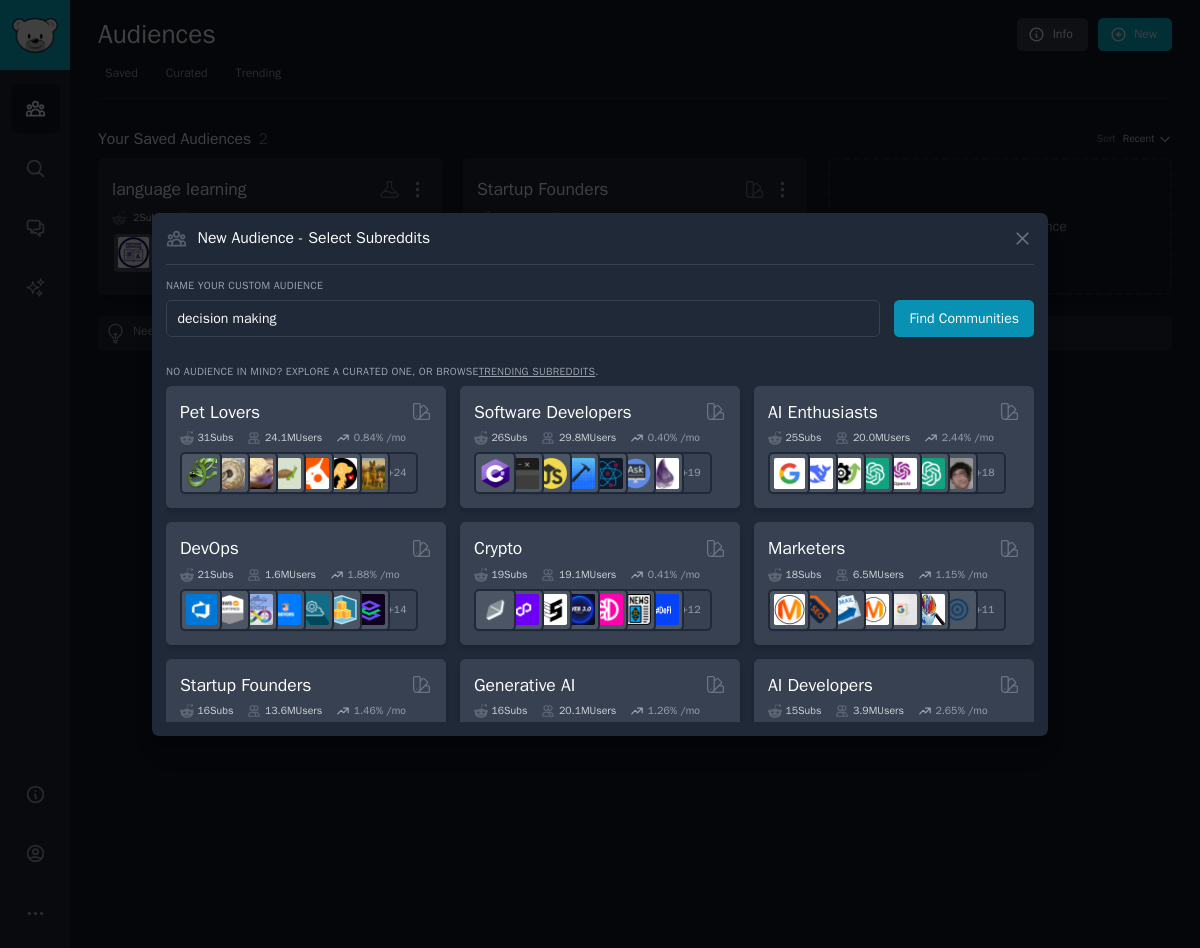click on "Find Communities" at bounding box center (964, 318) 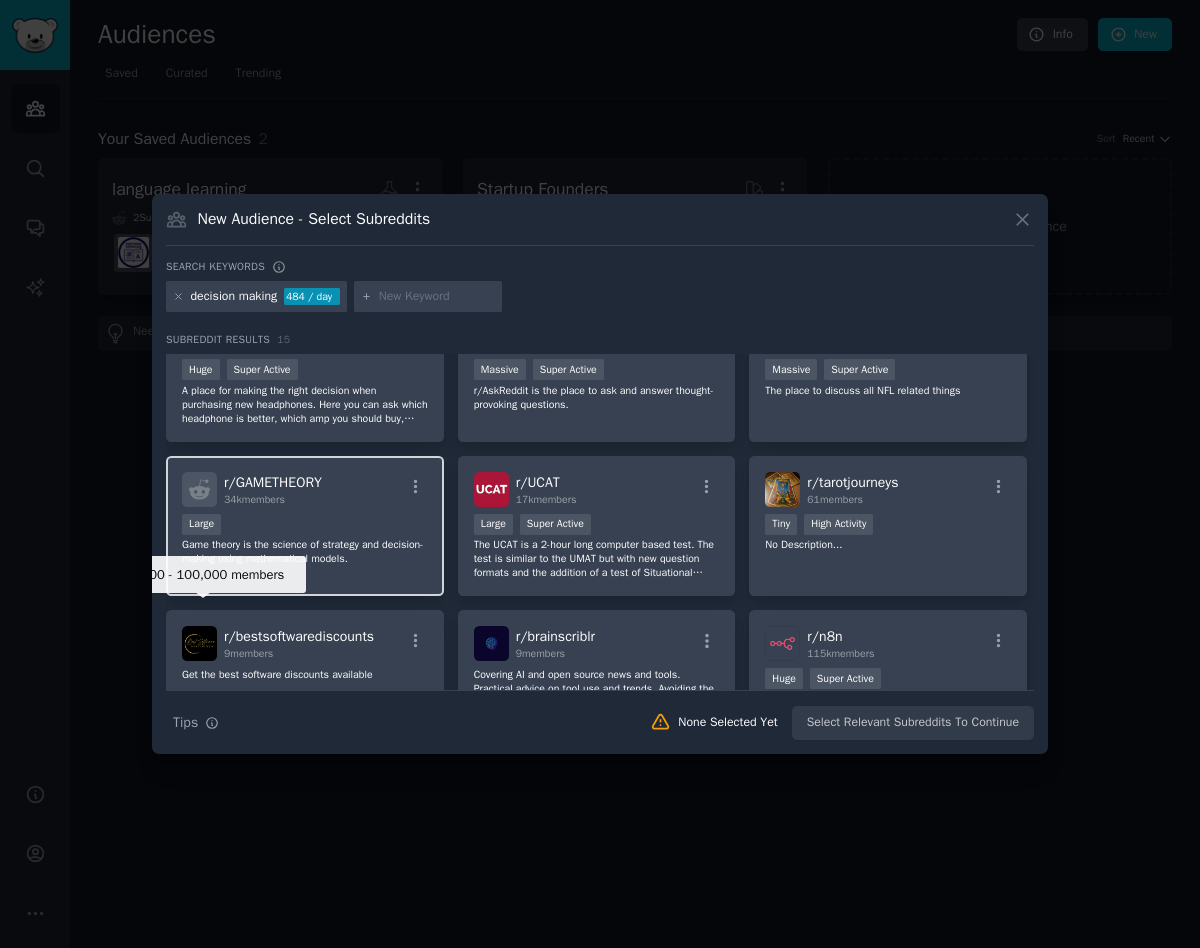 scroll, scrollTop: 375, scrollLeft: 0, axis: vertical 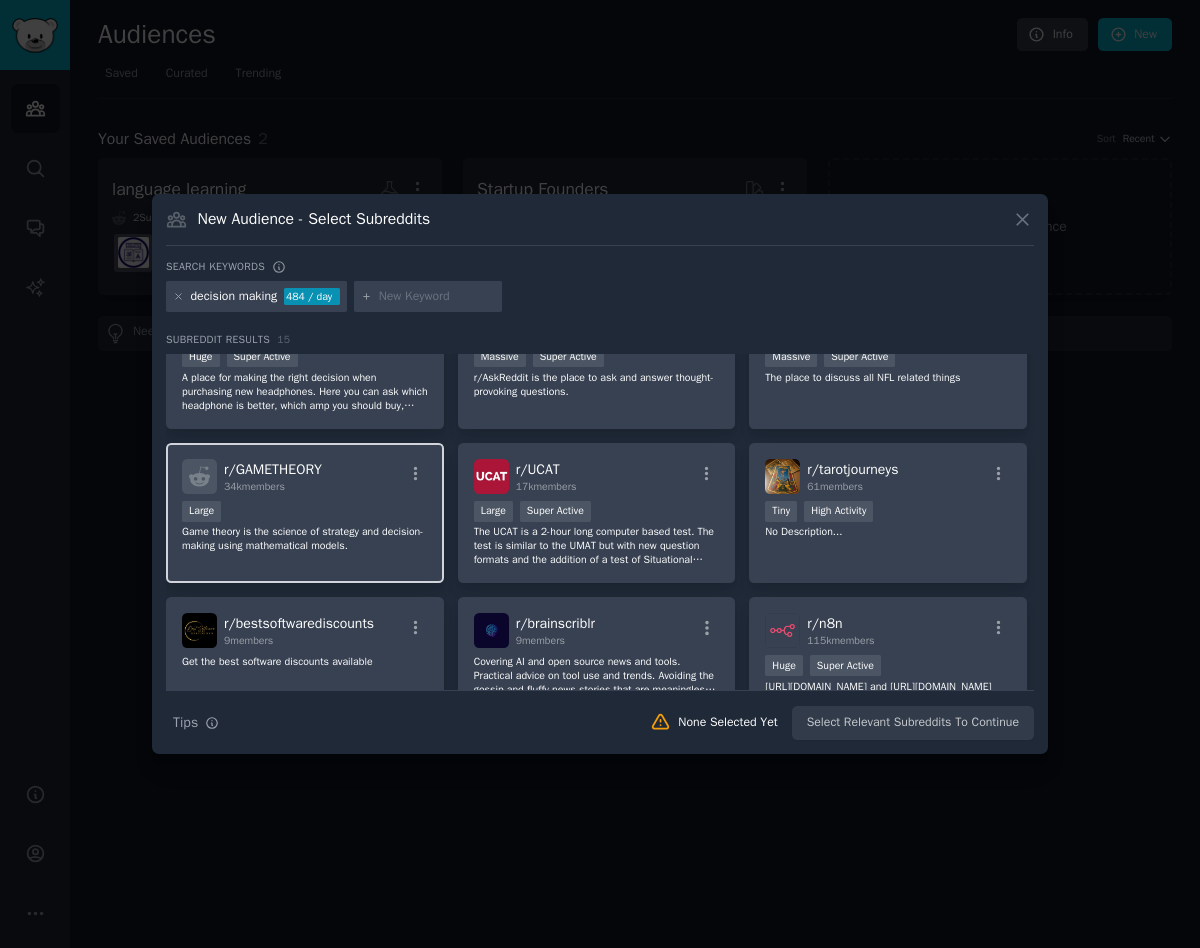 click on "Game theory is the science of strategy and decision-making using mathematical models." at bounding box center [305, 539] 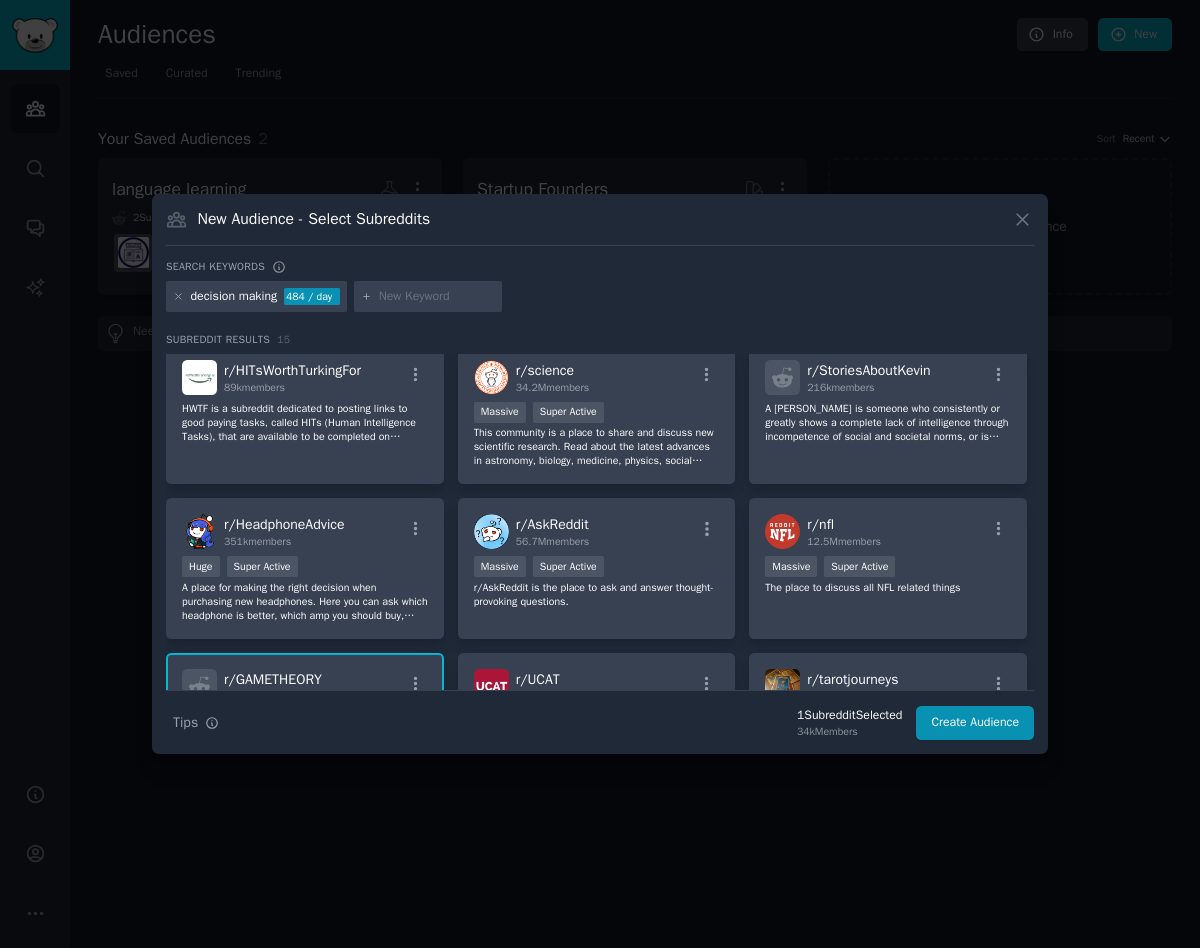 scroll, scrollTop: 0, scrollLeft: 0, axis: both 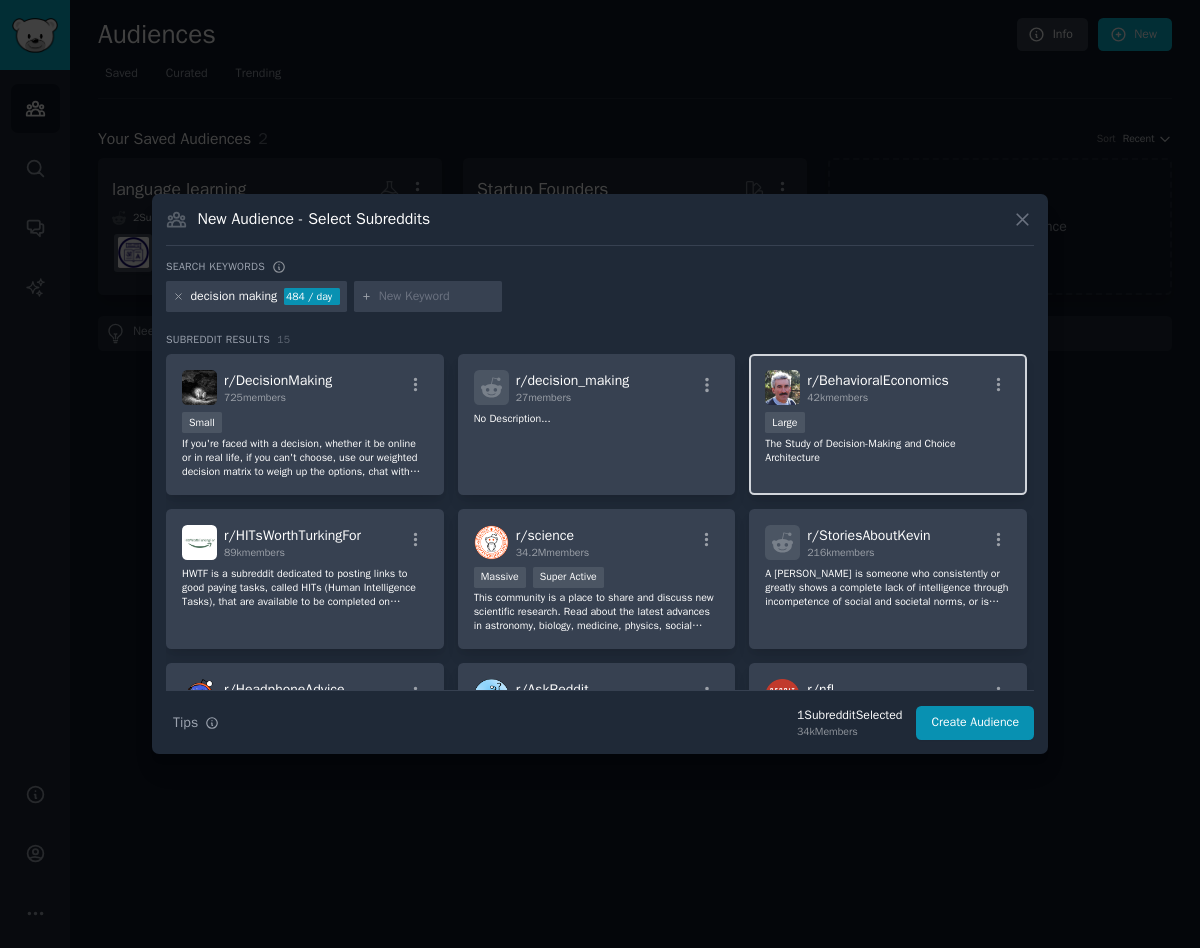 click on "The Study of Decision-Making and Choice Architecture" at bounding box center (888, 451) 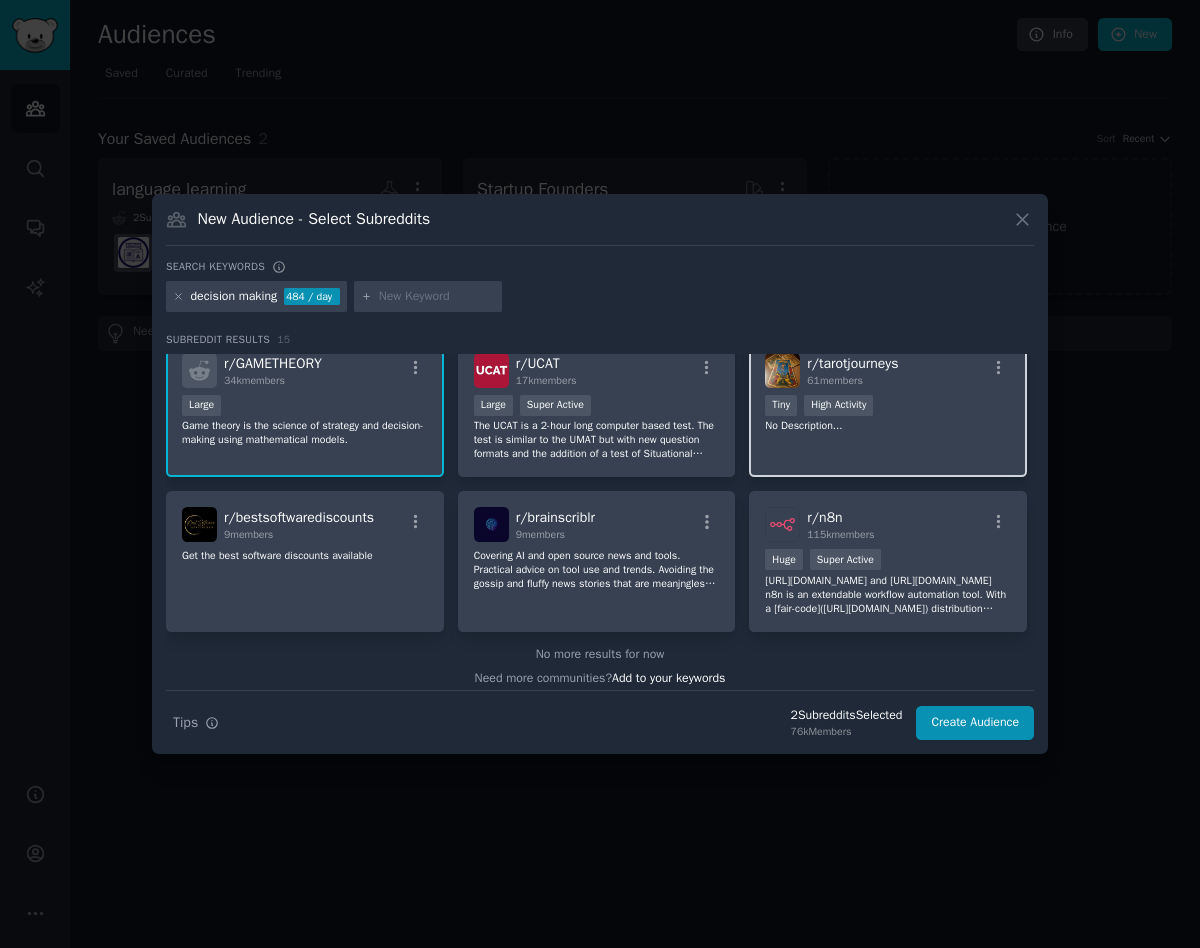 scroll, scrollTop: 492, scrollLeft: 0, axis: vertical 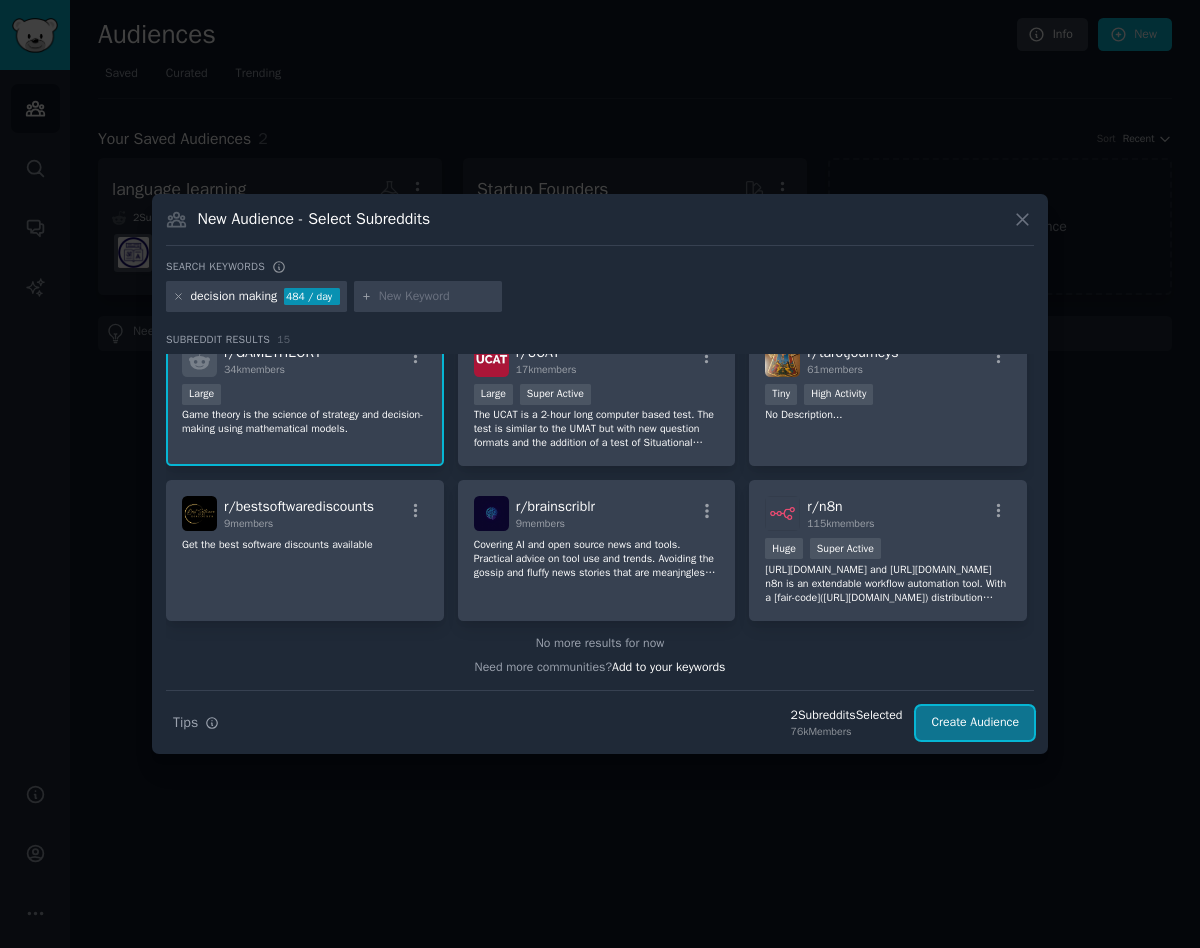 click on "Create Audience" at bounding box center [975, 723] 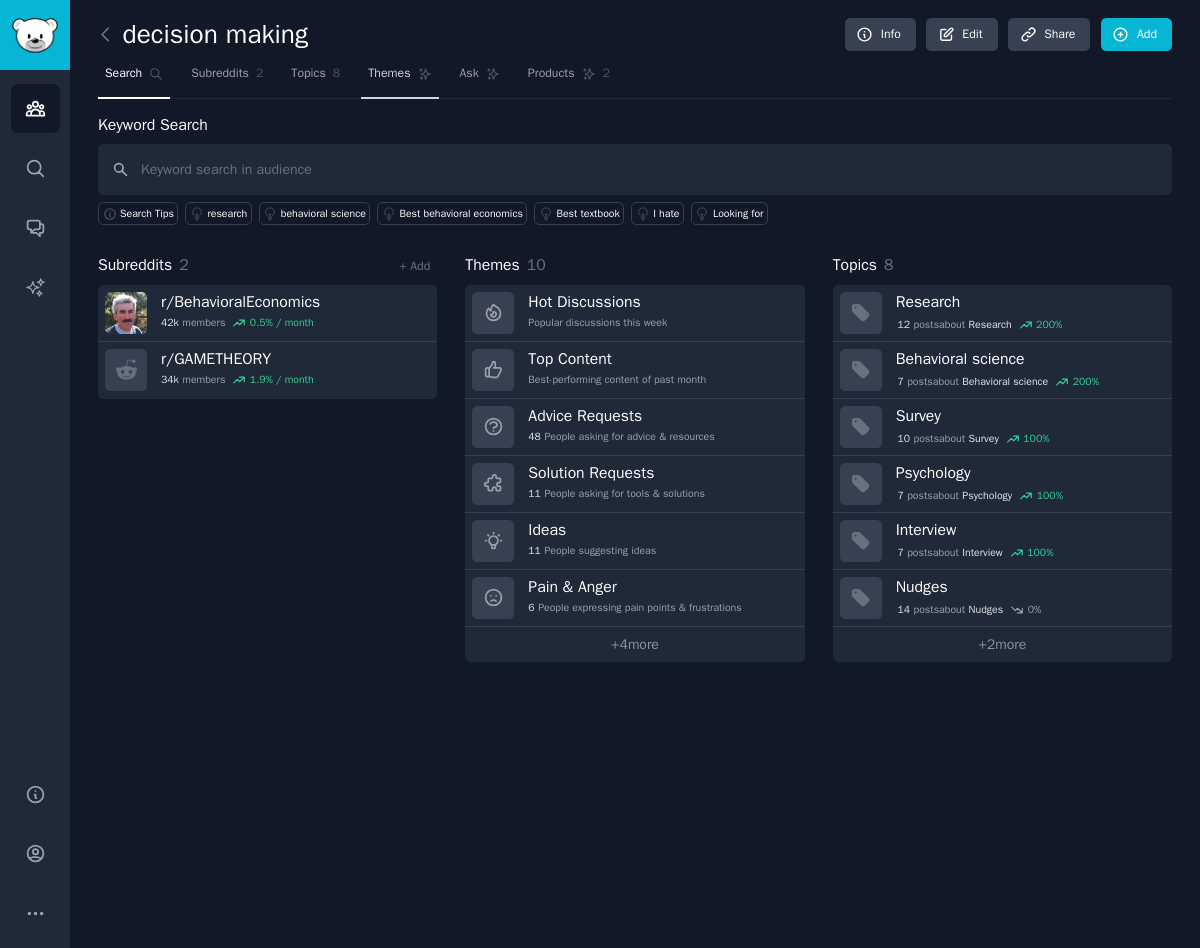 click on "Themes" at bounding box center (389, 74) 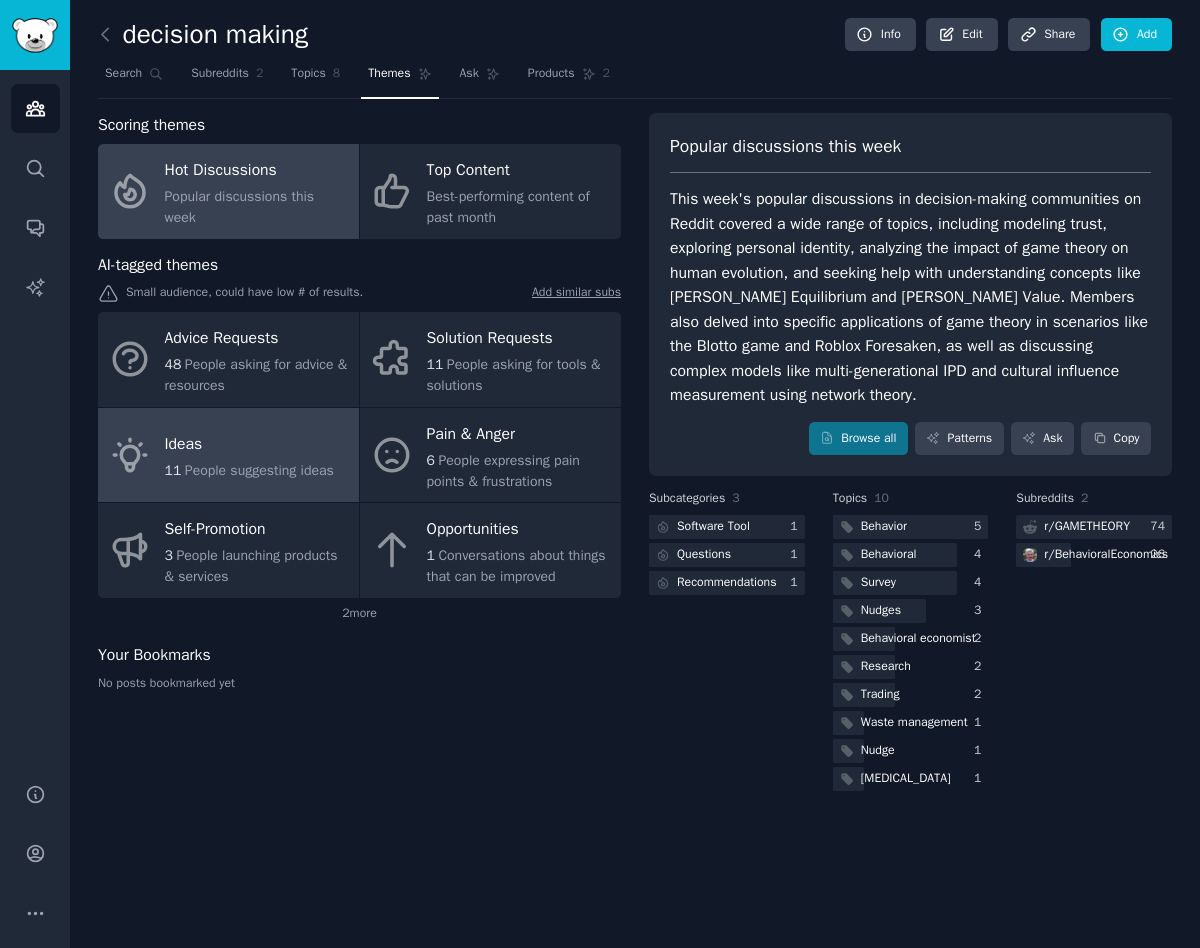 click on "Ideas" at bounding box center [249, 445] 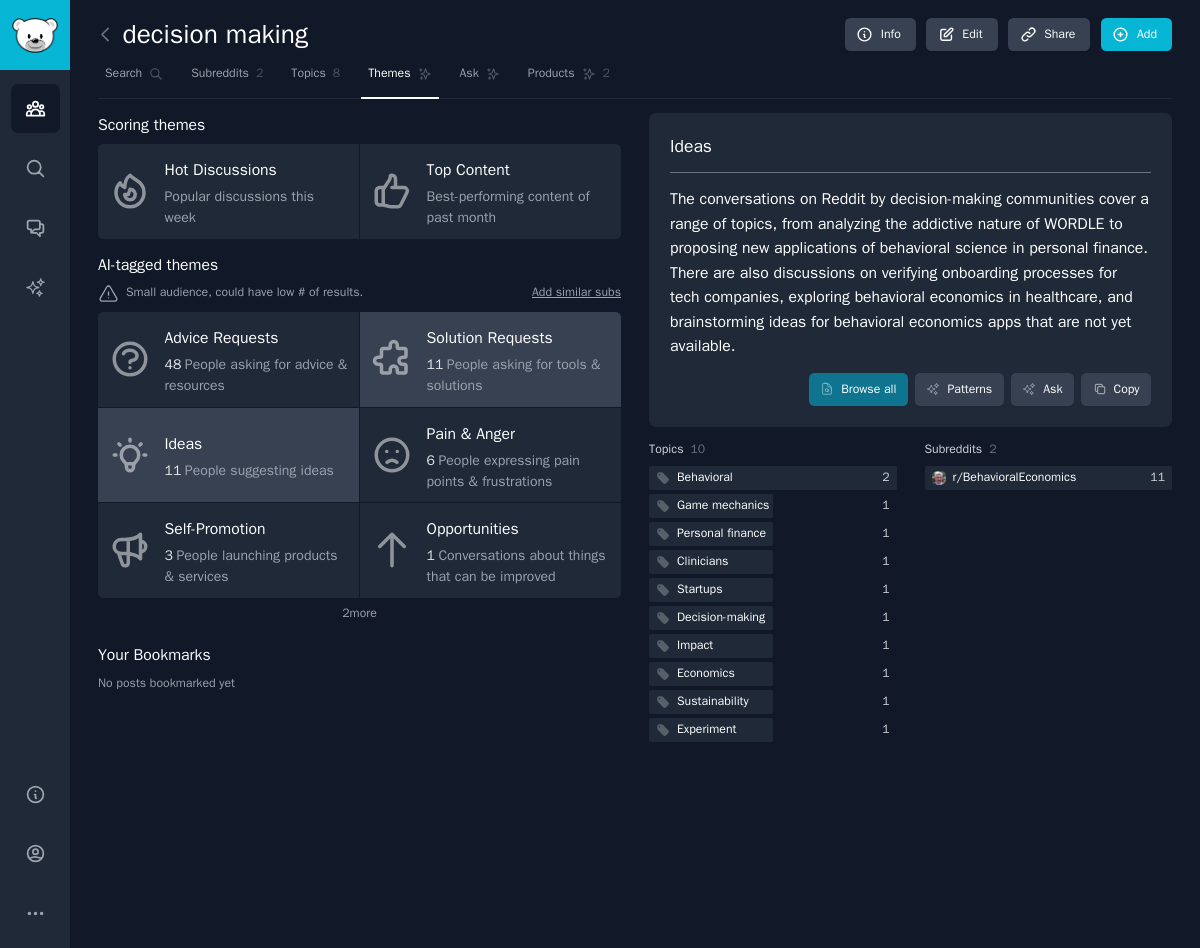 click on "People asking for tools & solutions" at bounding box center (514, 375) 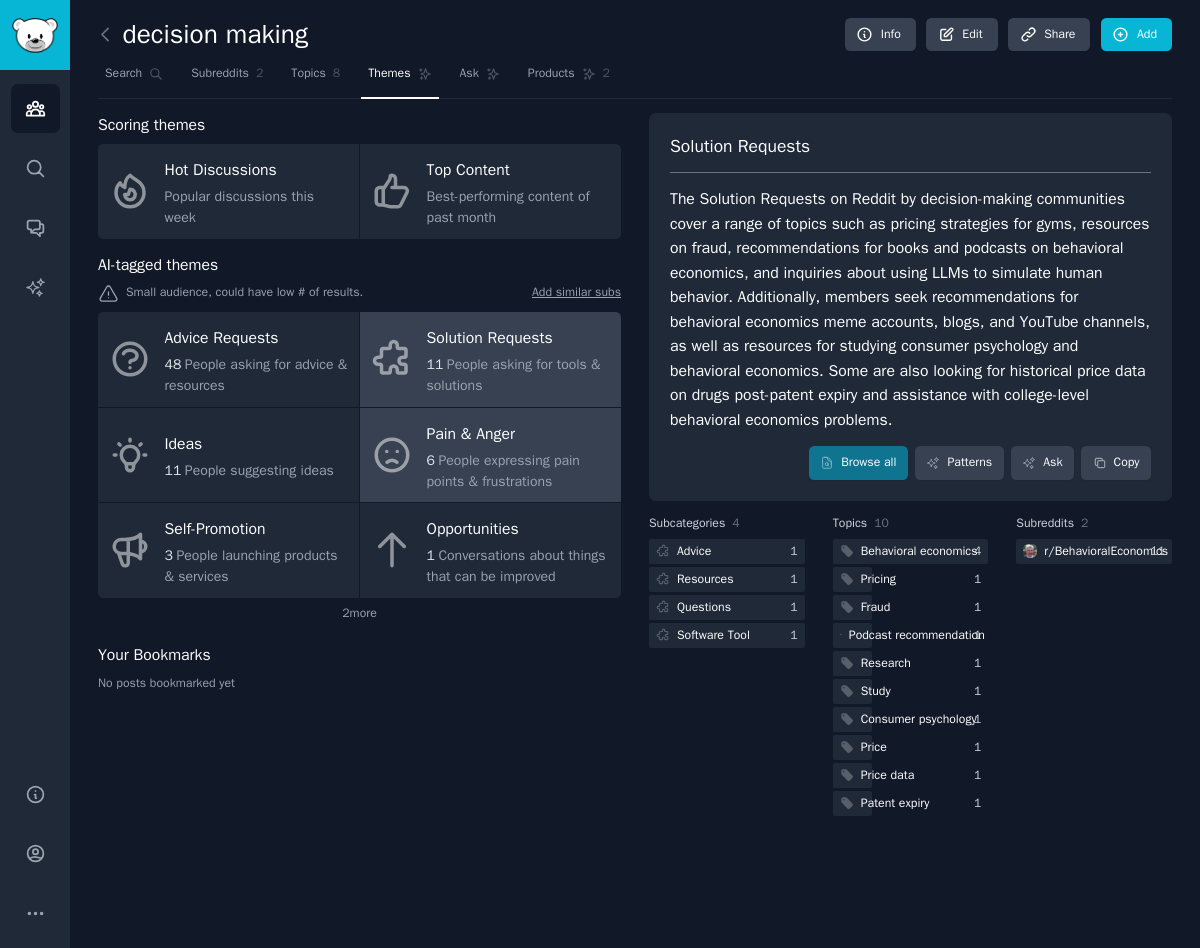 click on "Pain & Anger" at bounding box center [519, 434] 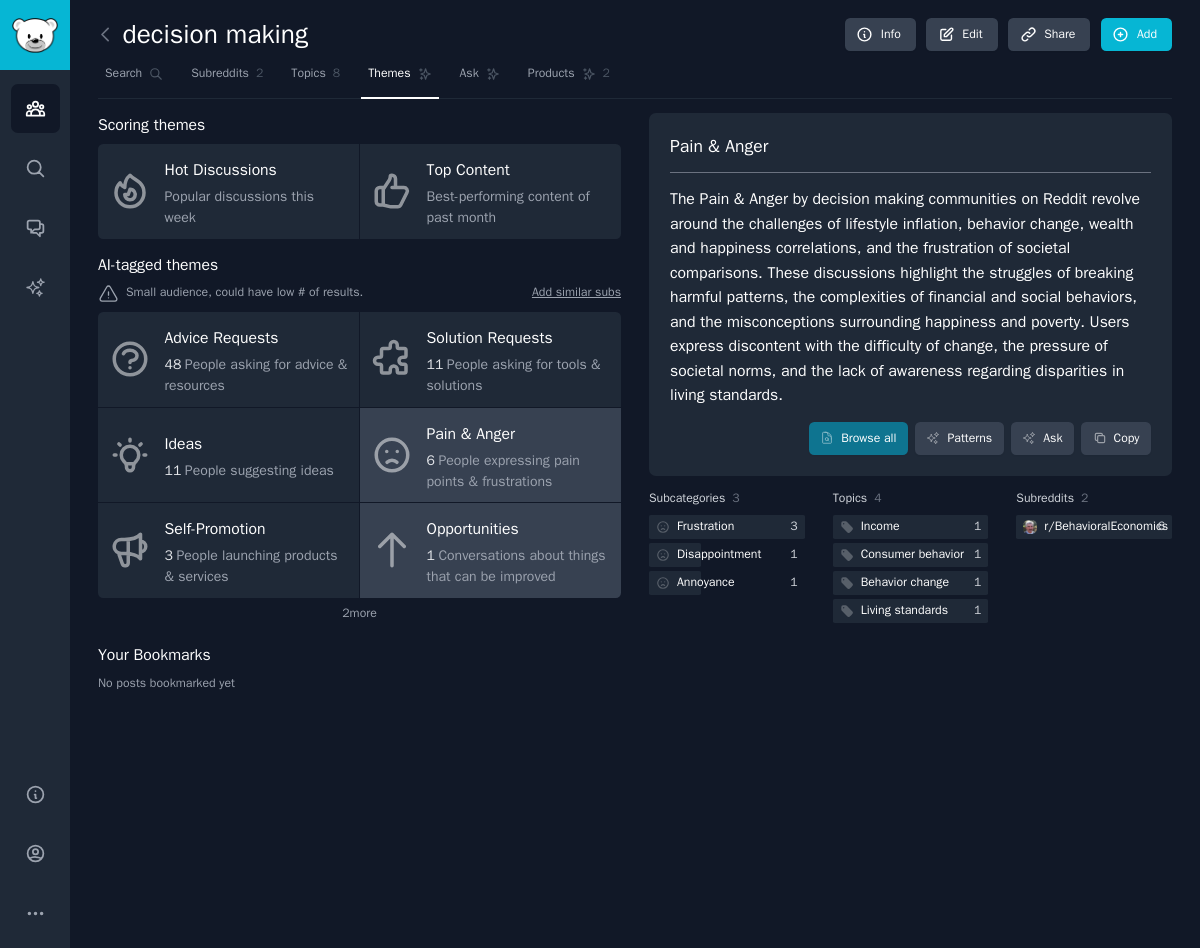 click on "Opportunities" at bounding box center (519, 530) 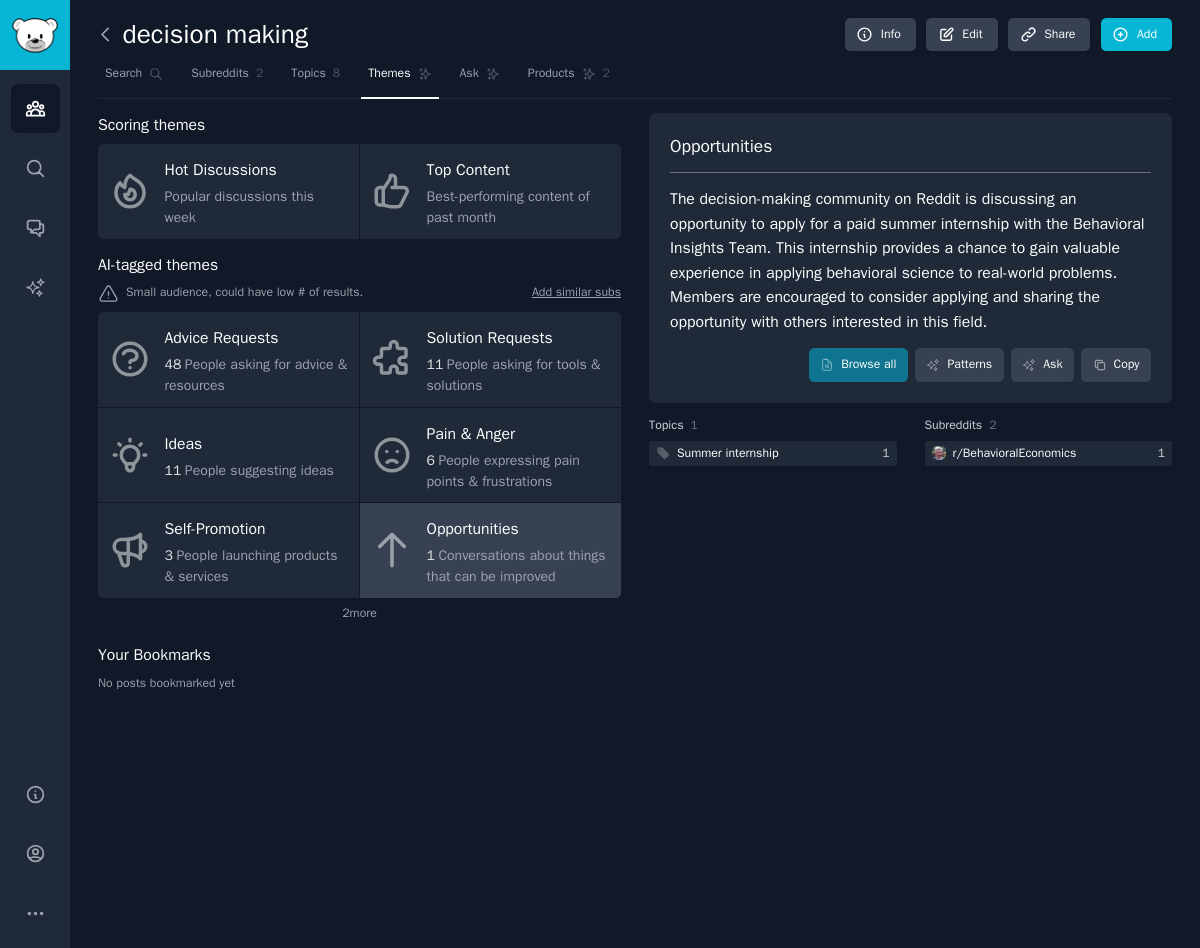 click 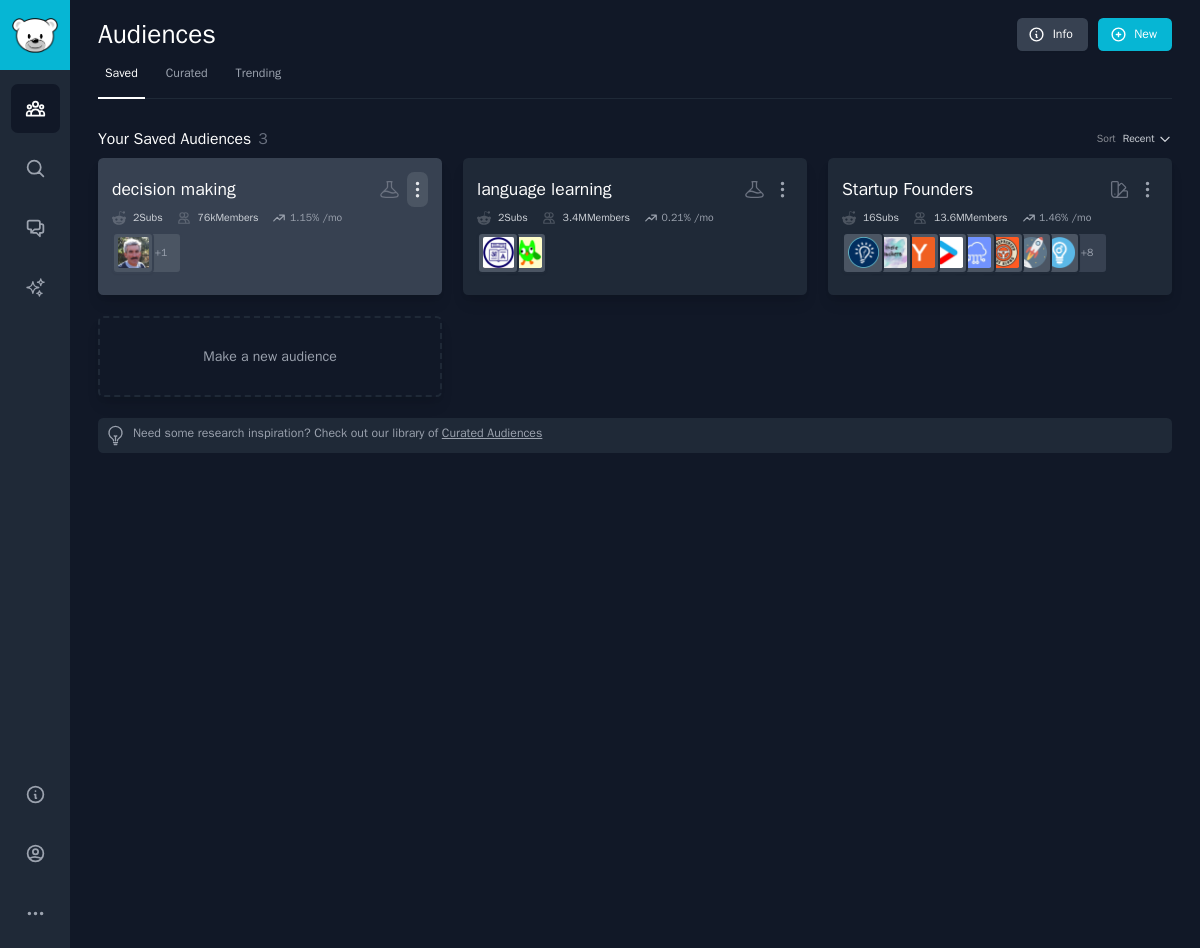 click 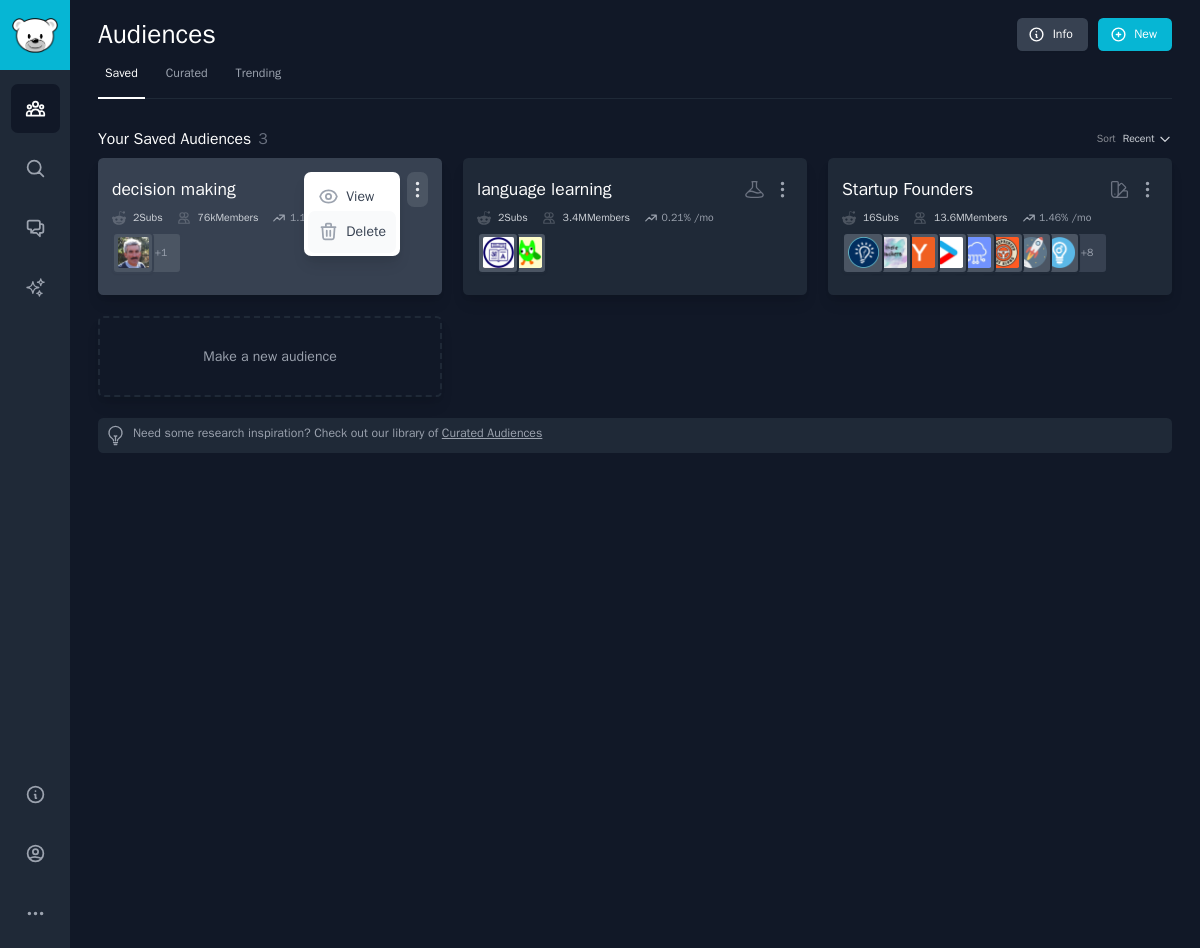 click on "Delete" at bounding box center [352, 232] 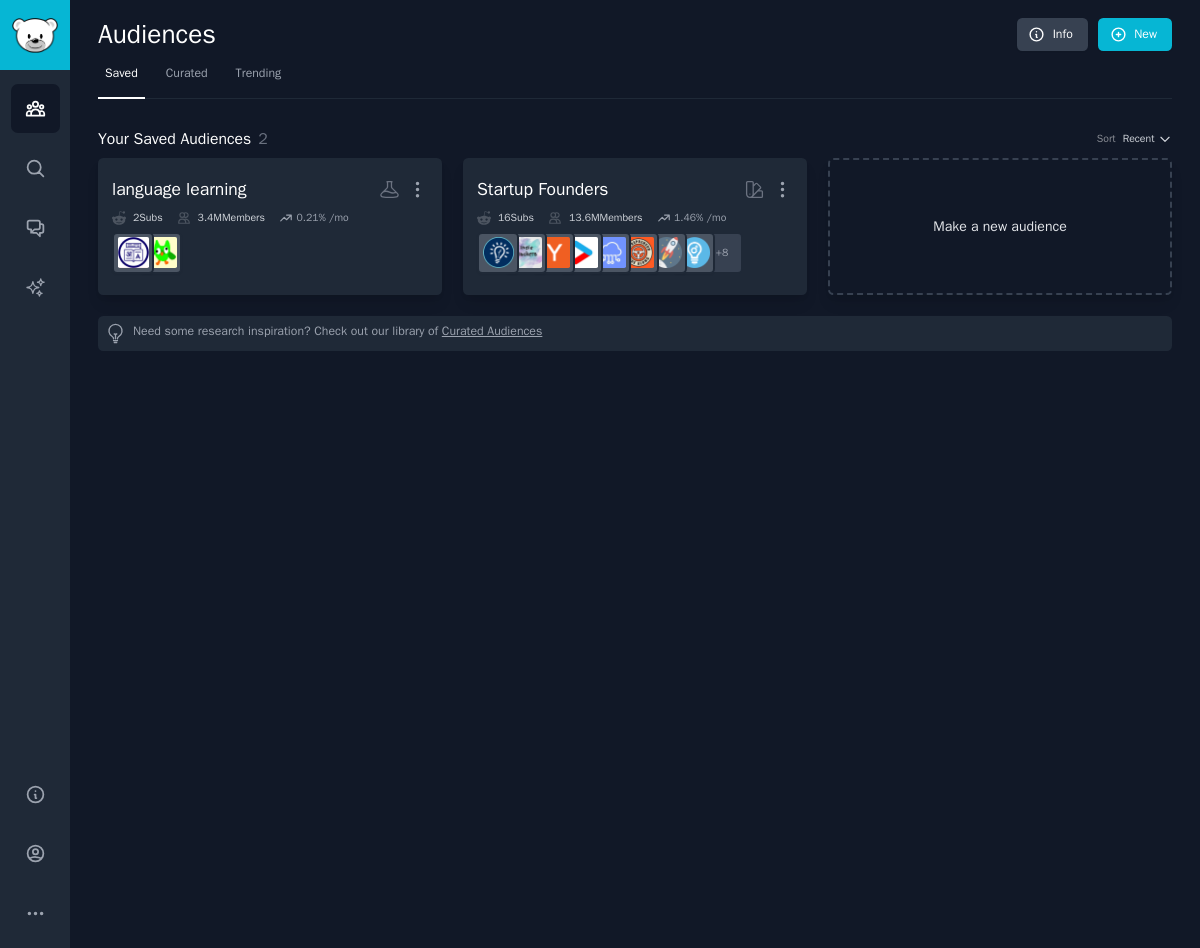 click on "Make a new audience" at bounding box center (1000, 226) 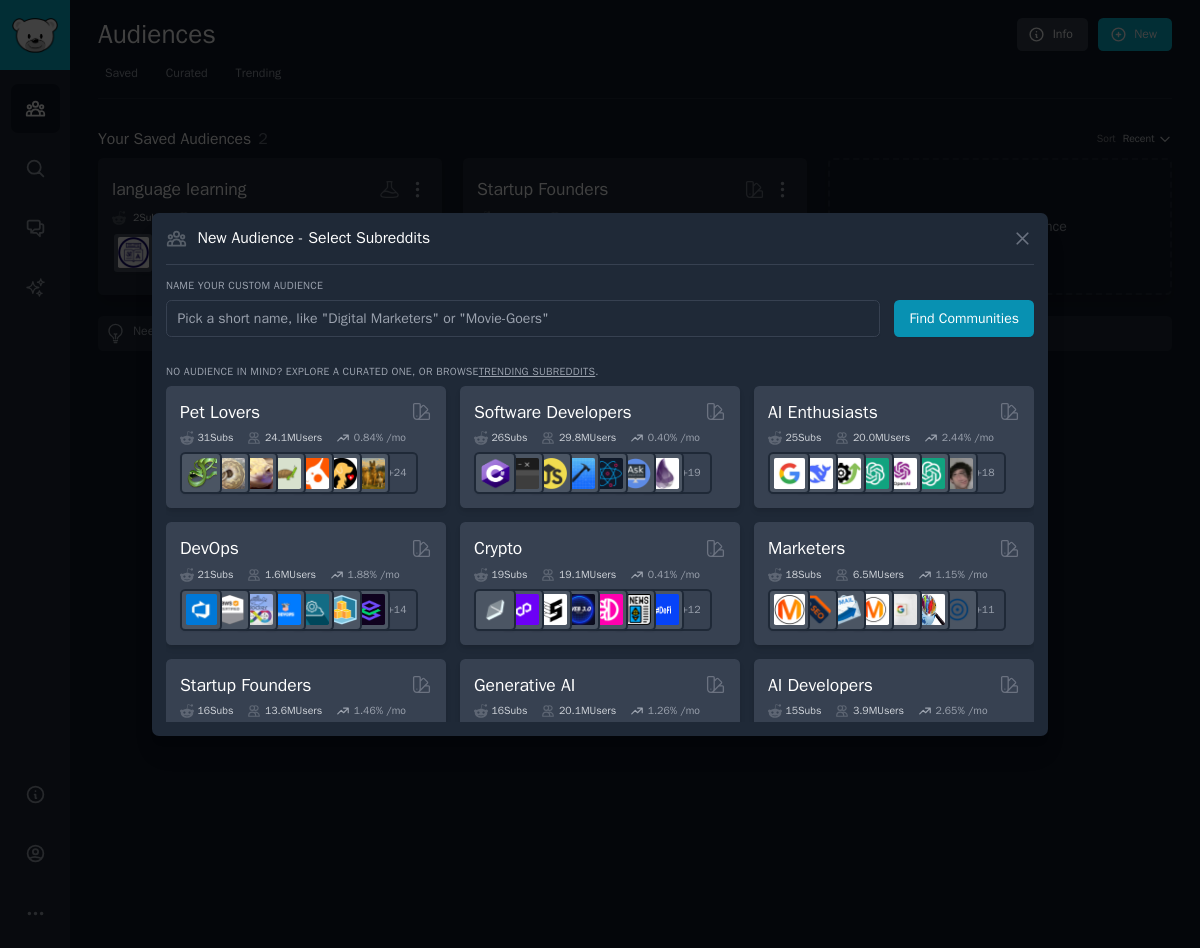 click at bounding box center [523, 318] 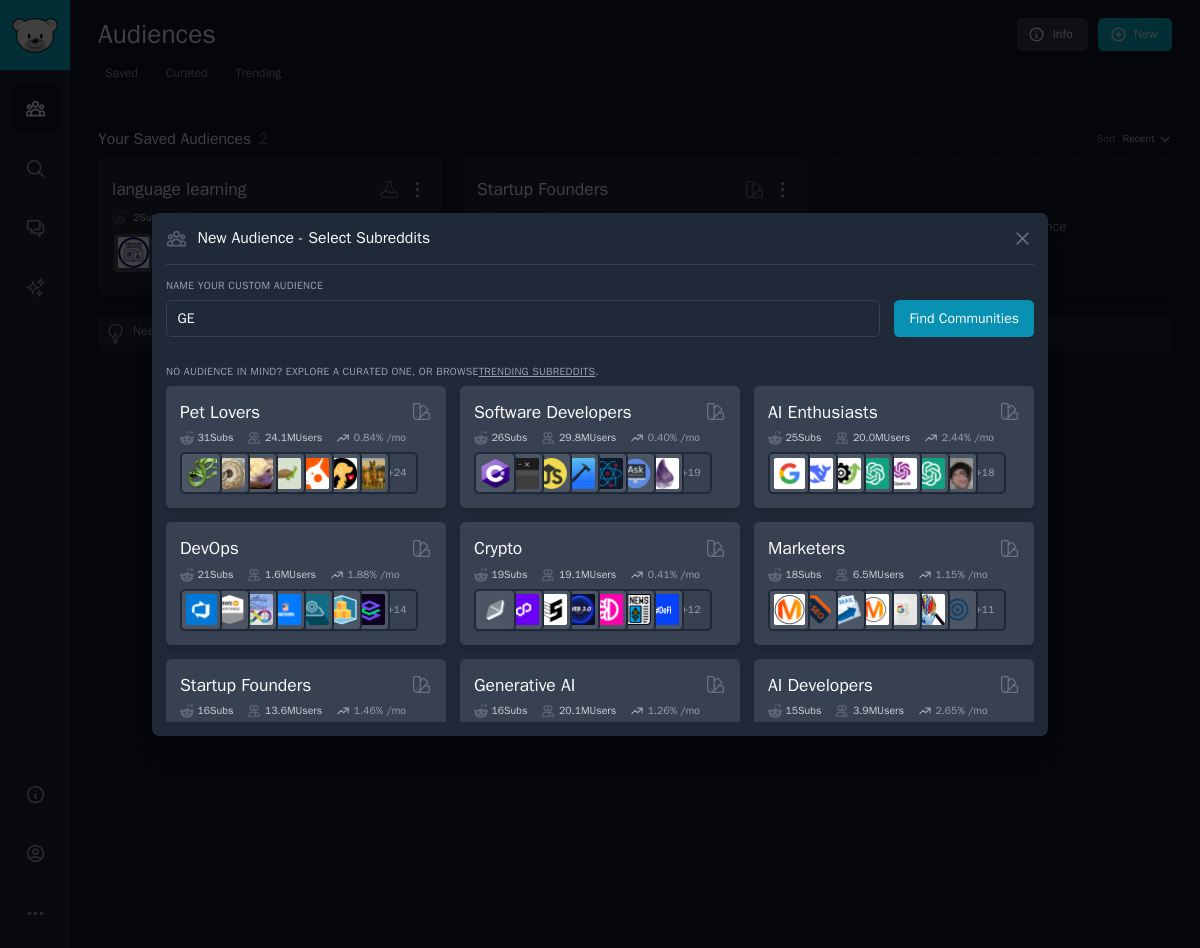type on "GEO" 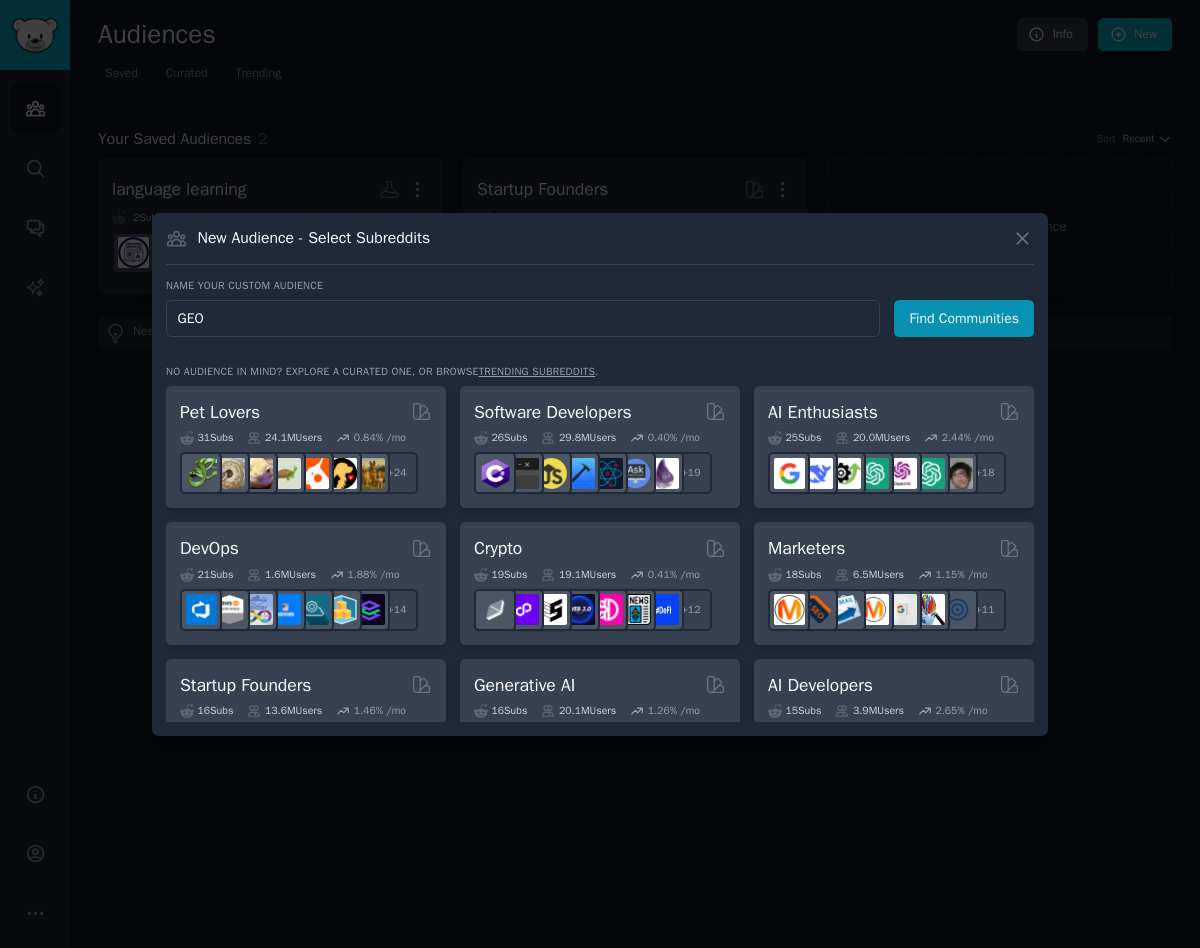 click on "Find Communities" at bounding box center [964, 318] 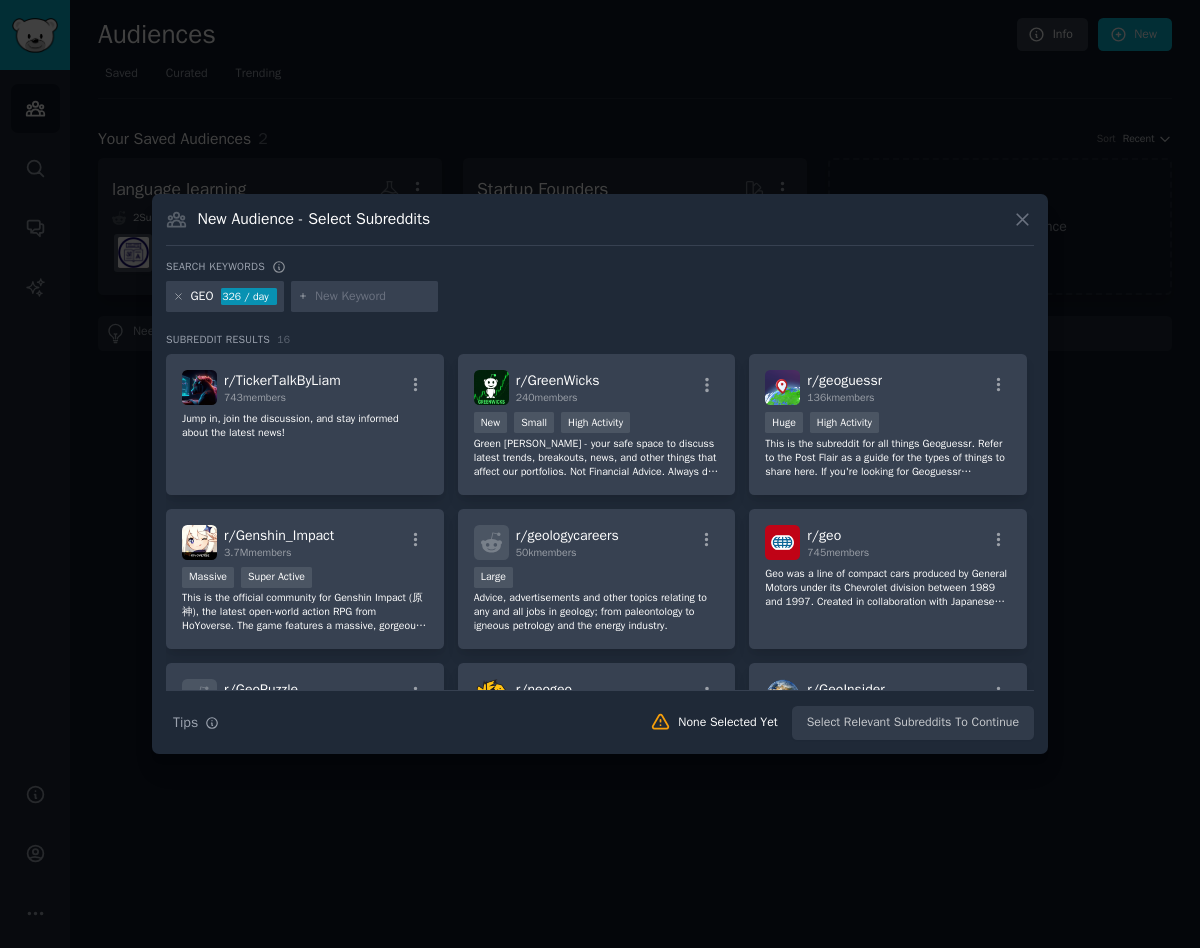 scroll, scrollTop: 0, scrollLeft: 0, axis: both 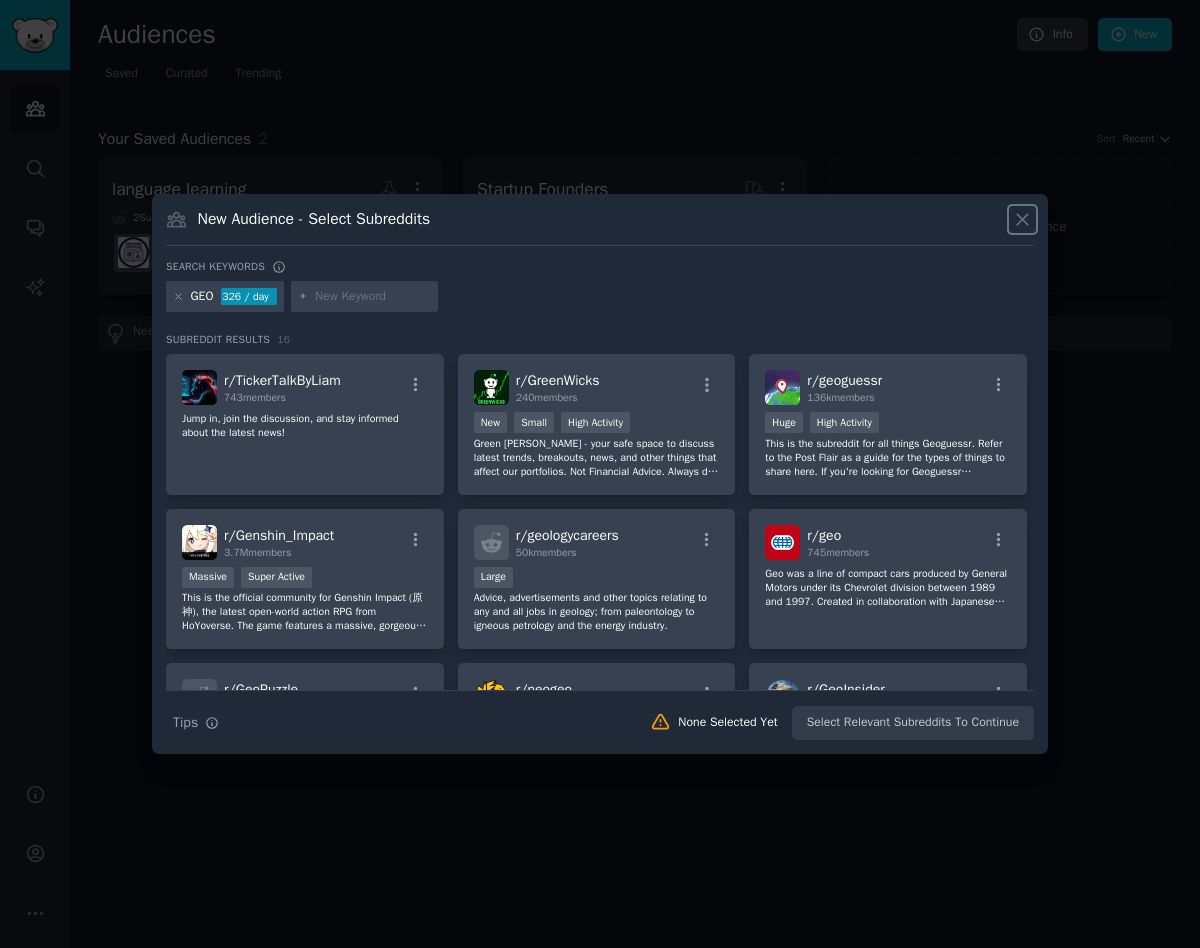 click 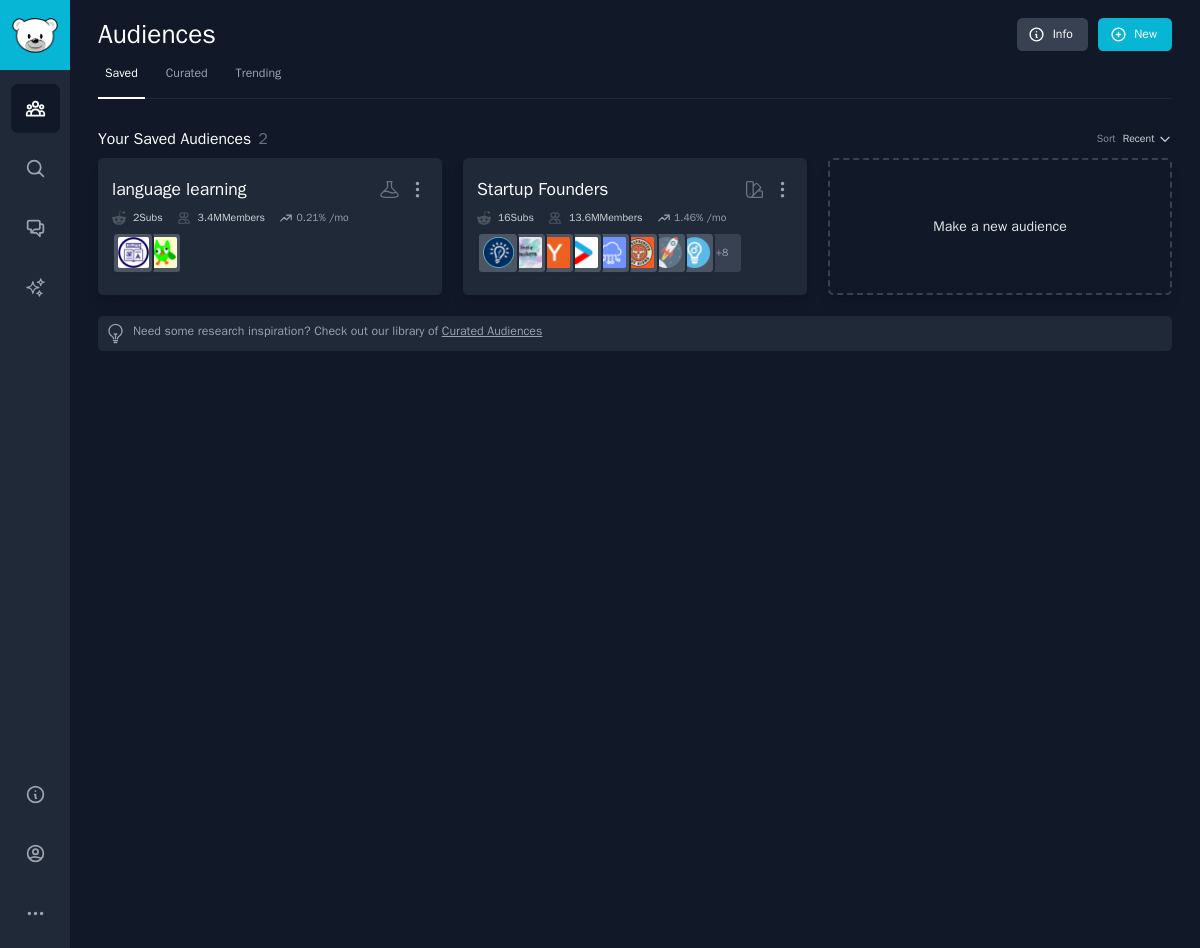 click on "Make a new audience" at bounding box center (1000, 226) 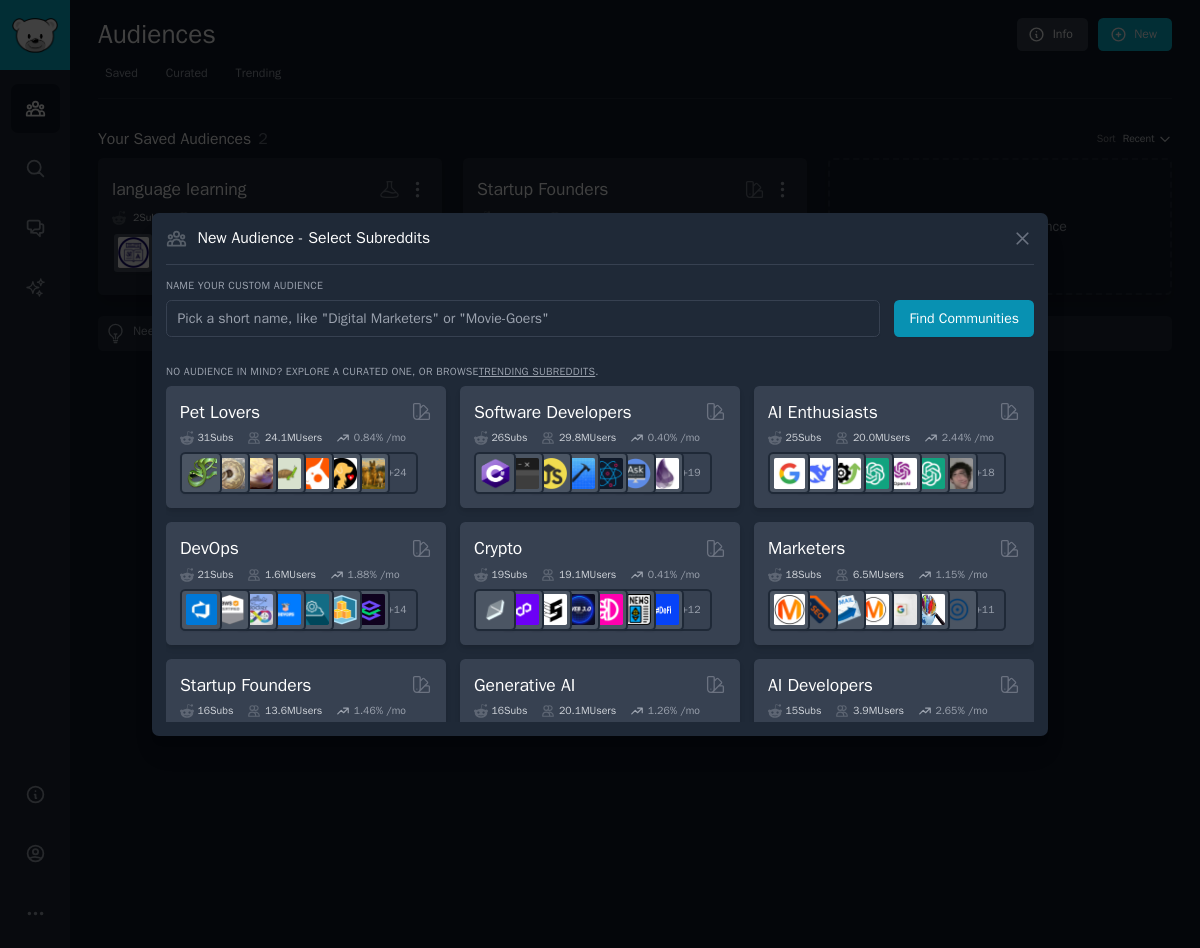 click at bounding box center [523, 318] 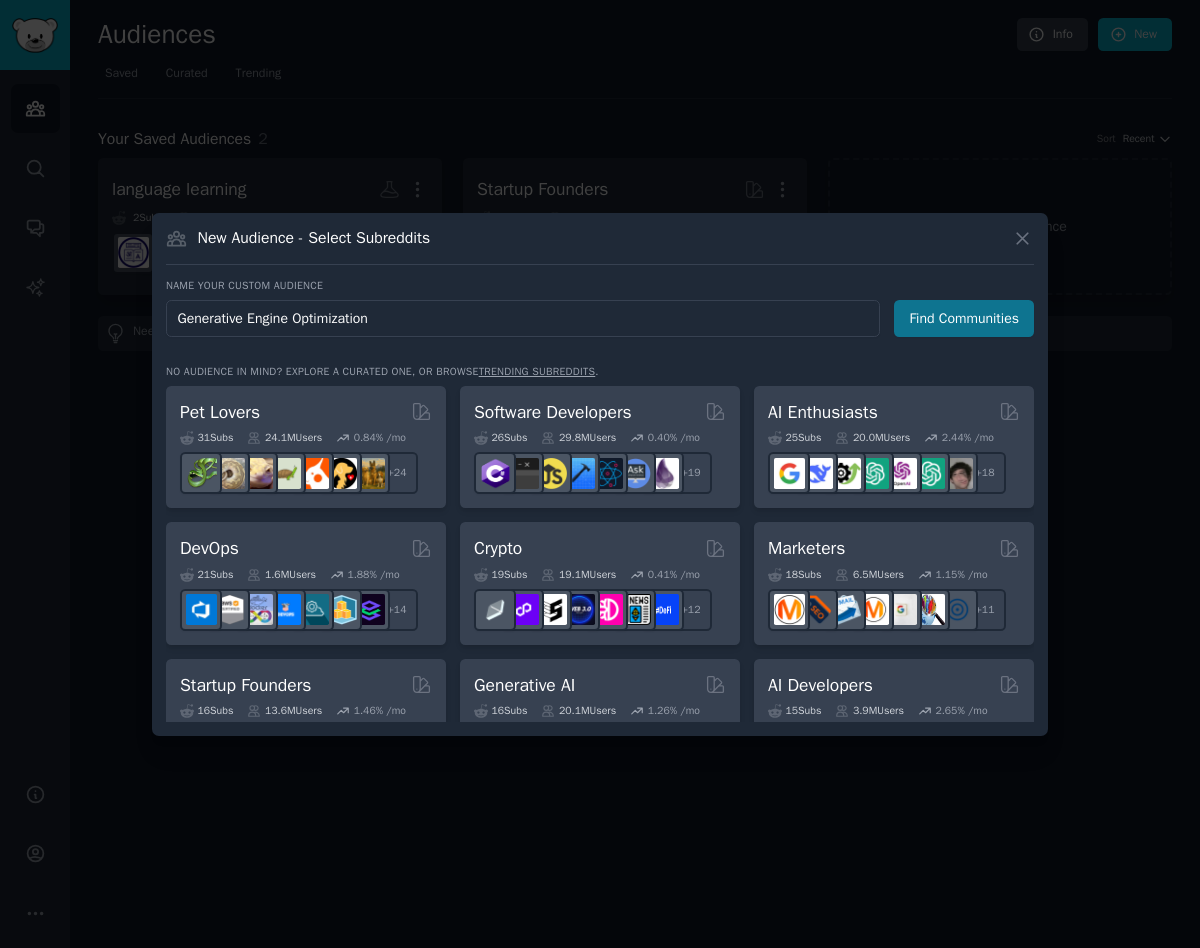 type on "Generative Engine Optimization" 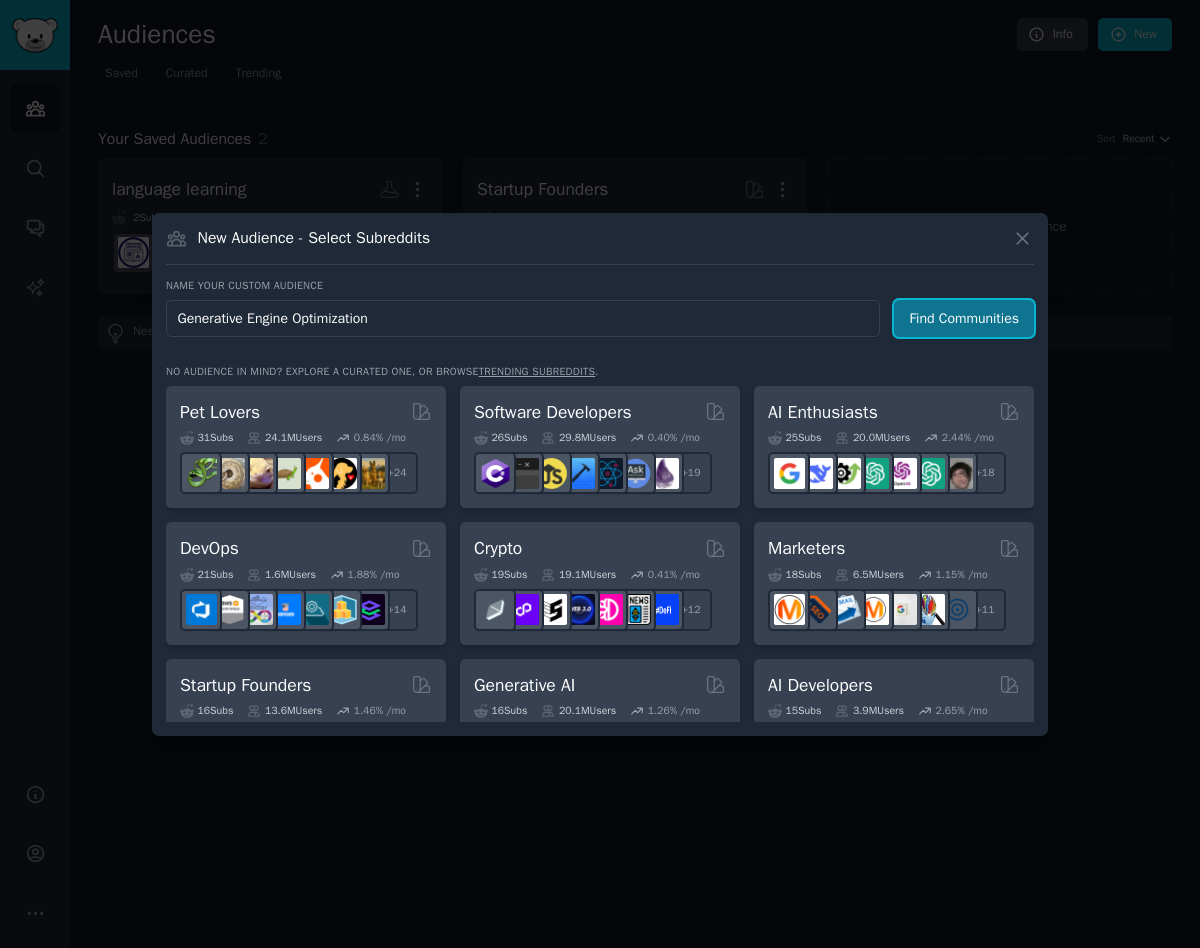 click on "Find Communities" at bounding box center [964, 318] 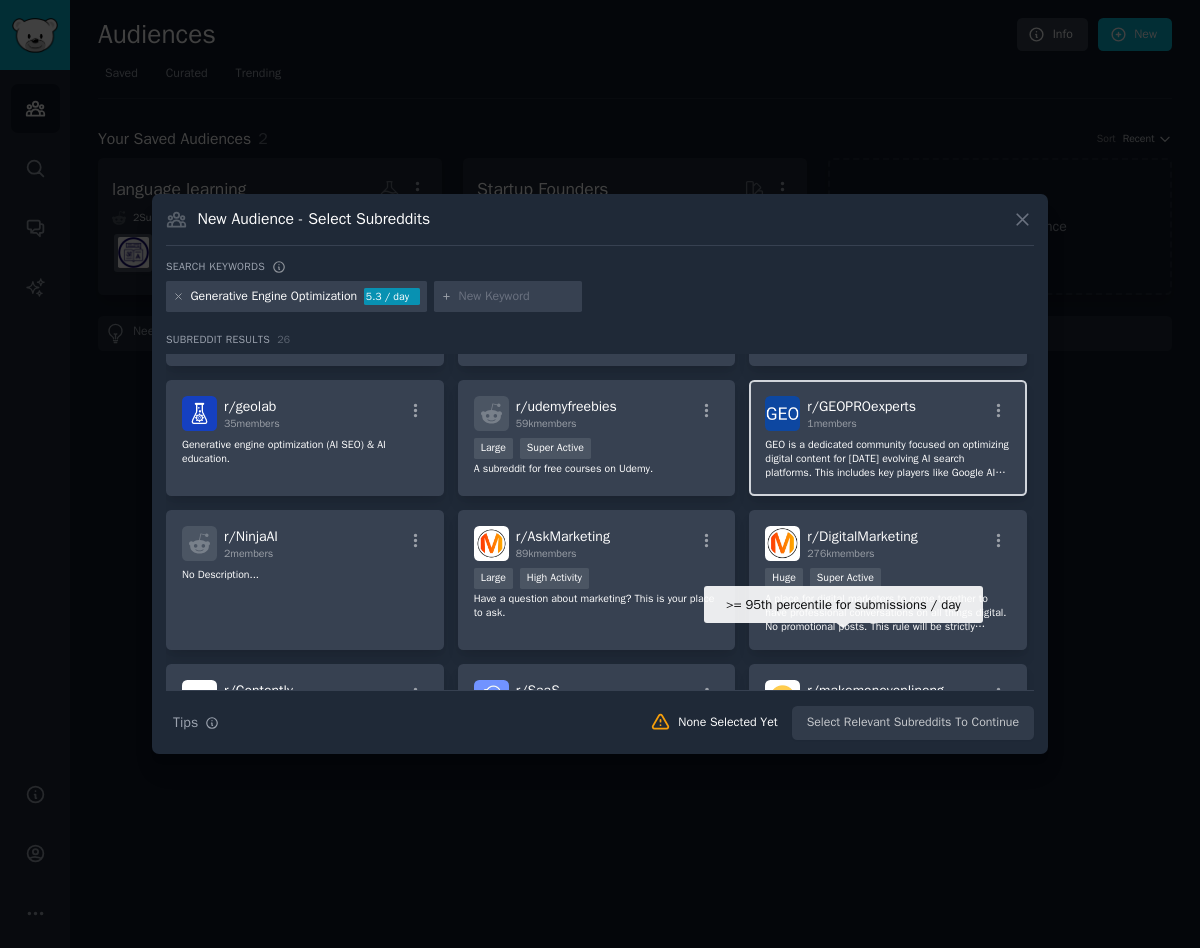 scroll, scrollTop: 445, scrollLeft: 0, axis: vertical 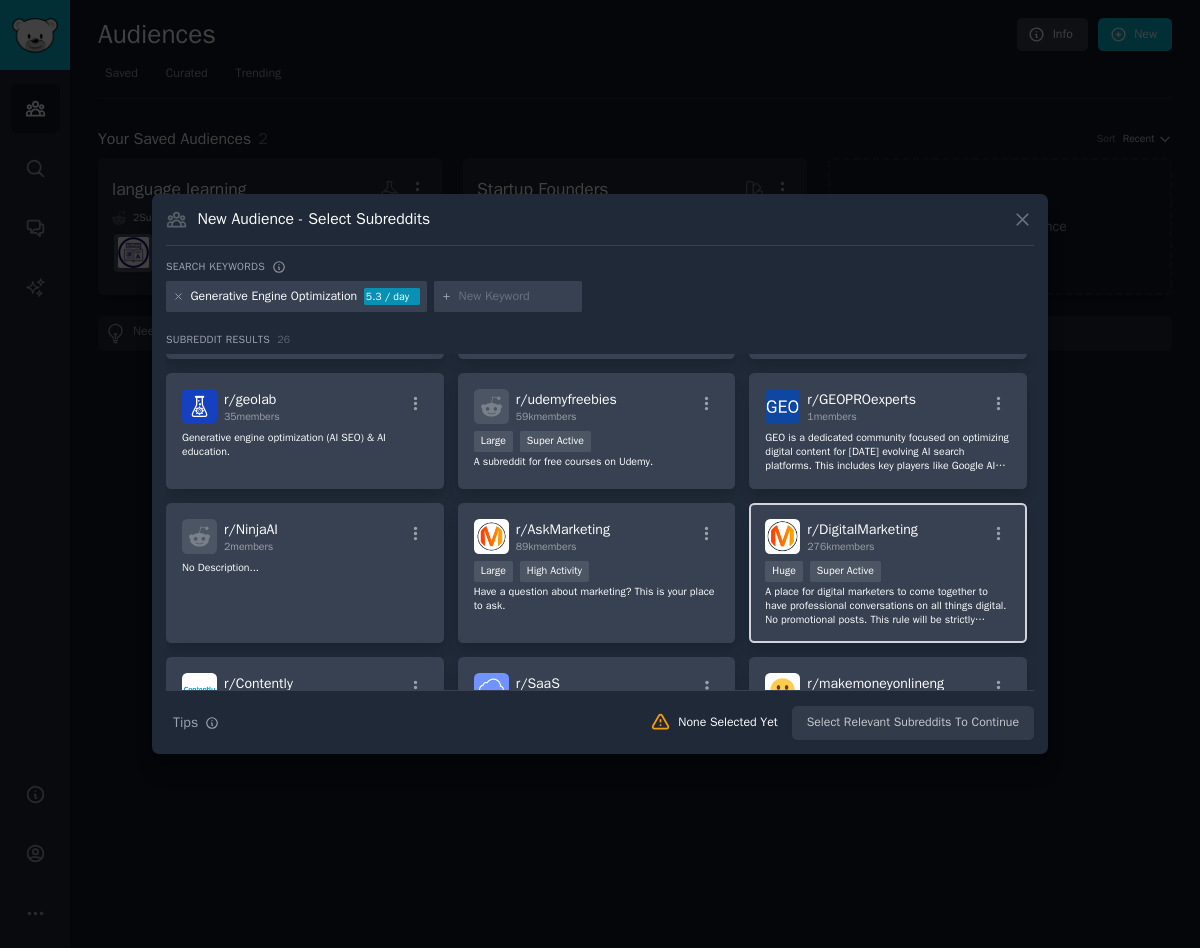 click on "A place for digital marketers to come together to have professional conversations on all things digital.
No promotional posts. This rule will be strictly enforced." at bounding box center (888, 606) 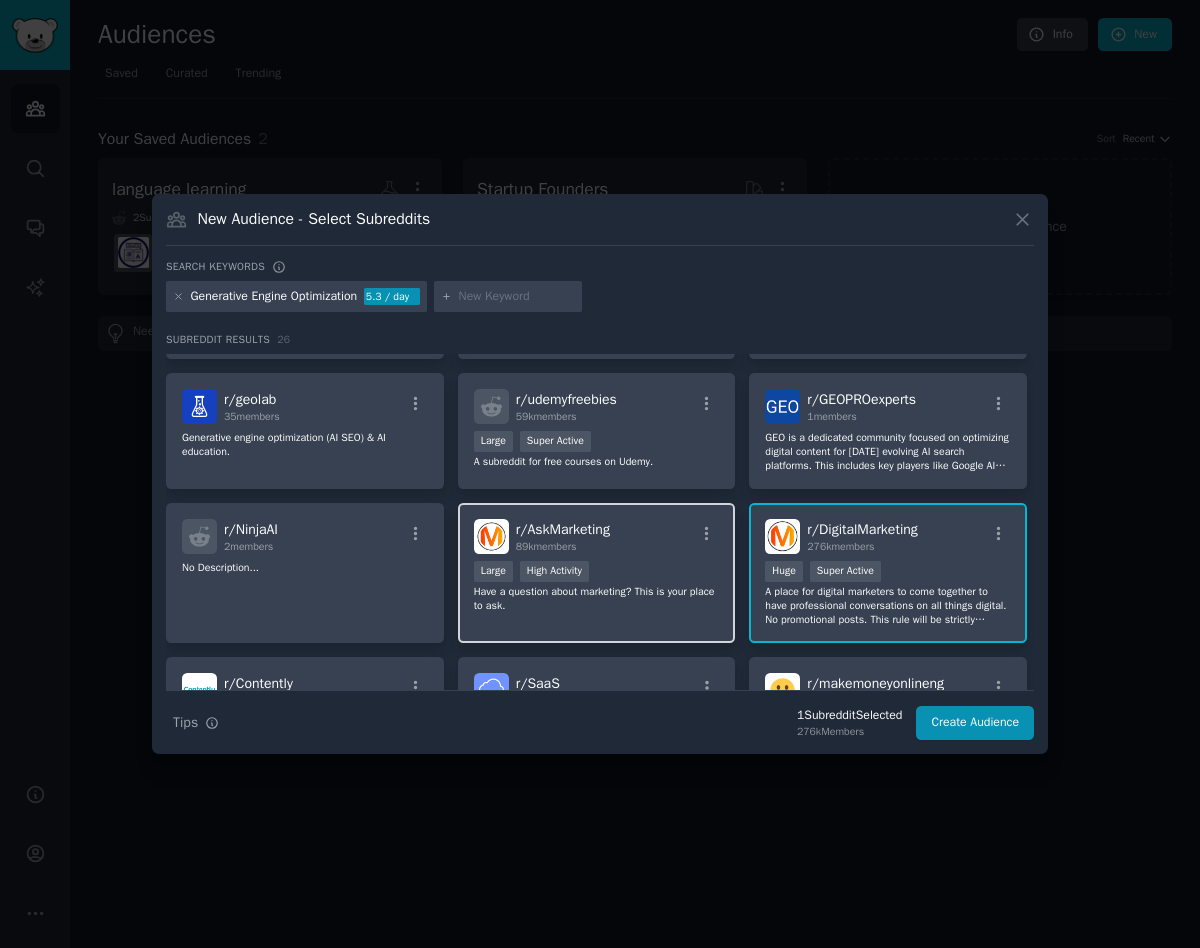 click on "r/ AskMarketing 89k  members Large High Activity Have a question about marketing? This is your place to ask." at bounding box center [597, 573] 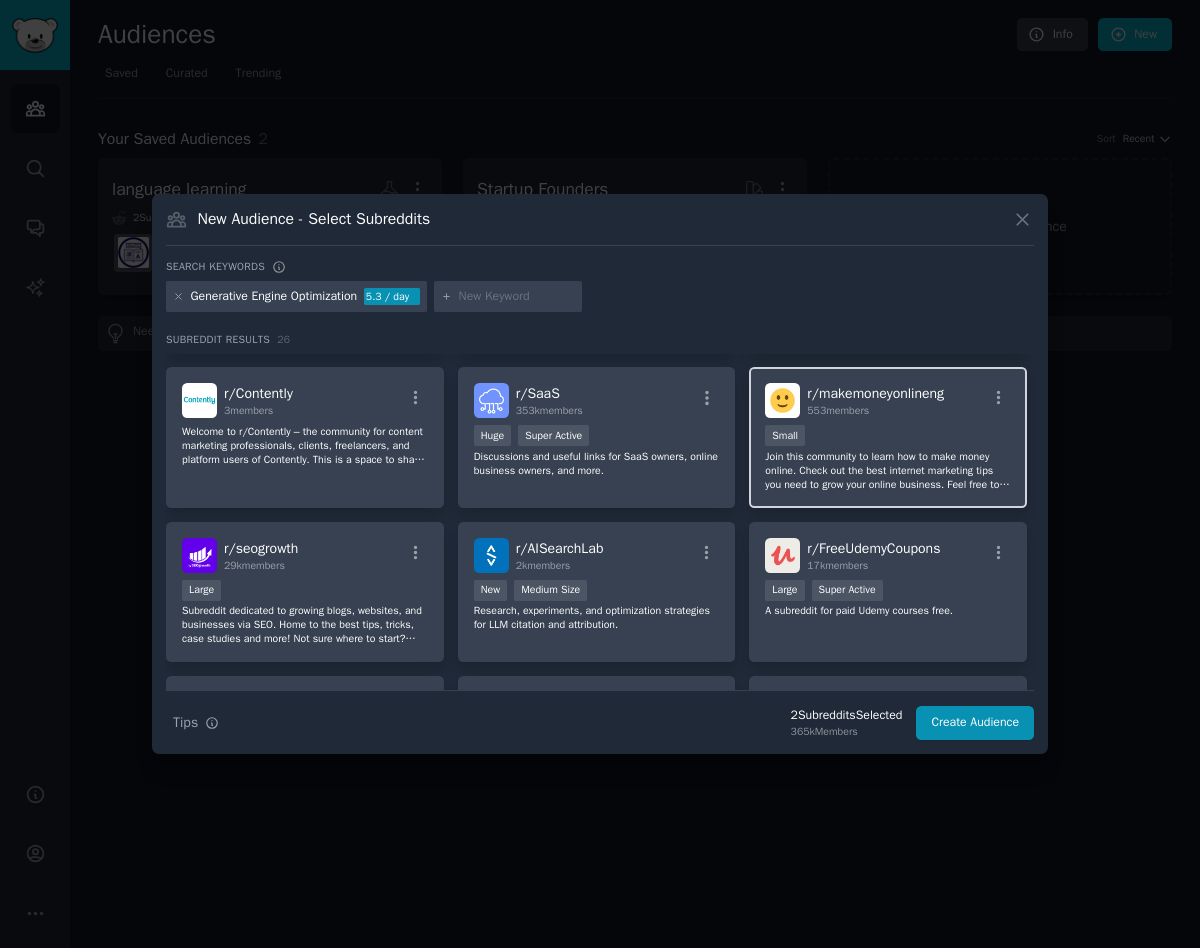 scroll, scrollTop: 740, scrollLeft: 0, axis: vertical 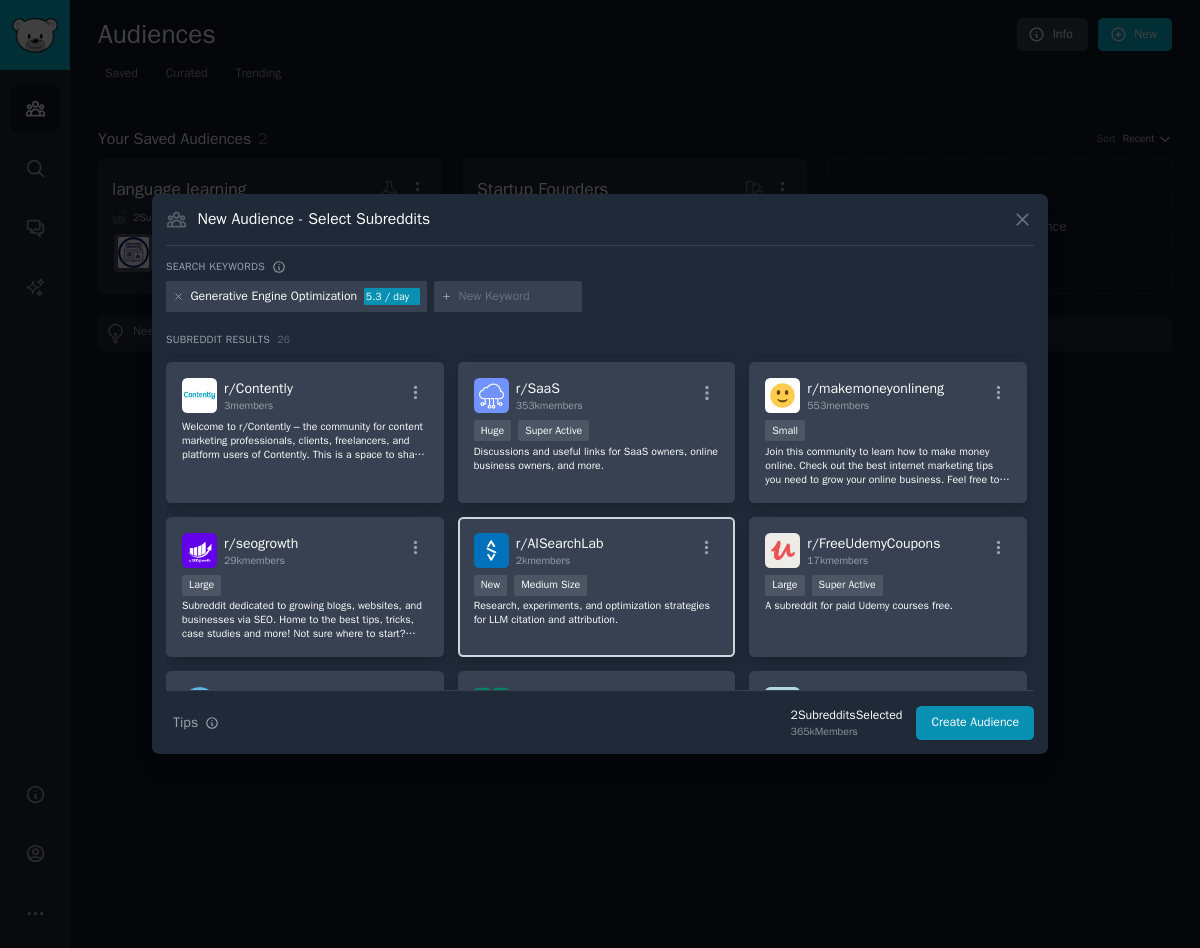 click on "r/ AISearchLab 2k  members New Medium Size Research, experiments, and optimization strategies for LLM citation and attribution." at bounding box center (597, 587) 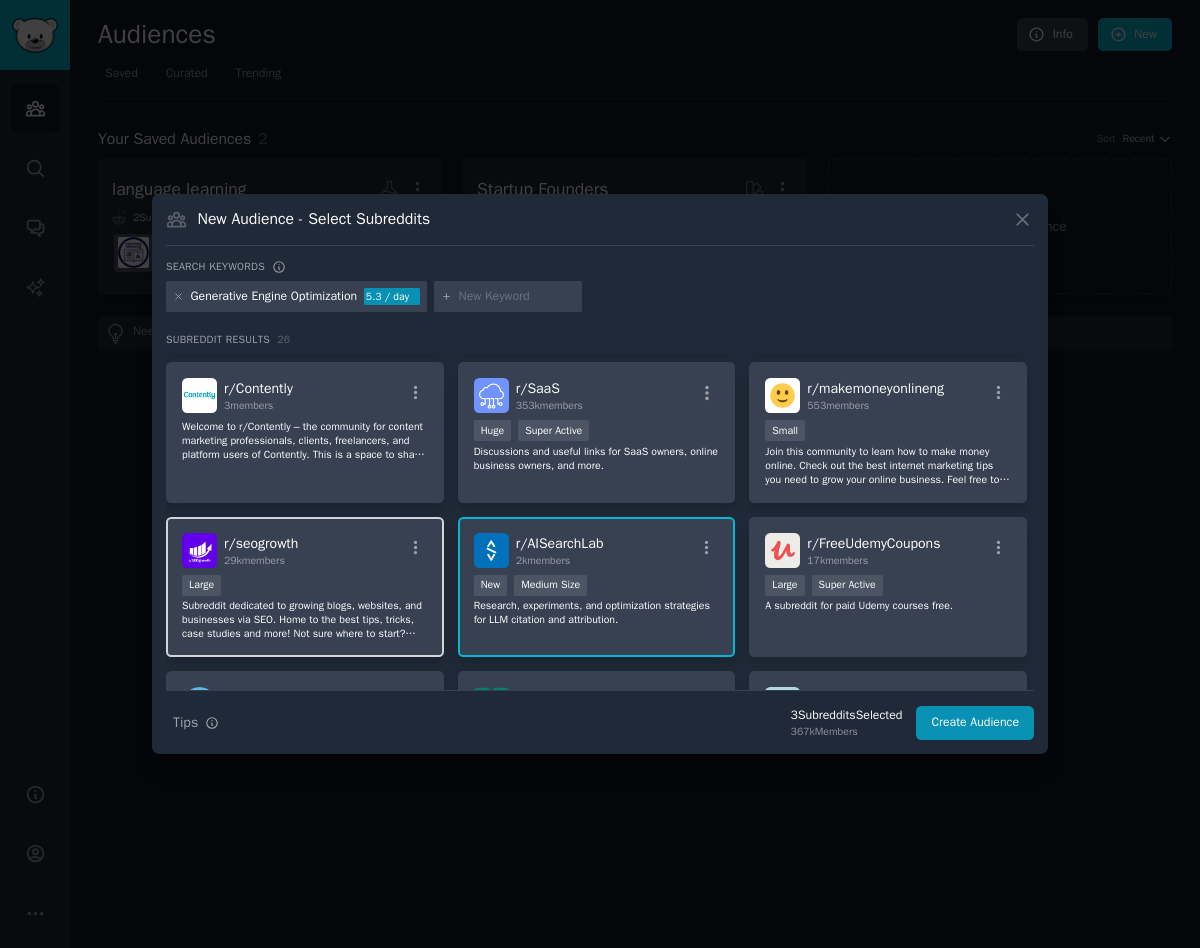 click on "r/ seogrowth 29k  members Large Subreddit dedicated to growing blogs, websites, and businesses via SEO. Home to the best tips, tricks, case studies and more!
Not sure where to start?
Check the pinned post for a starter guide." at bounding box center [305, 587] 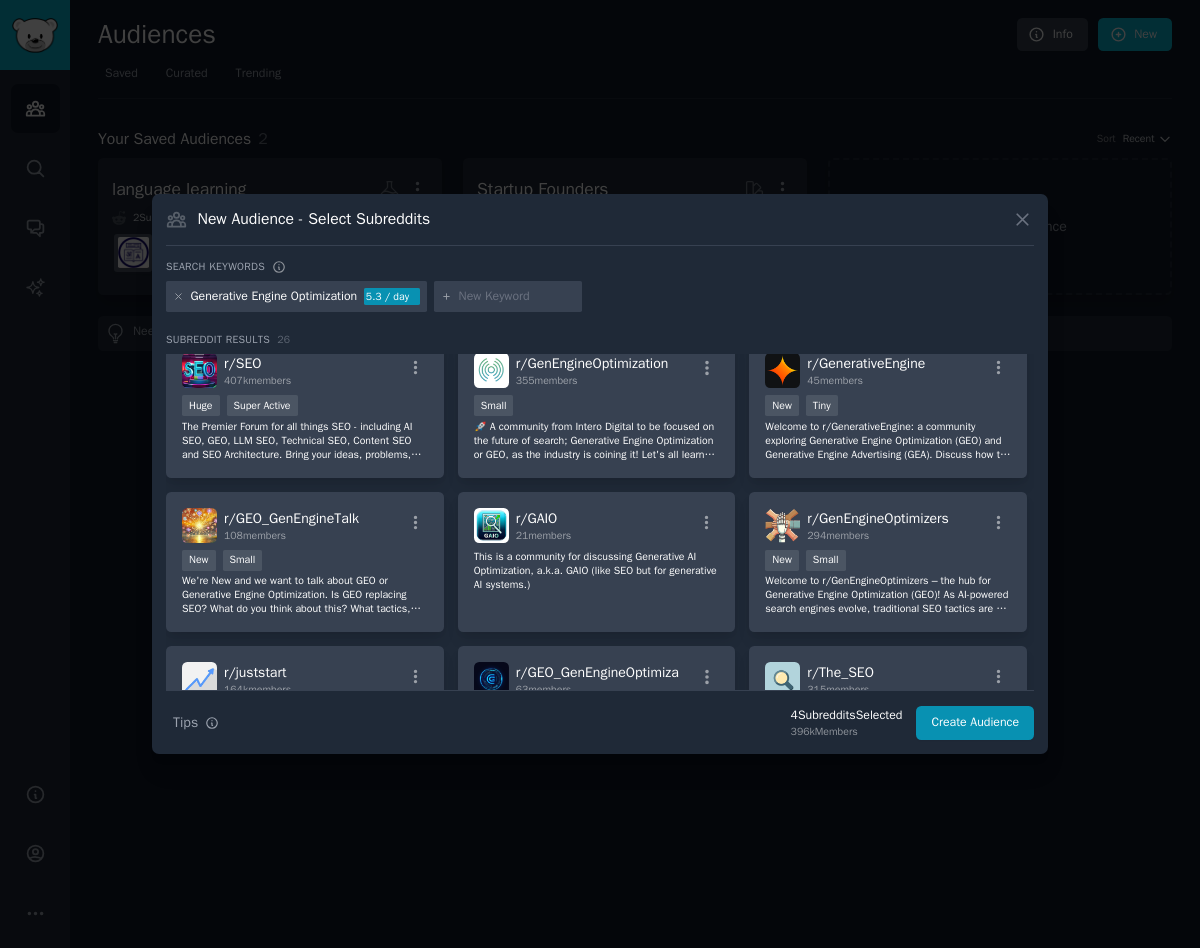 scroll, scrollTop: 0, scrollLeft: 0, axis: both 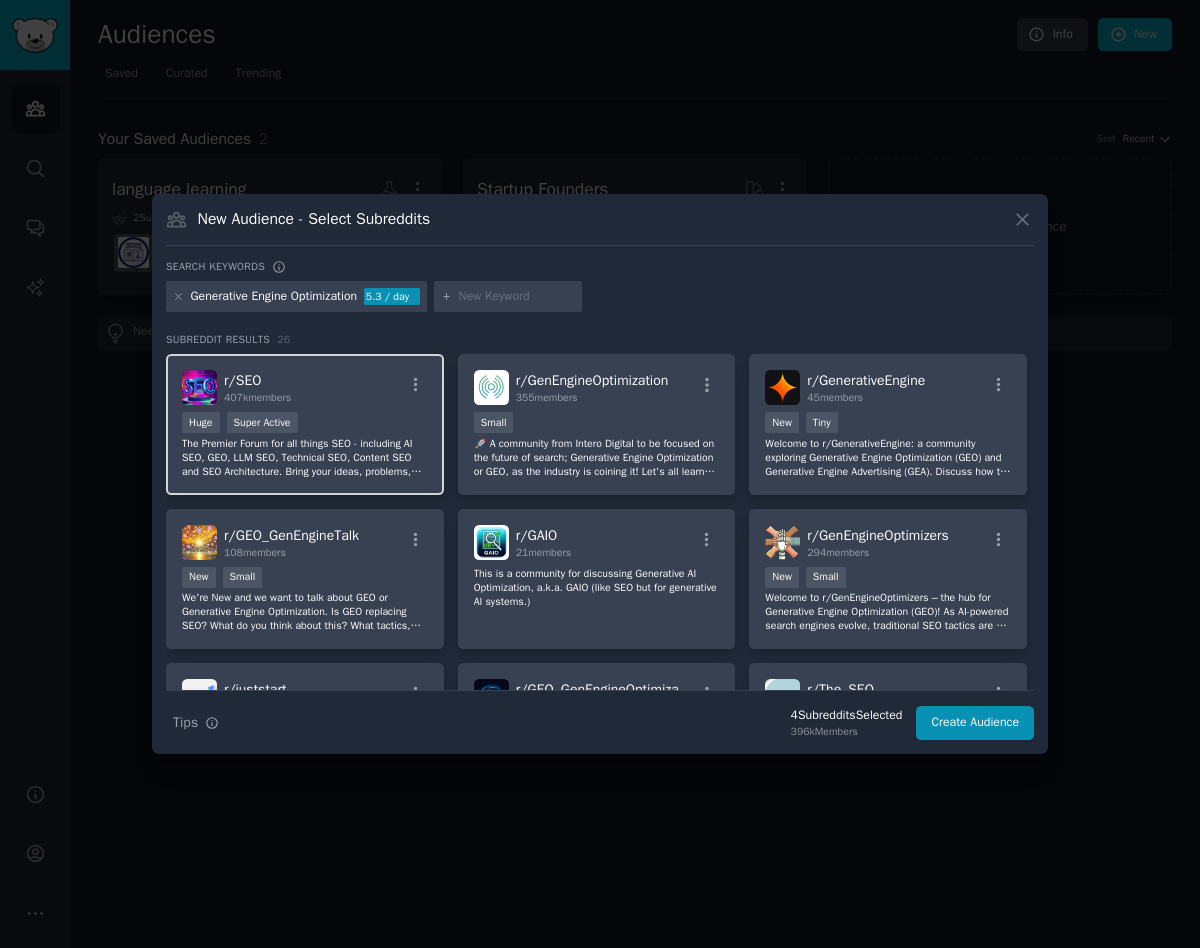 click on "The Premier Forum for all things SEO - including AI SEO, GEO, LLM SEO, Technical SEO, Content SEO and SEO Architecture. Bring your ideas, problems, thoughts, questions, issues and we'll work it out together. A helpful and thoughtful community for site owners, people who manage SEO and everything in between." at bounding box center [305, 458] 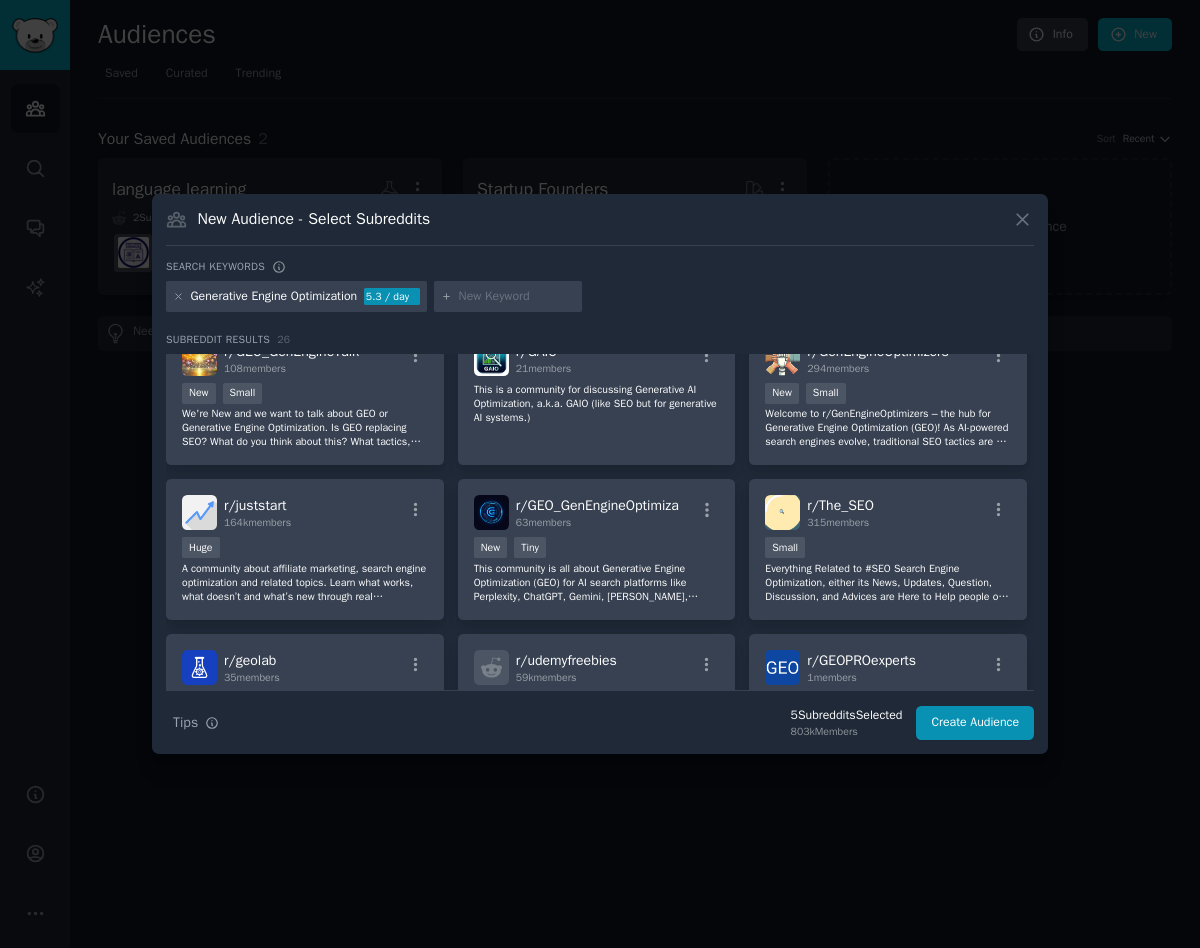 scroll, scrollTop: 186, scrollLeft: 0, axis: vertical 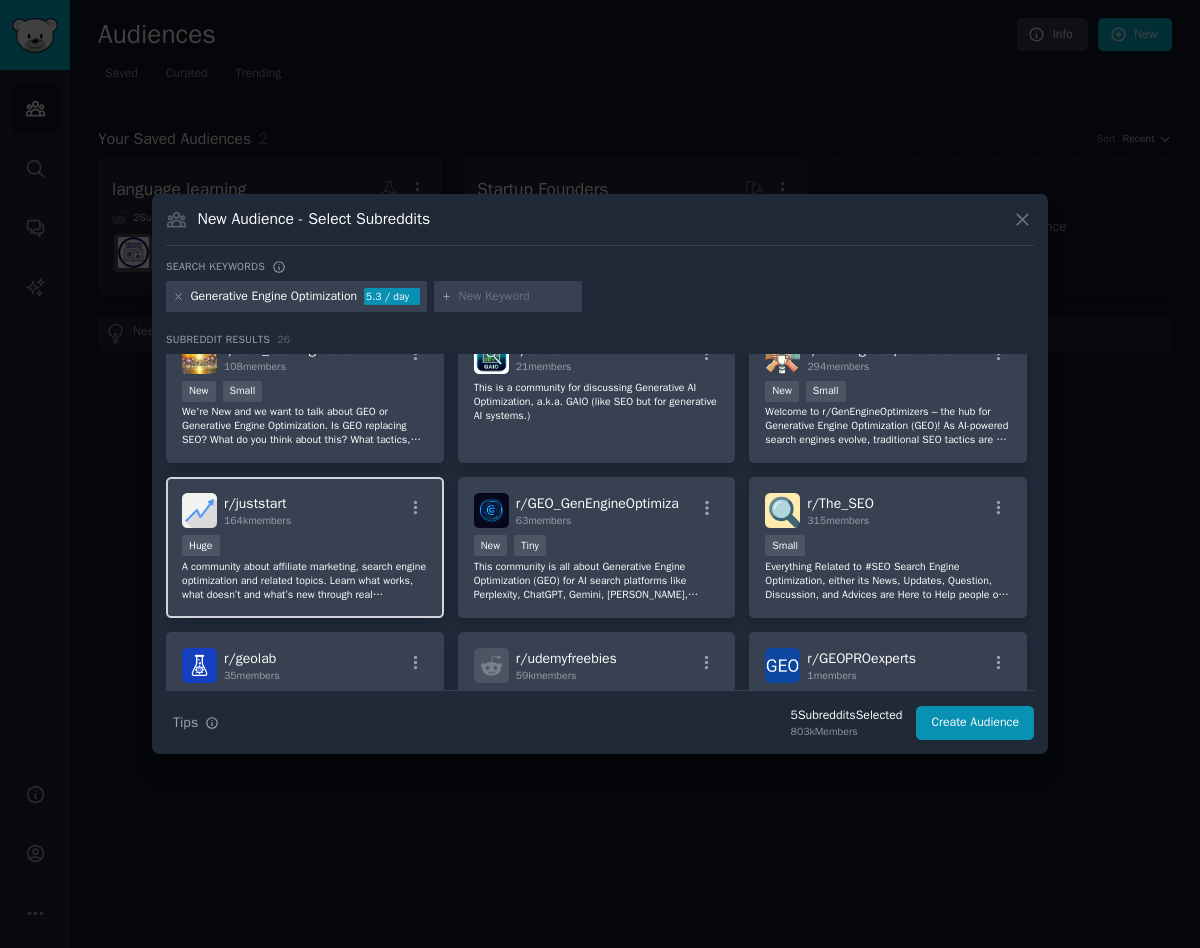 click on "A community about affiliate marketing, search engine optimization and related topics. Learn what works, what doesn’t and what’s new through real experiences from both beginners and experts. We welcome and encourage posts from anyone, but please review our rules before posting." at bounding box center [305, 581] 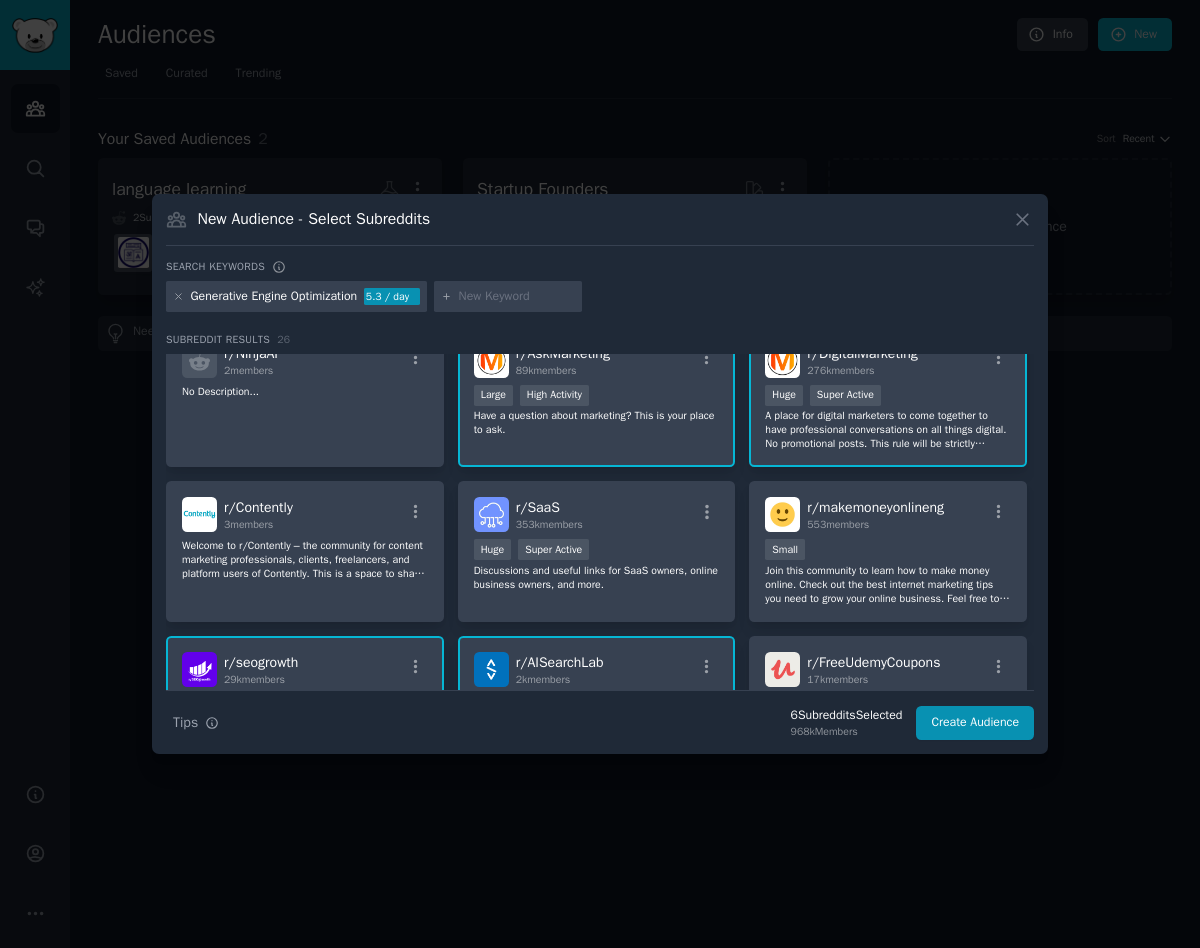 scroll, scrollTop: 630, scrollLeft: 0, axis: vertical 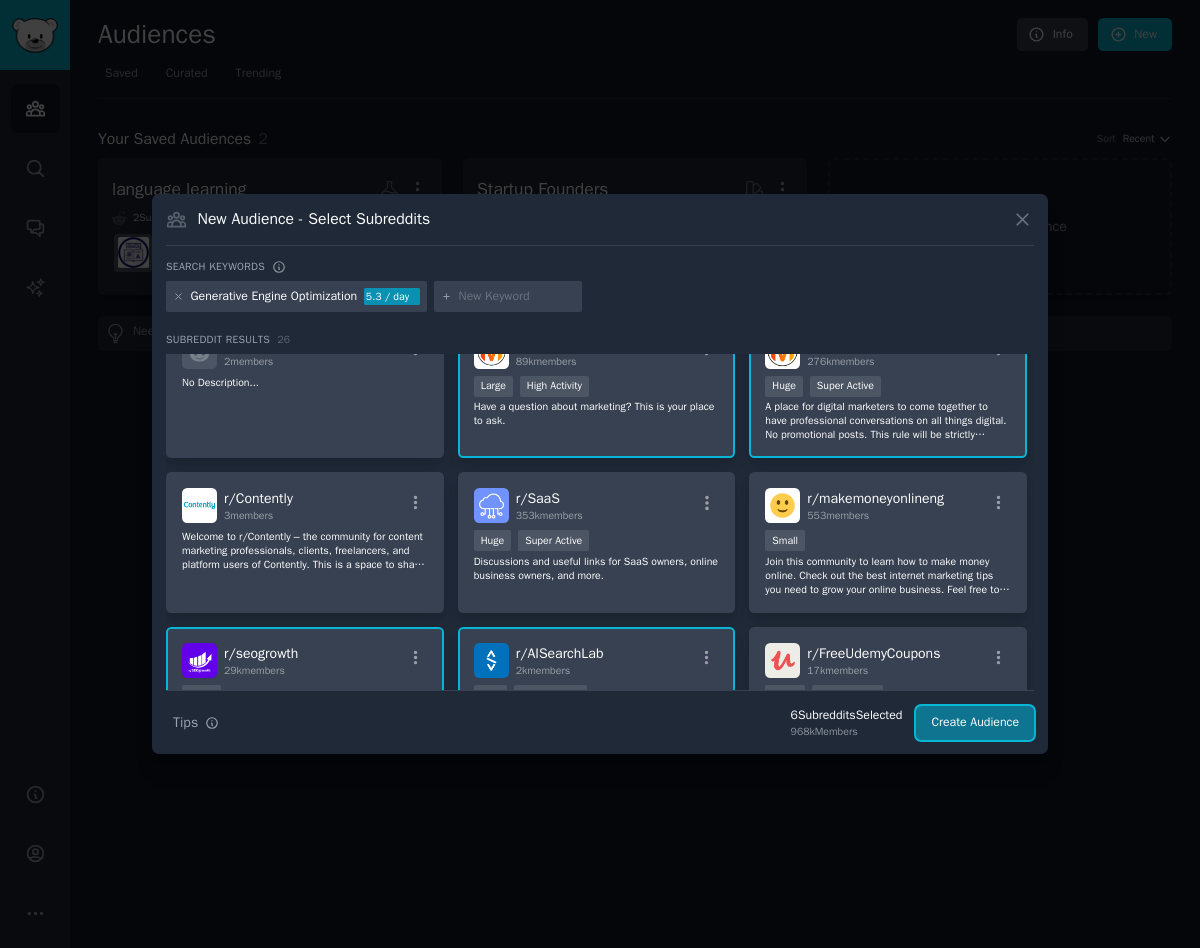 click on "Create Audience" at bounding box center (975, 723) 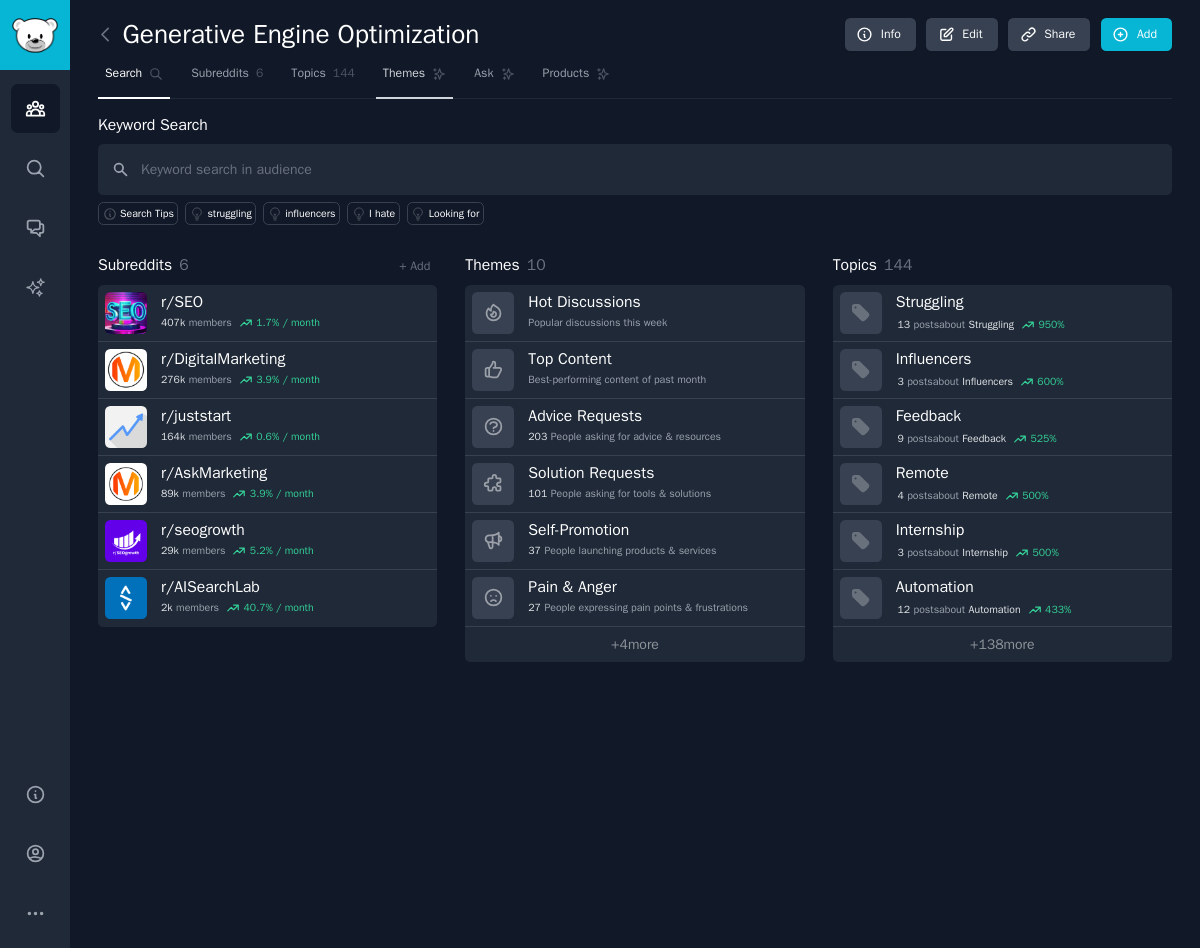 click on "Themes" at bounding box center [404, 74] 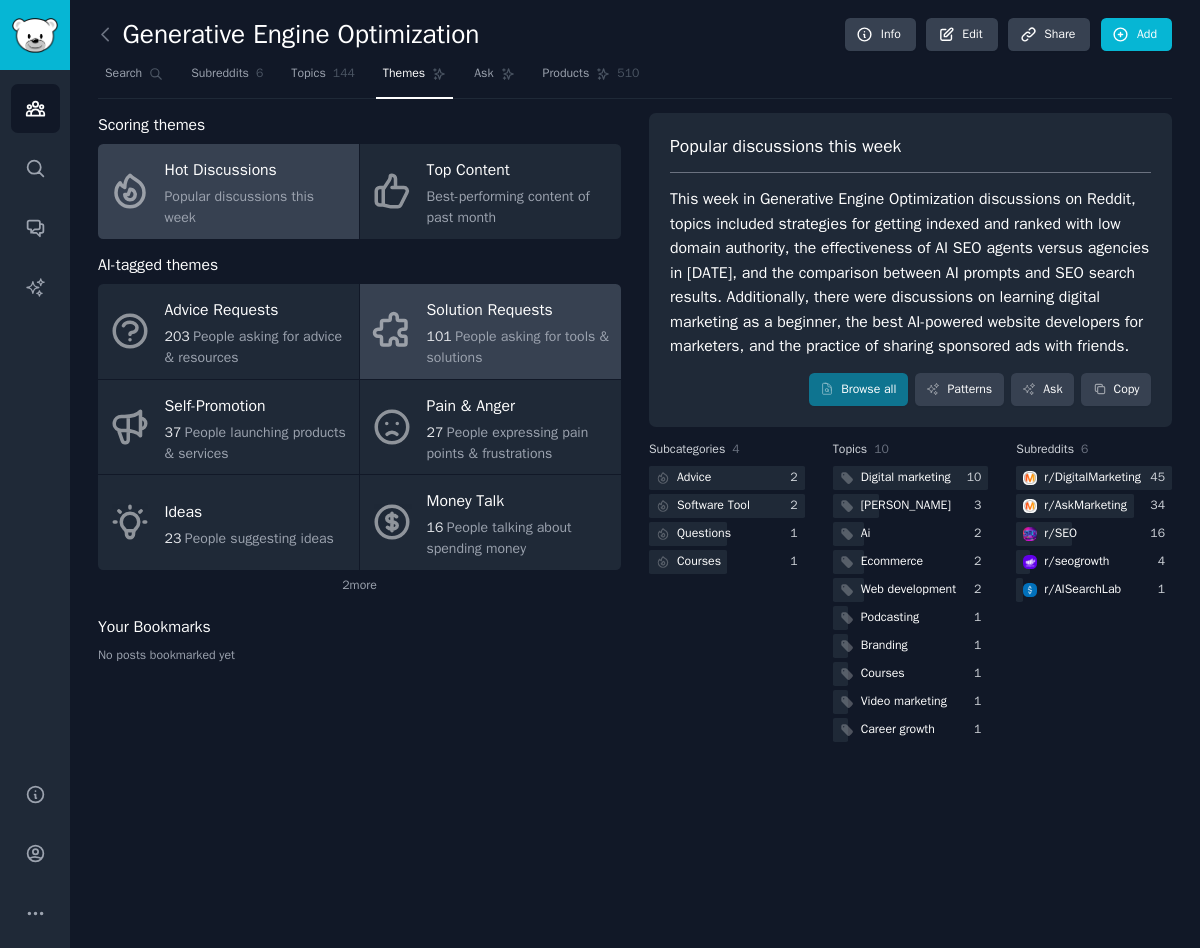 click on "People asking for tools & solutions" at bounding box center (518, 347) 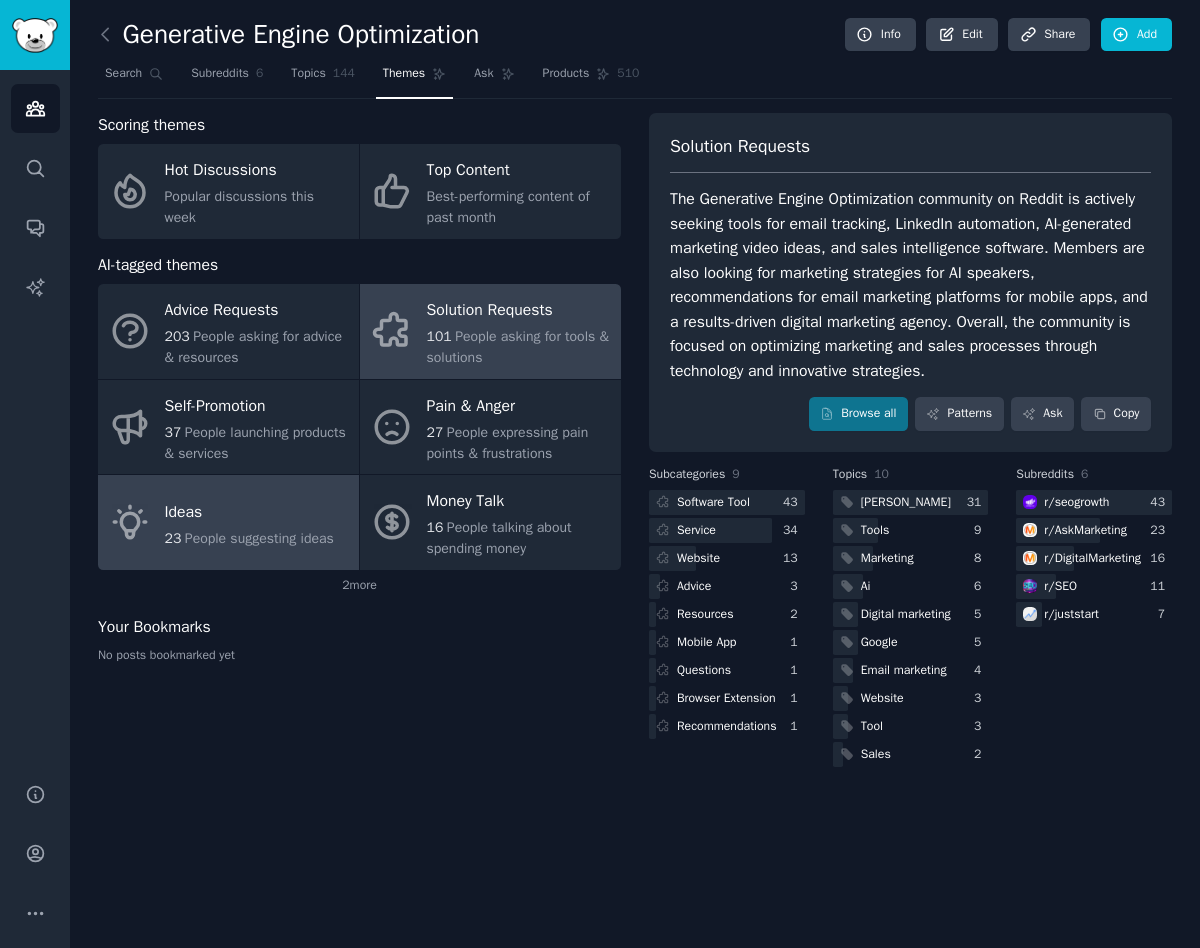 click on "Ideas" at bounding box center [249, 512] 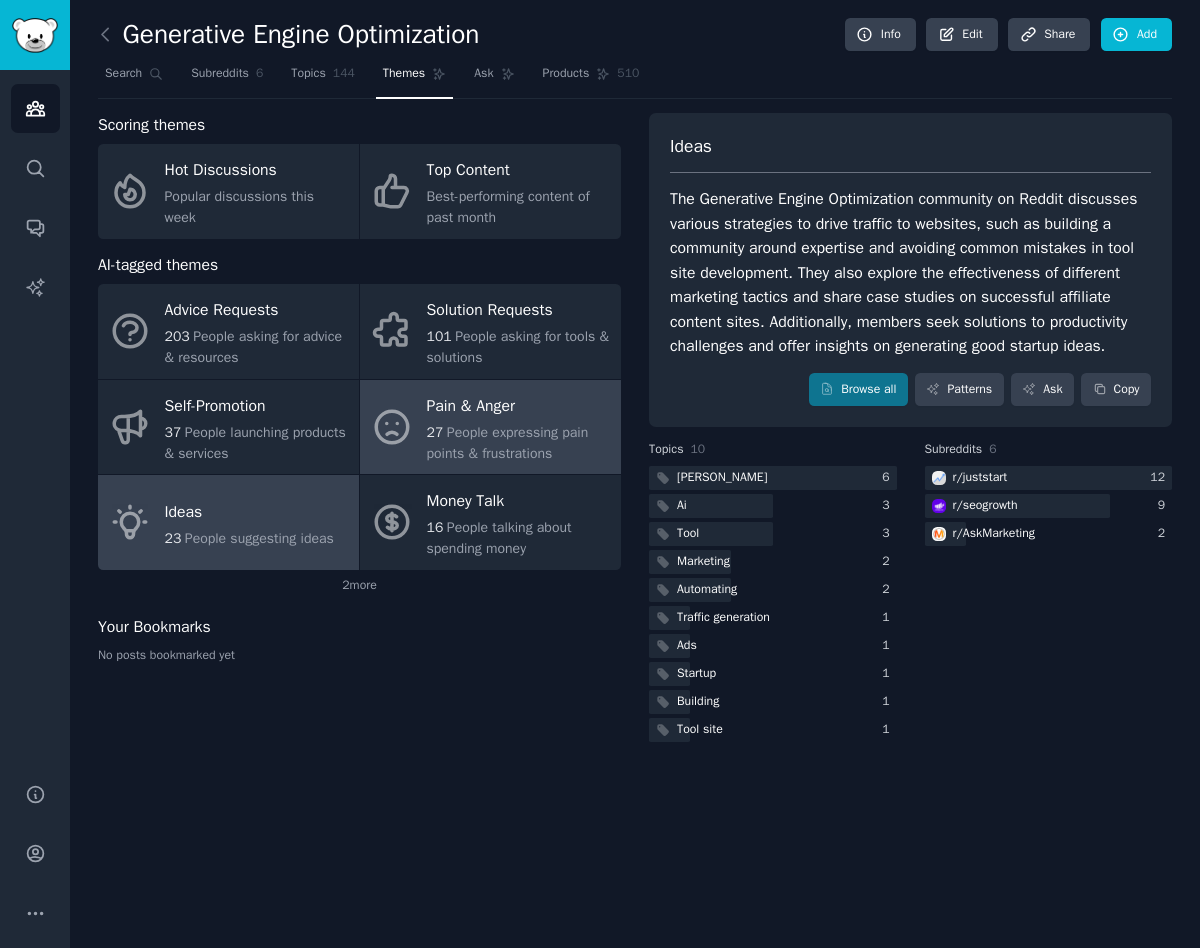 click on "27" at bounding box center [435, 432] 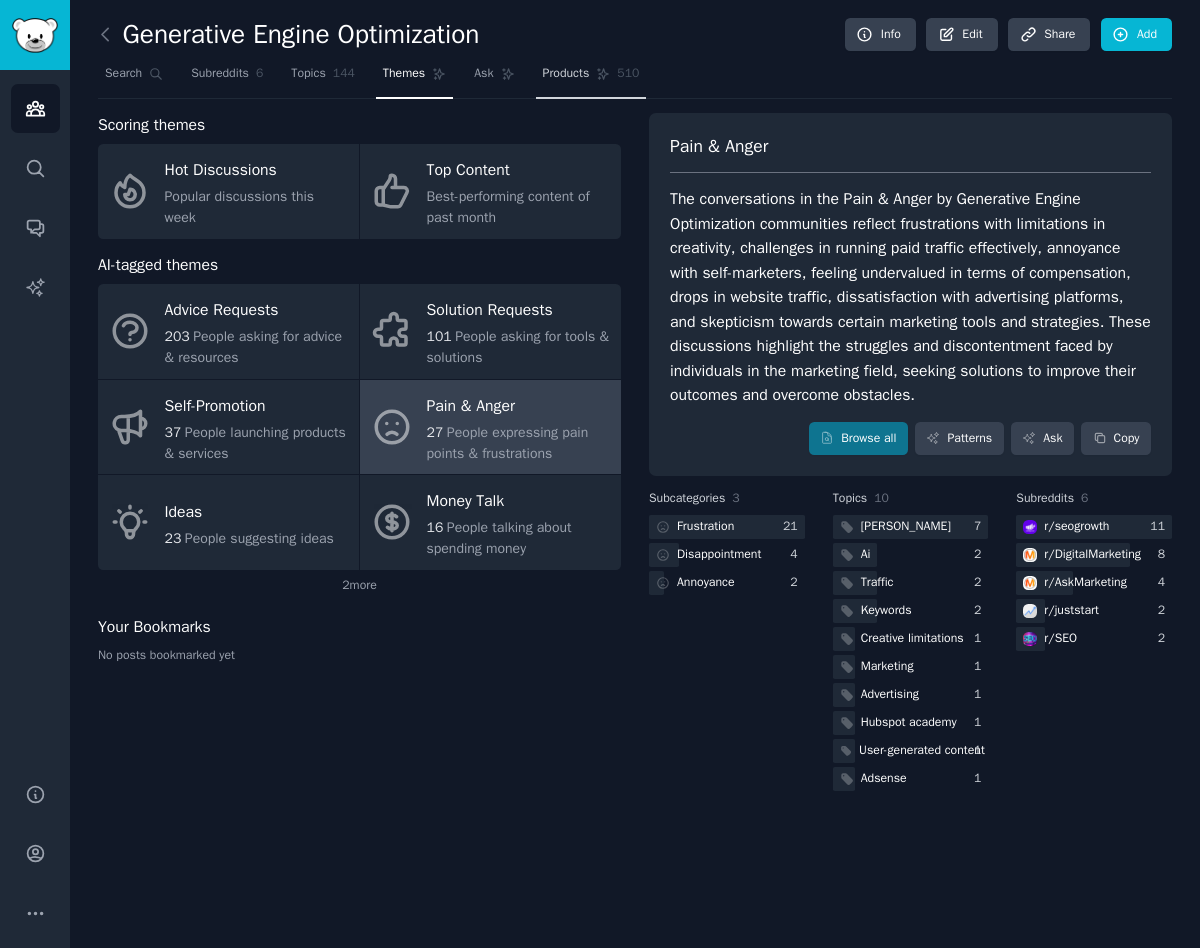 click on "Products" at bounding box center (566, 74) 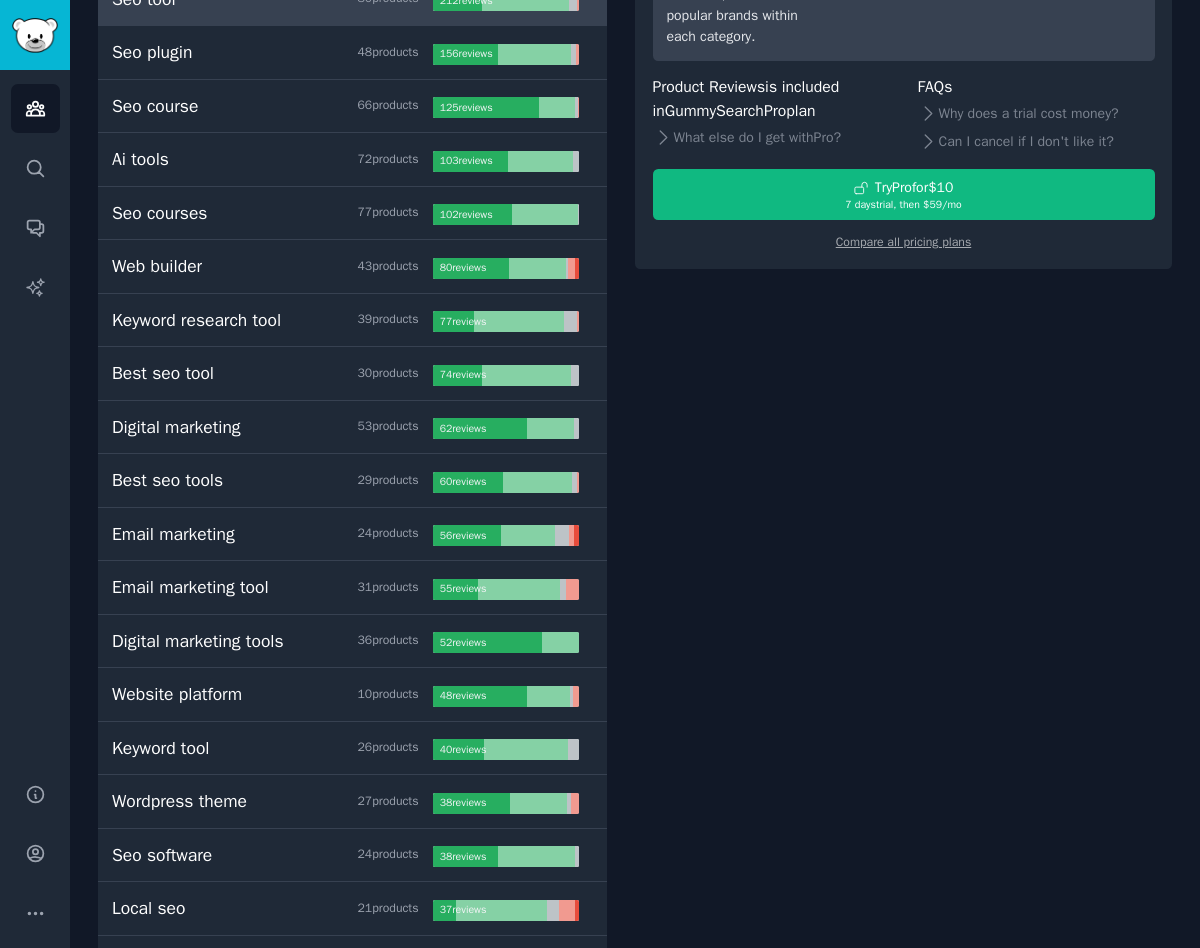 scroll, scrollTop: 0, scrollLeft: 0, axis: both 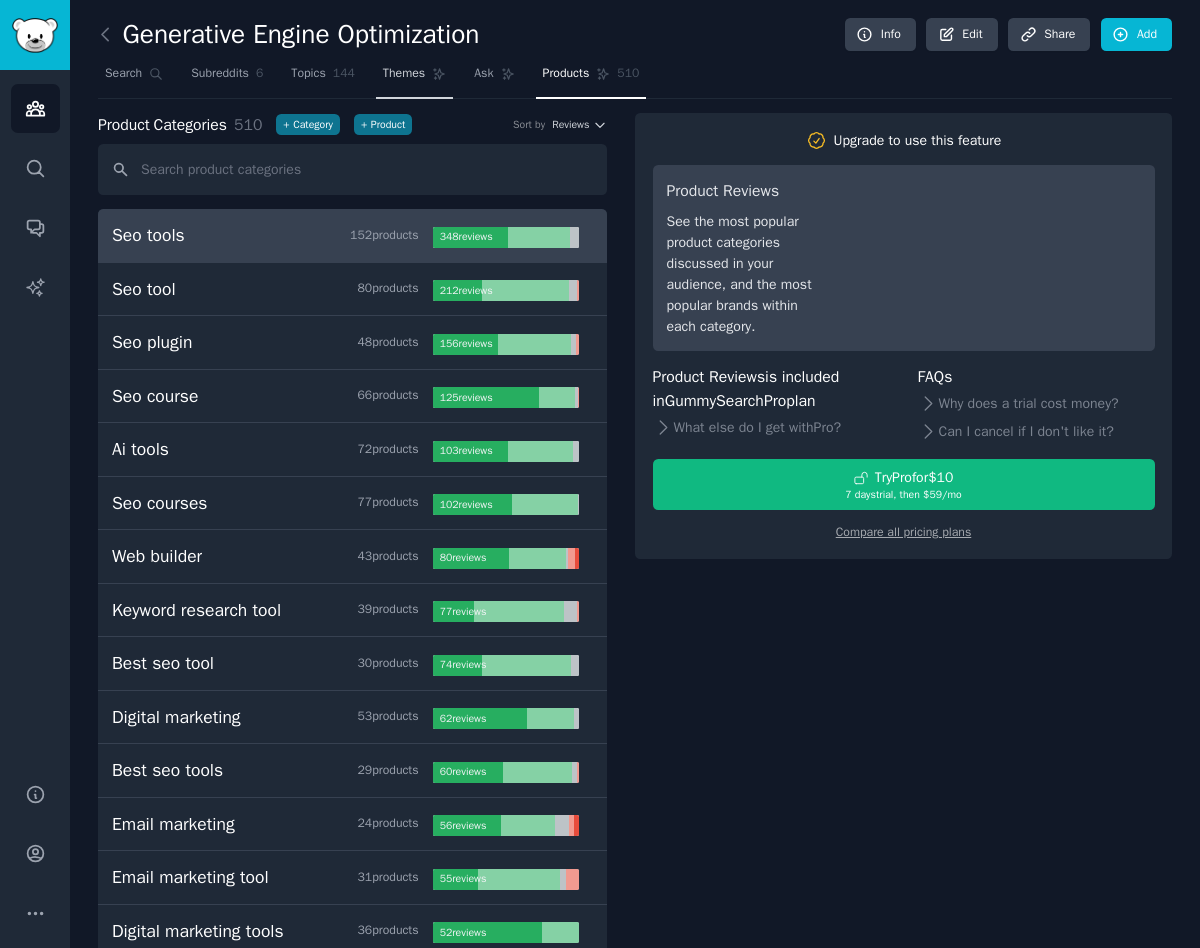click on "Themes" at bounding box center (404, 74) 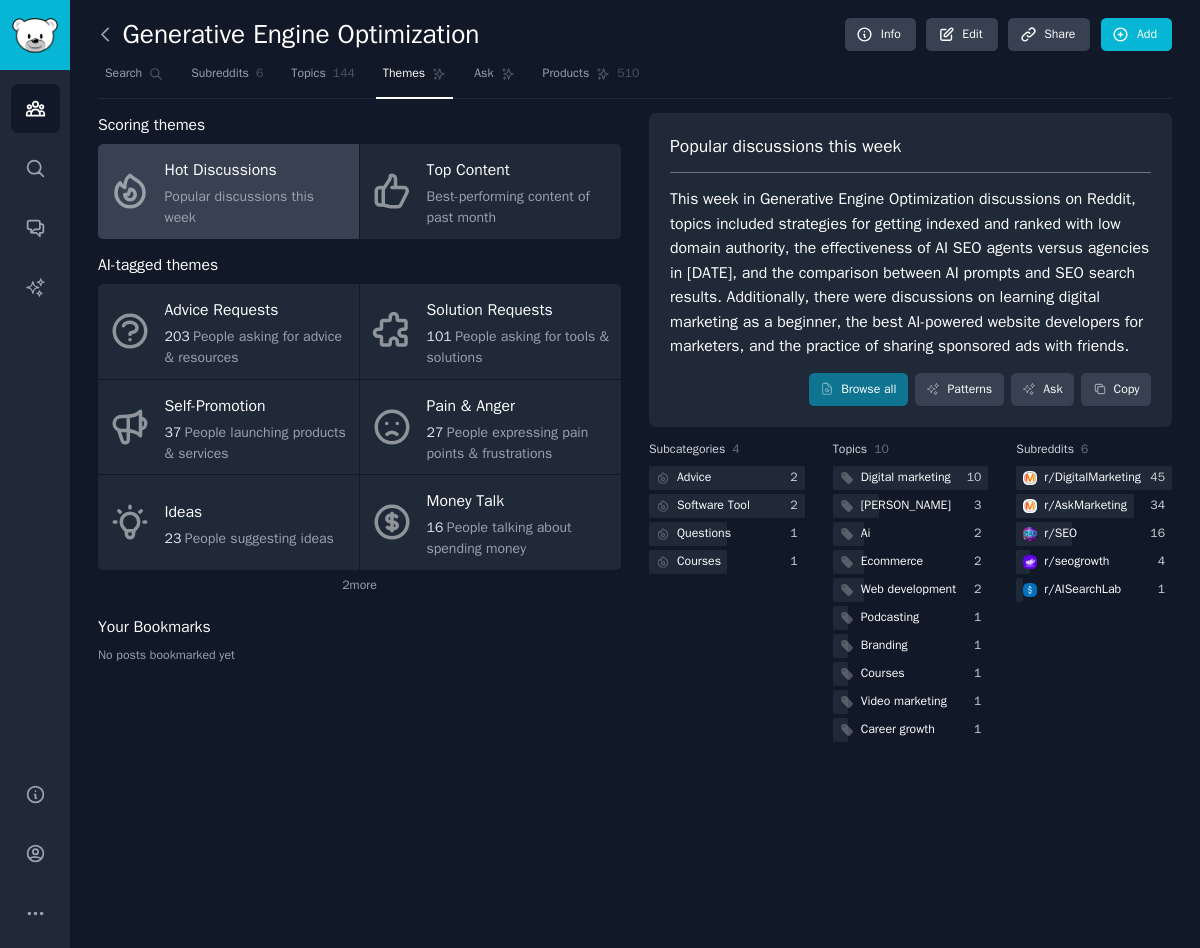 click 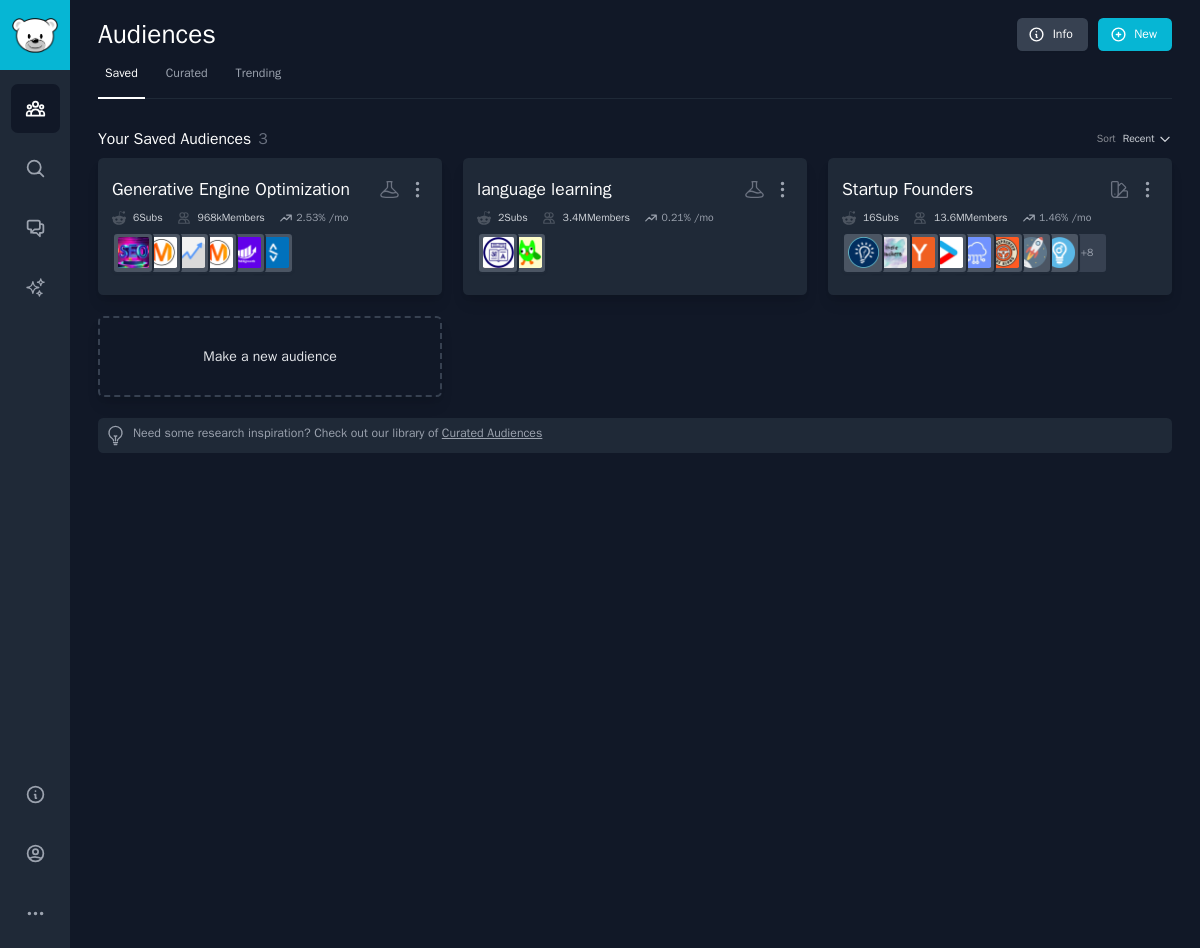click on "Make a new audience" at bounding box center [270, 356] 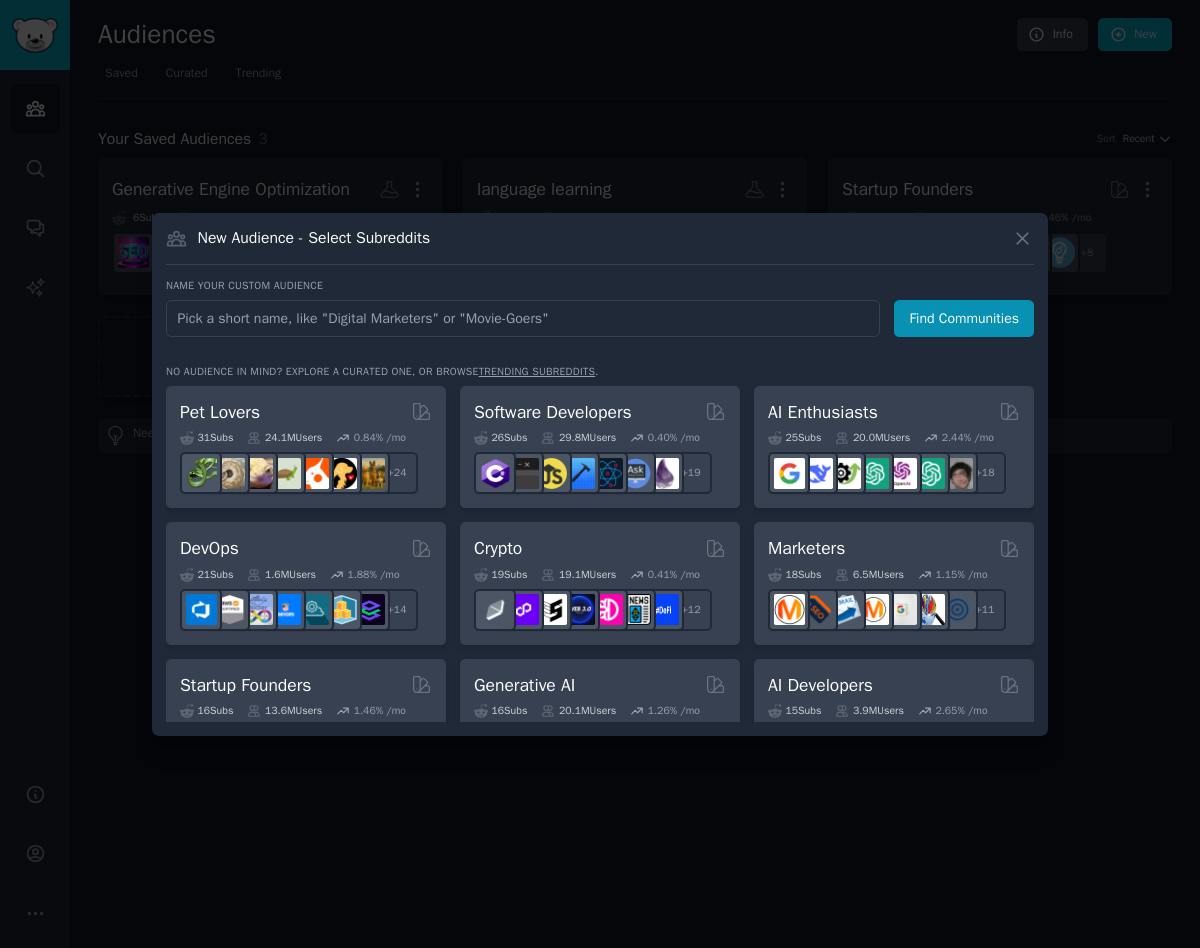 click at bounding box center (523, 318) 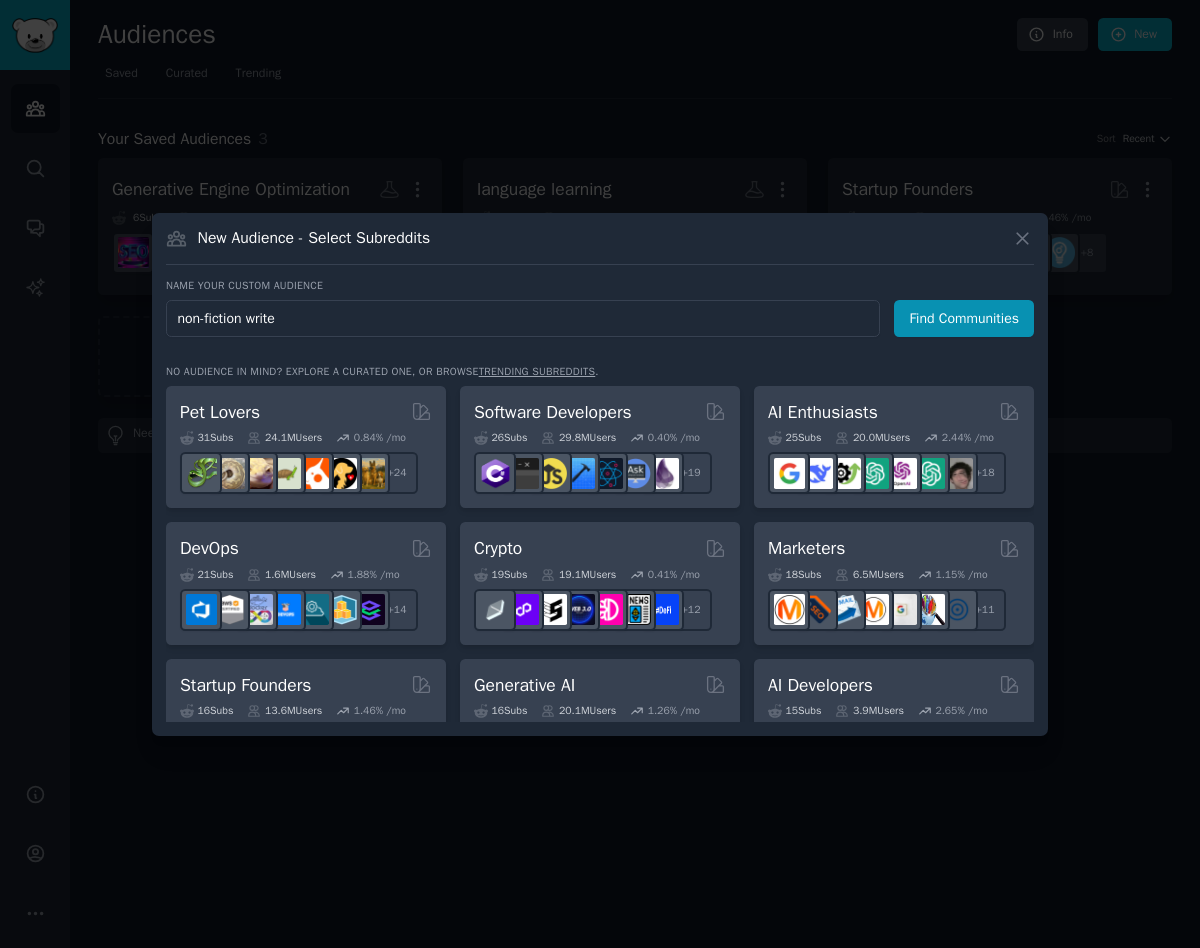 type on "non-fiction writer" 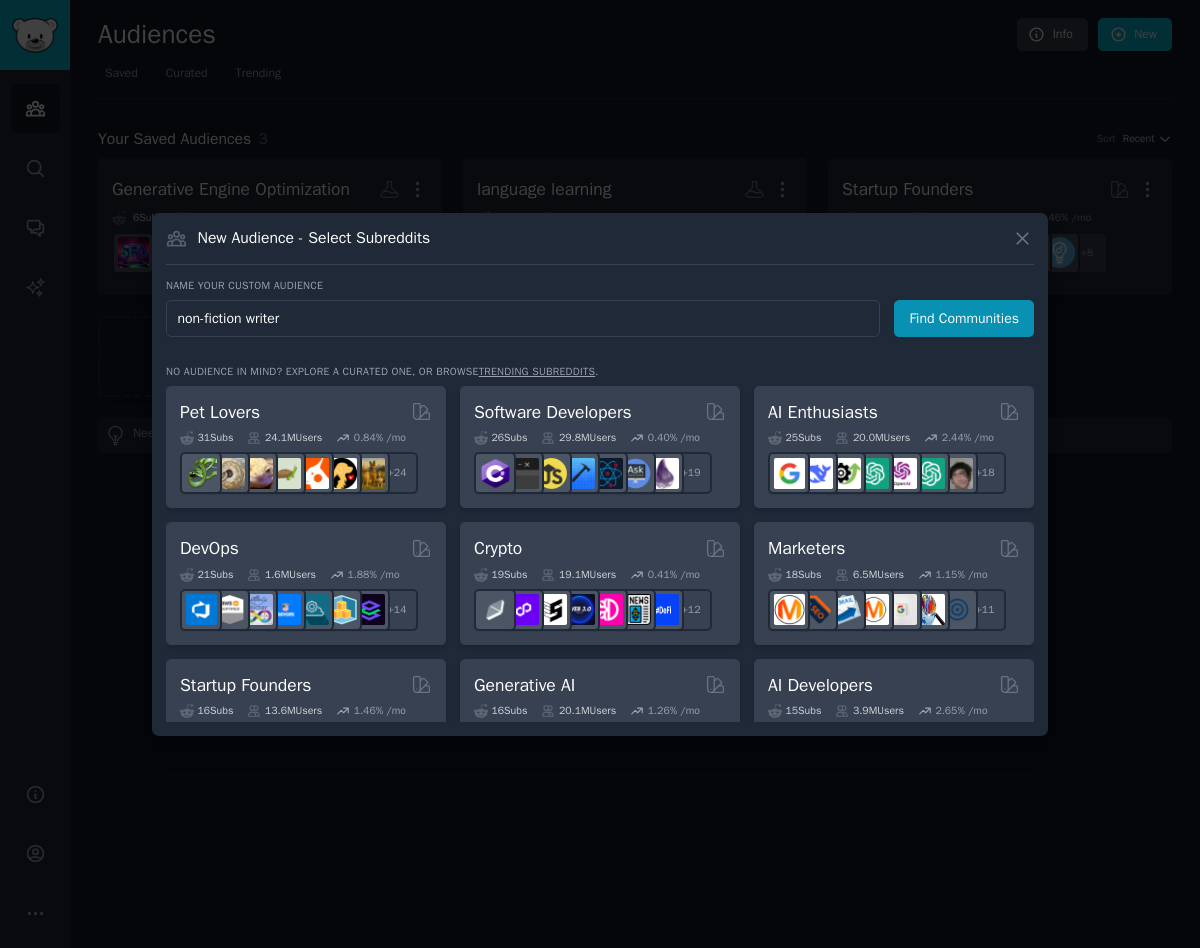 click on "Find Communities" at bounding box center (964, 318) 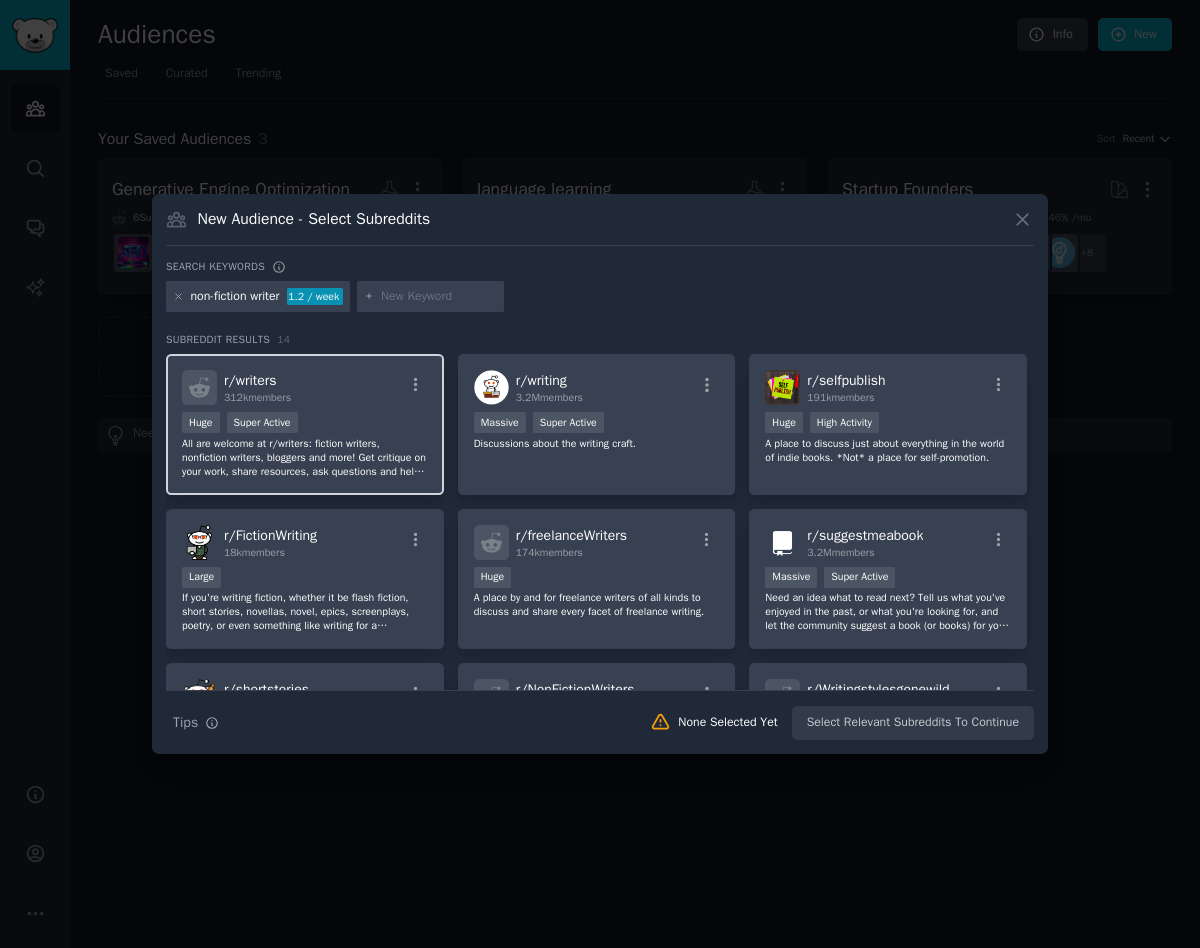 click on "r/ writers 312k  members 100,000 - 1,000,000 members Huge Super Active All are welcome at r/writers: fiction writers, nonfiction writers, bloggers and more! Get critique on your work, share resources, ask questions and help fellow writers." at bounding box center (305, 424) 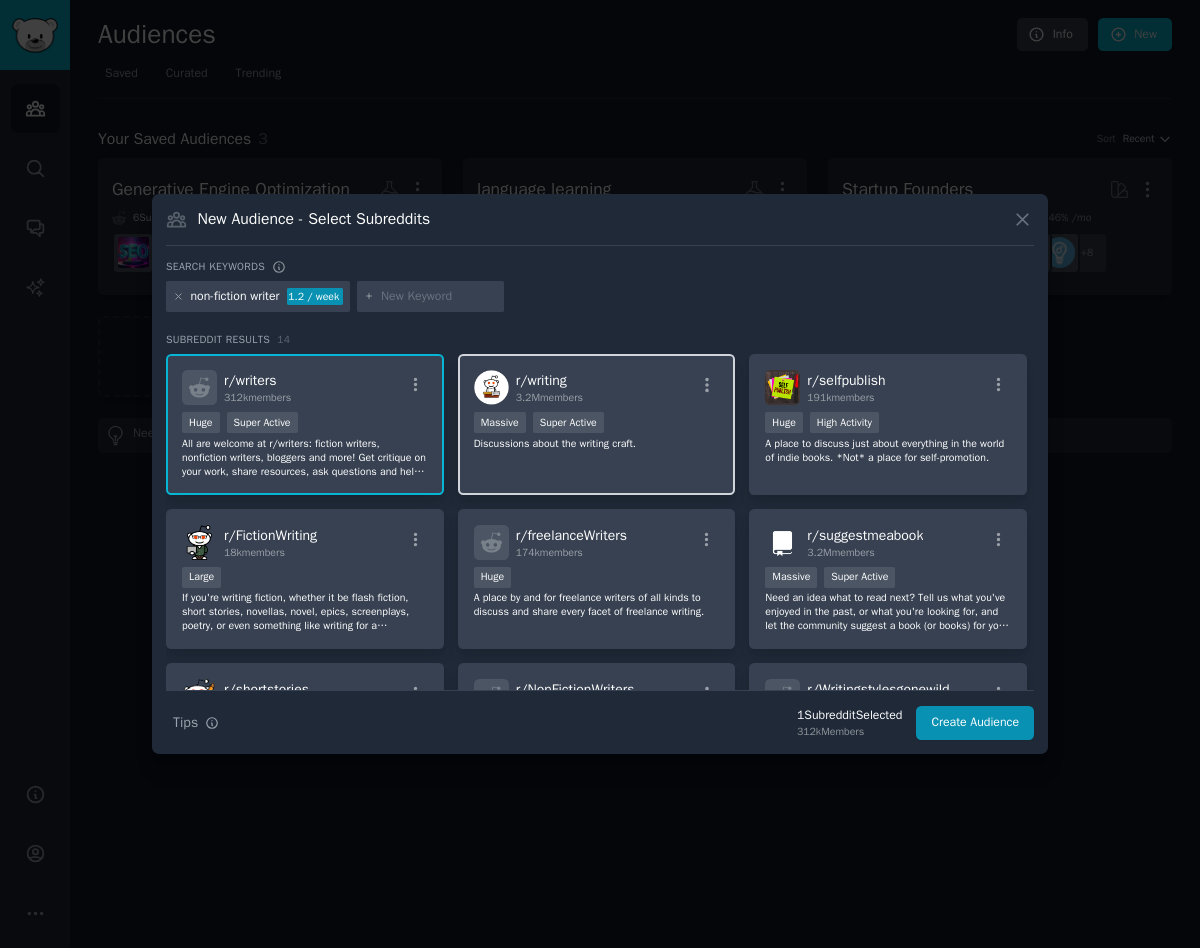 click on "Discussions about the writing craft." at bounding box center (597, 444) 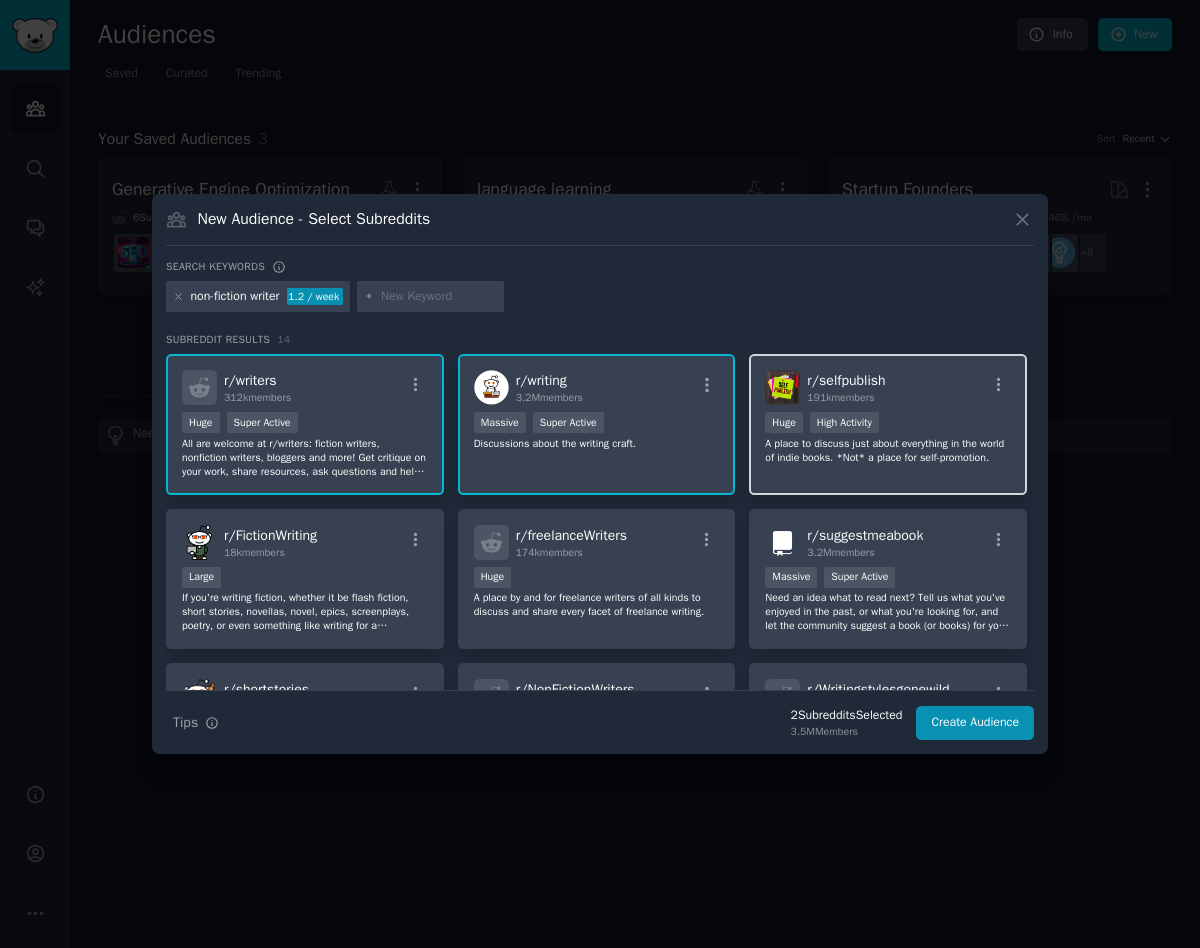 click on "A place to discuss just about everything in the world of indie books. *Not* a place for self-promotion." at bounding box center [888, 451] 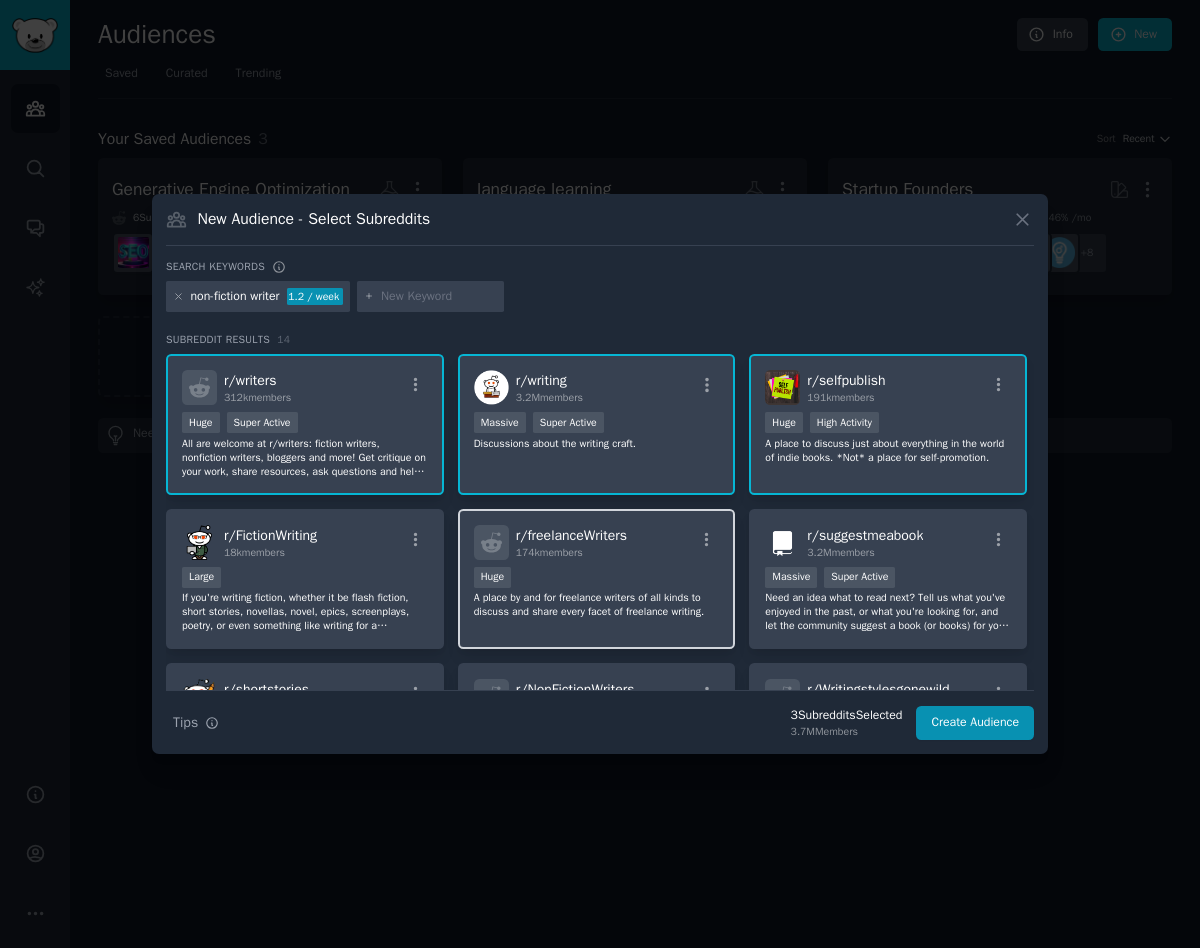 click on "A place by and for freelance writers of all kinds to discuss and share every facet of freelance writing." at bounding box center (597, 605) 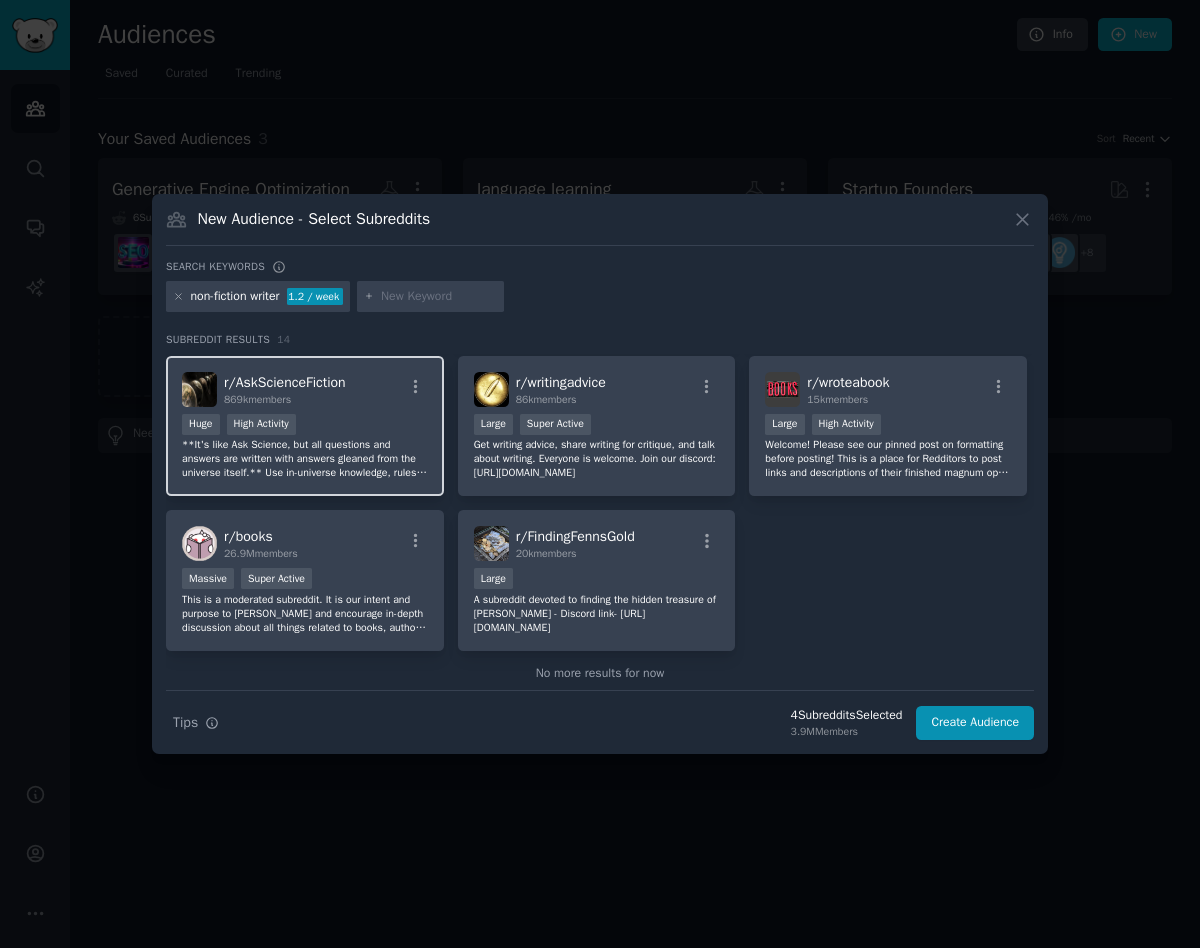 scroll, scrollTop: 492, scrollLeft: 0, axis: vertical 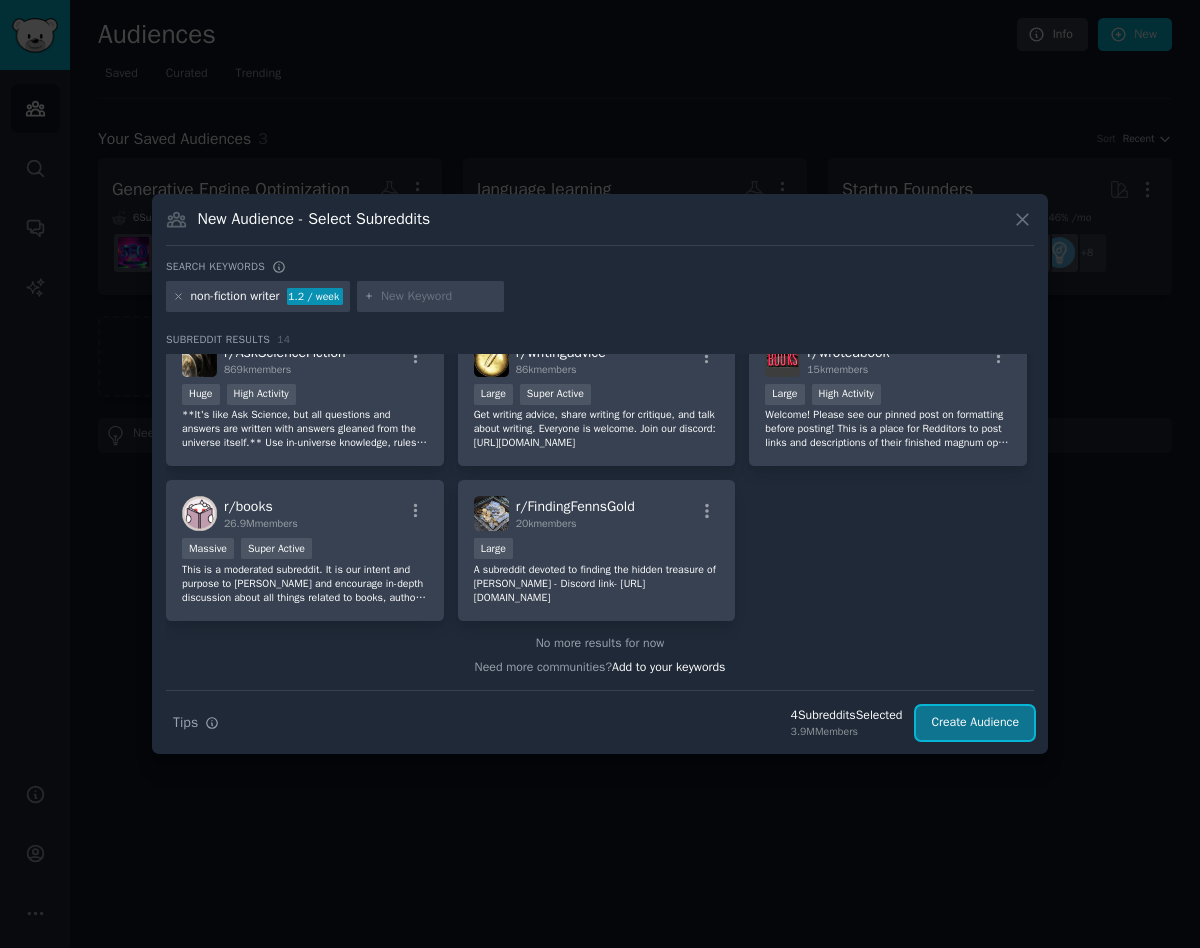 click on "Create Audience" at bounding box center [975, 723] 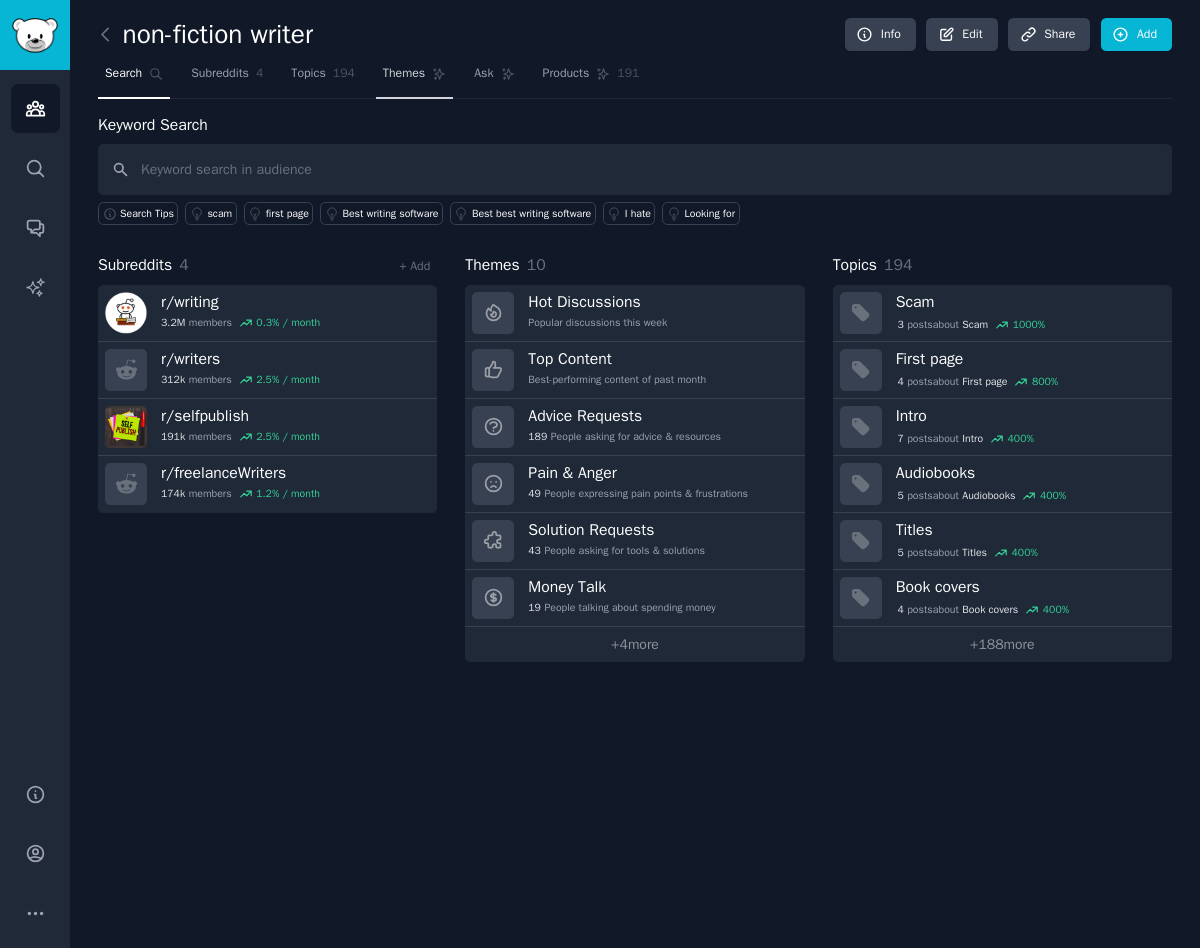 click on "Themes" at bounding box center (414, 78) 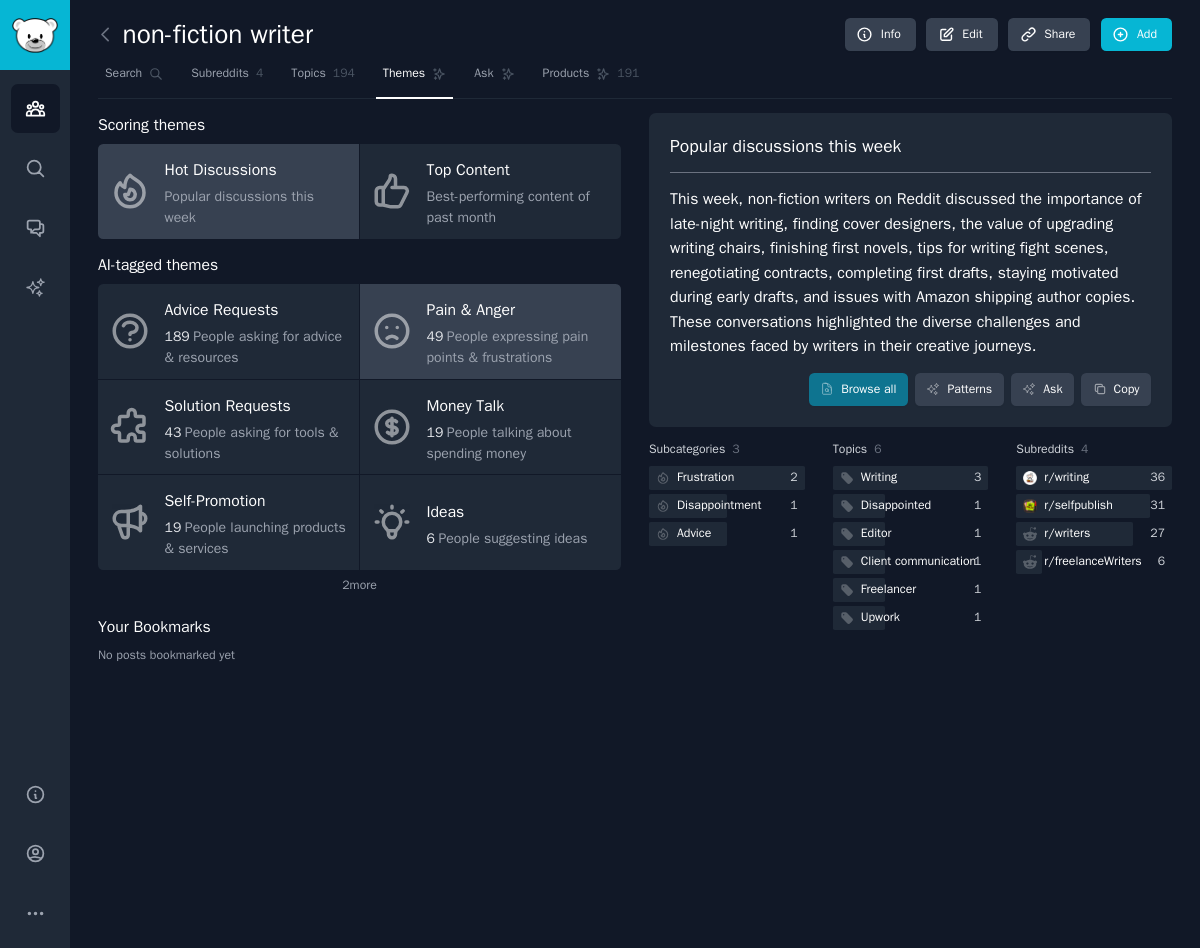 click on "49 People expressing pain points & frustrations" at bounding box center (519, 347) 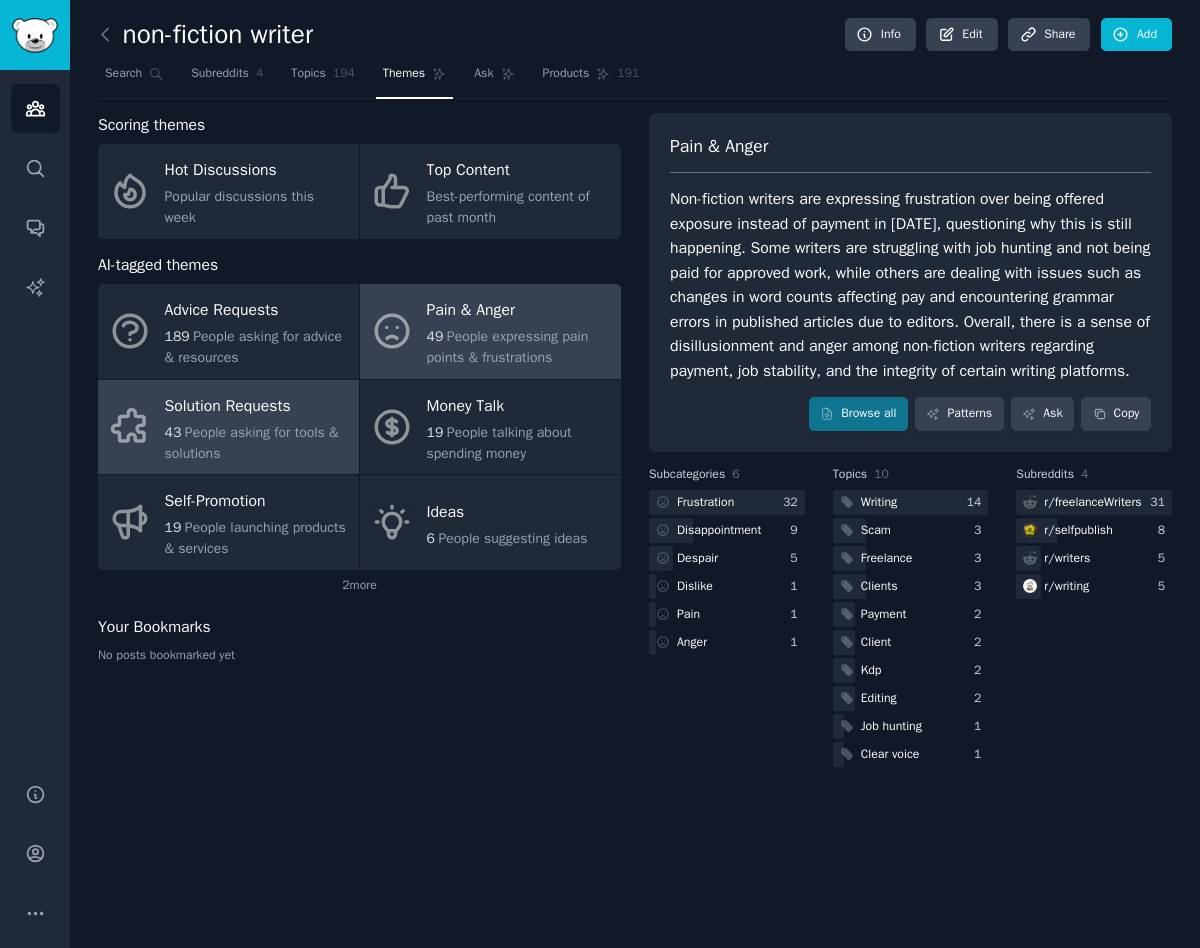 click on "People asking for tools & solutions" at bounding box center [252, 443] 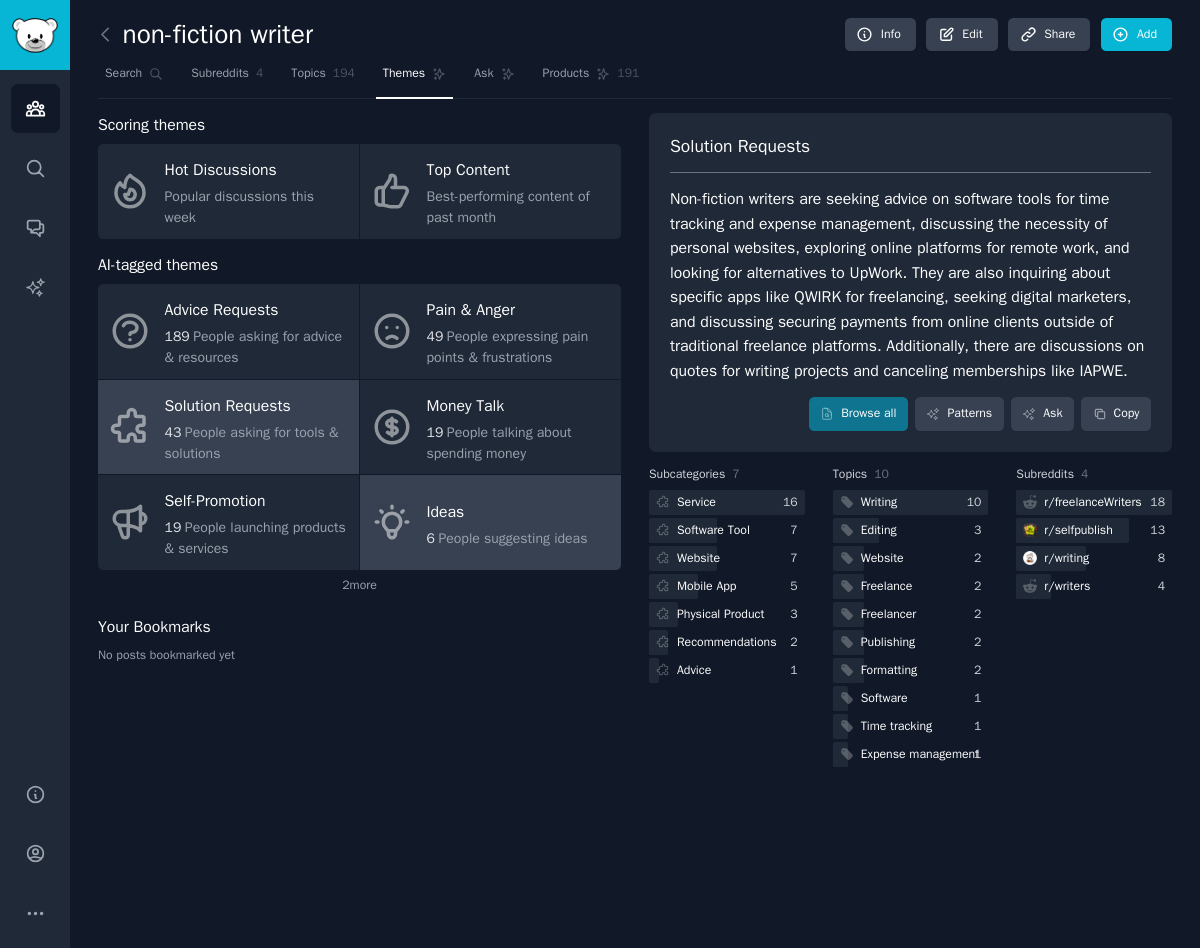 click on "Ideas 6 People suggesting ideas" at bounding box center (490, 522) 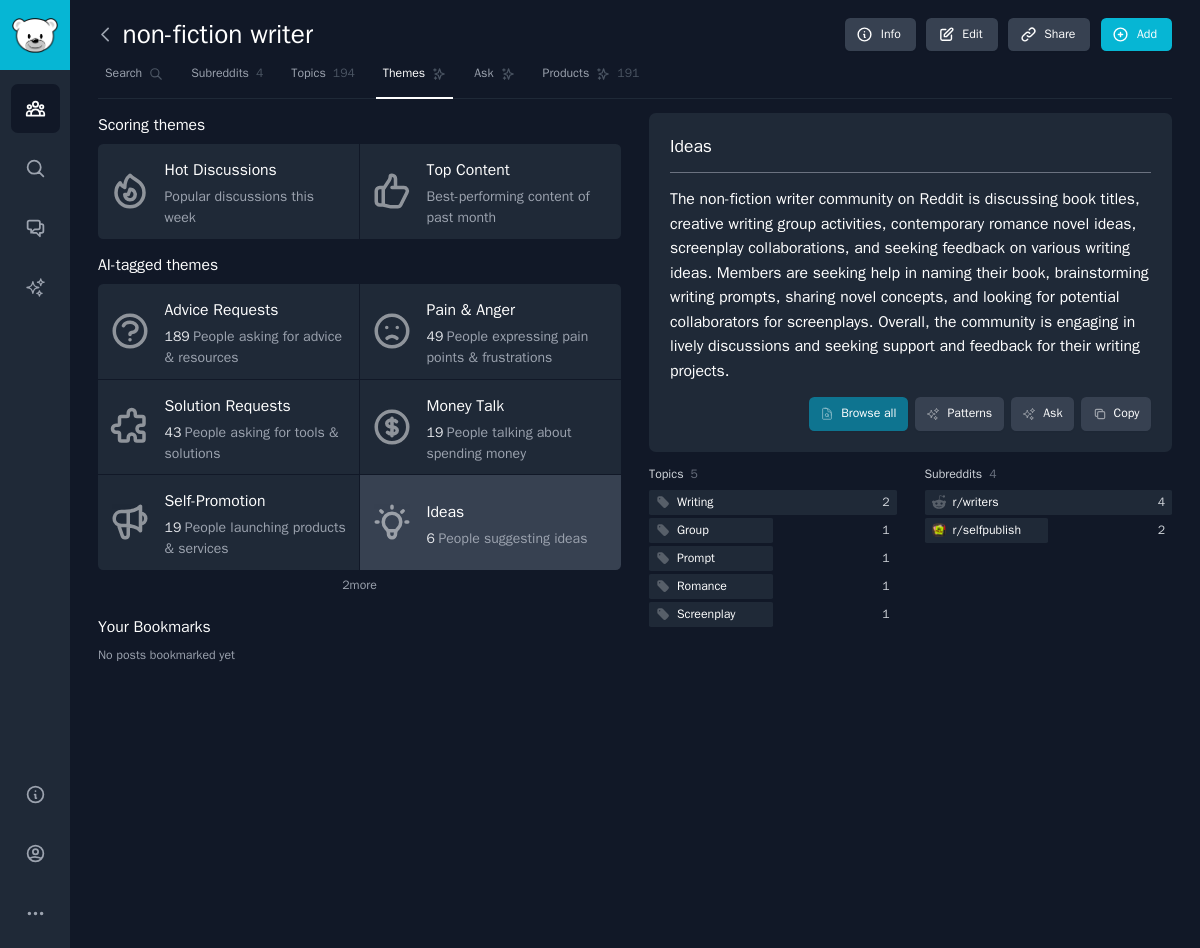 click 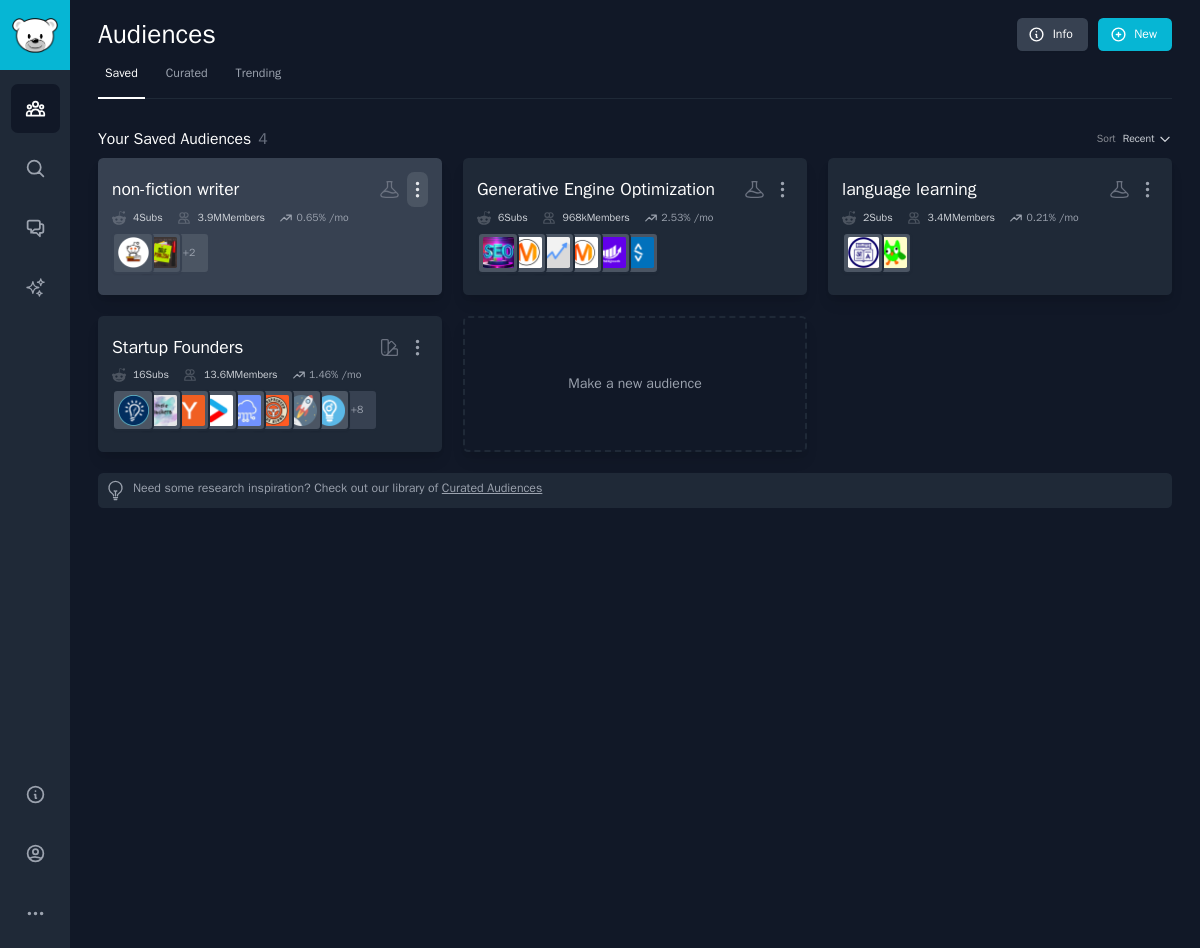 click 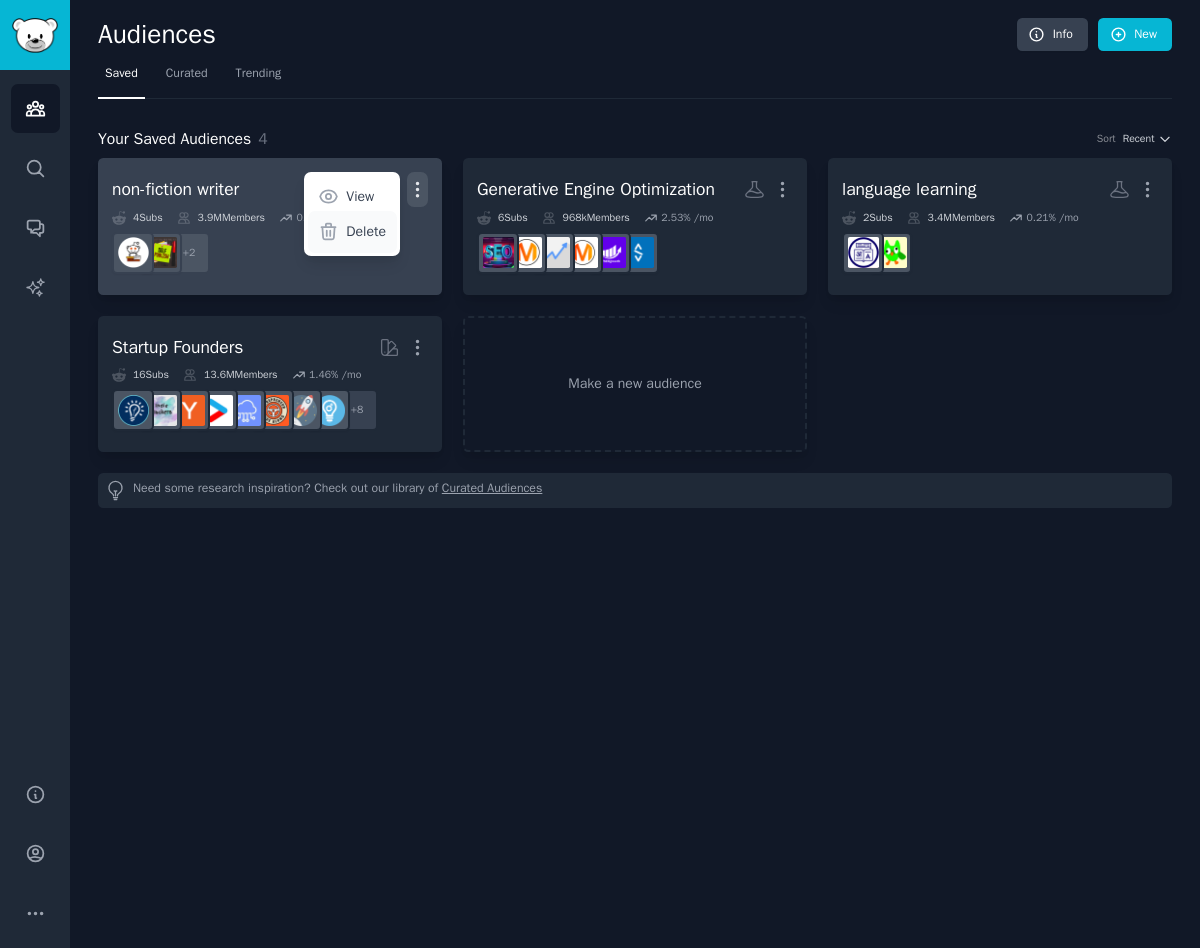 click on "Delete" at bounding box center (366, 231) 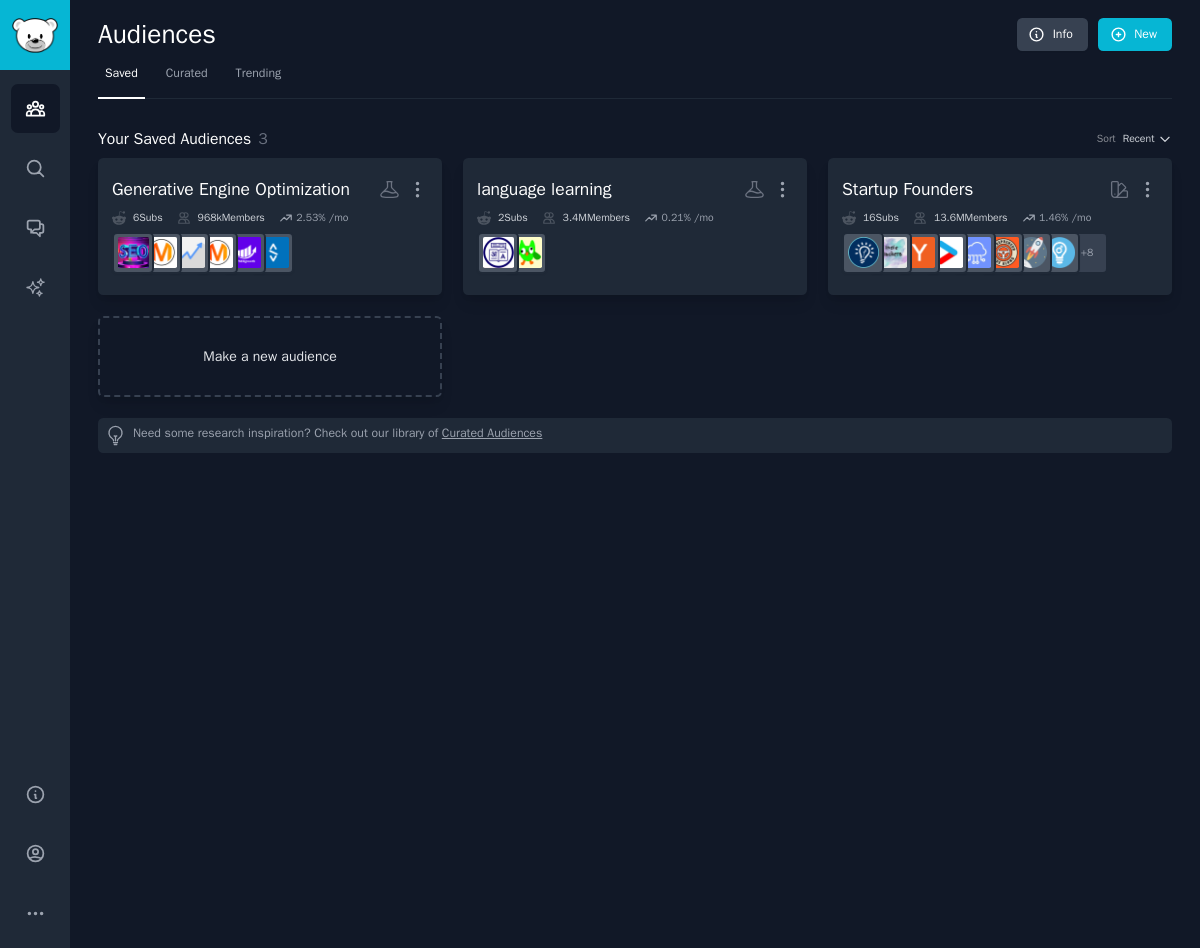 click on "Make a new audience" at bounding box center [270, 356] 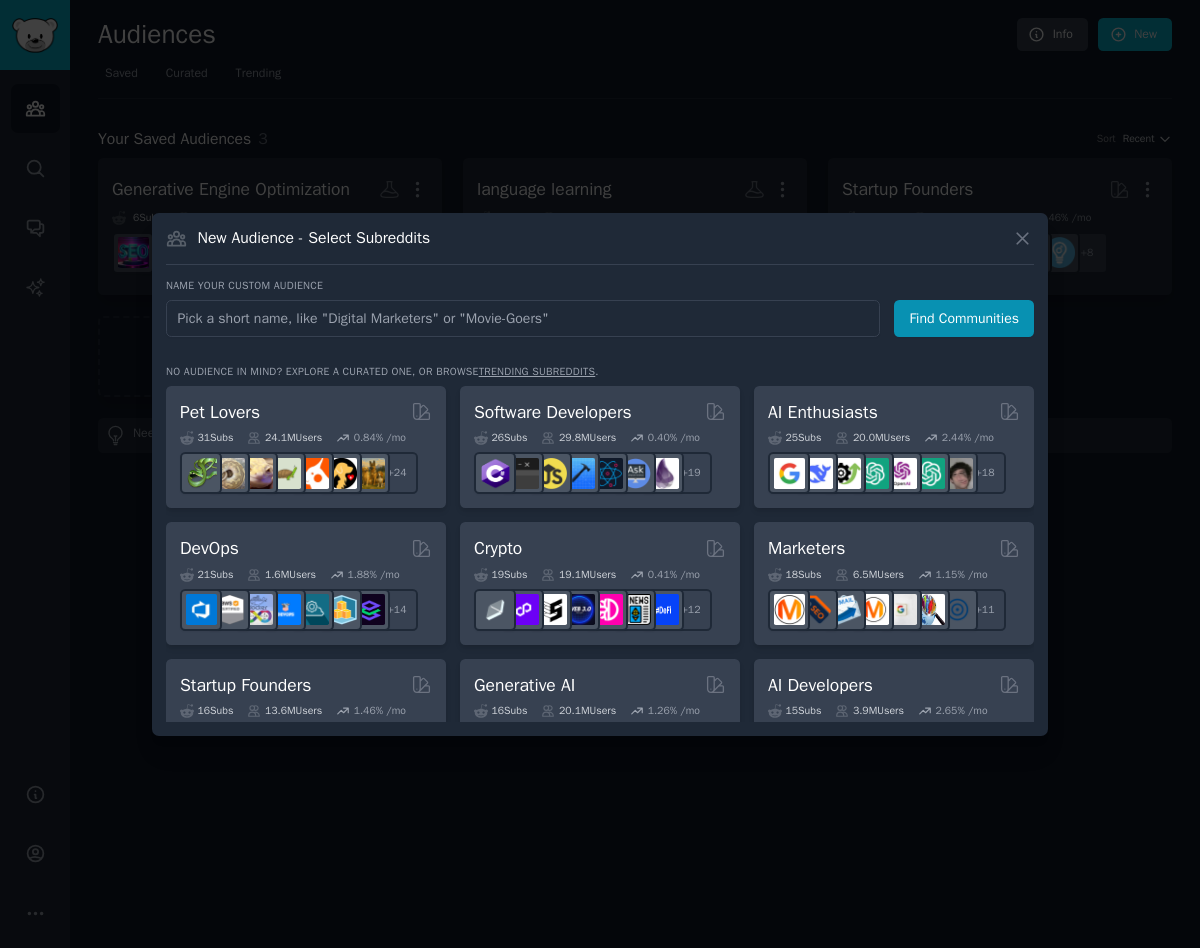 click at bounding box center [523, 318] 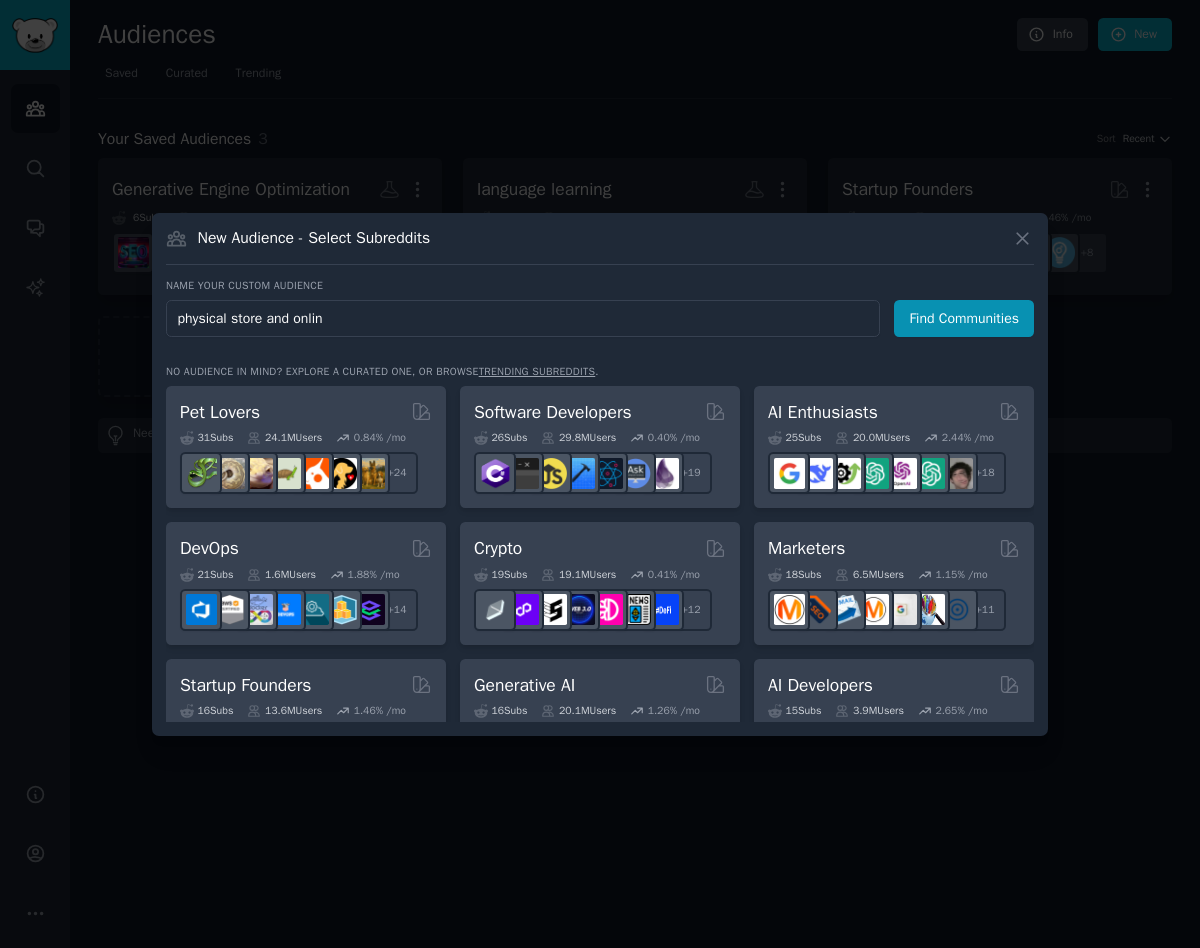type on "physical store and online" 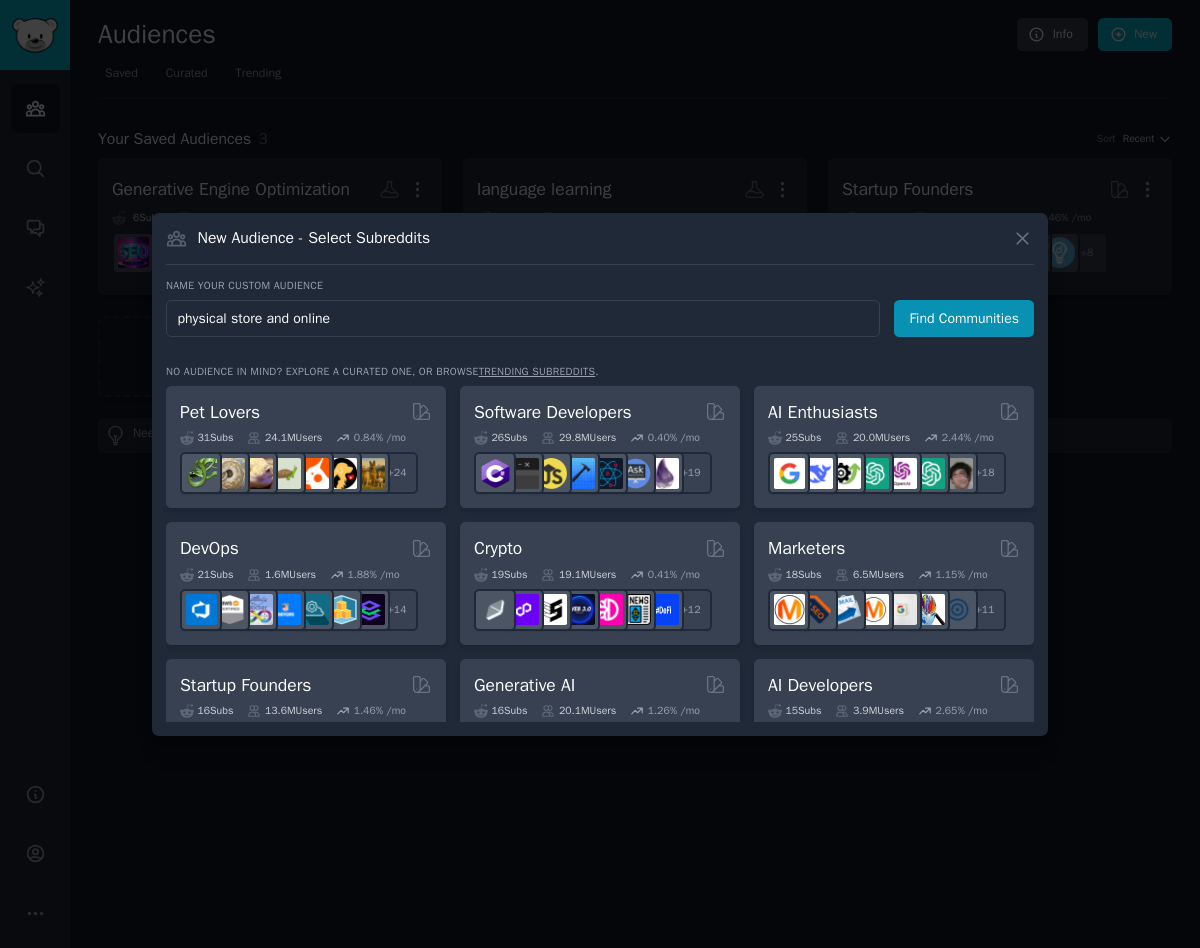 click on "Find Communities" at bounding box center [964, 318] 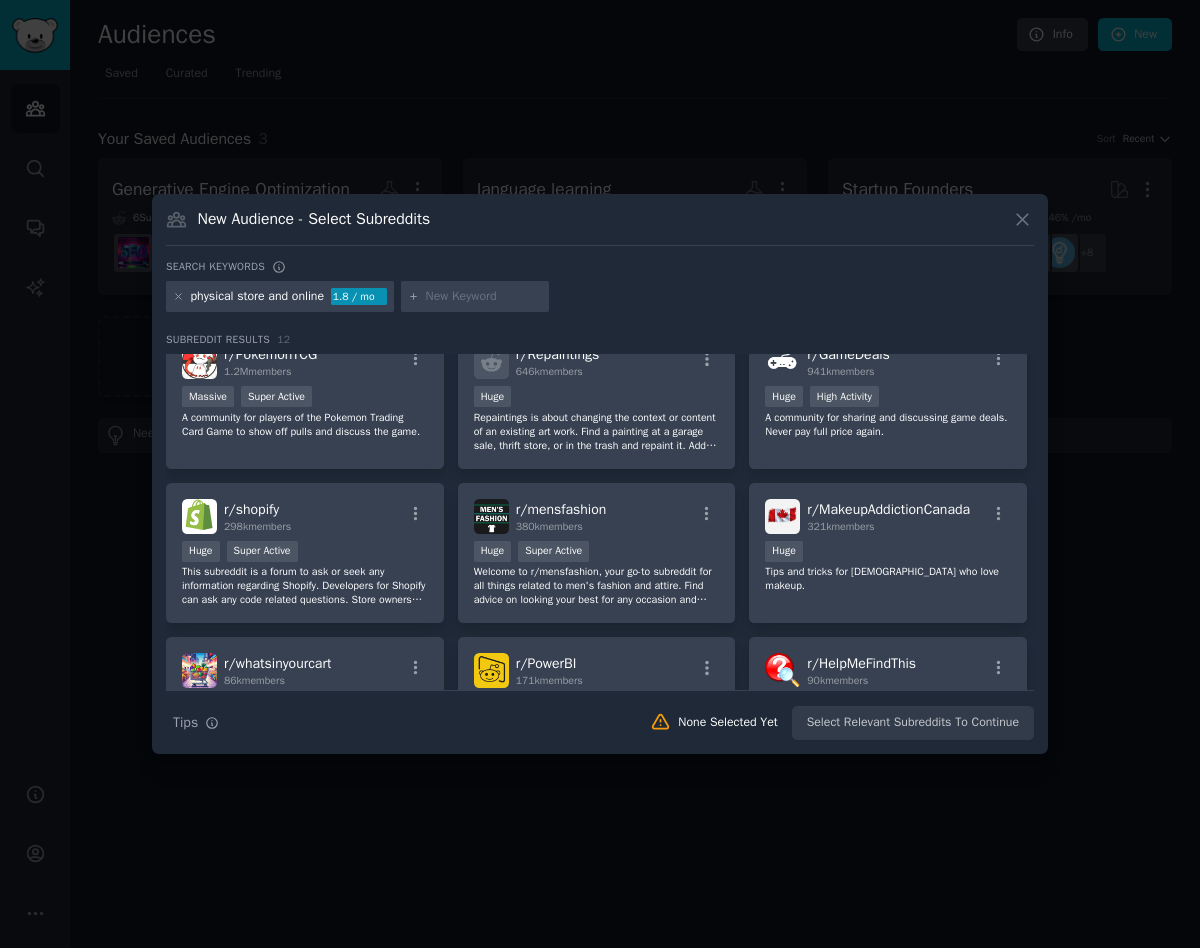 scroll, scrollTop: 0, scrollLeft: 0, axis: both 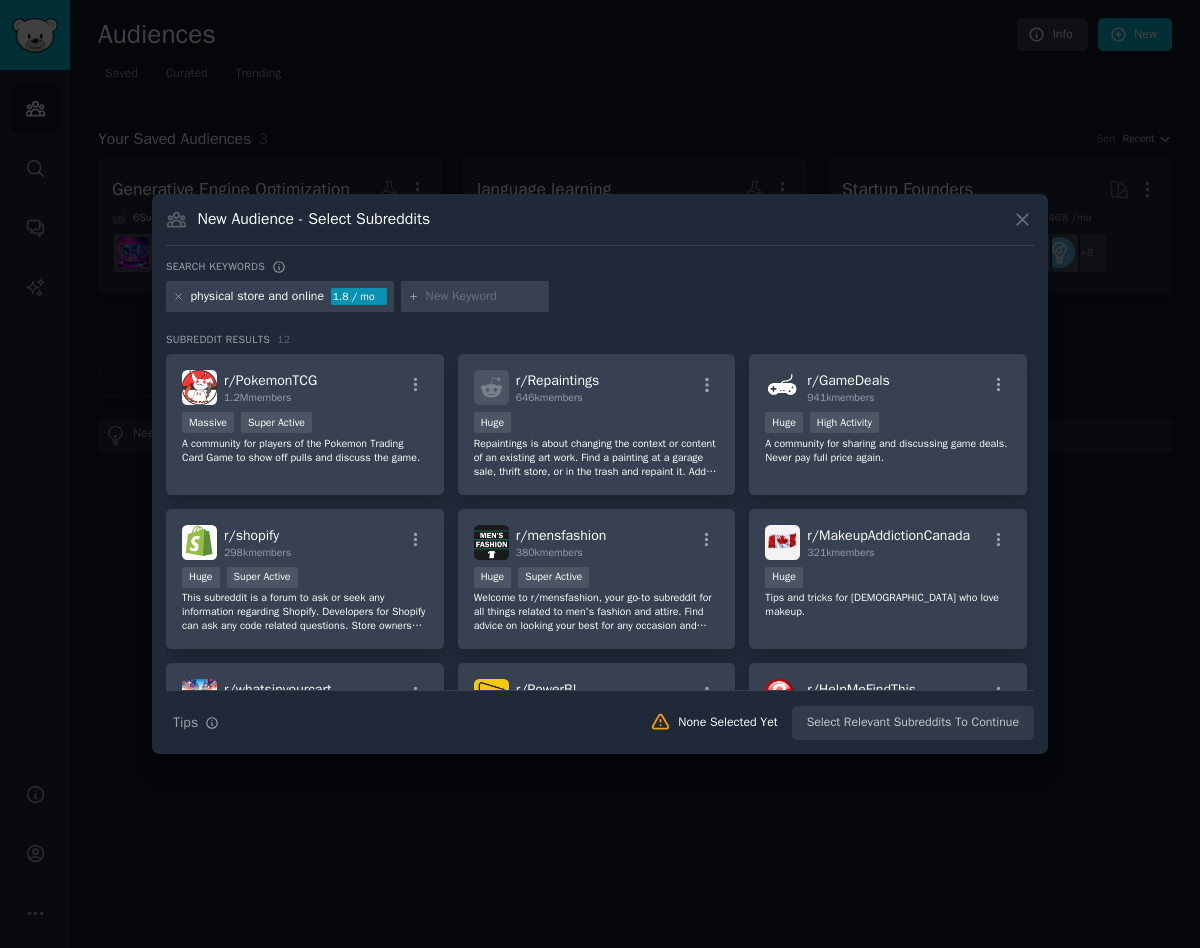click on "physical store and online" at bounding box center [258, 297] 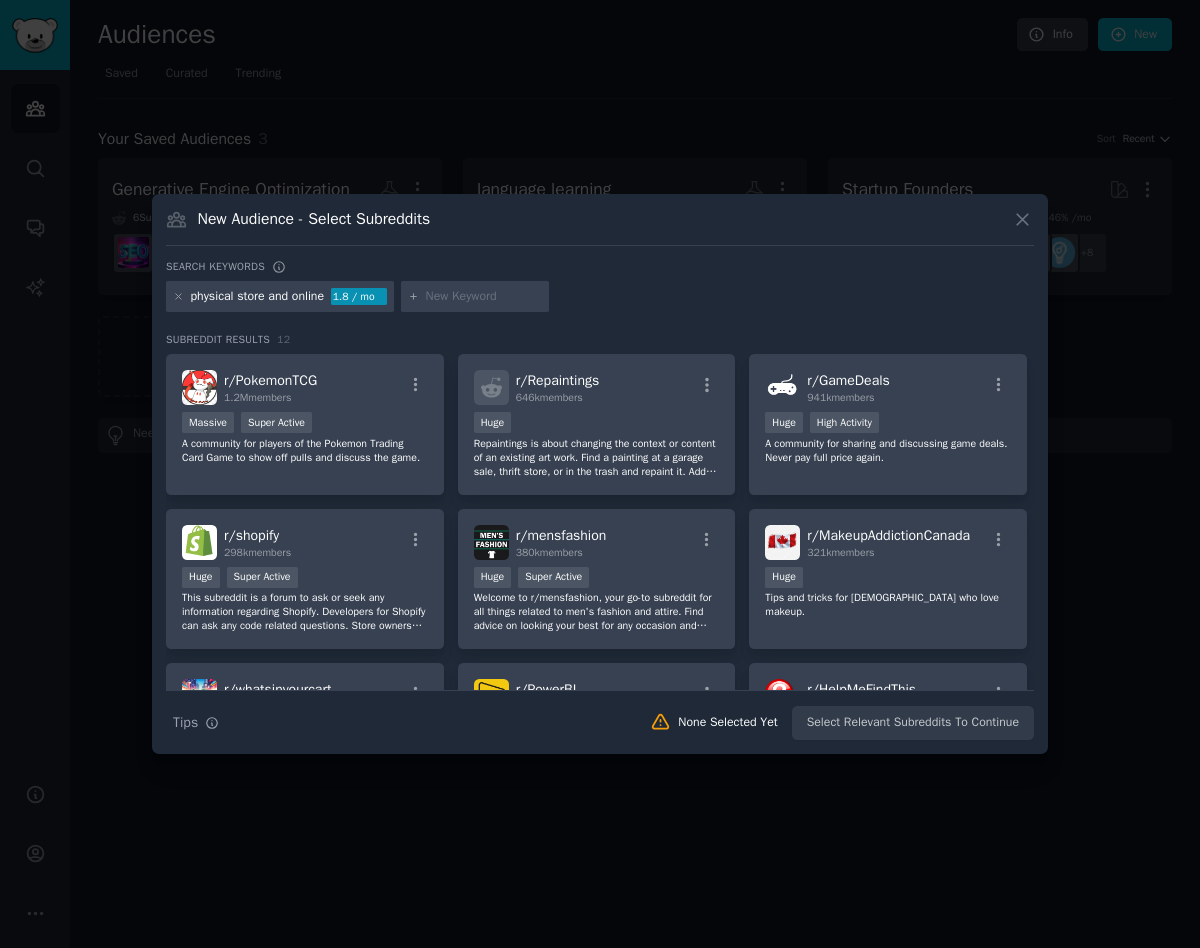 click on "physical store and online" at bounding box center (258, 297) 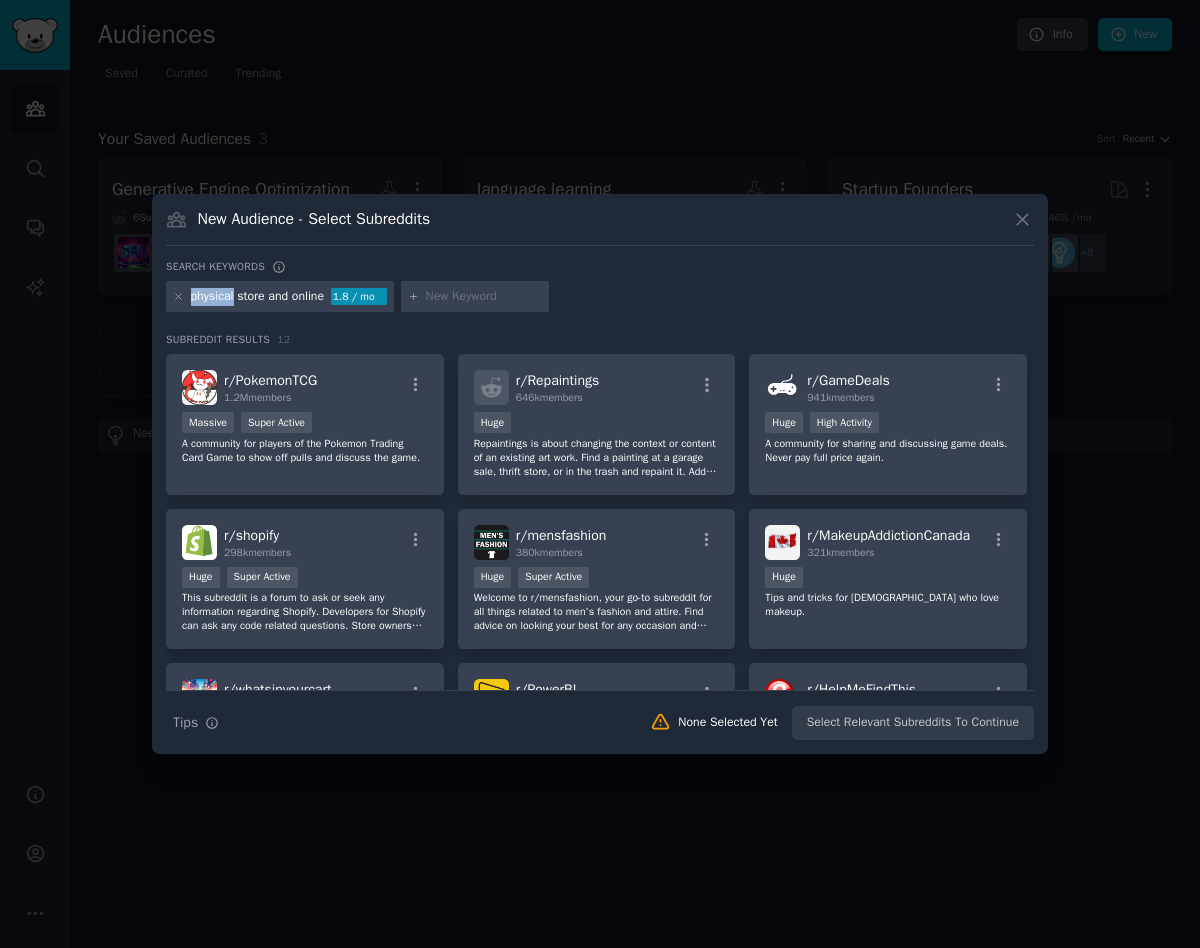 click on "physical store and online" at bounding box center [258, 297] 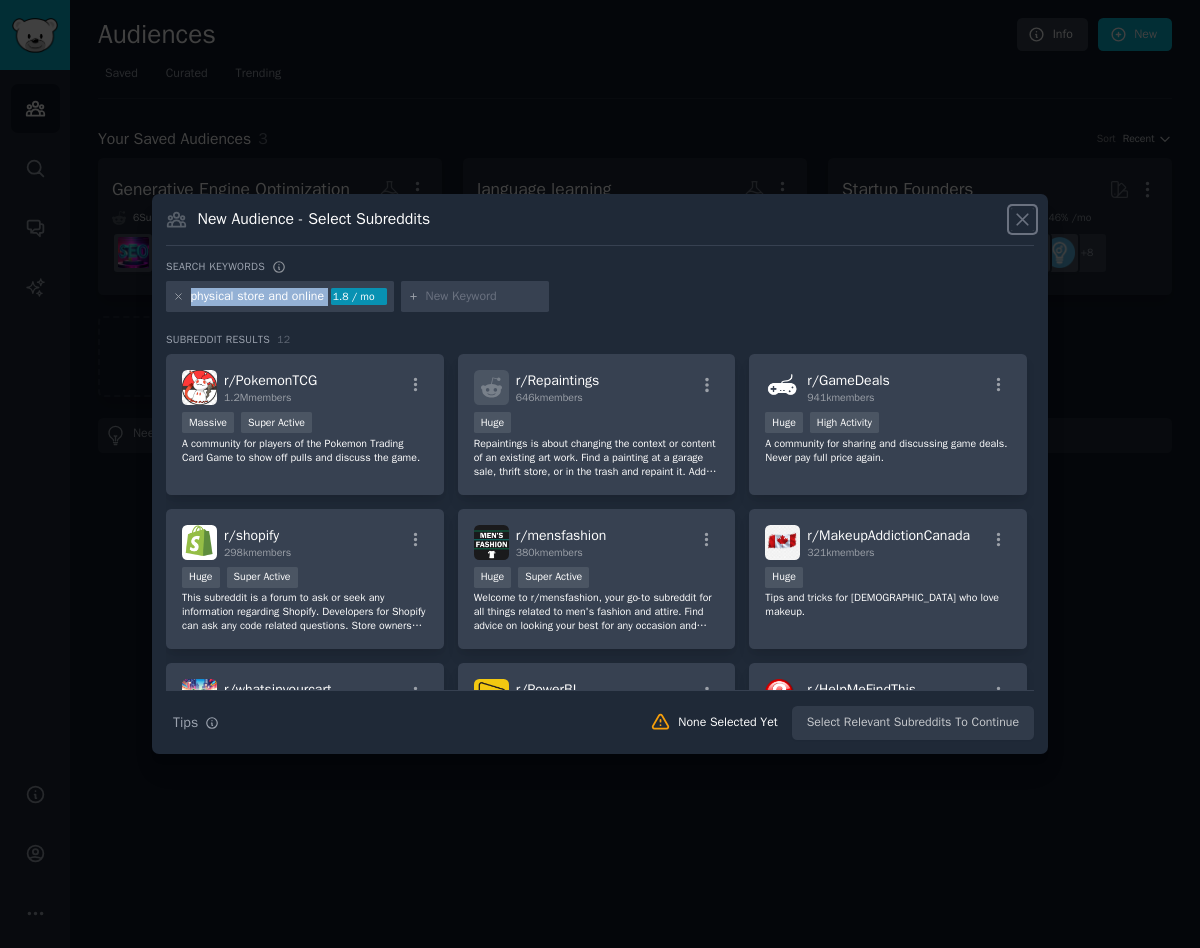 click 